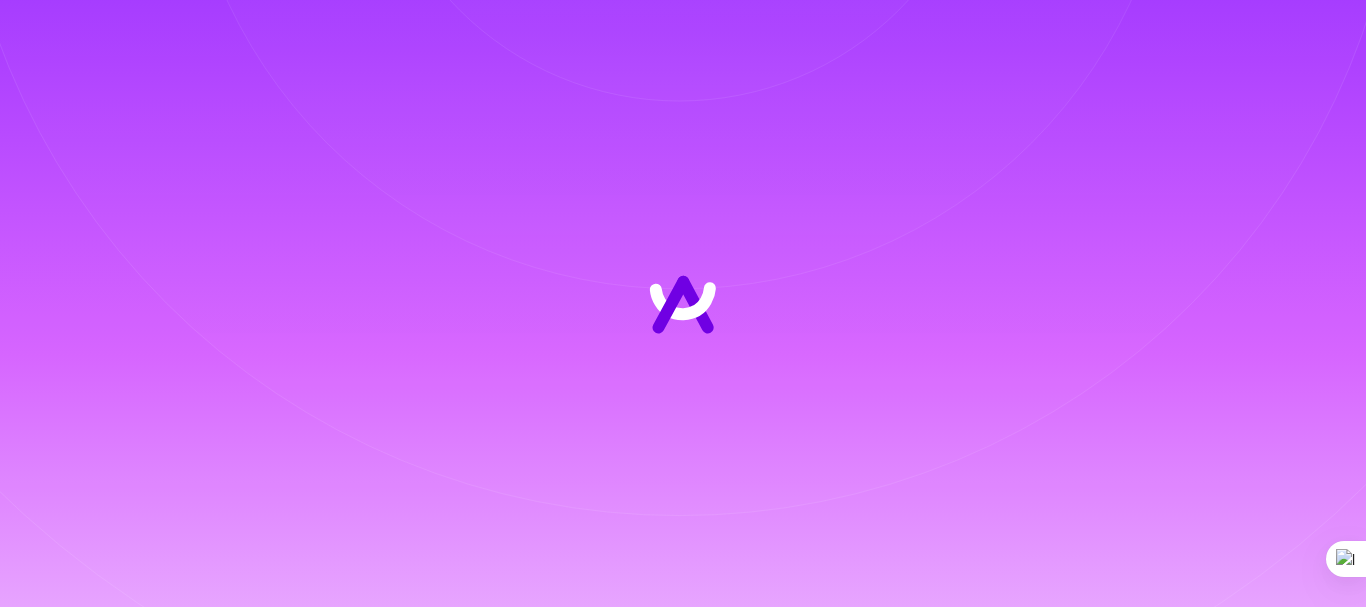 scroll, scrollTop: 0, scrollLeft: 0, axis: both 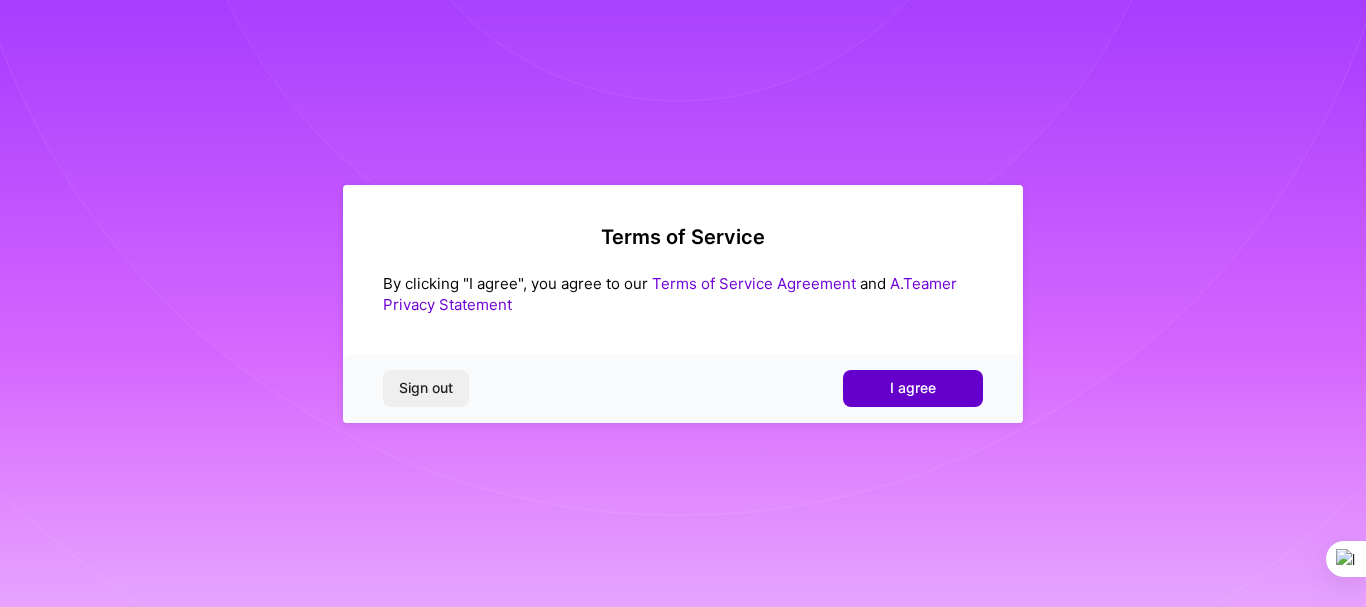 click on "I agree" at bounding box center (913, 388) 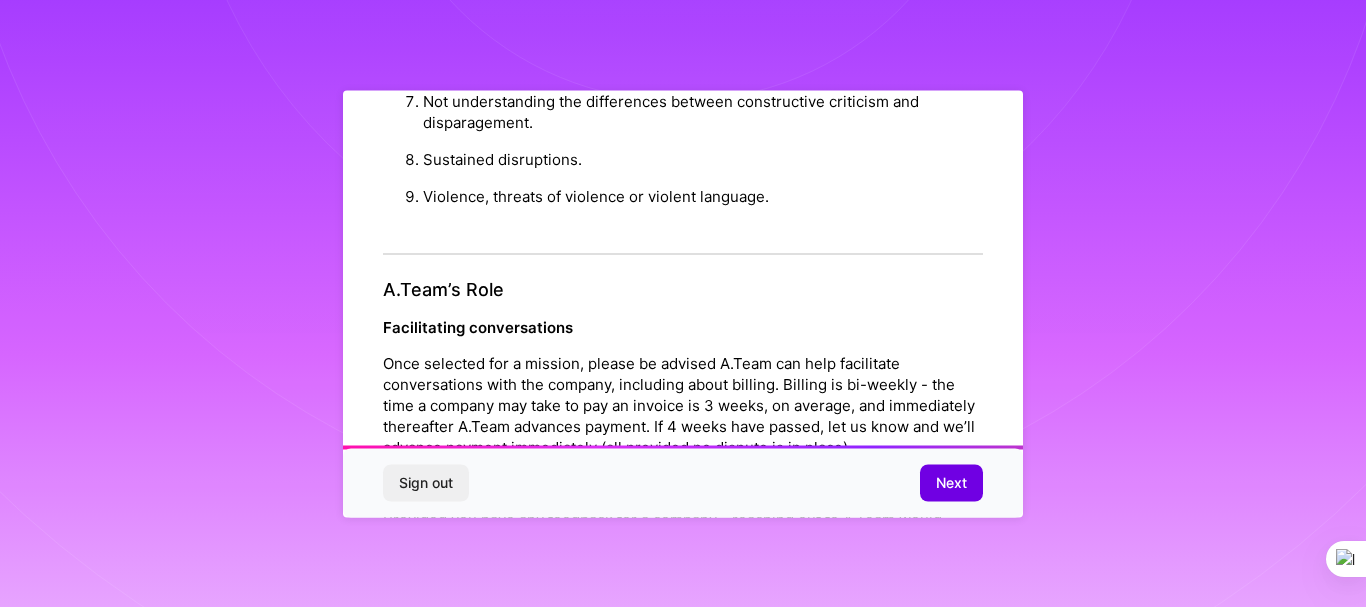 scroll, scrollTop: 2408, scrollLeft: 0, axis: vertical 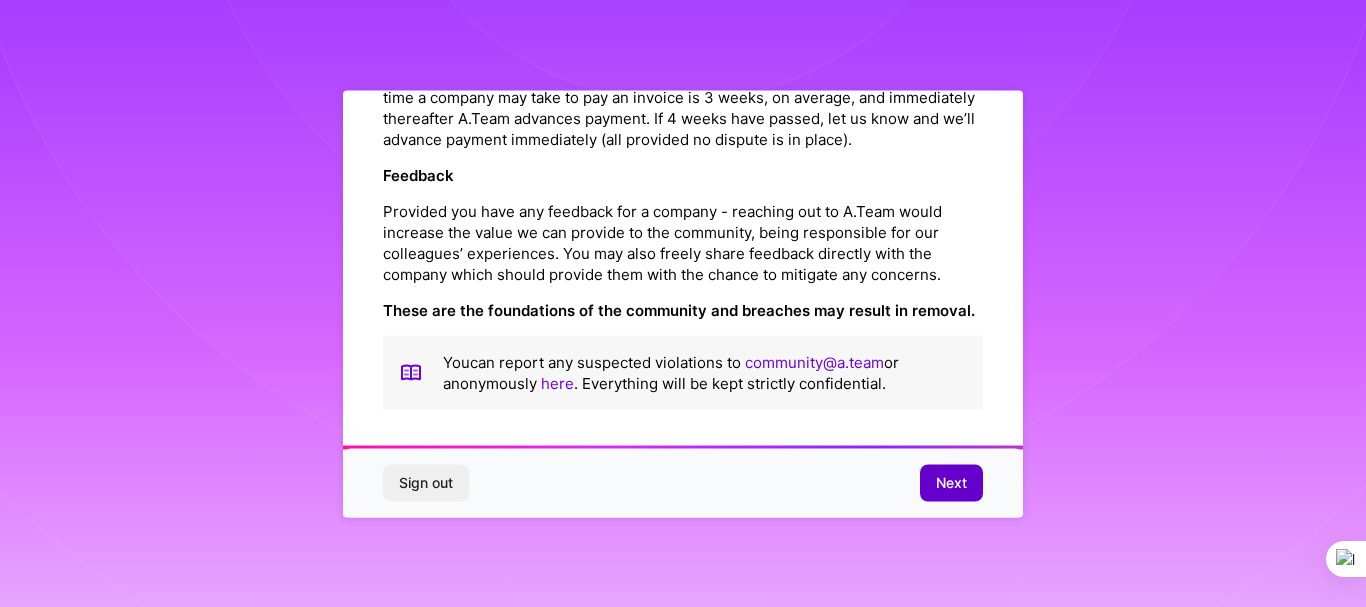 click on "Next" at bounding box center (951, 483) 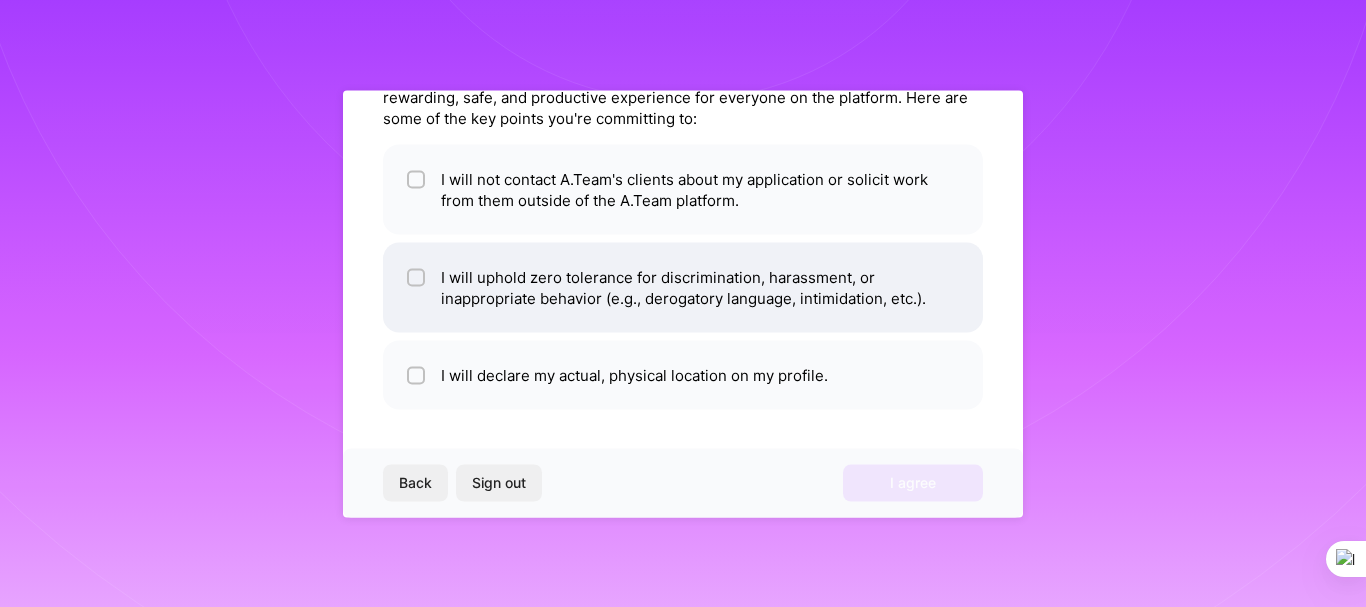 scroll, scrollTop: 13, scrollLeft: 0, axis: vertical 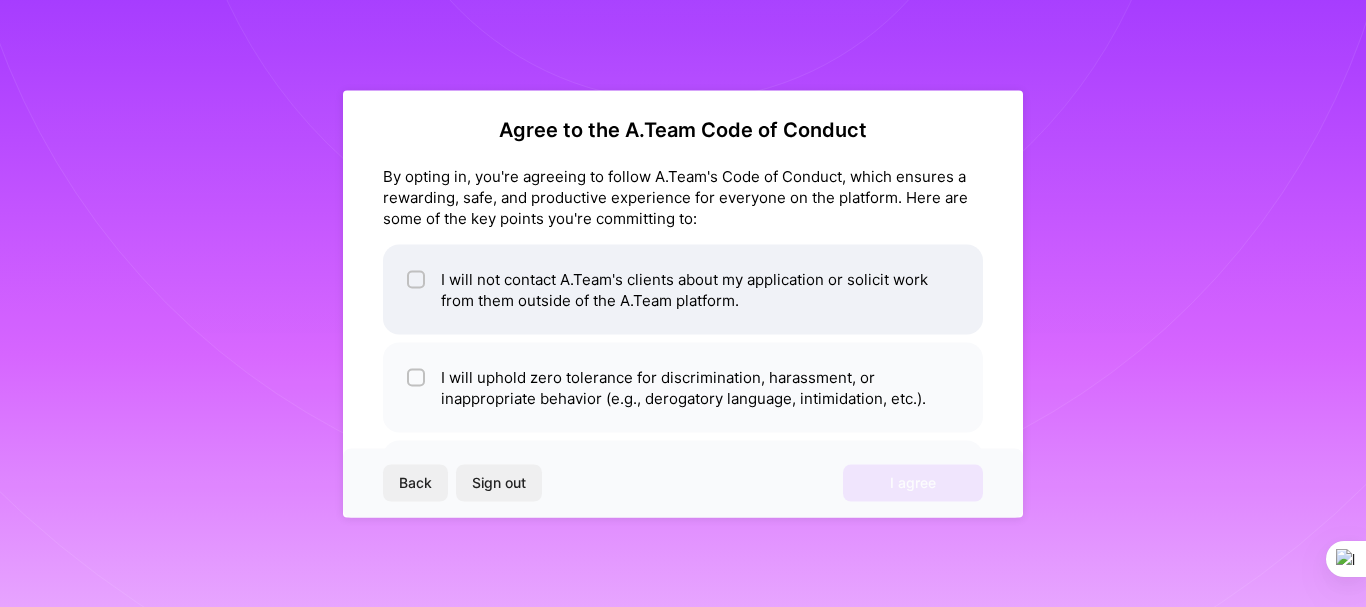 click at bounding box center (416, 279) 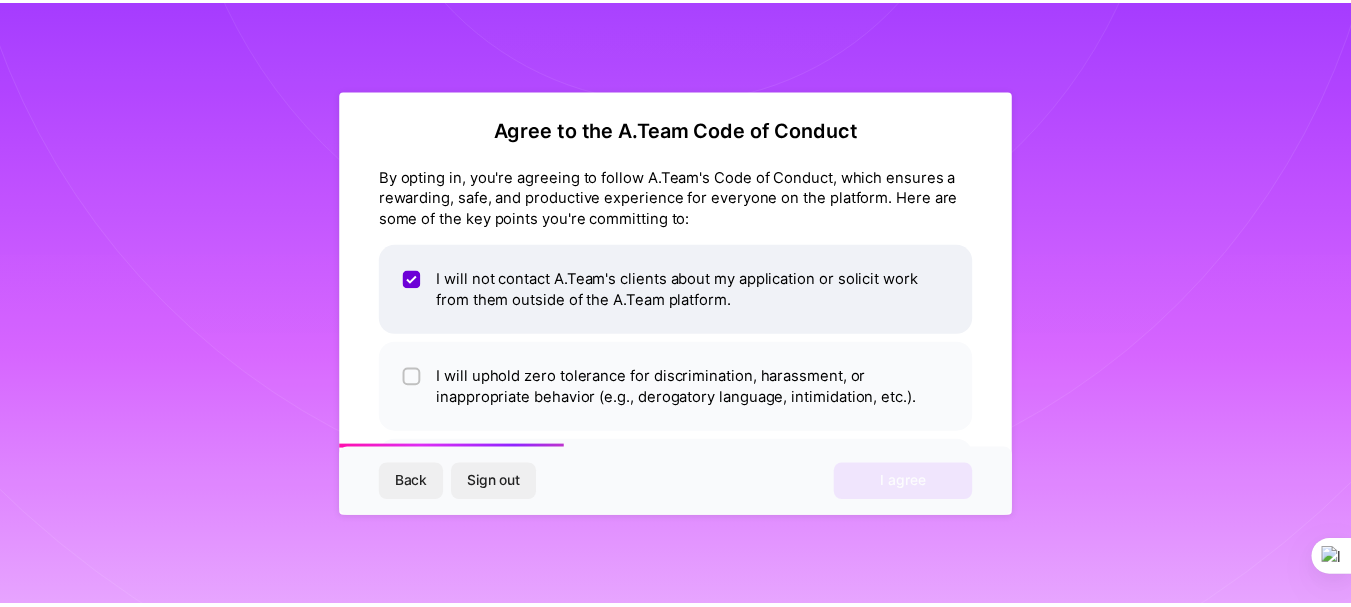 scroll, scrollTop: 113, scrollLeft: 0, axis: vertical 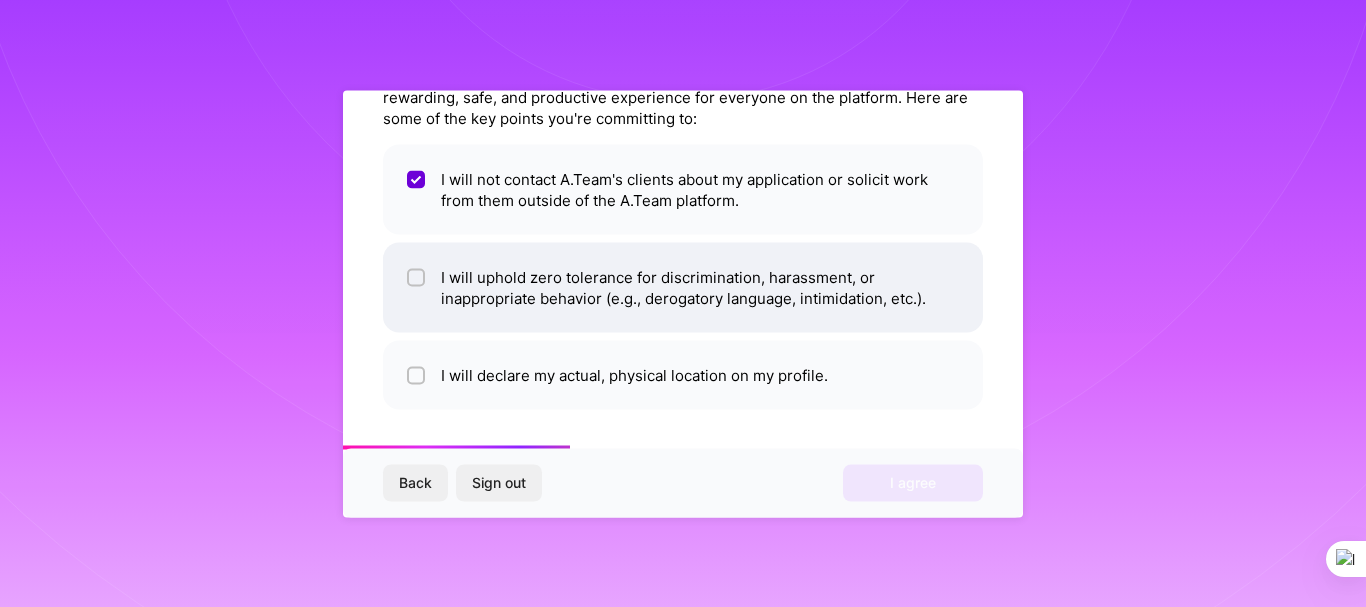 click at bounding box center (418, 278) 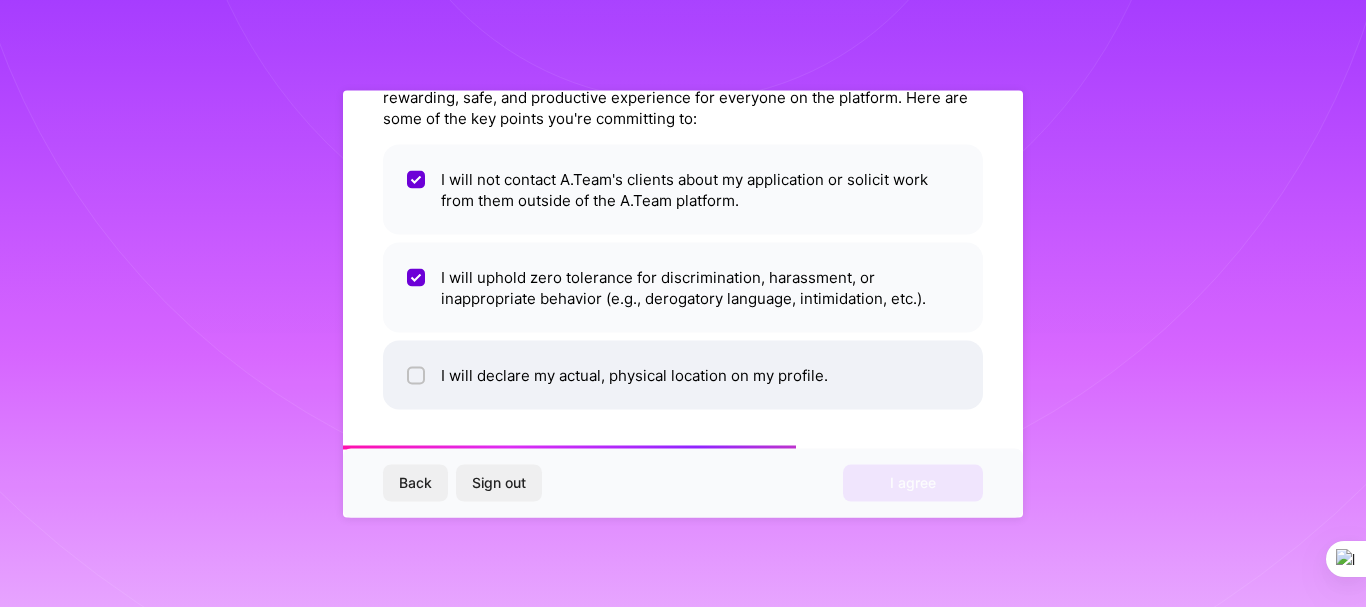 click on "I will declare my actual, physical location on my profile." at bounding box center (683, 374) 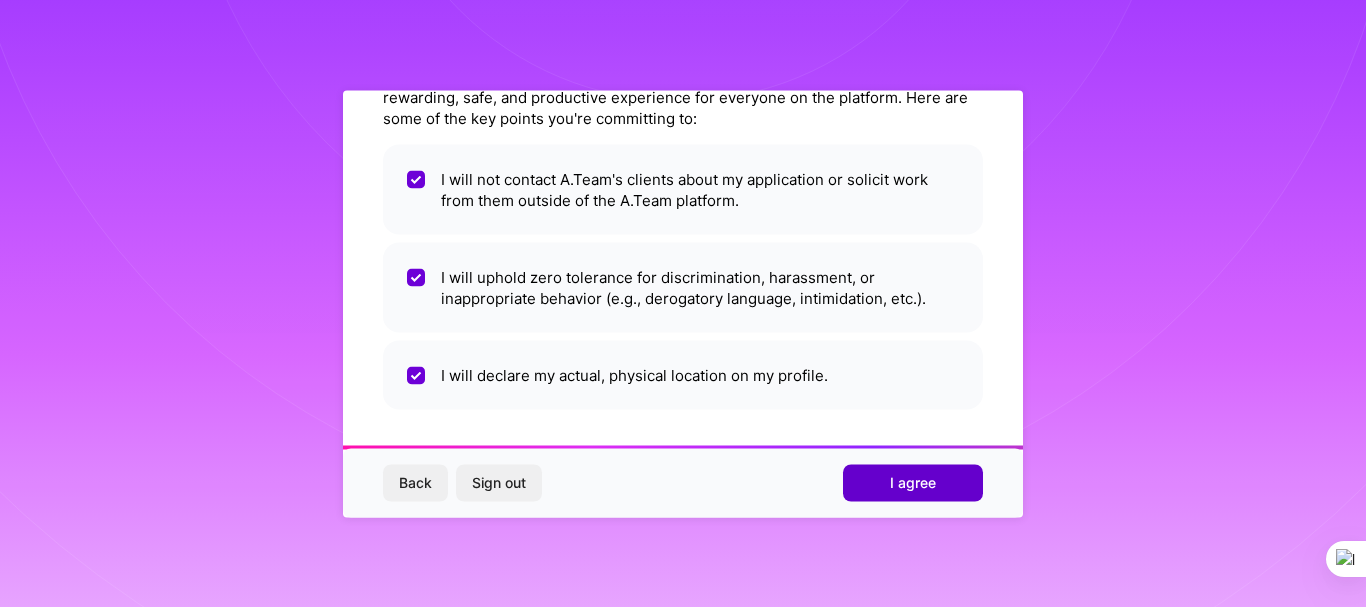 click on "I agree" at bounding box center (913, 483) 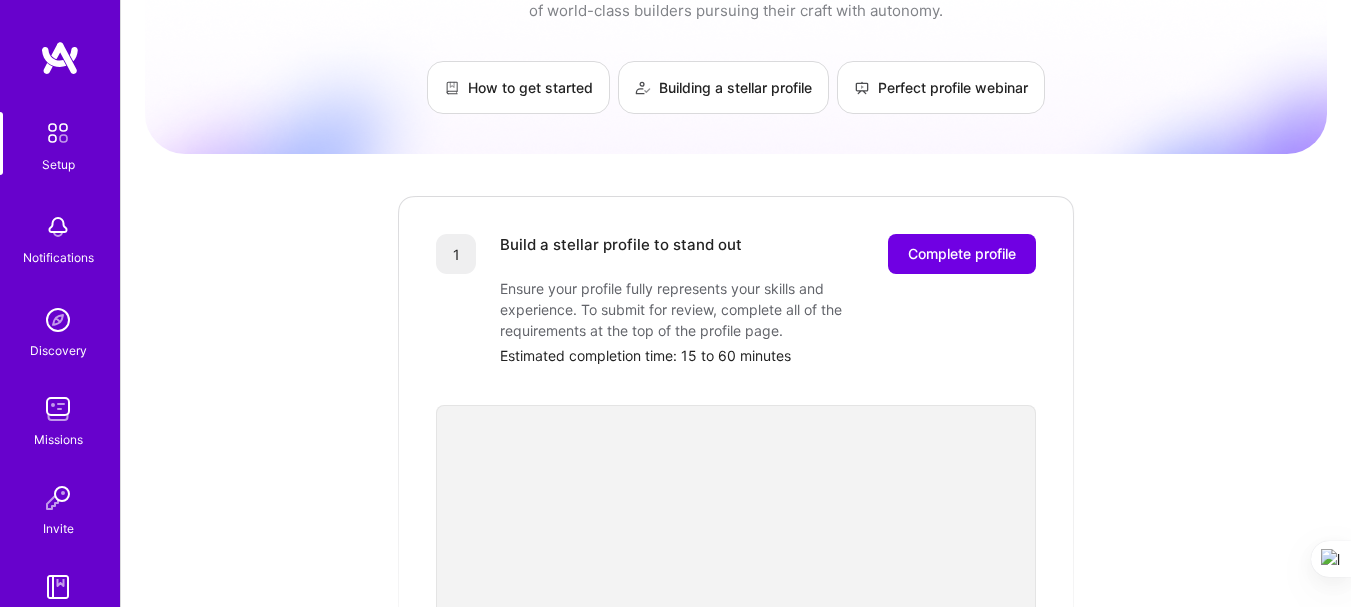 scroll, scrollTop: 200, scrollLeft: 0, axis: vertical 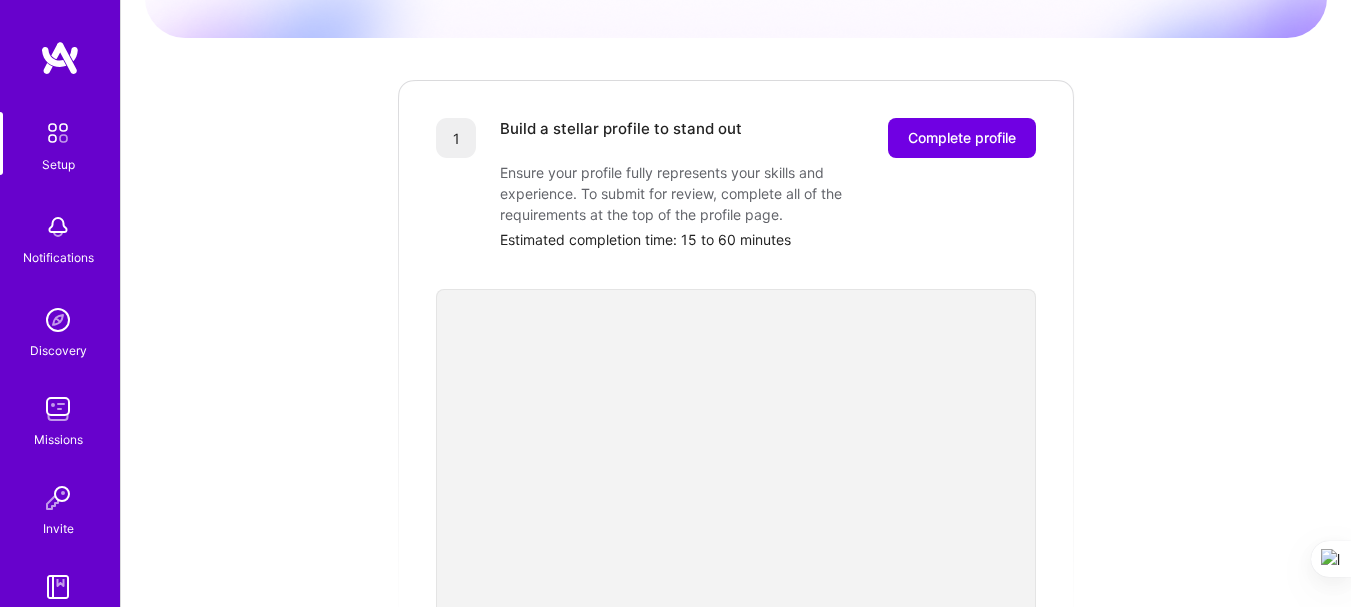 click on "Build a stellar profile to stand out Complete profile Ensure your profile fully represents your skills and experience. To submit for review, complete all of the requirements at the top of the profile page. Estimated completion time: 15 to 60 minutes" at bounding box center [768, 184] 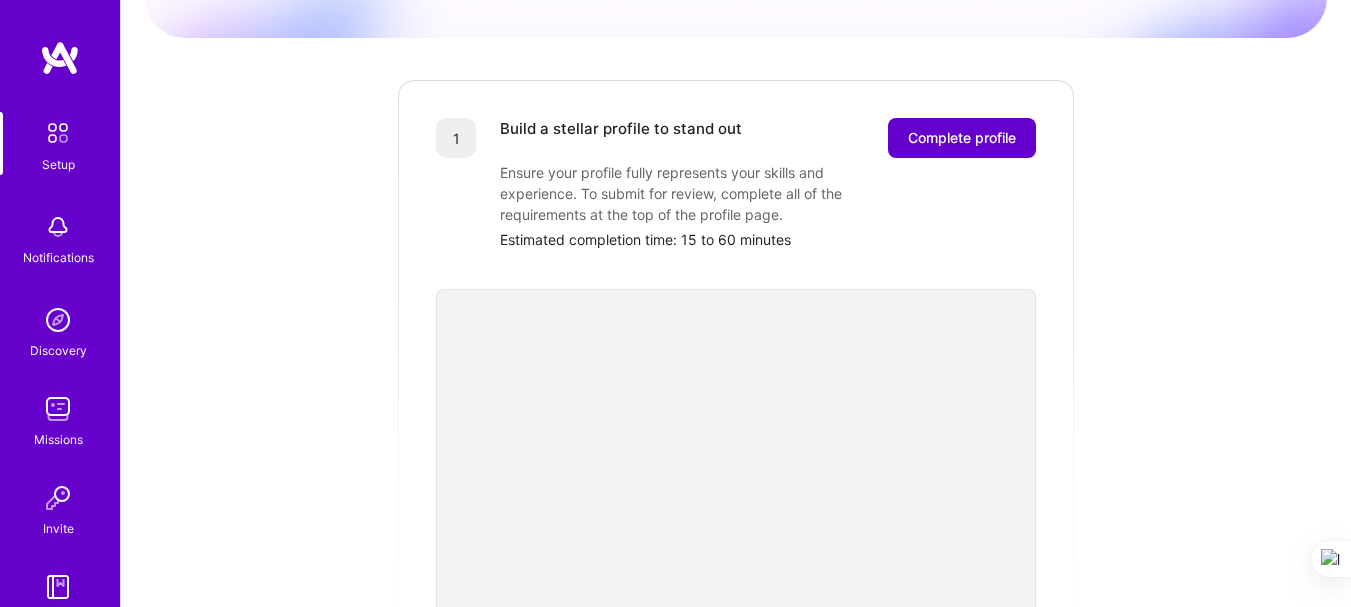 click on "Complete profile" at bounding box center (962, 138) 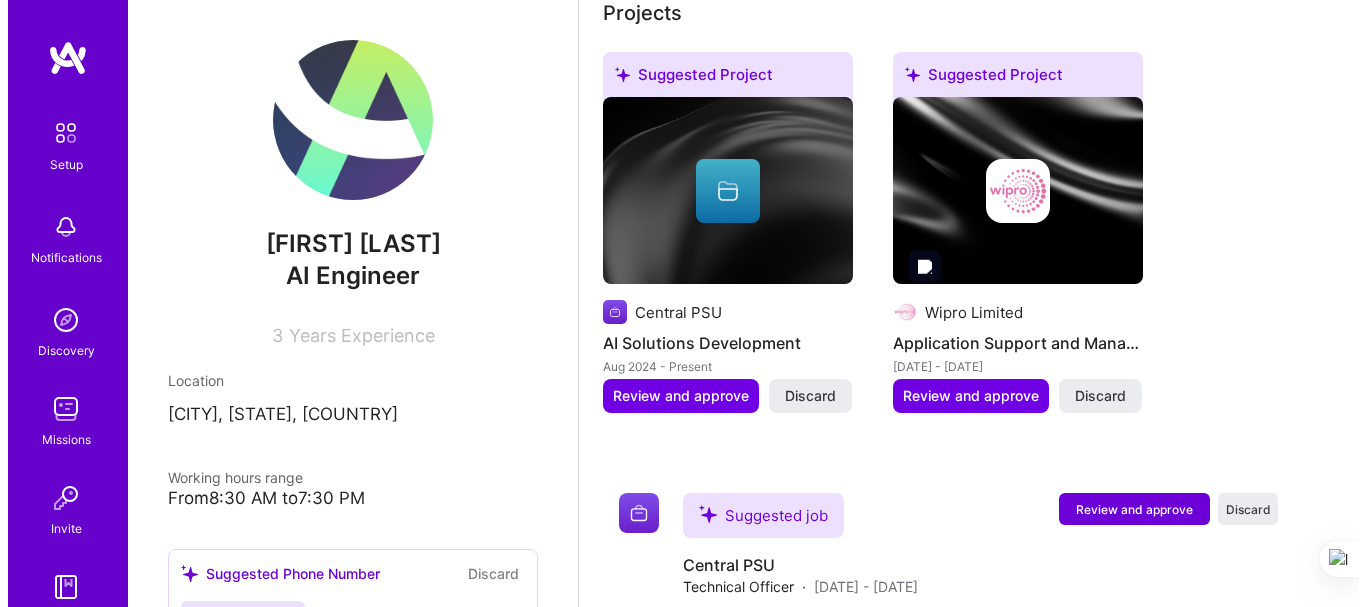 scroll, scrollTop: 1173, scrollLeft: 0, axis: vertical 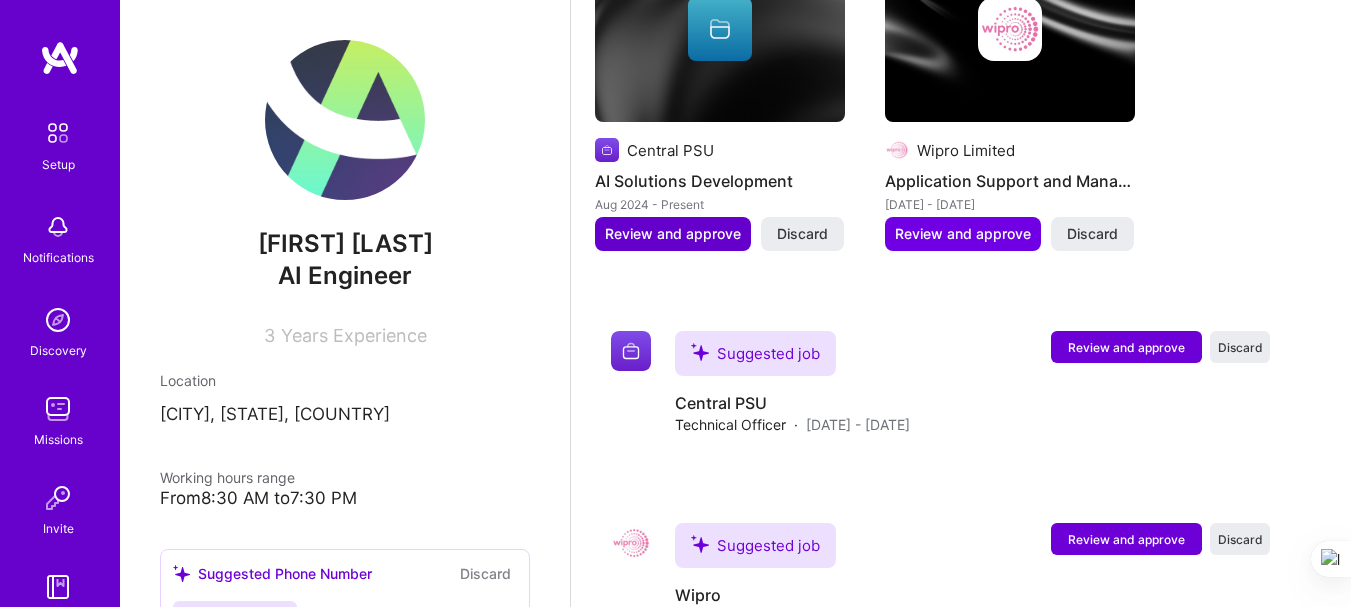 click on "Review and approve" at bounding box center [673, 234] 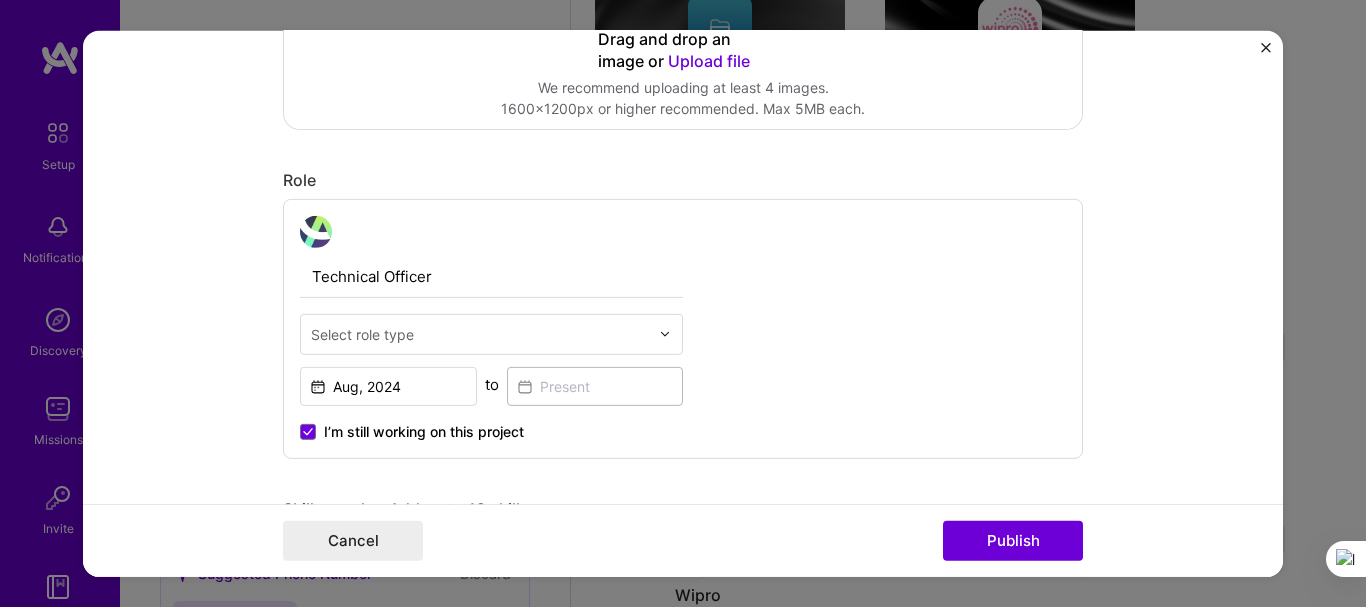 scroll, scrollTop: 600, scrollLeft: 0, axis: vertical 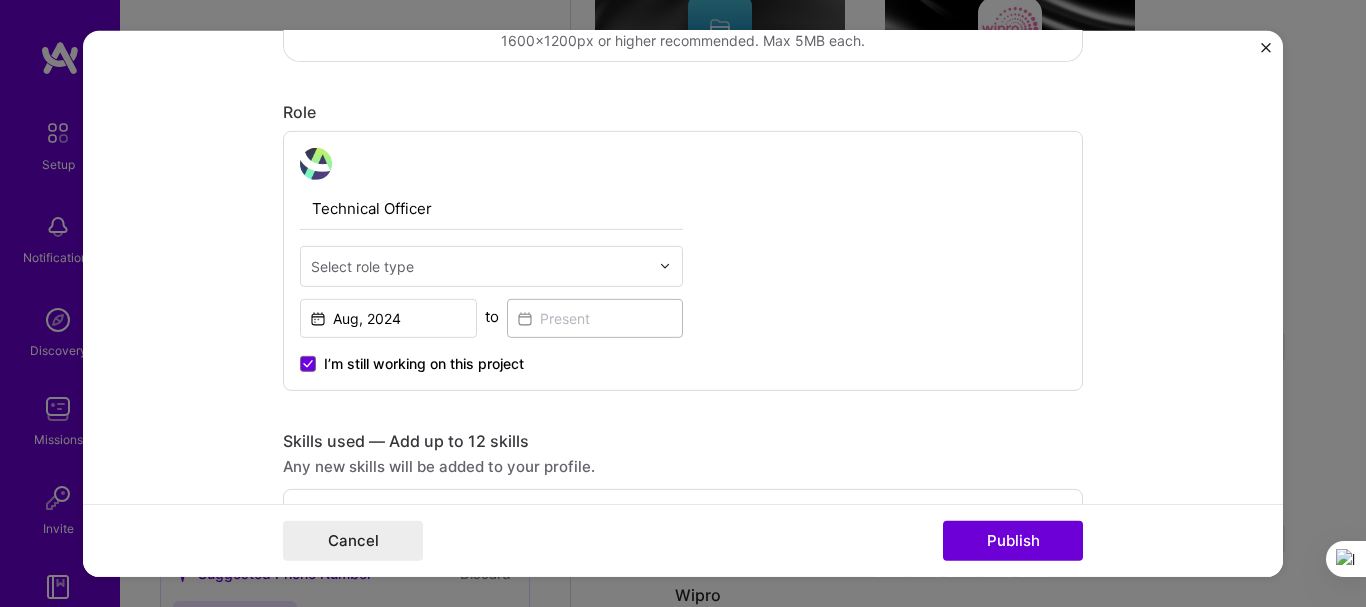 click at bounding box center [480, 265] 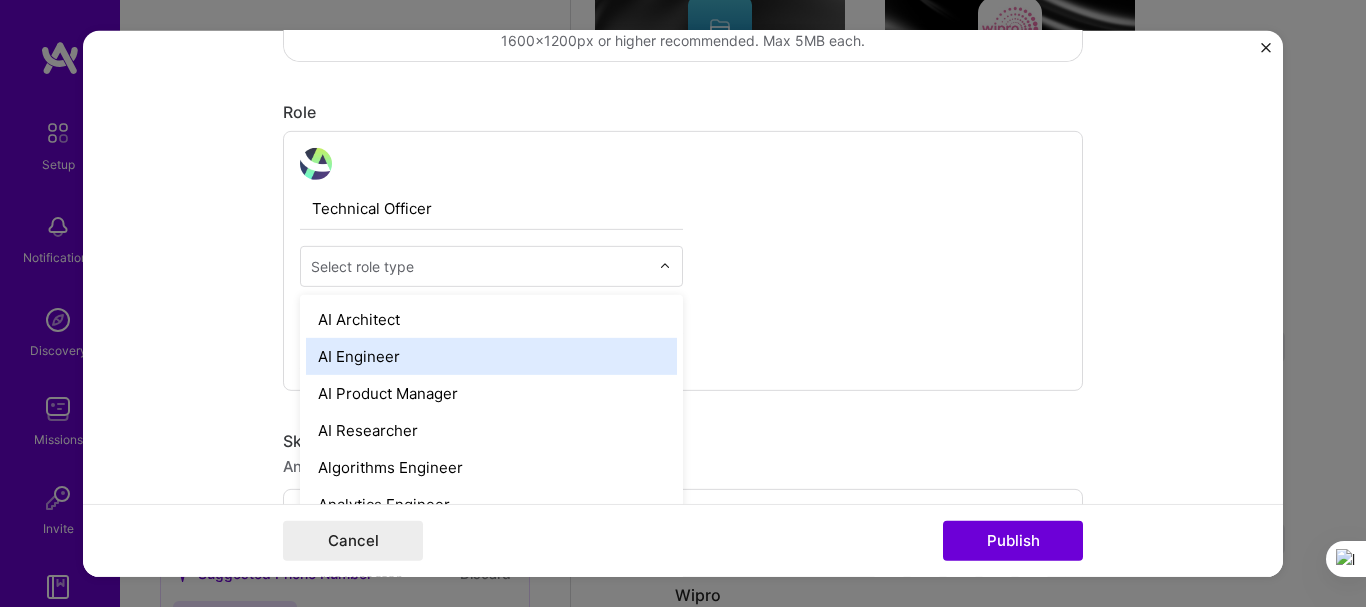 click on "AI Engineer" at bounding box center (491, 355) 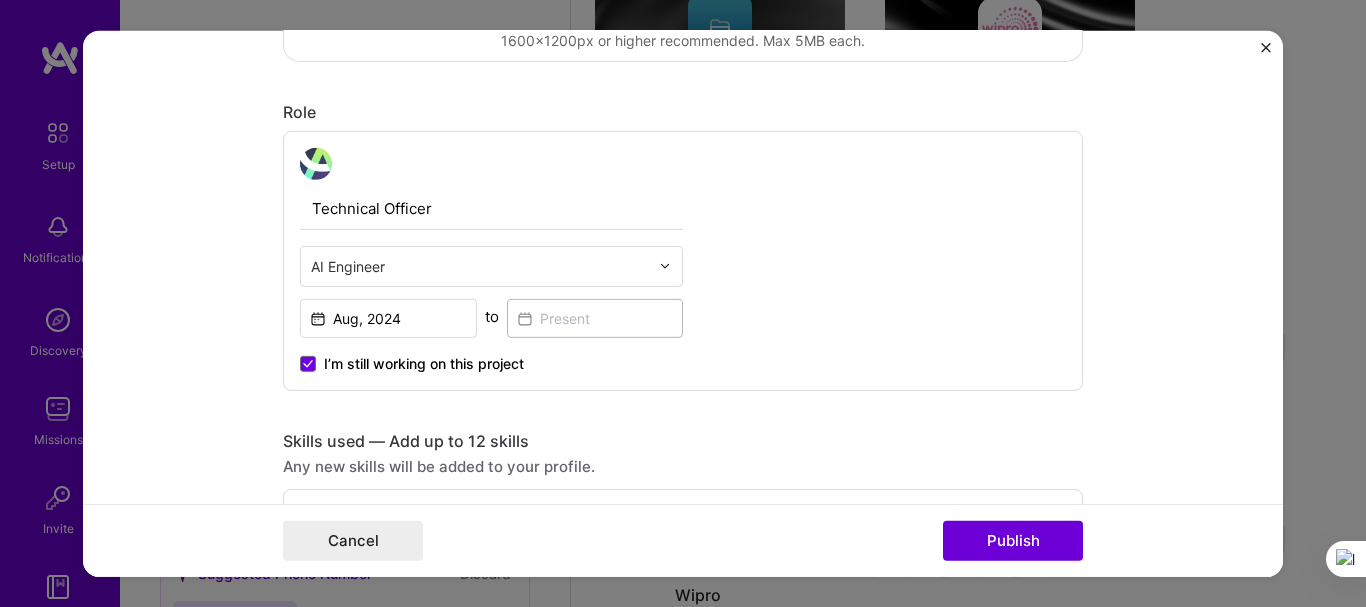 click on "Technical Officer option AI Engineer, selected.   Select is focused ,type to refine list, press Down to open the menu,  AI Engineer Aug, 2024
to
I’m still working on this project" at bounding box center (683, 260) 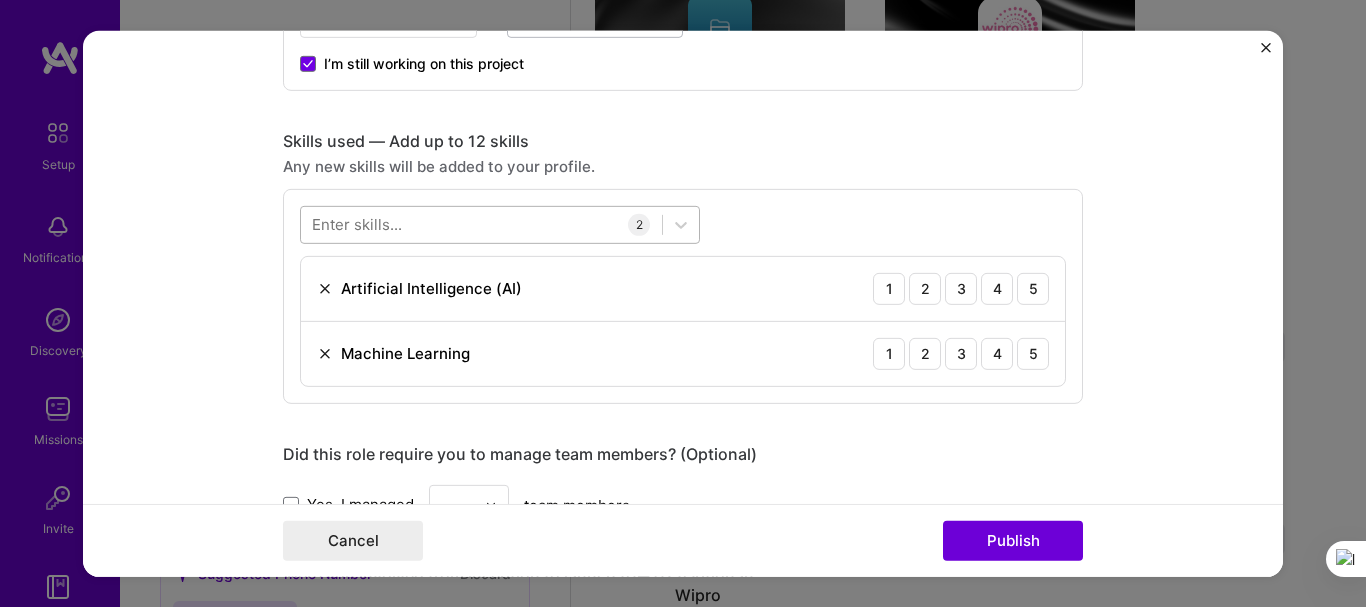 scroll, scrollTop: 1100, scrollLeft: 0, axis: vertical 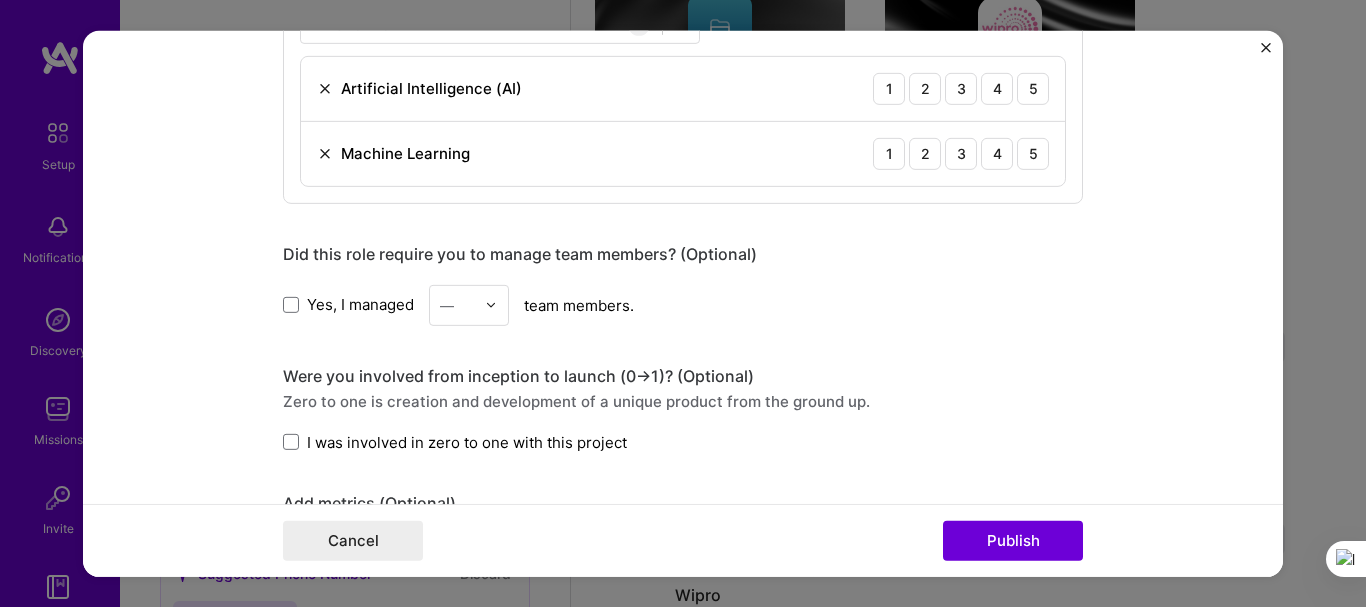 click on "Yes, I managed" at bounding box center [348, 304] 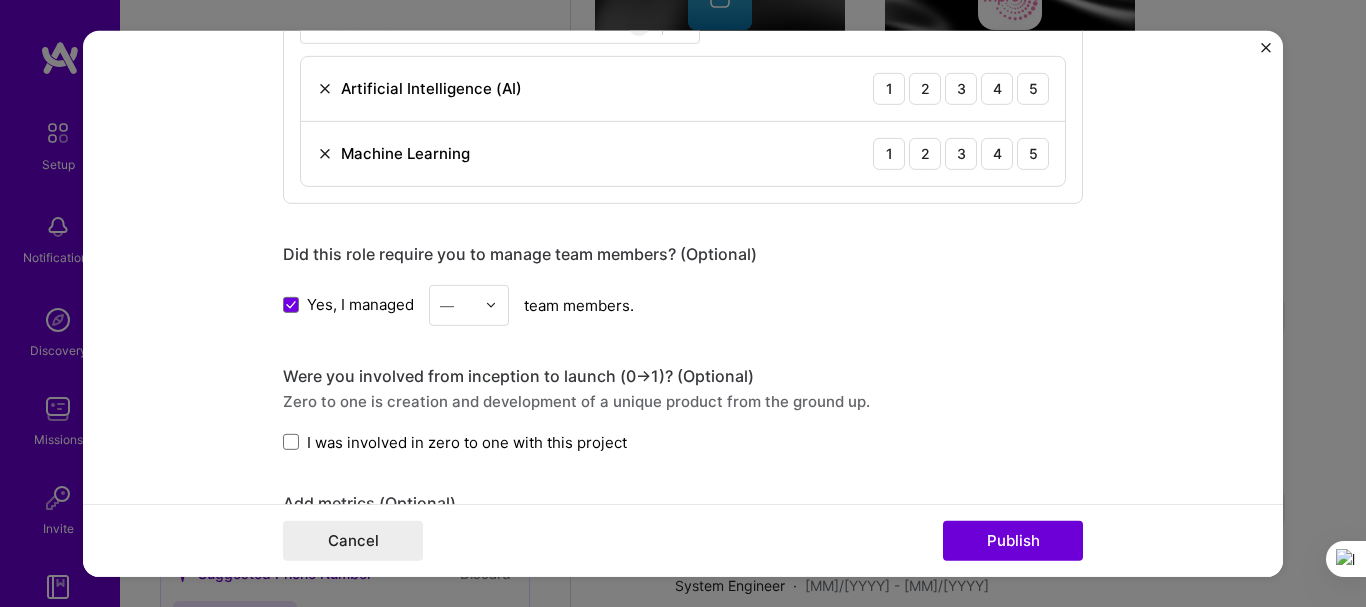 click on "—" at bounding box center [469, 304] 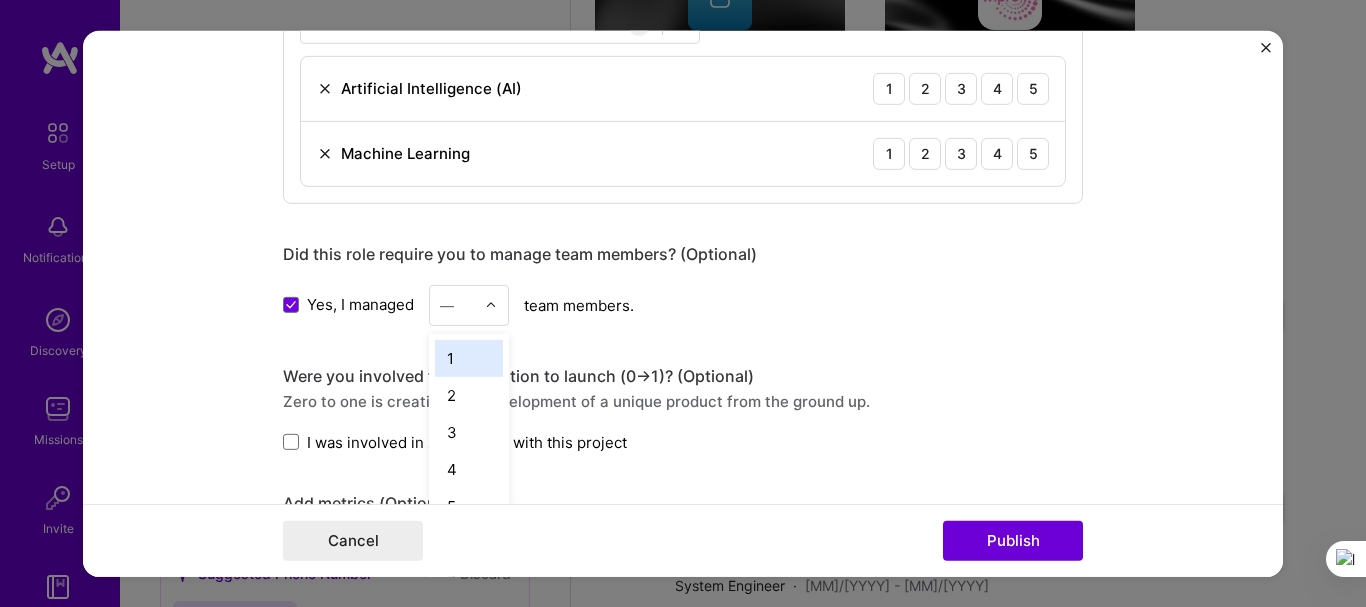 scroll, scrollTop: 1207, scrollLeft: 0, axis: vertical 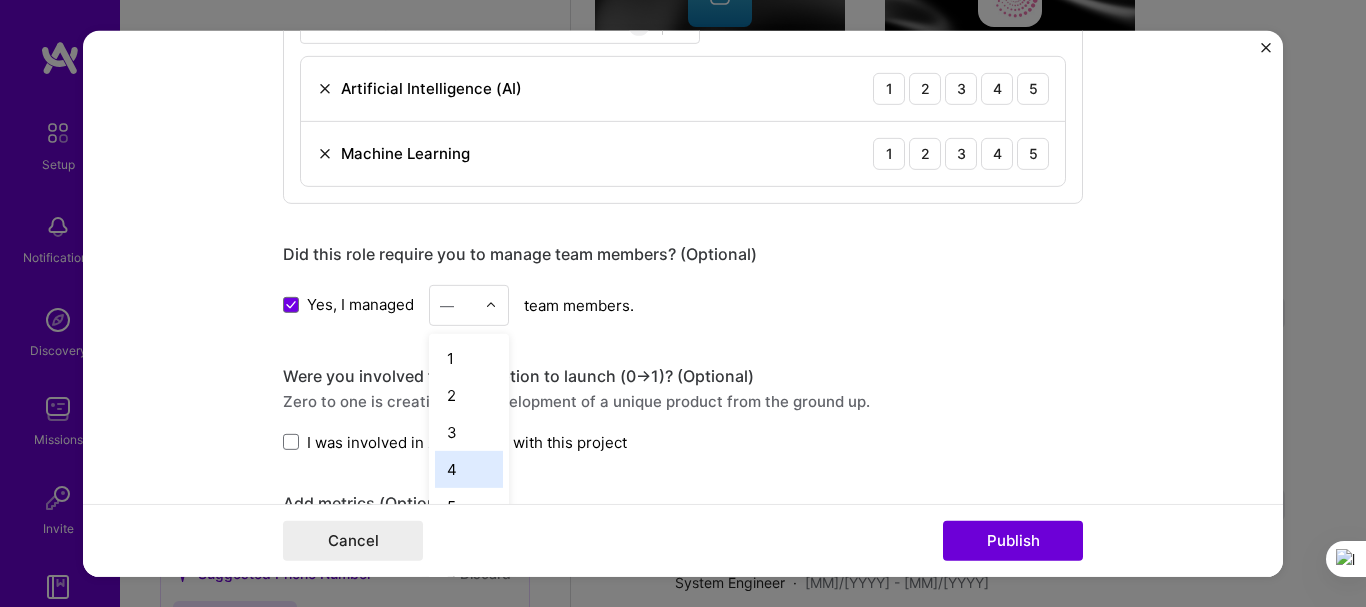 click on "4" at bounding box center [469, 468] 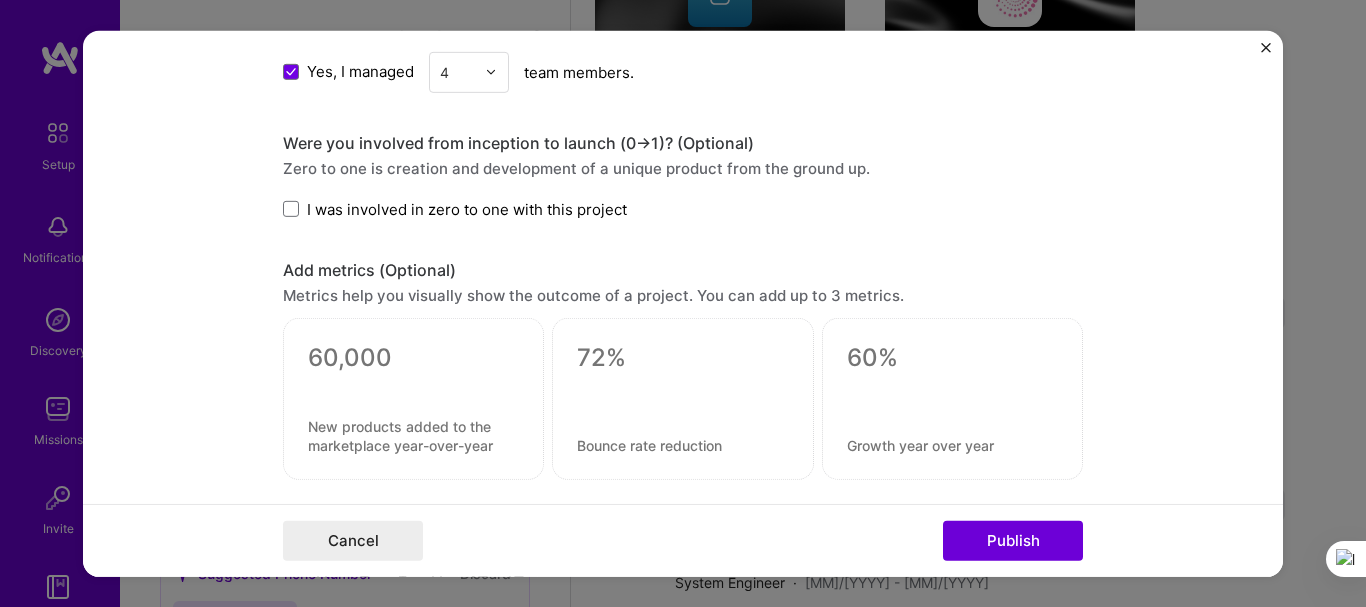 scroll, scrollTop: 1400, scrollLeft: 0, axis: vertical 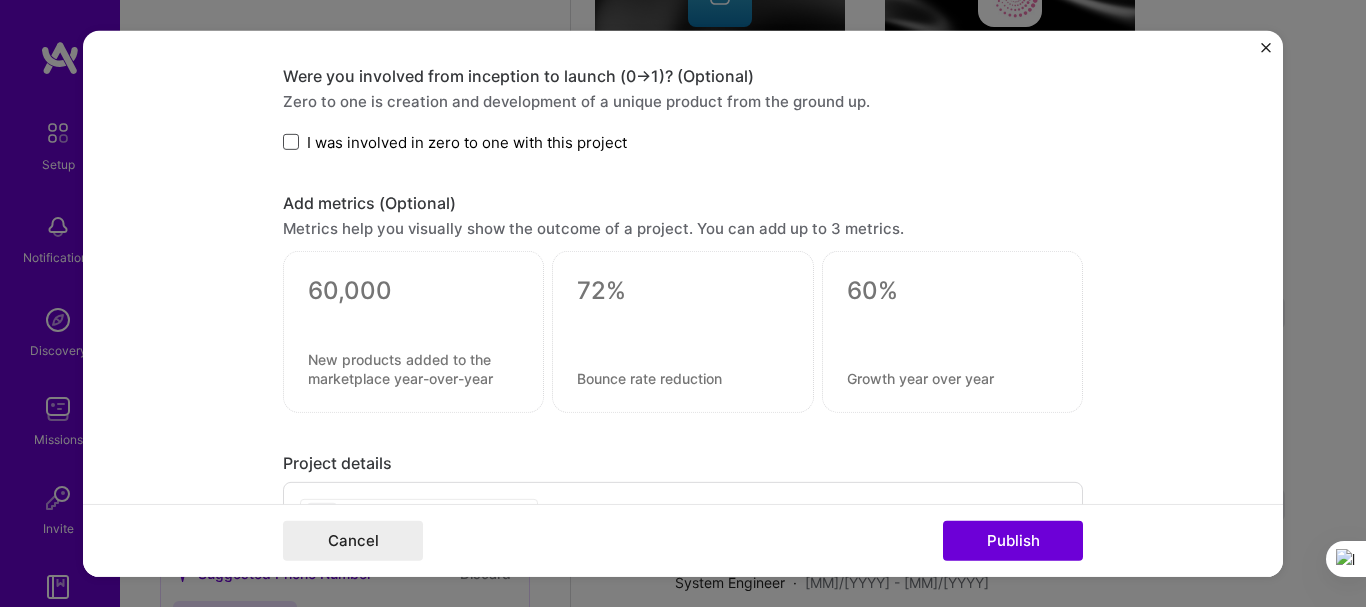 click at bounding box center [291, 142] 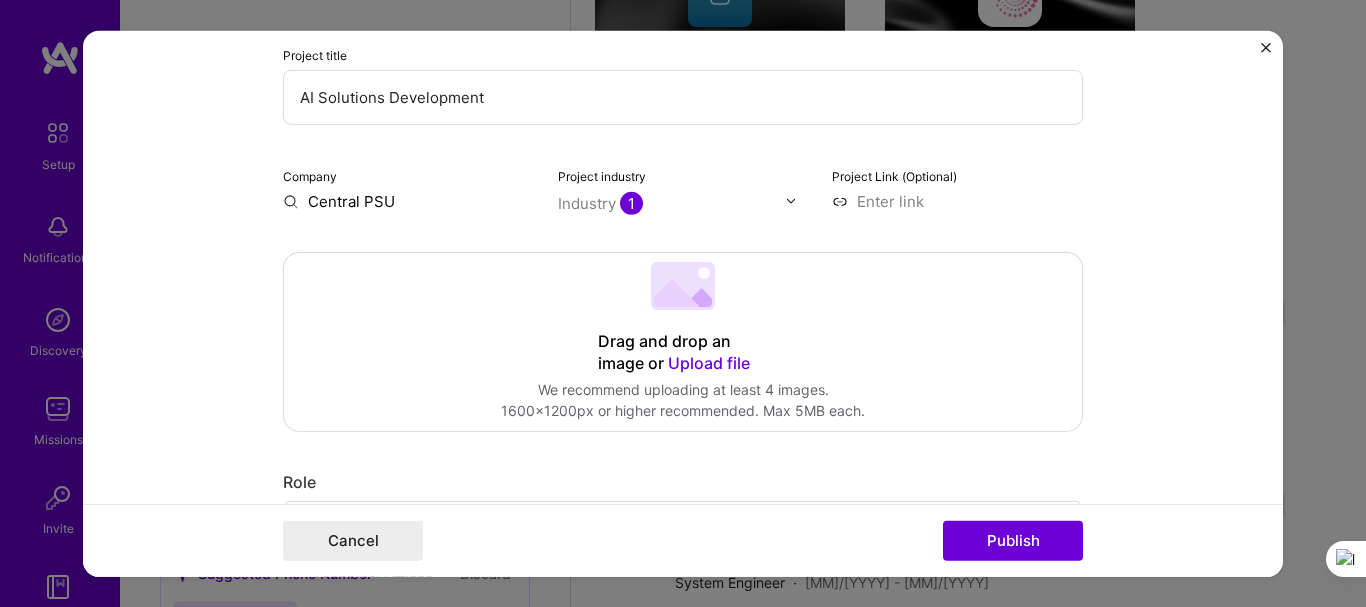 scroll, scrollTop: 200, scrollLeft: 0, axis: vertical 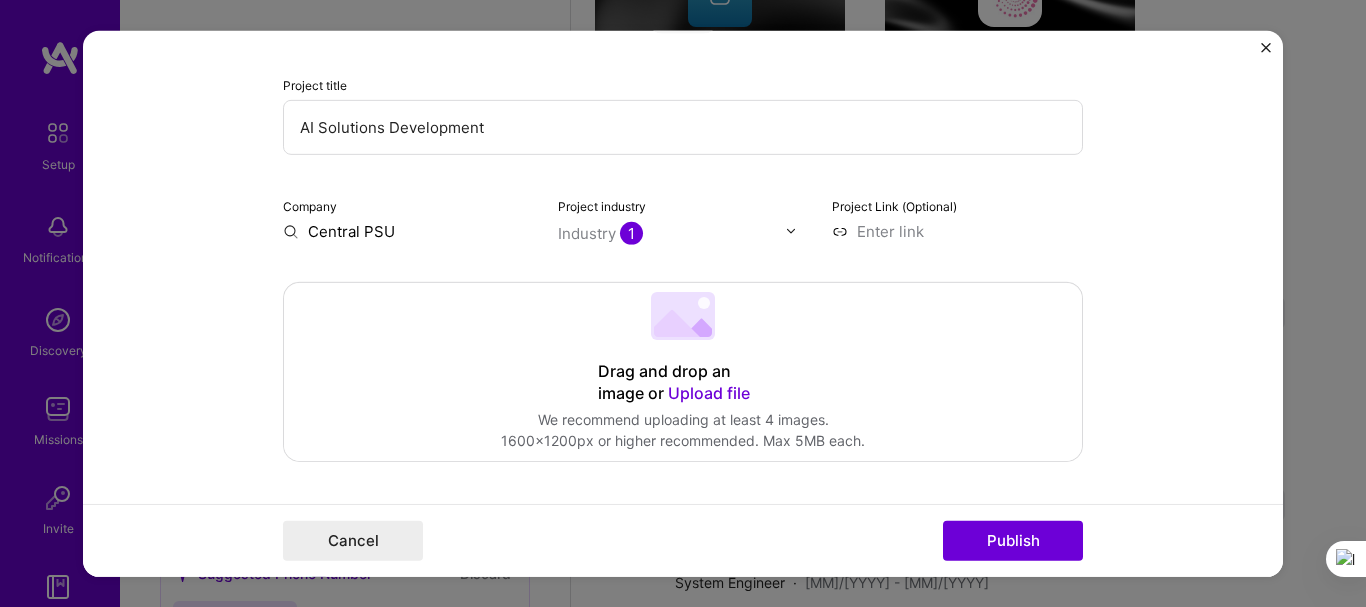 click on "Upload file" at bounding box center (709, 392) 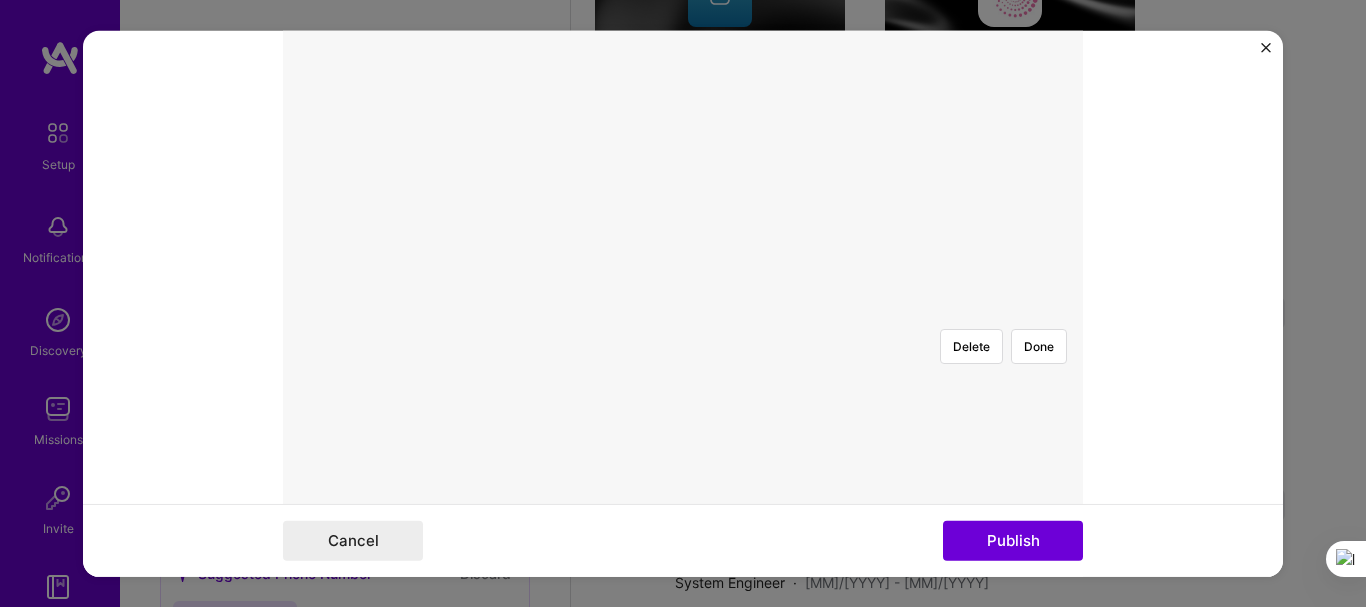 scroll, scrollTop: 500, scrollLeft: 0, axis: vertical 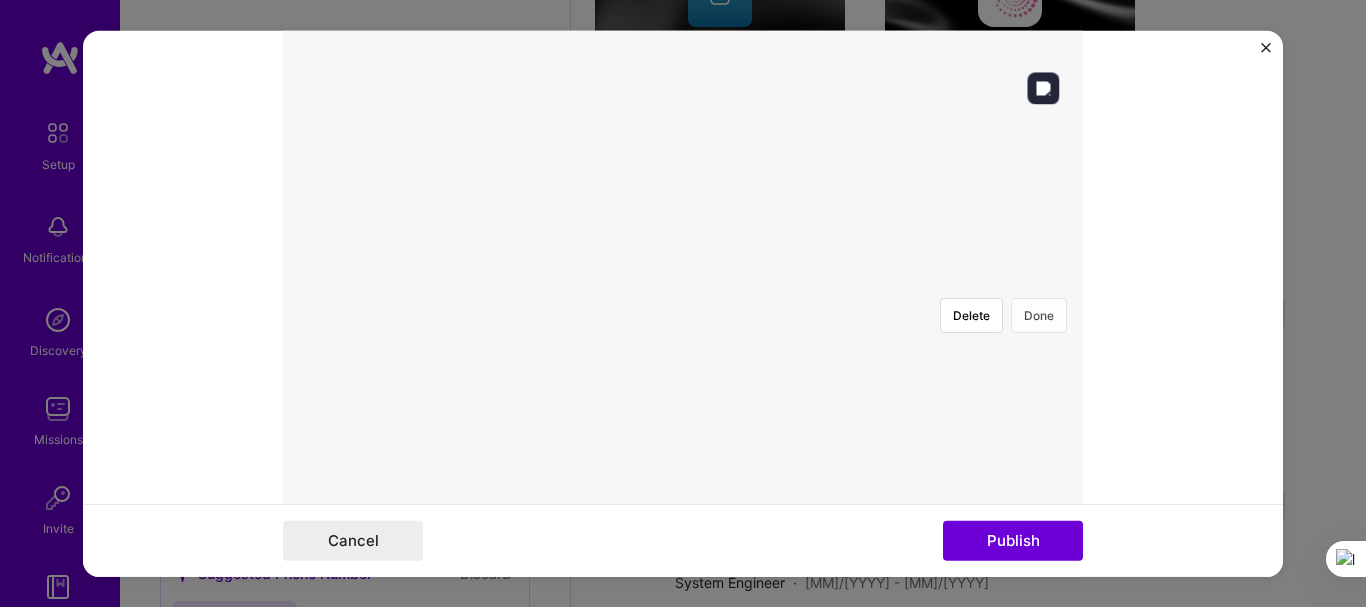 click on "Done" at bounding box center (1039, 314) 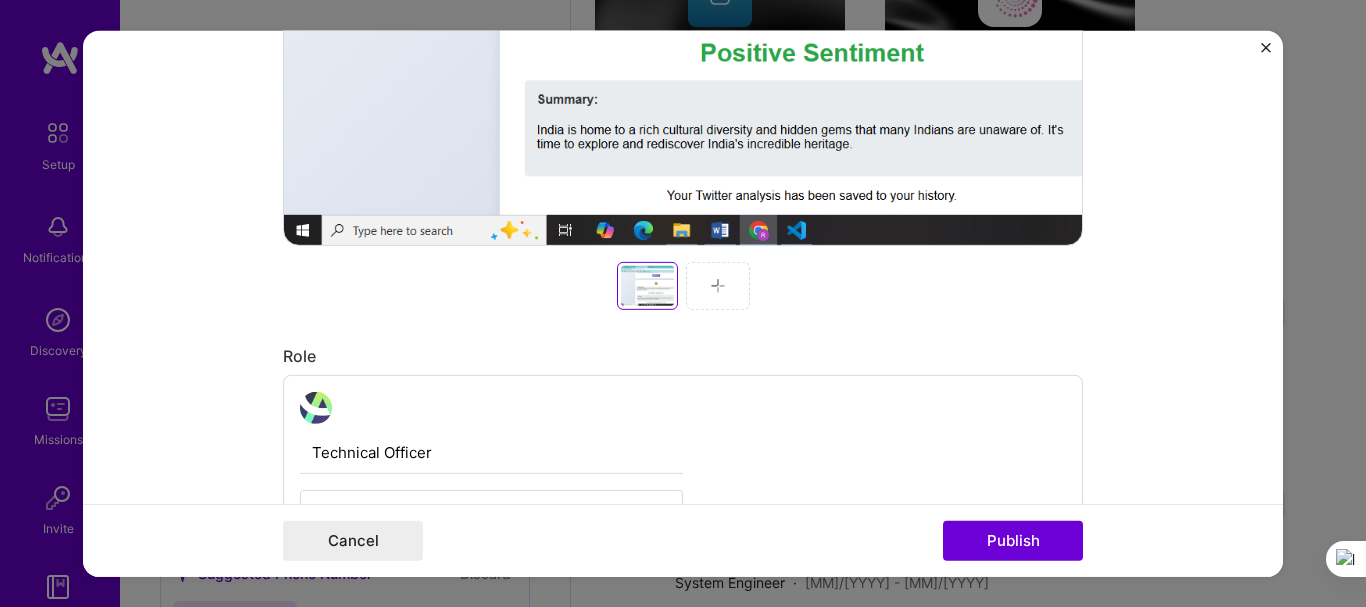 scroll, scrollTop: 800, scrollLeft: 0, axis: vertical 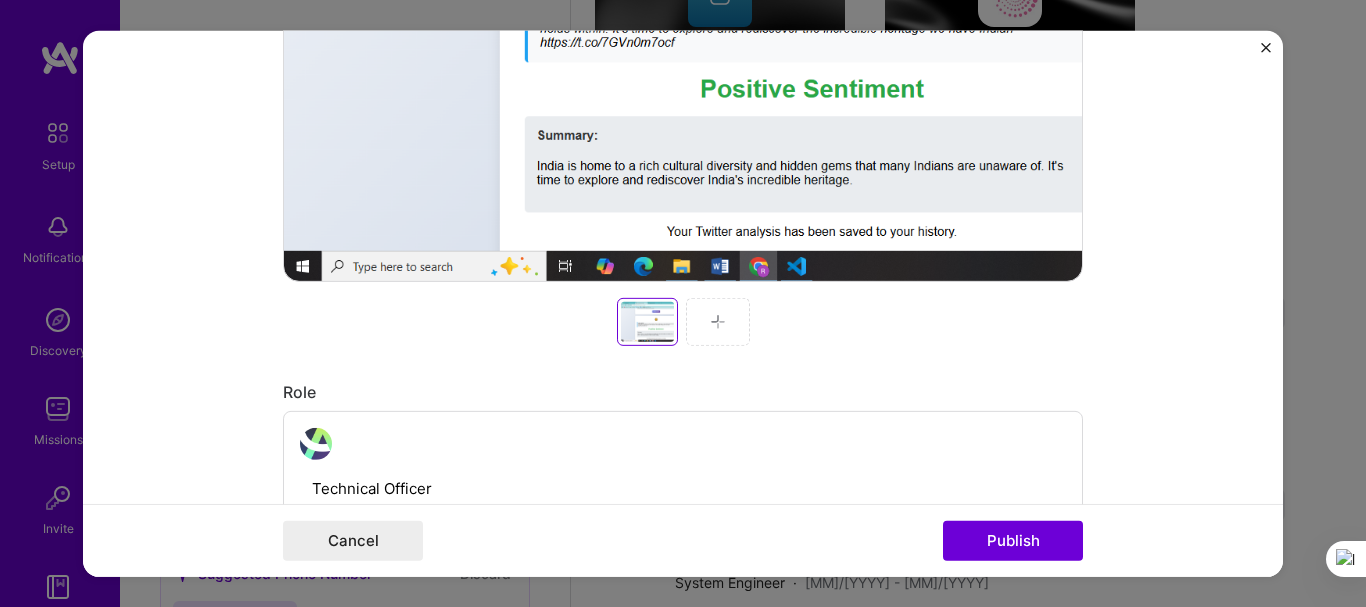 click at bounding box center [718, 321] 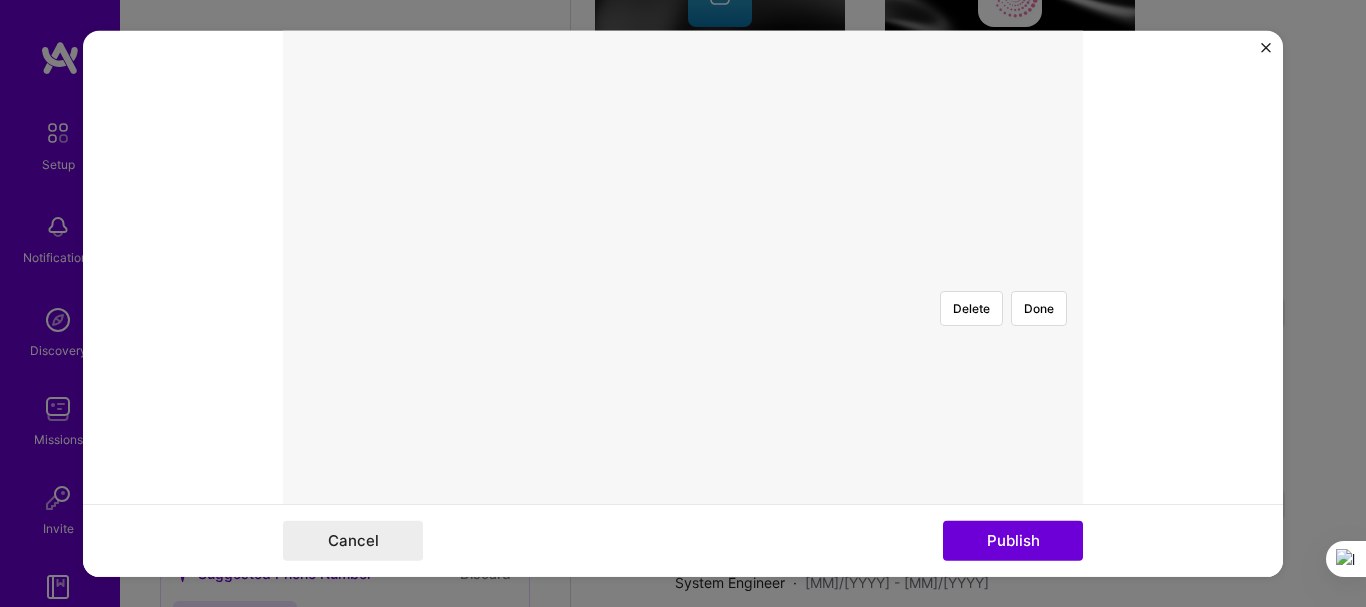 scroll, scrollTop: 500, scrollLeft: 0, axis: vertical 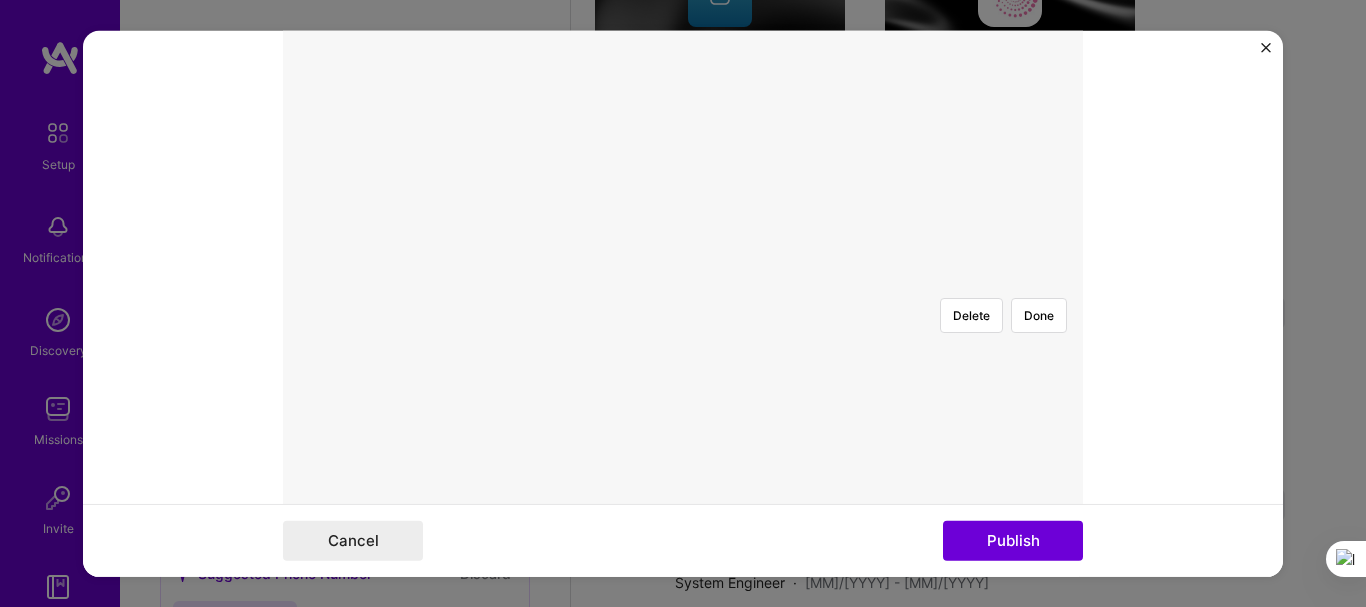 click at bounding box center (985, 506) 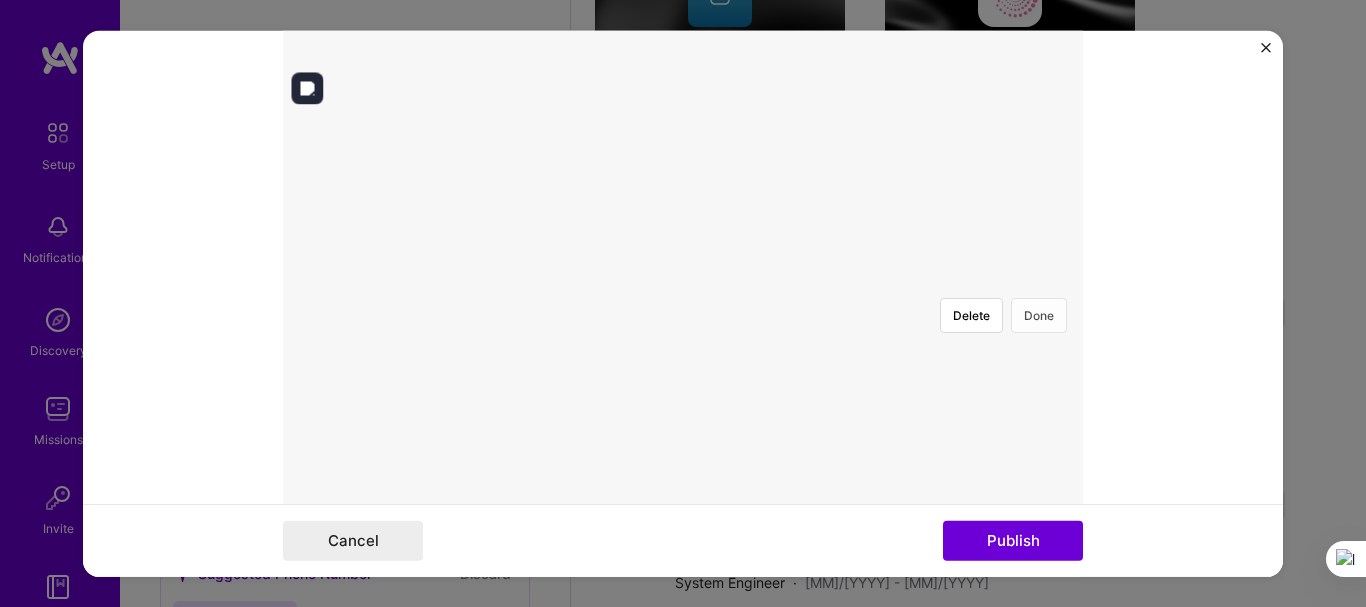 click on "Done" at bounding box center (1039, 314) 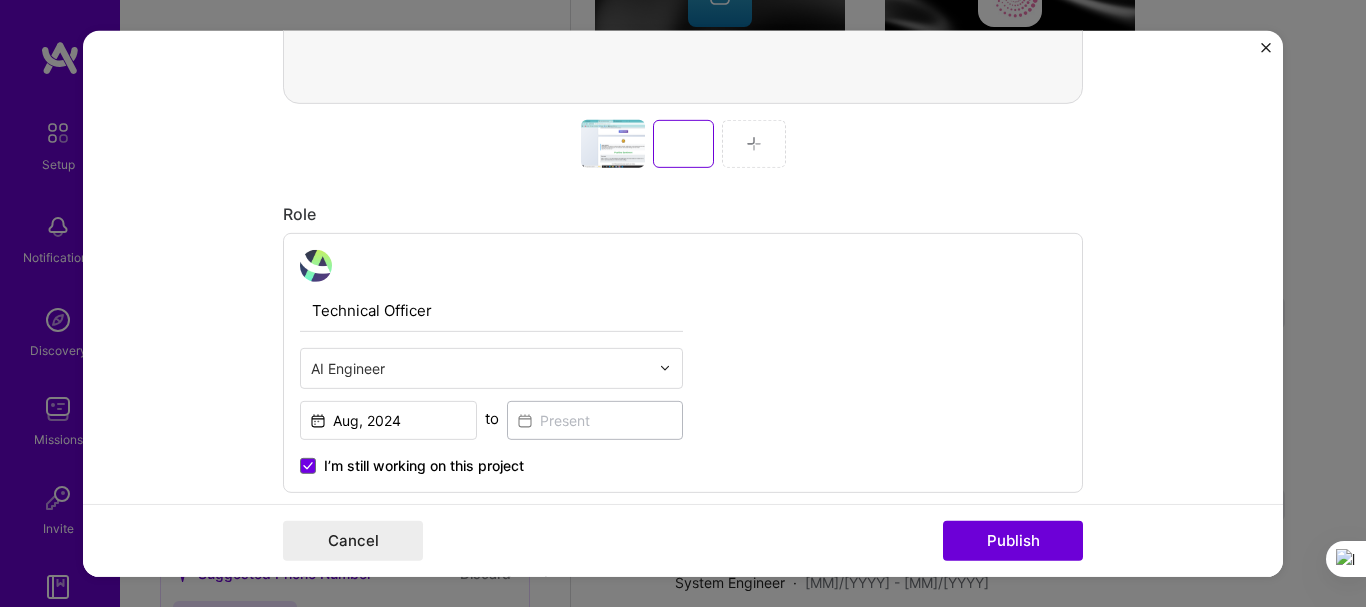 scroll, scrollTop: 1000, scrollLeft: 0, axis: vertical 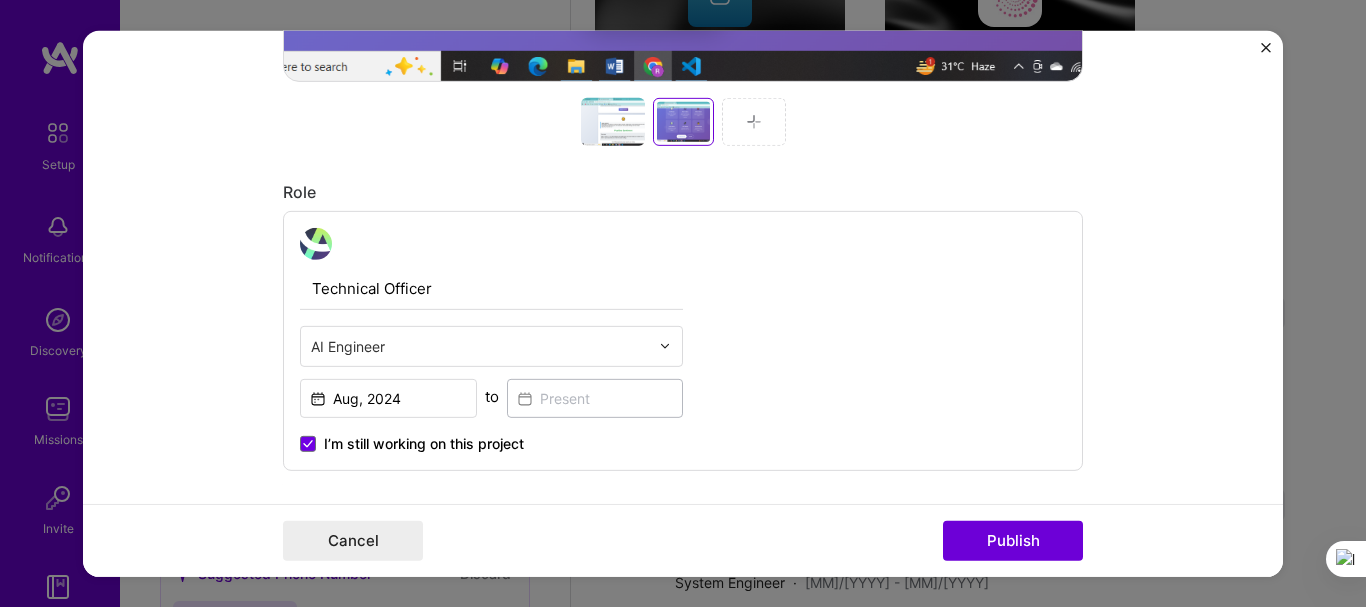 click at bounding box center (754, 121) 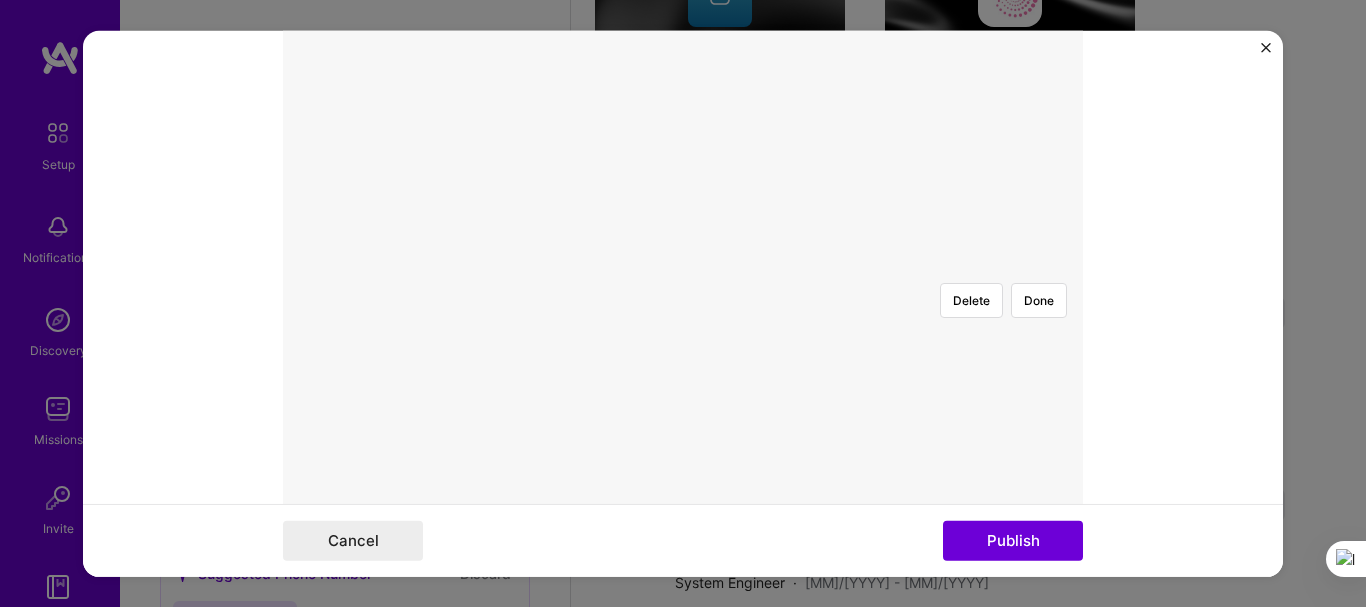 scroll, scrollTop: 400, scrollLeft: 0, axis: vertical 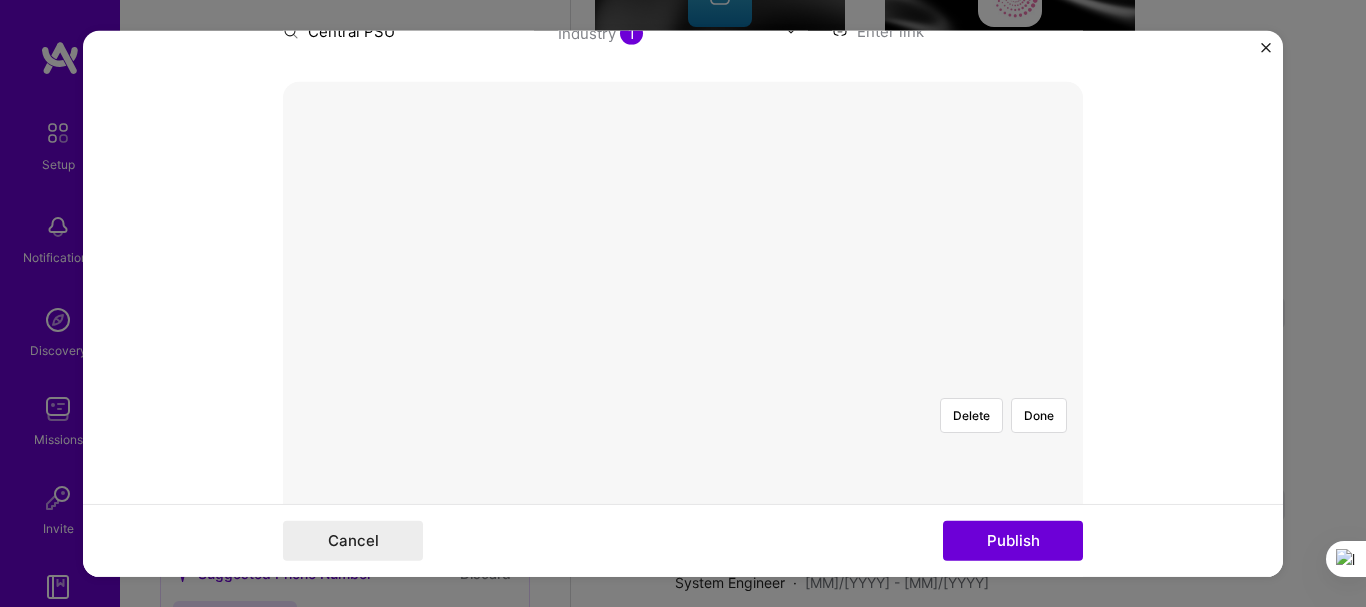 click at bounding box center [1090, 606] 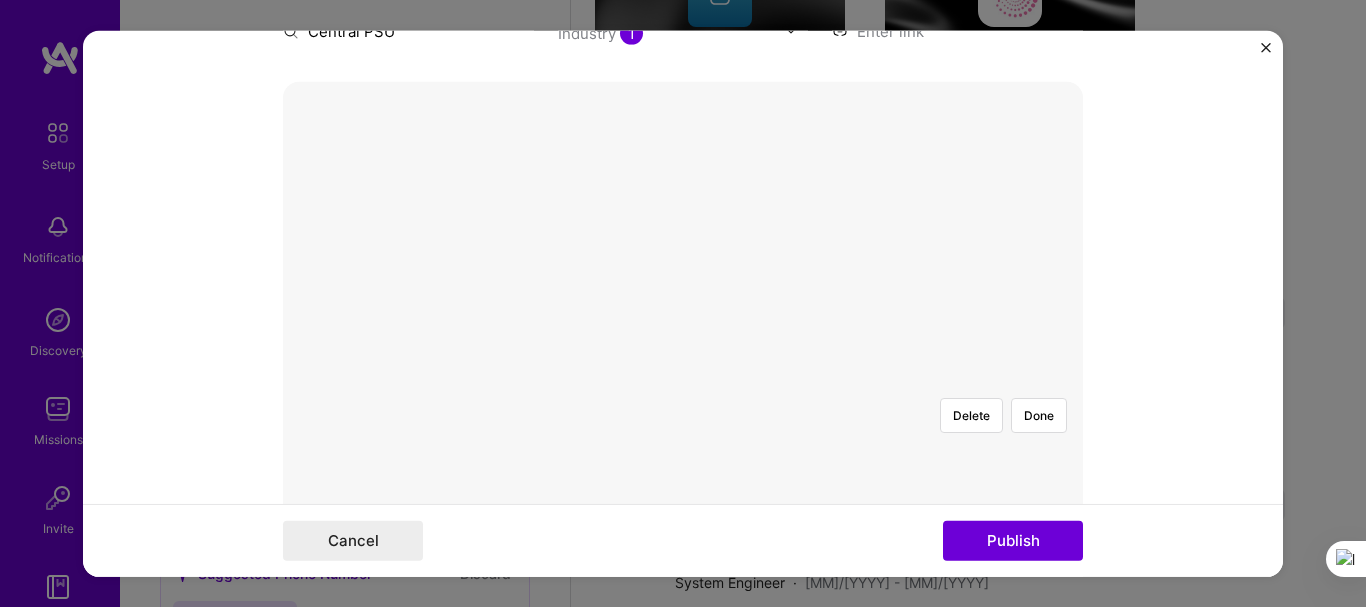 click at bounding box center [1081, 606] 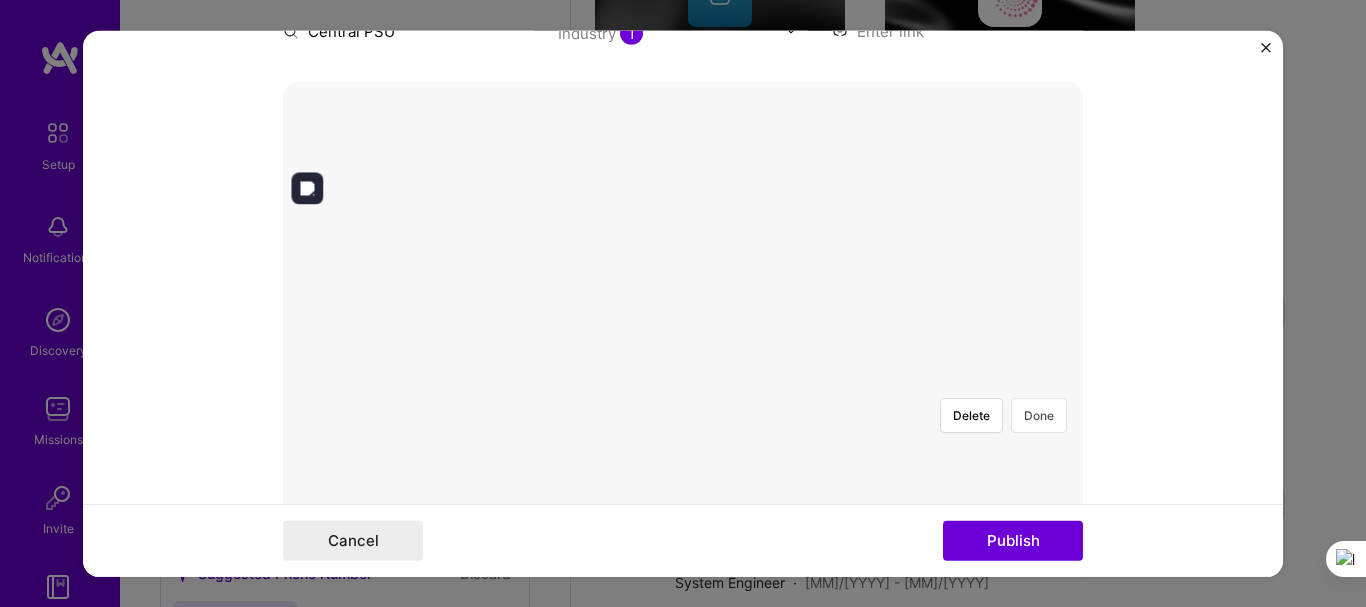 click on "Done" at bounding box center [1039, 414] 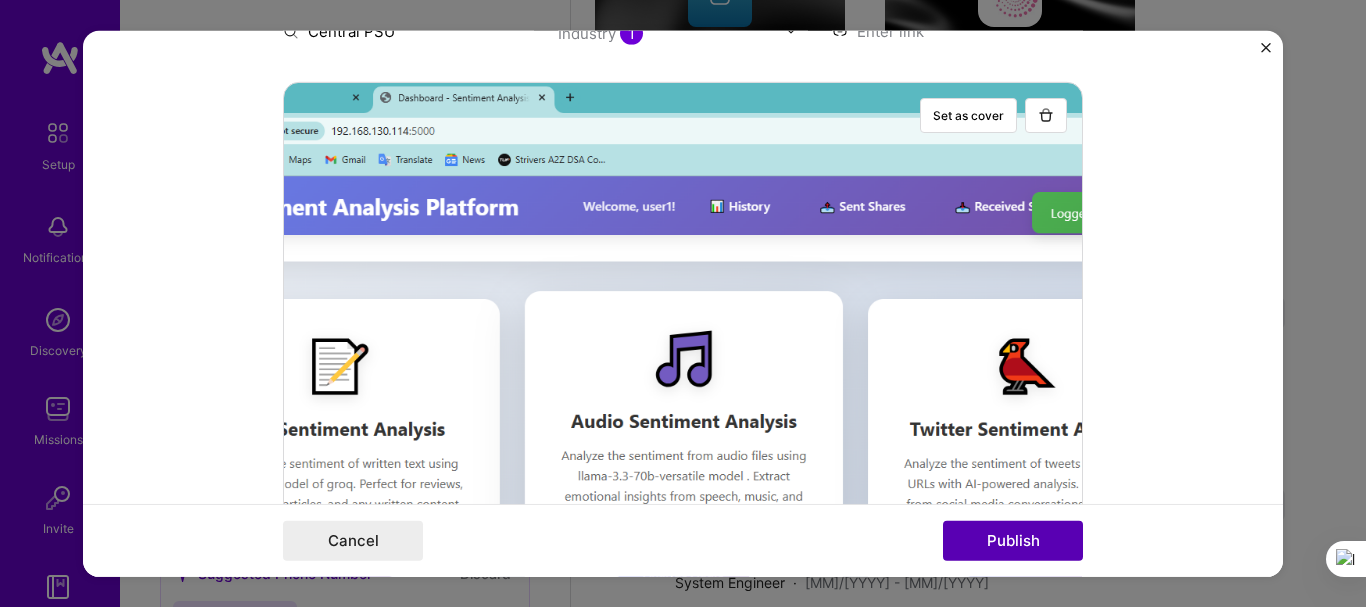 click on "Publish" at bounding box center [1013, 541] 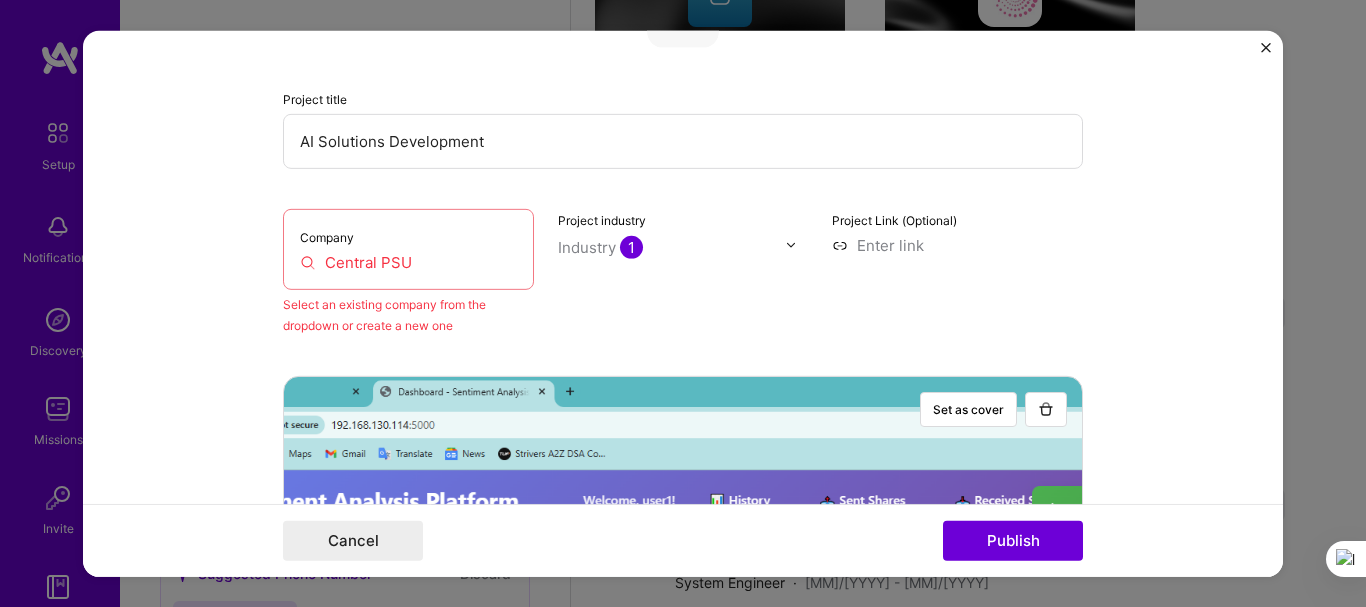 scroll, scrollTop: 131, scrollLeft: 0, axis: vertical 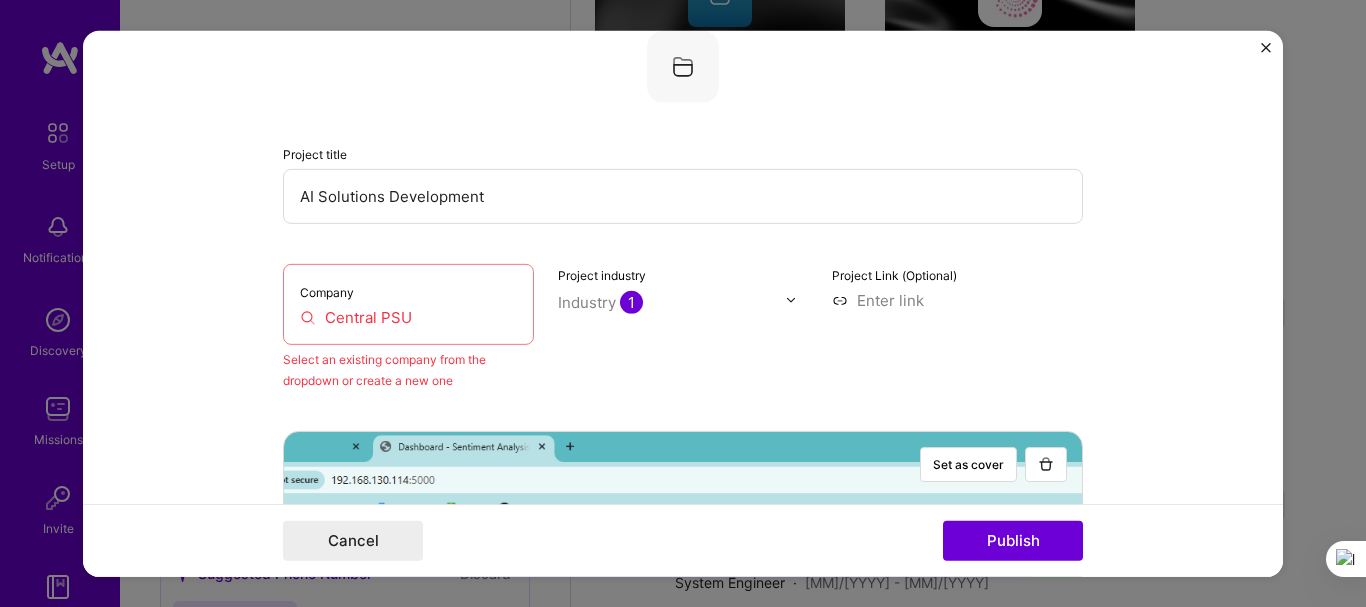 click on "Central PSU" at bounding box center (408, 316) 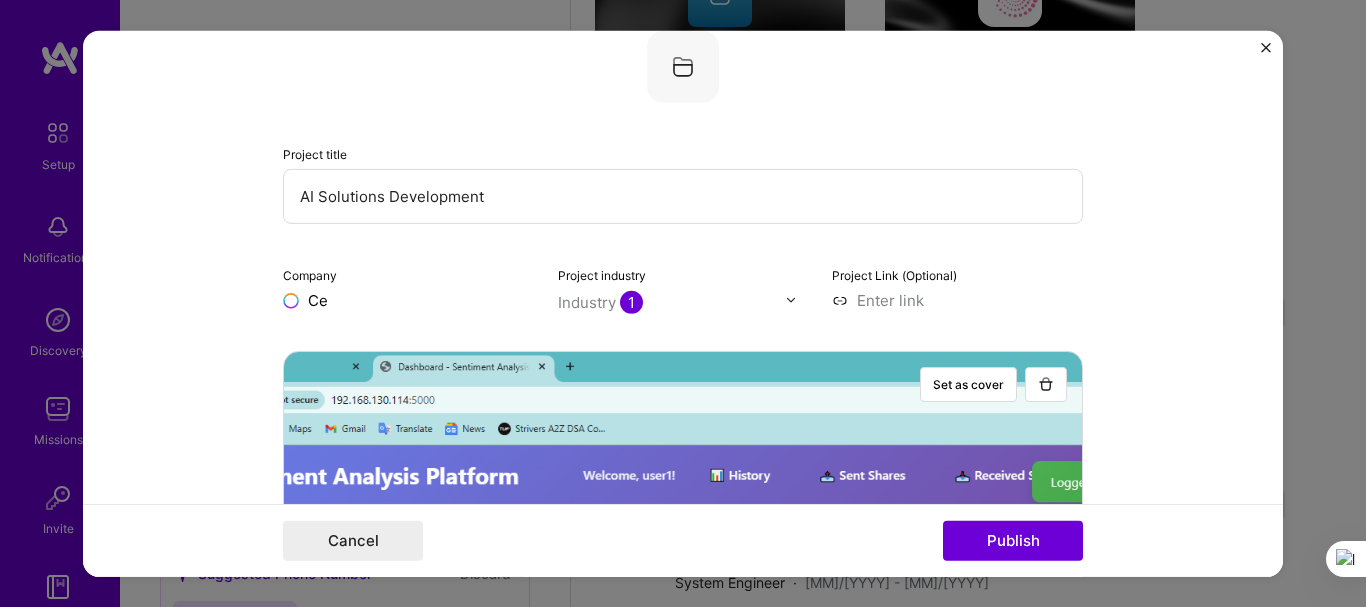 type on "C" 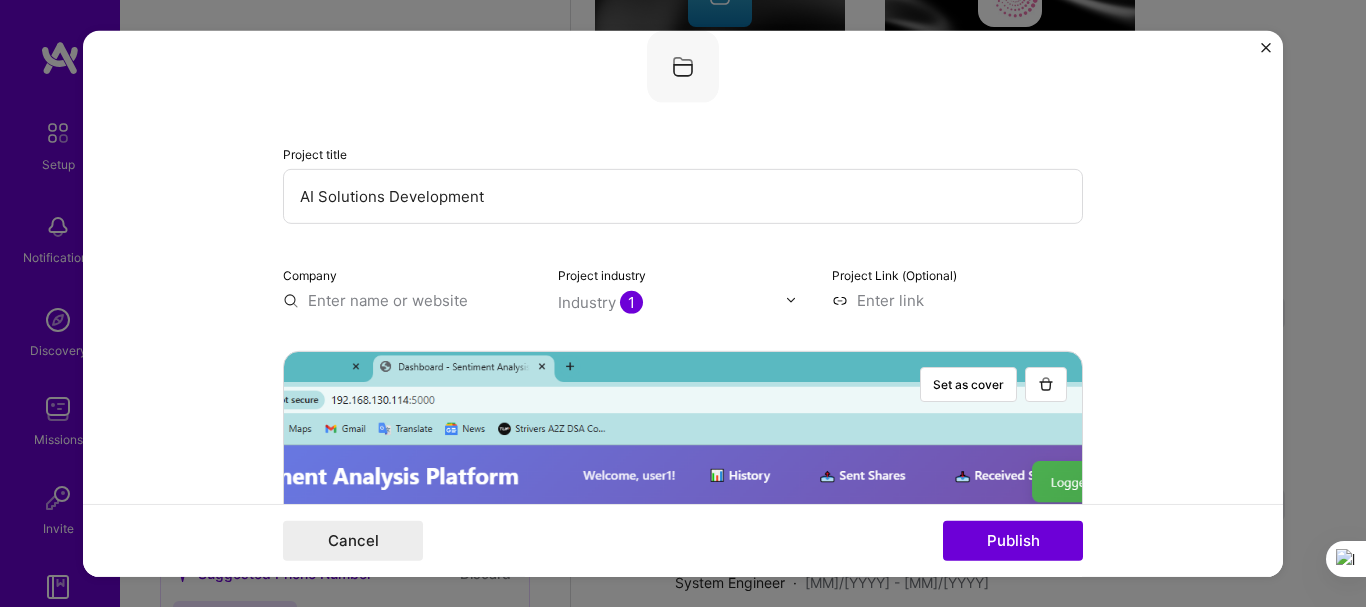 click at bounding box center [408, 299] 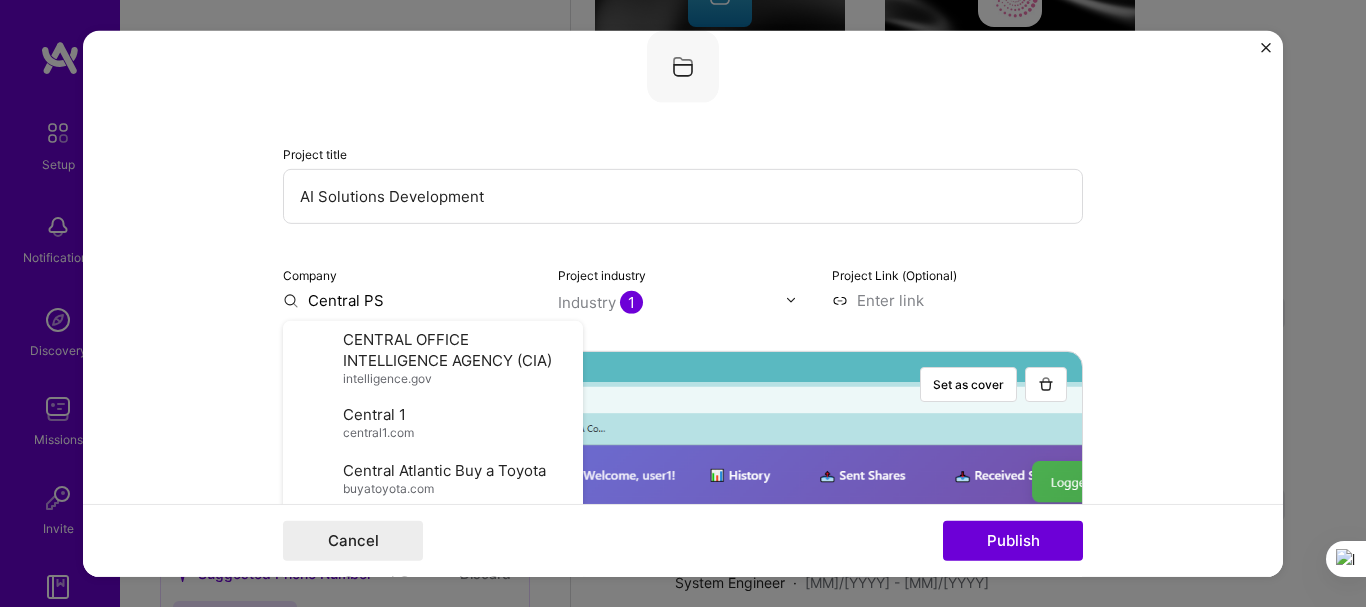 type on "Central PSU" 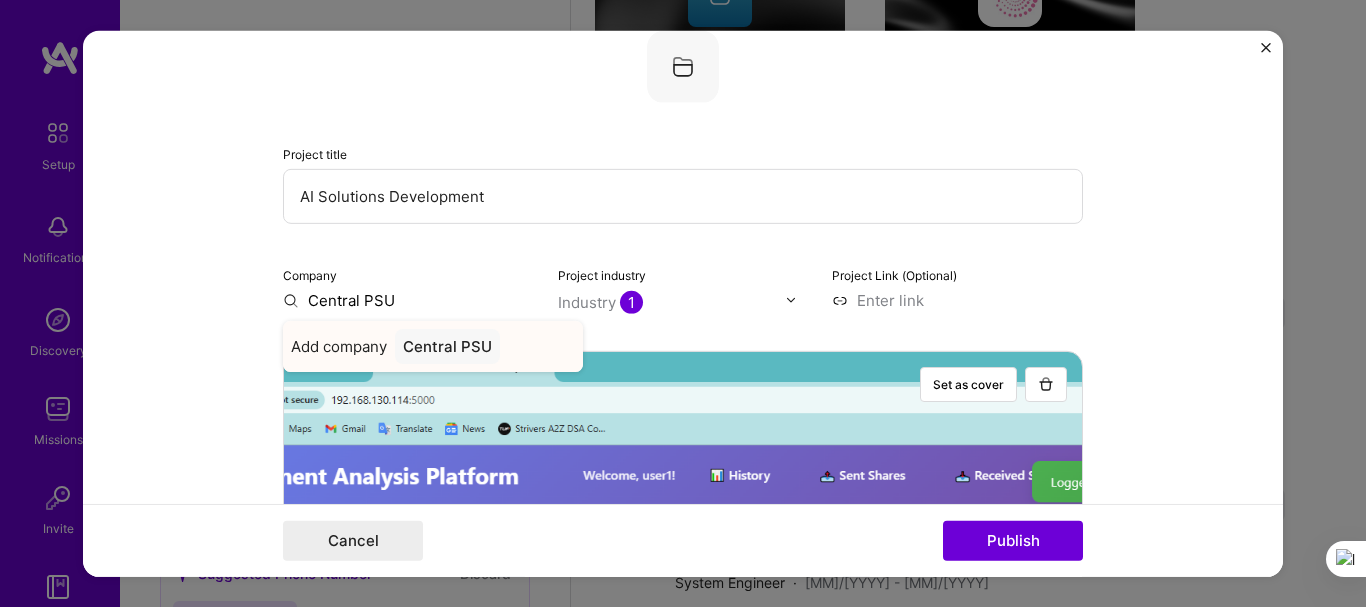 click on "Central PSU" at bounding box center (447, 345) 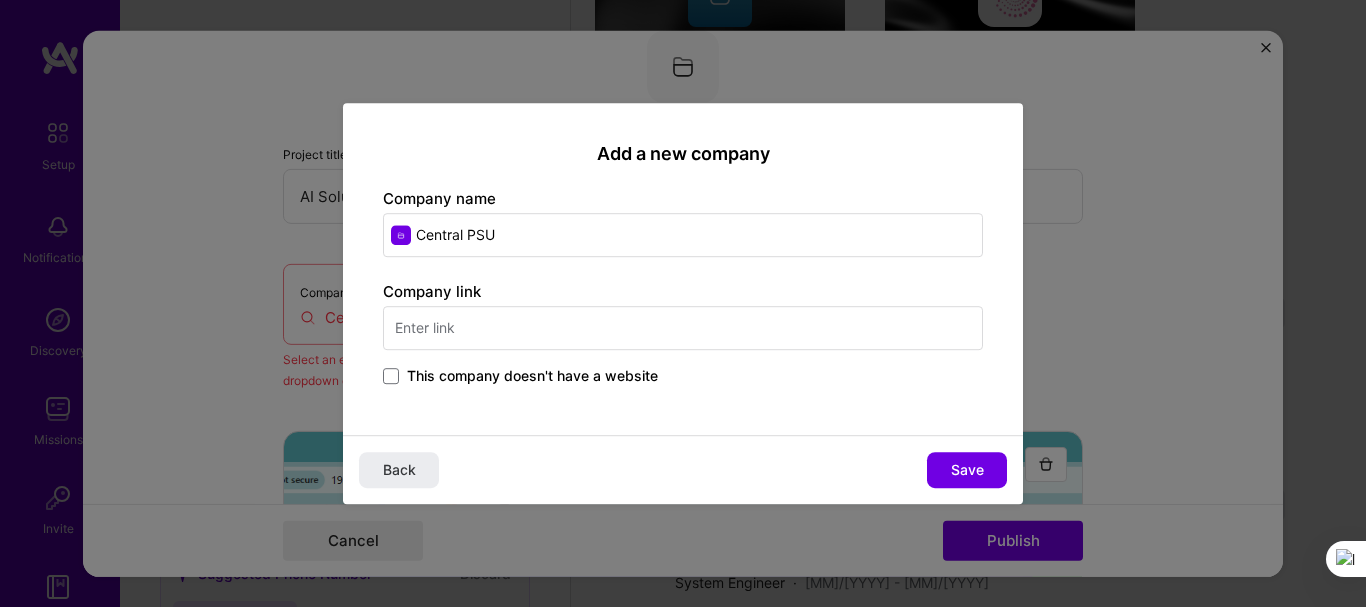 click at bounding box center (683, 328) 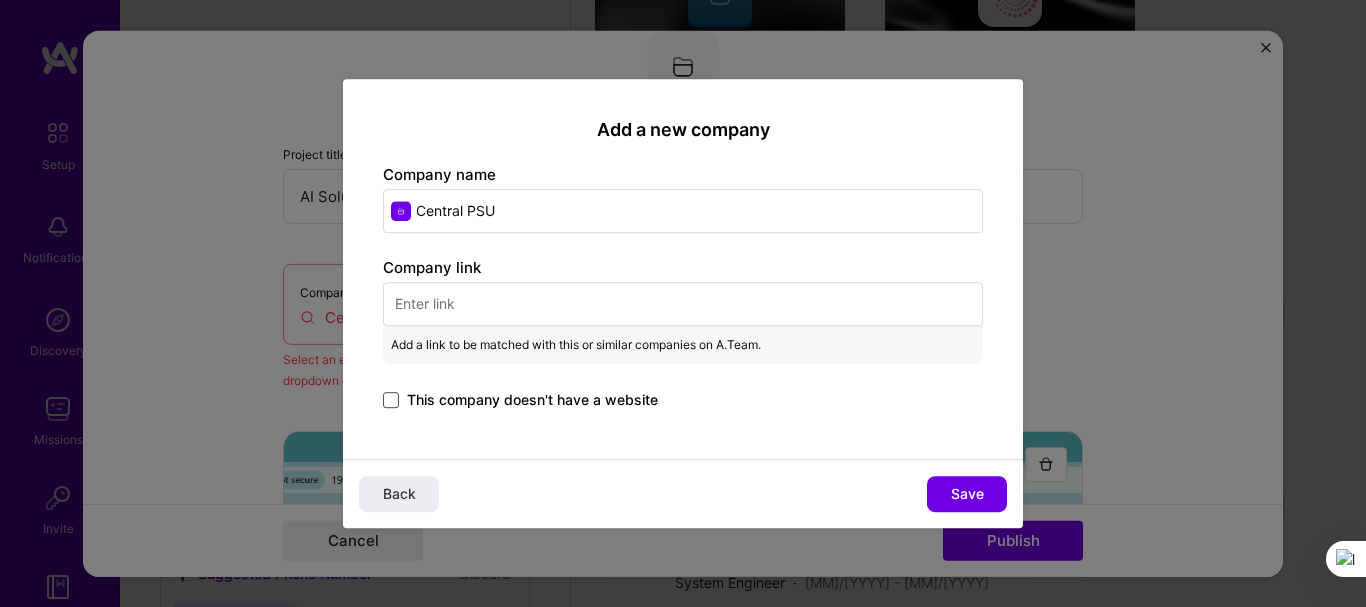 click at bounding box center (391, 400) 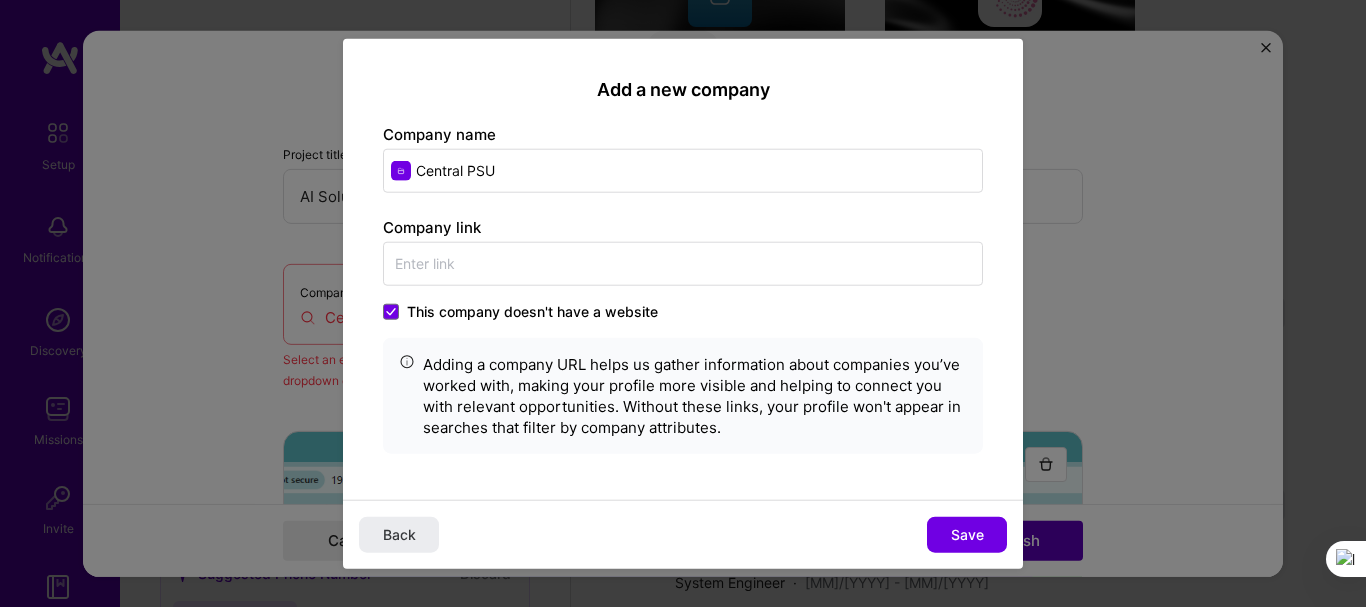 click on "Save" at bounding box center (967, 535) 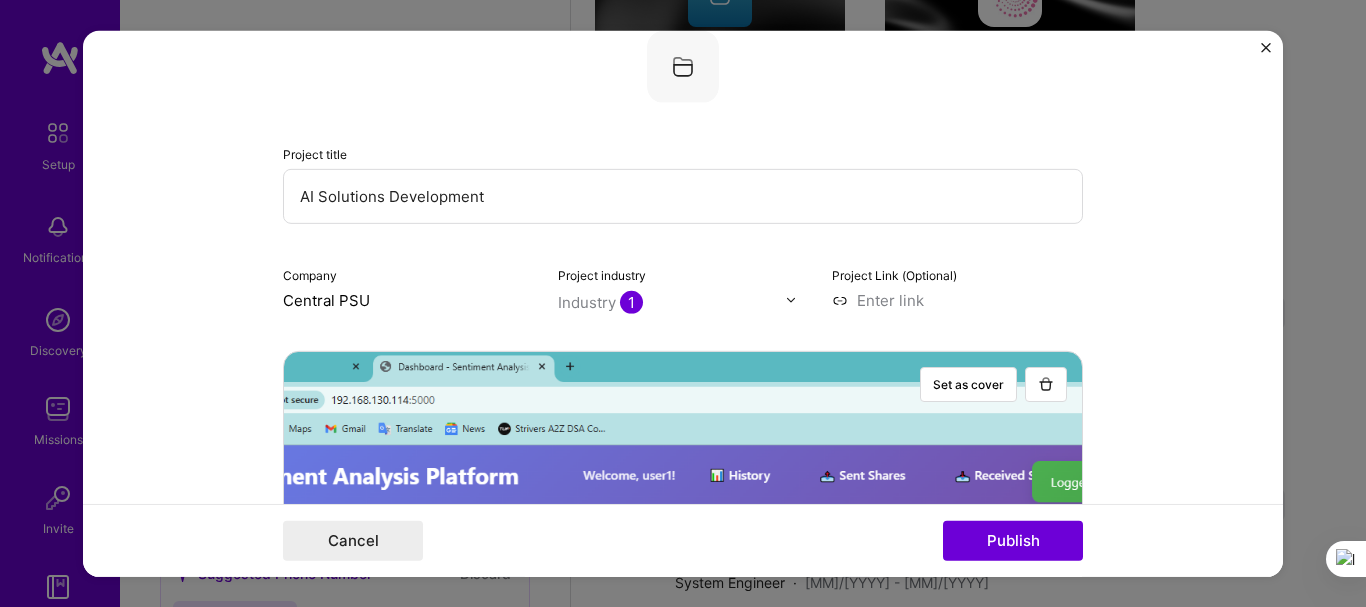 click on "Industry 1" at bounding box center [600, 301] 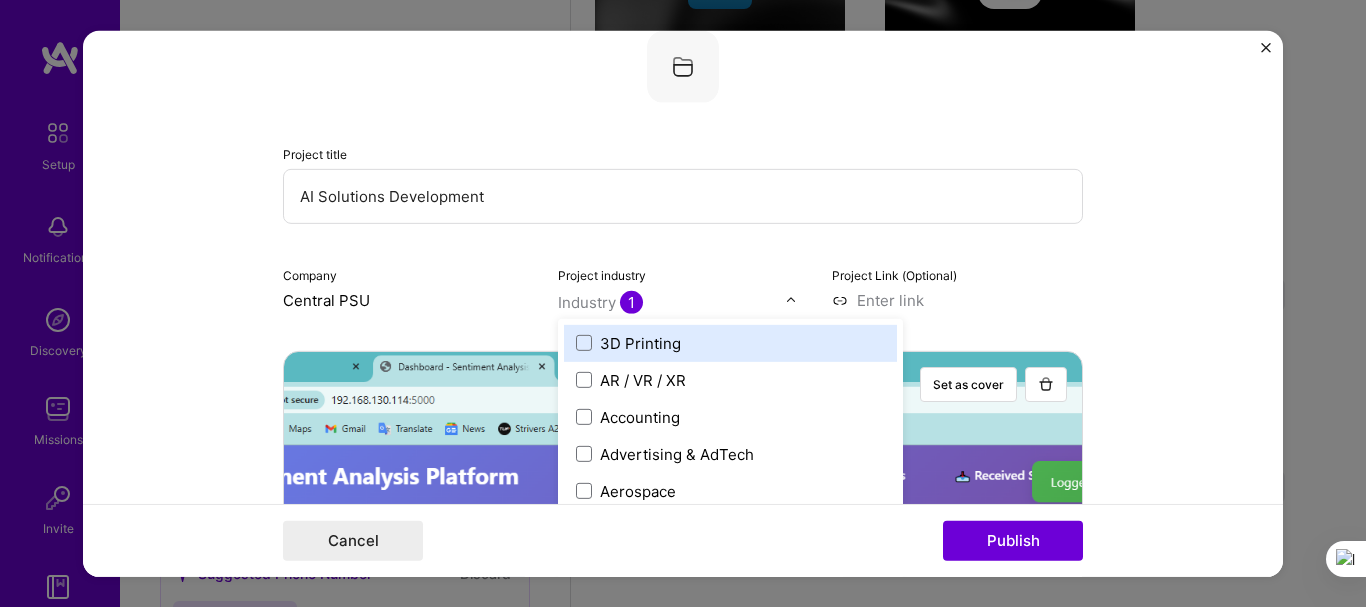 scroll, scrollTop: 1226, scrollLeft: 0, axis: vertical 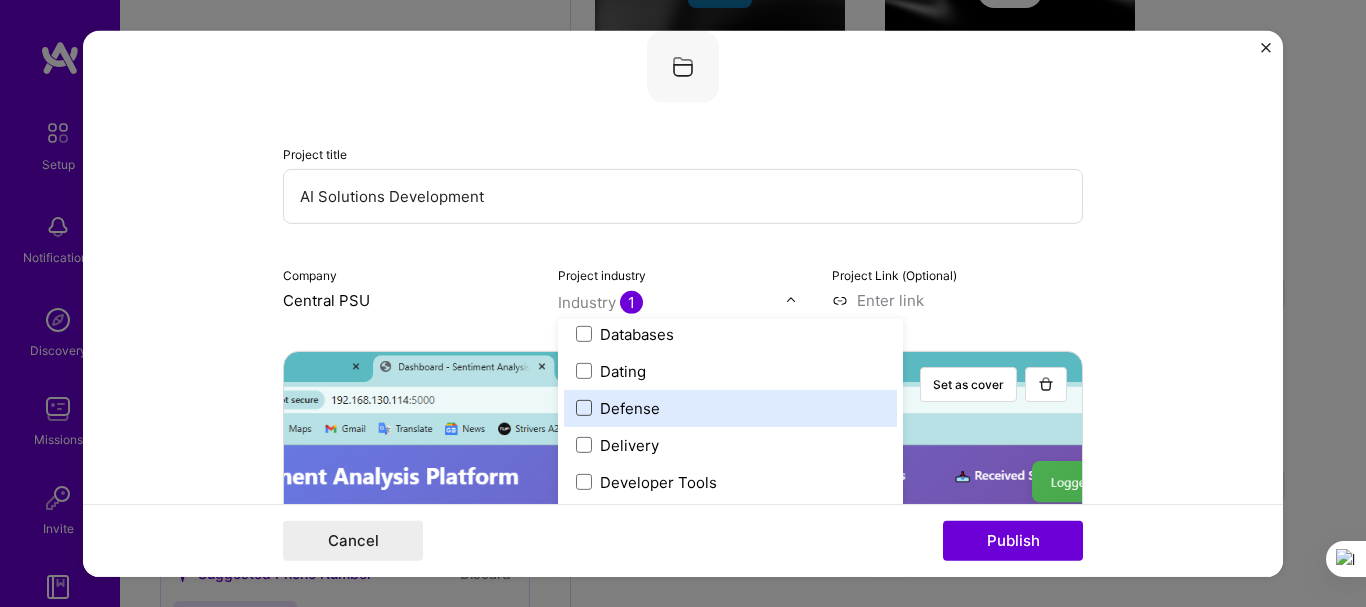 click at bounding box center [584, 408] 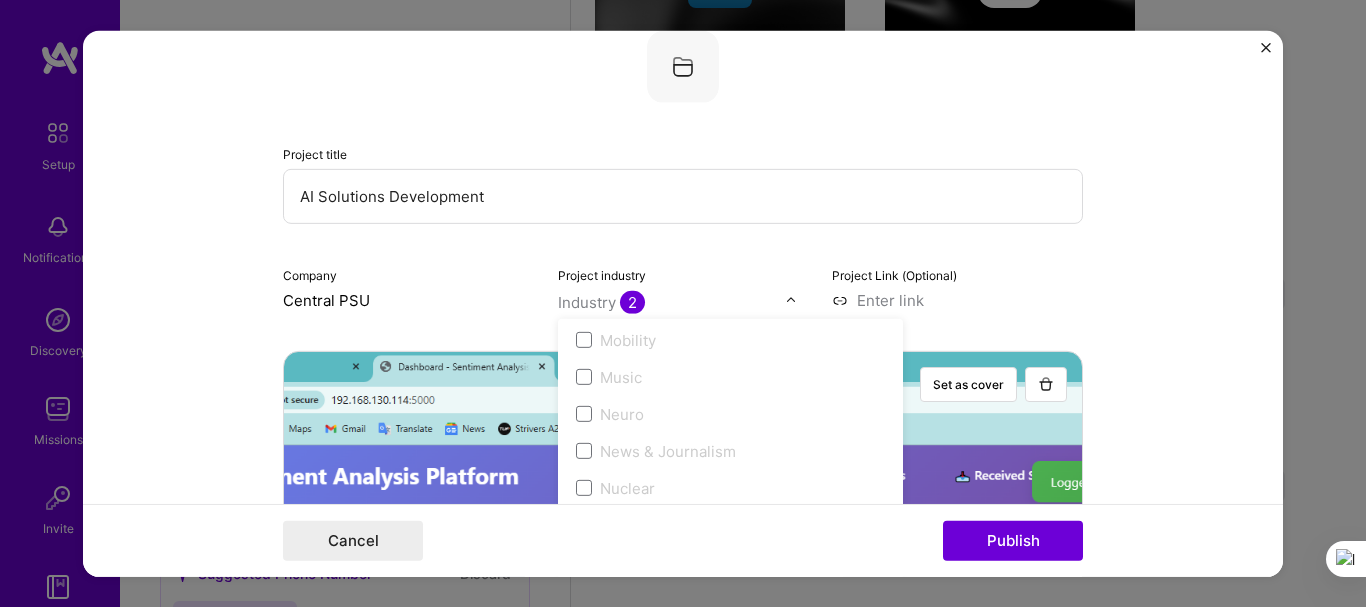 scroll, scrollTop: 3400, scrollLeft: 0, axis: vertical 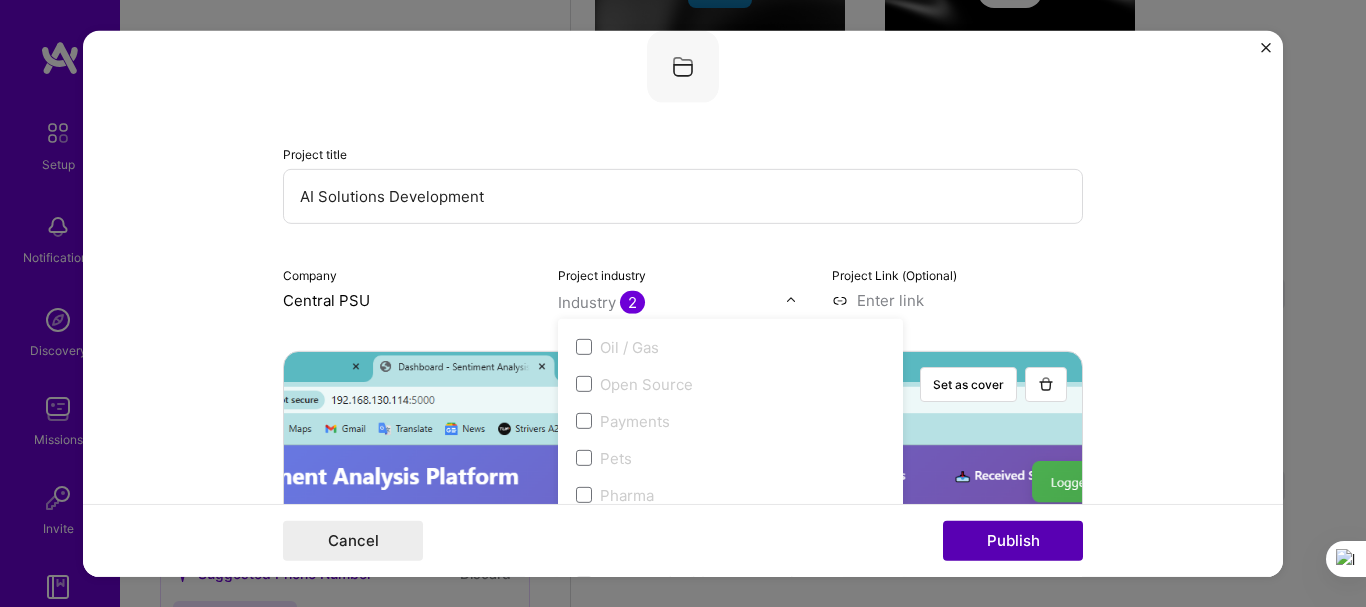 click on "Publish" at bounding box center (1013, 541) 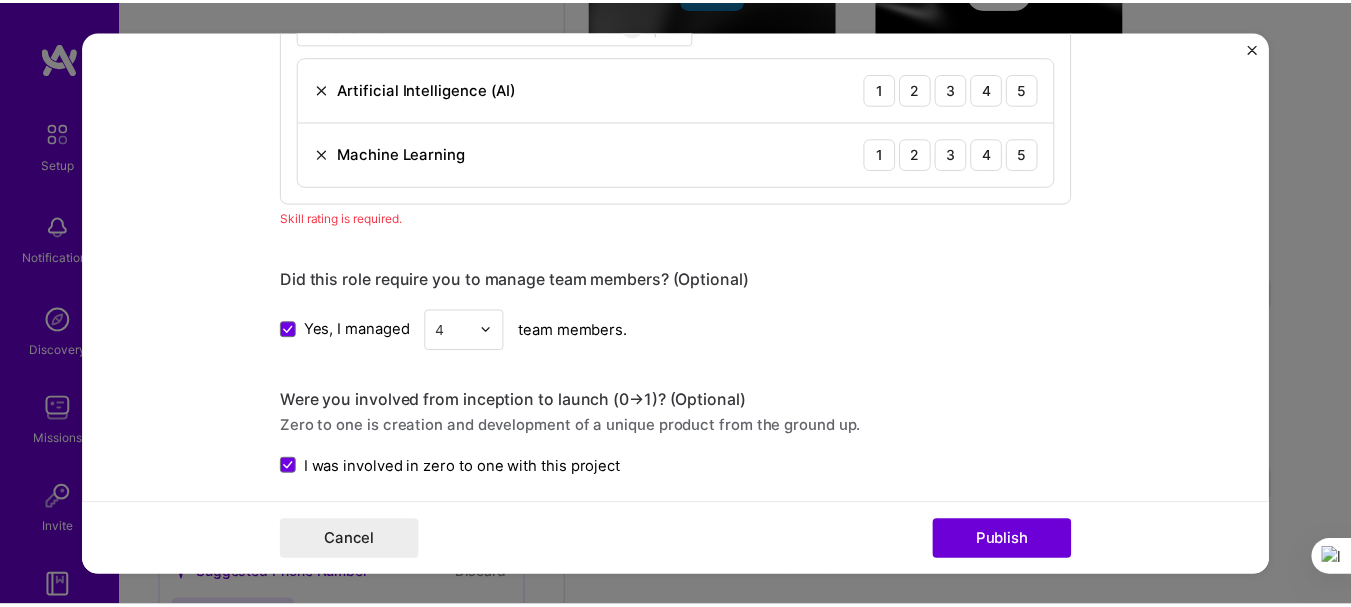 scroll, scrollTop: 1480, scrollLeft: 0, axis: vertical 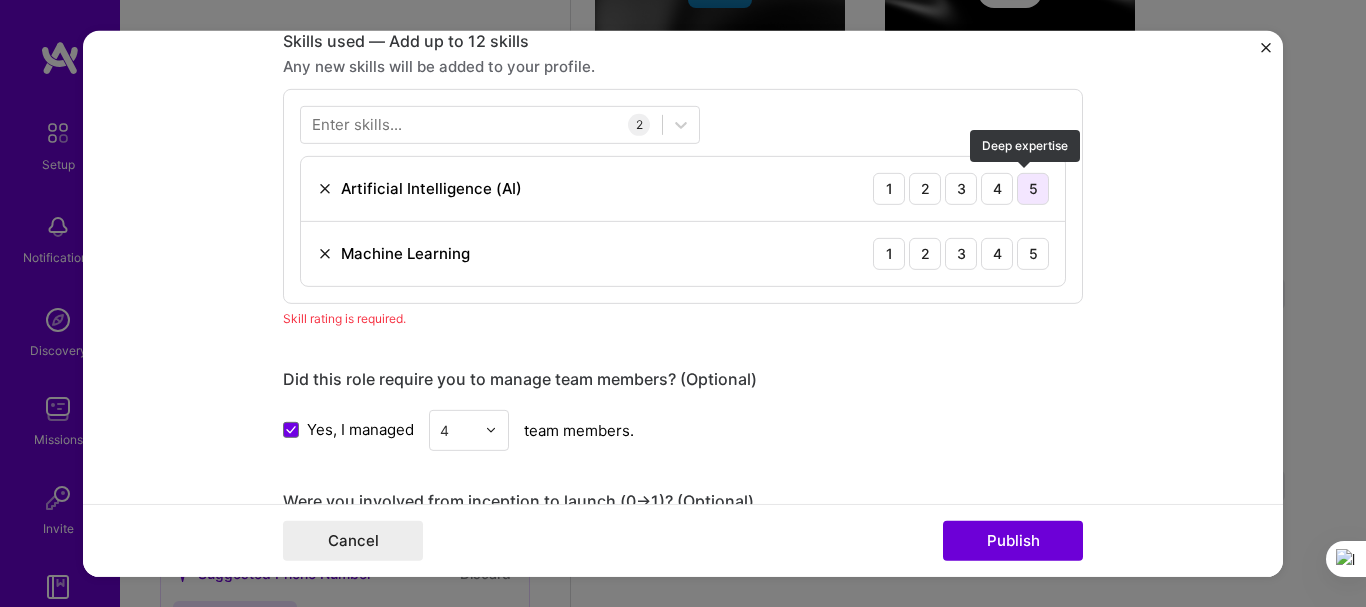 click on "5" at bounding box center (1033, 188) 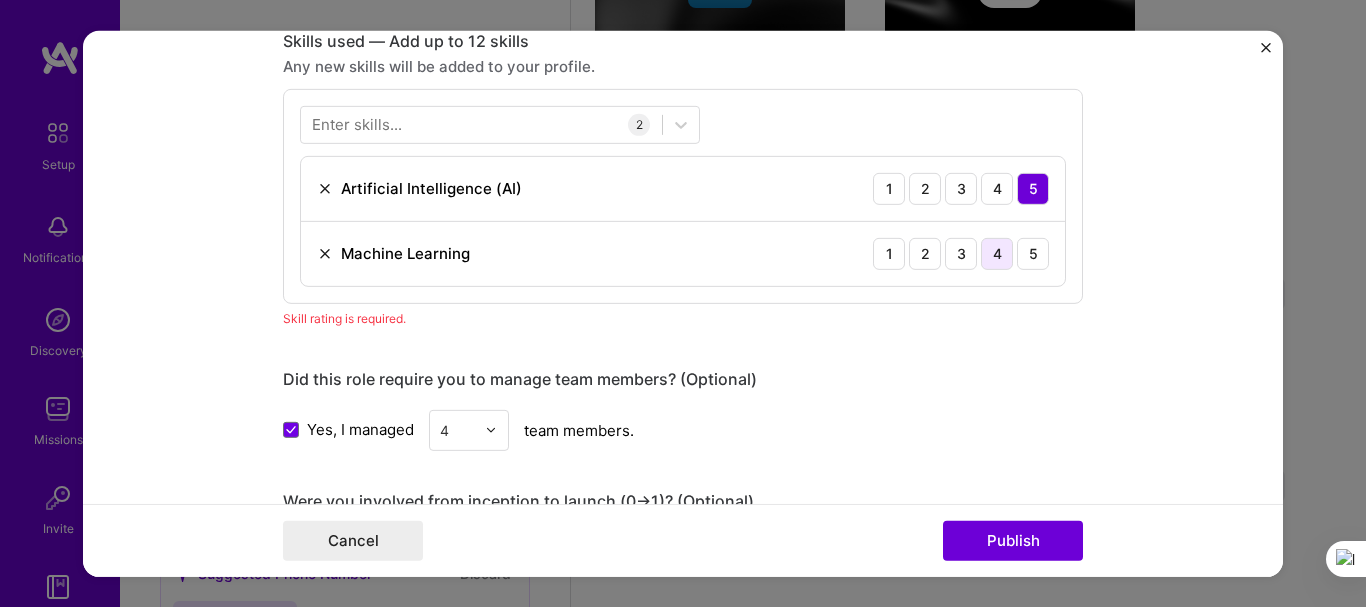 click on "4" at bounding box center [997, 253] 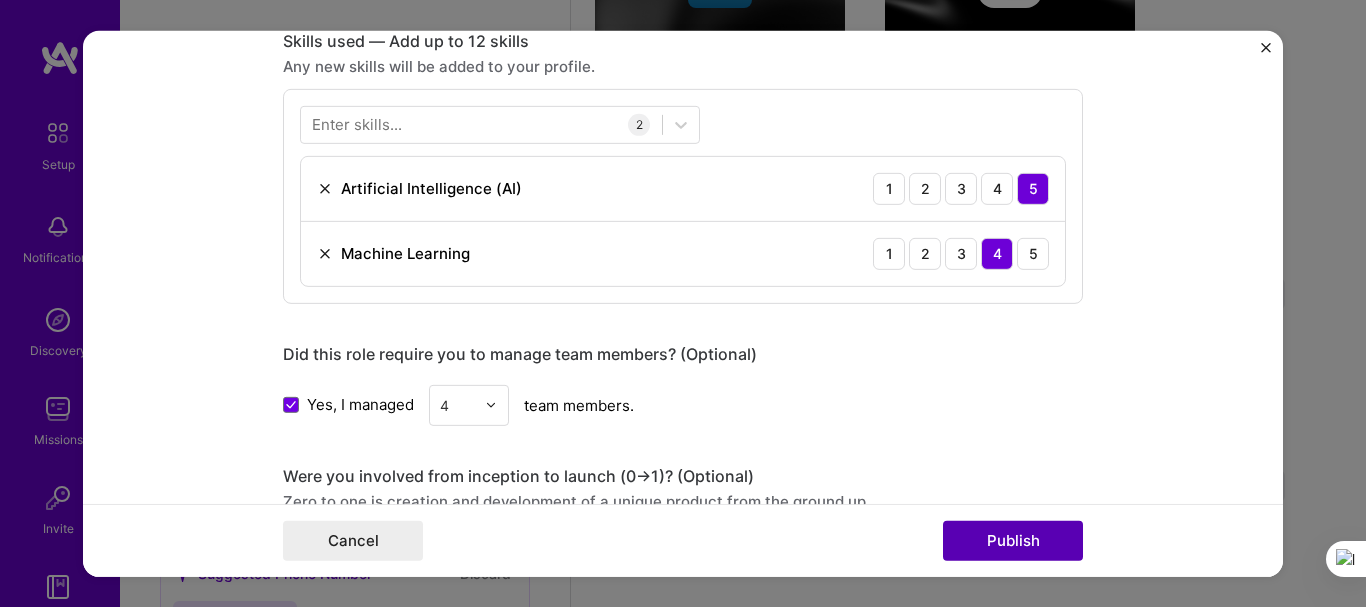 click on "Publish" at bounding box center (1013, 541) 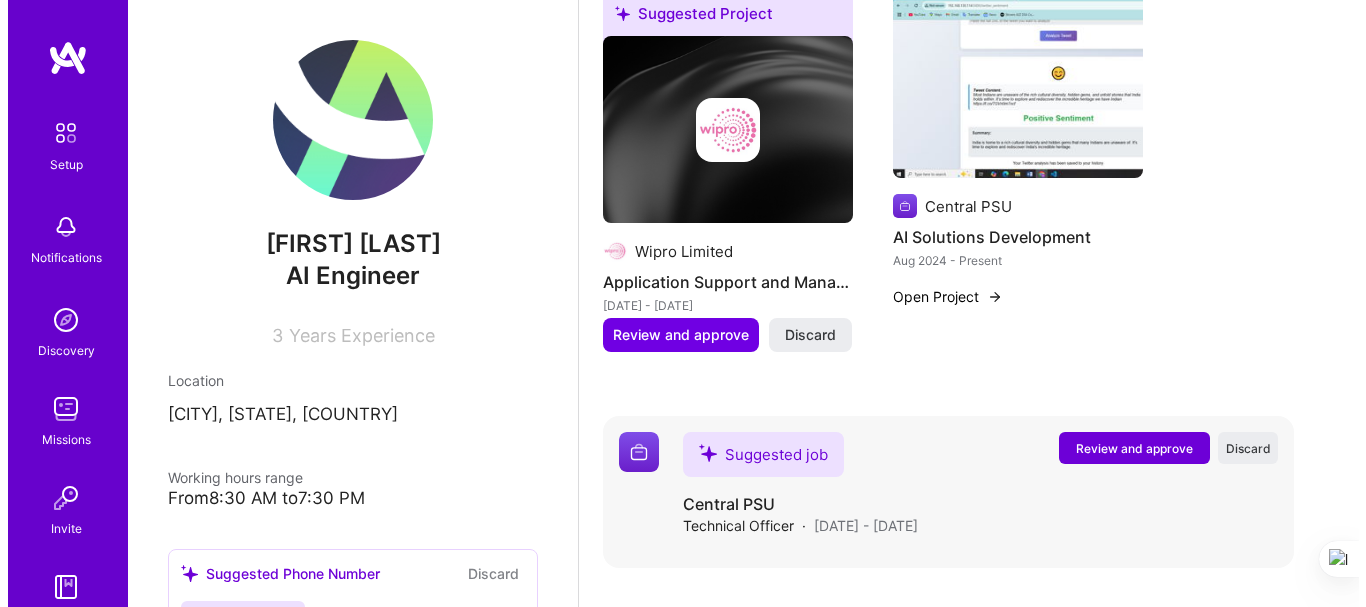 scroll, scrollTop: 1073, scrollLeft: 0, axis: vertical 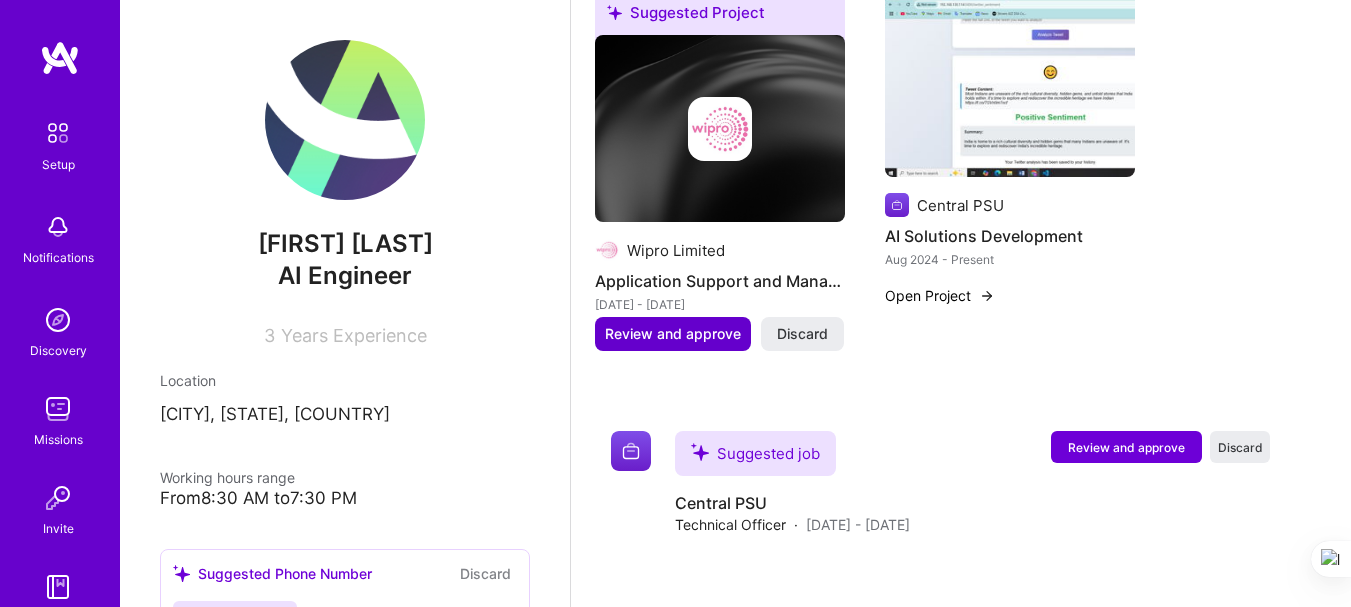 click on "Review and approve" at bounding box center [673, 334] 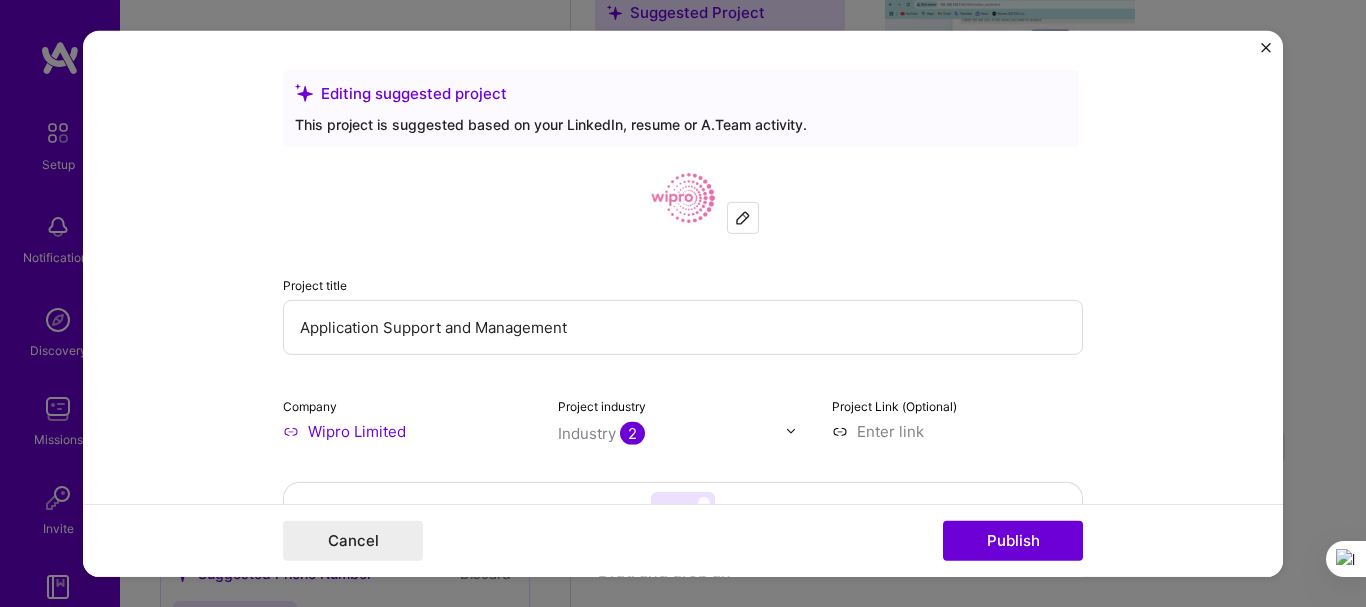 scroll, scrollTop: 100, scrollLeft: 0, axis: vertical 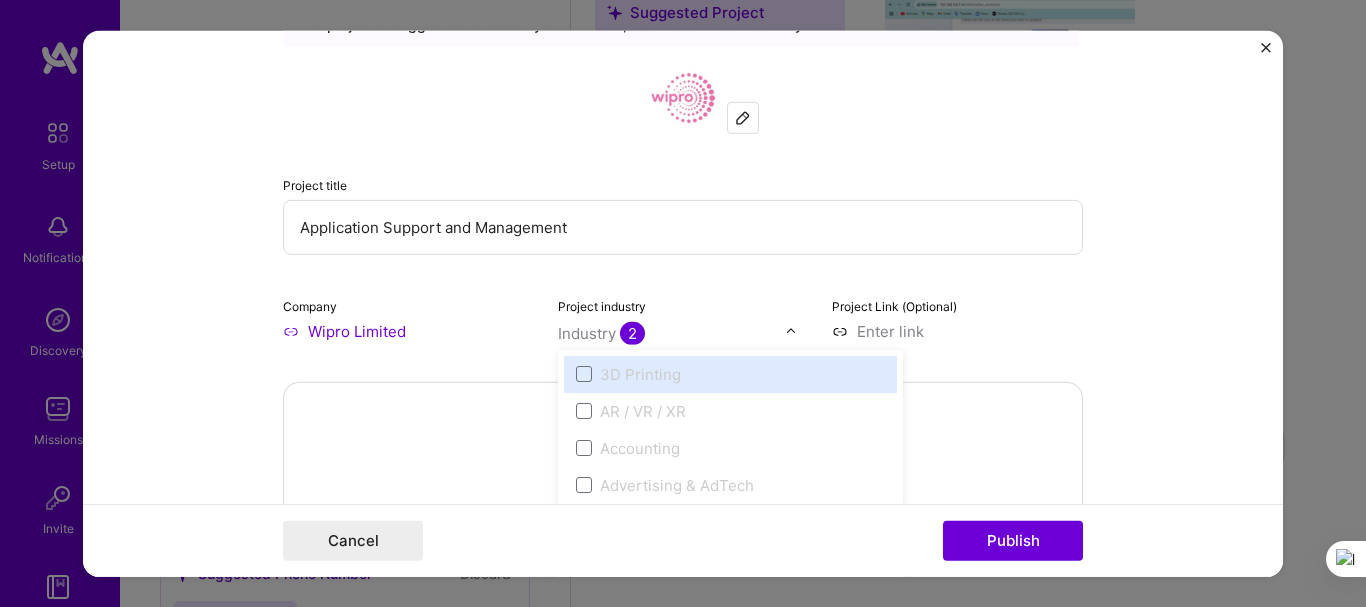 click at bounding box center [672, 332] 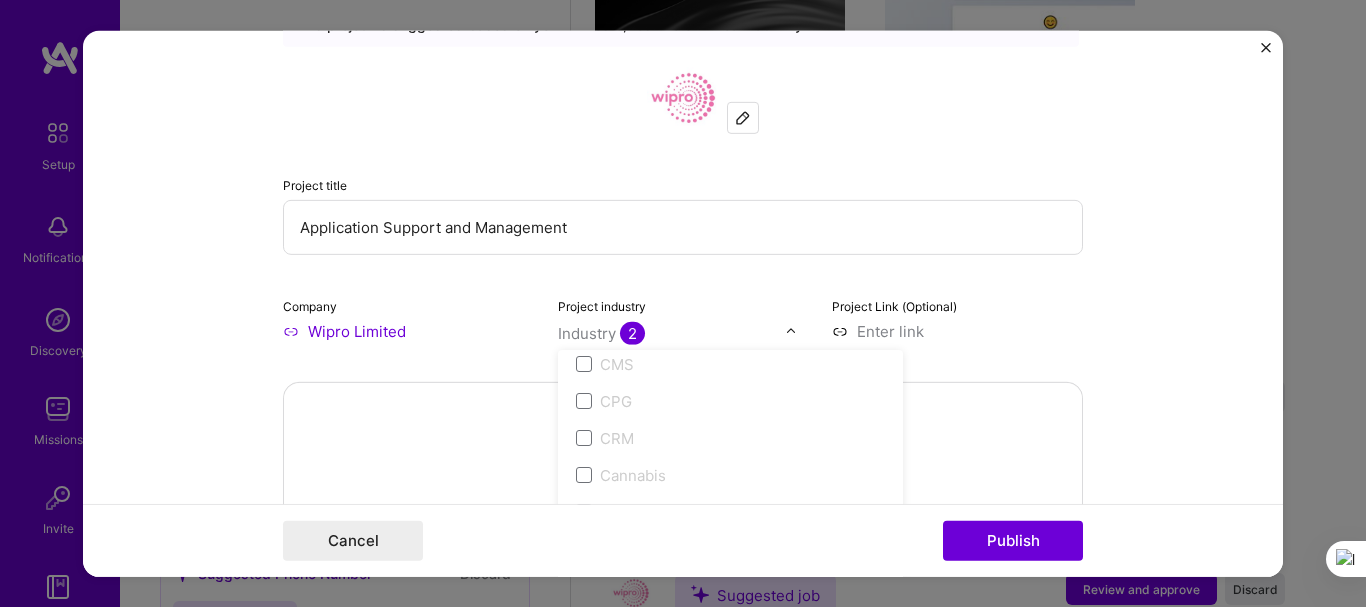 scroll, scrollTop: 1100, scrollLeft: 0, axis: vertical 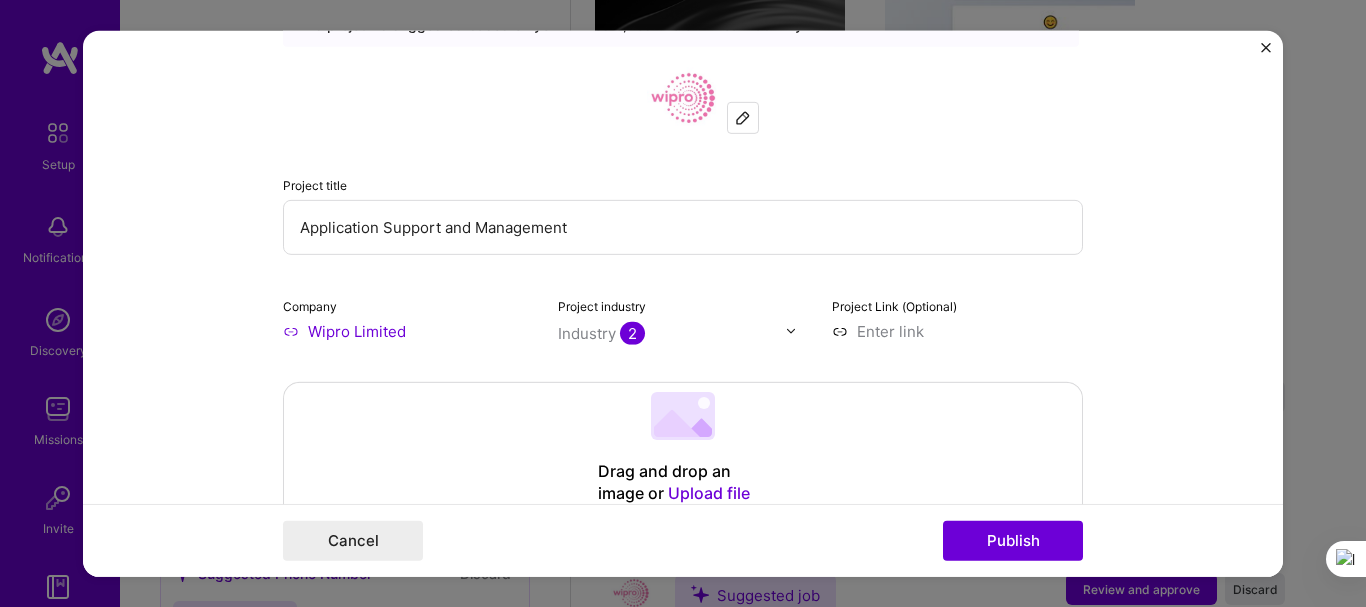 click on "Wipro Limited" at bounding box center (408, 330) 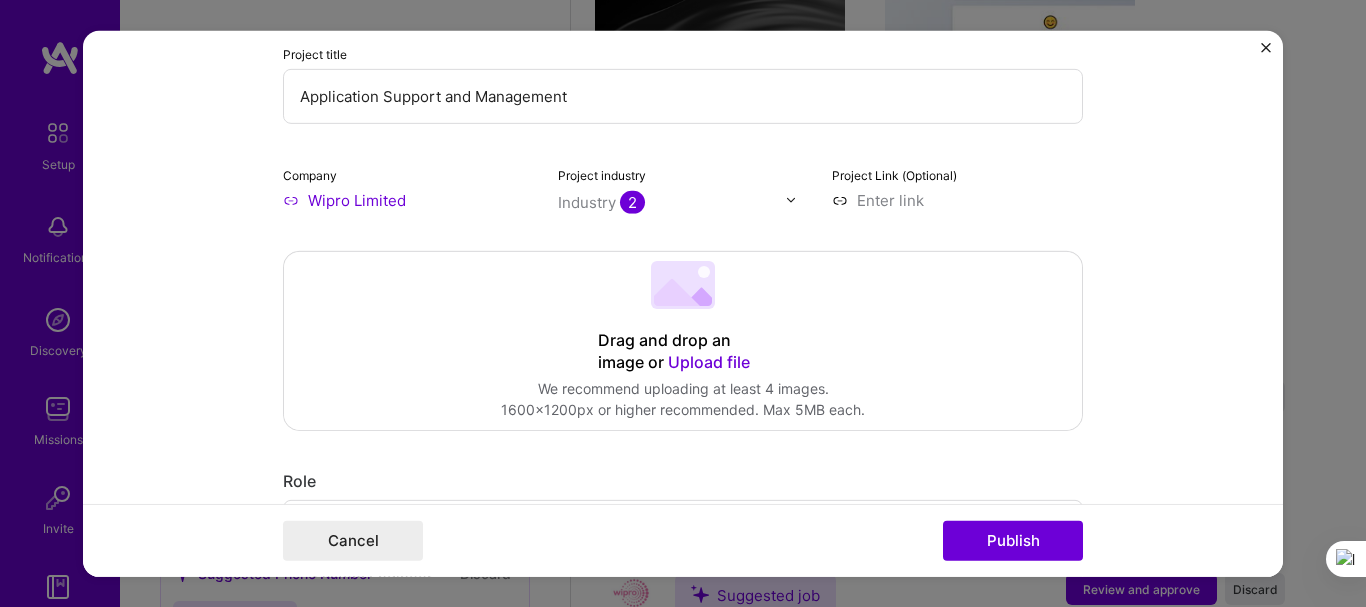 scroll, scrollTop: 300, scrollLeft: 0, axis: vertical 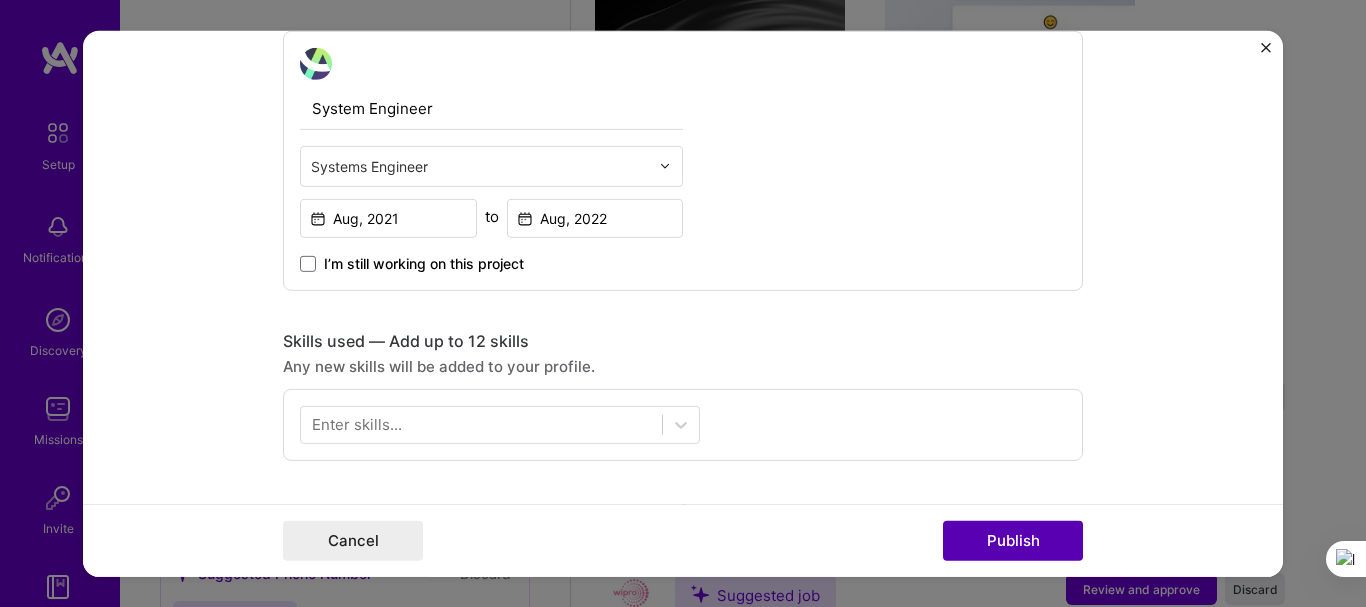 click on "Publish" at bounding box center (1013, 541) 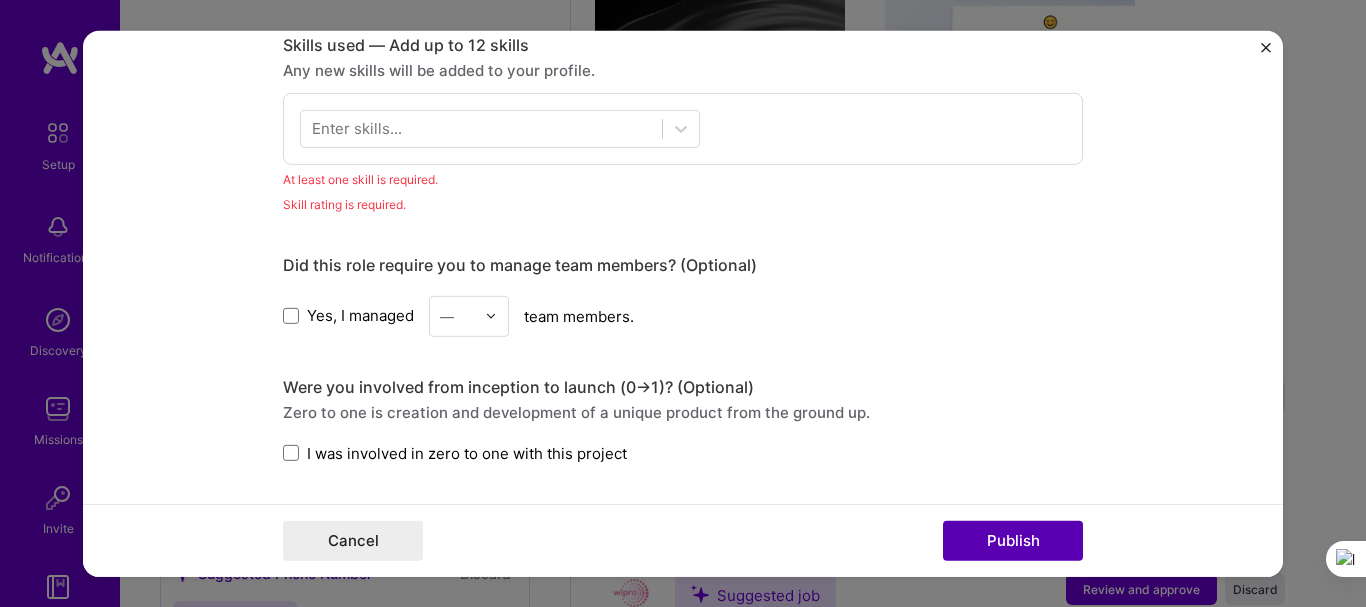 scroll, scrollTop: 1000, scrollLeft: 0, axis: vertical 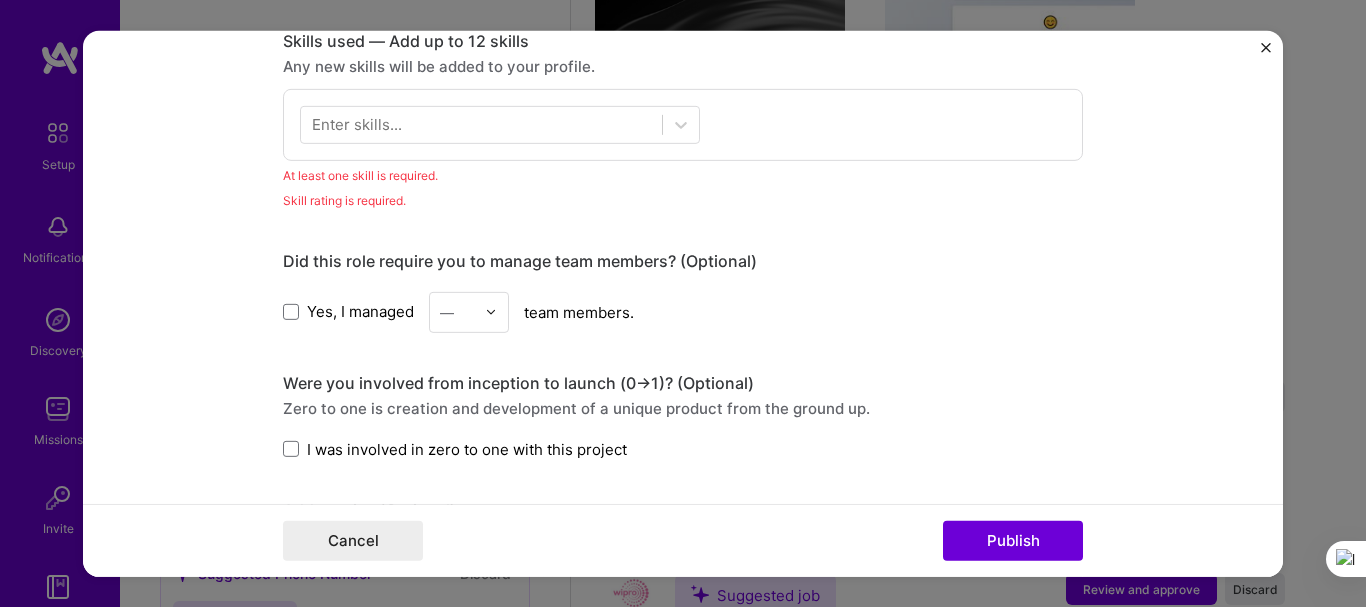 click on "Enter skills..." at bounding box center [357, 124] 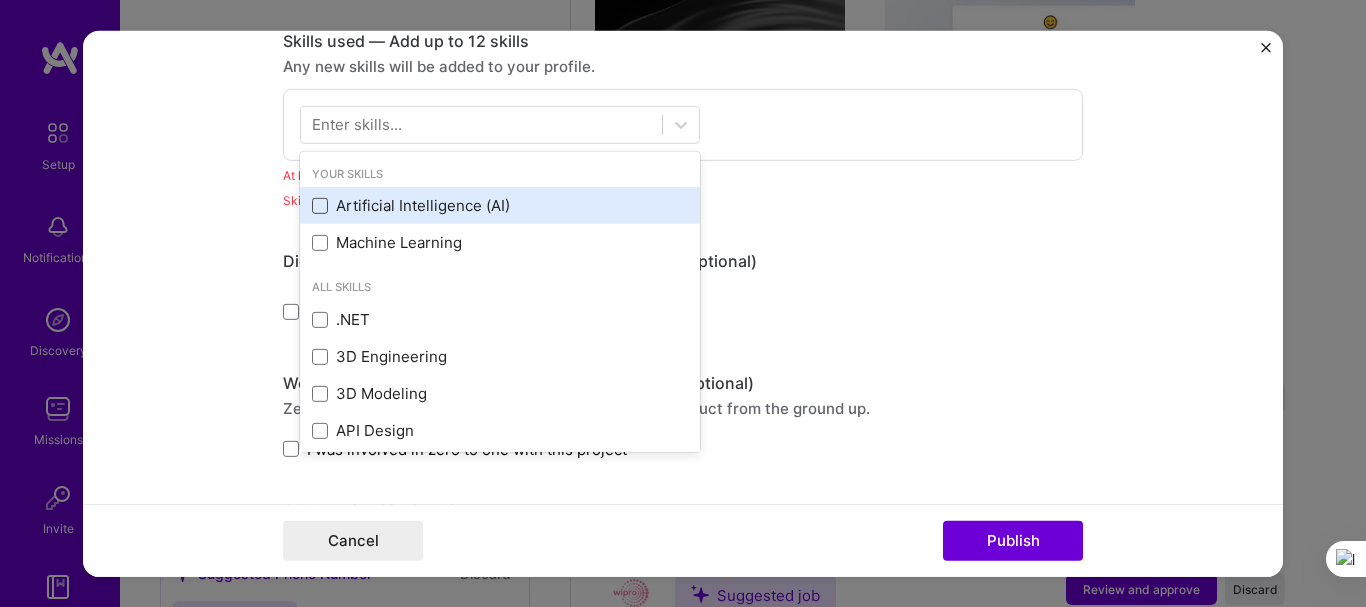 click at bounding box center [320, 206] 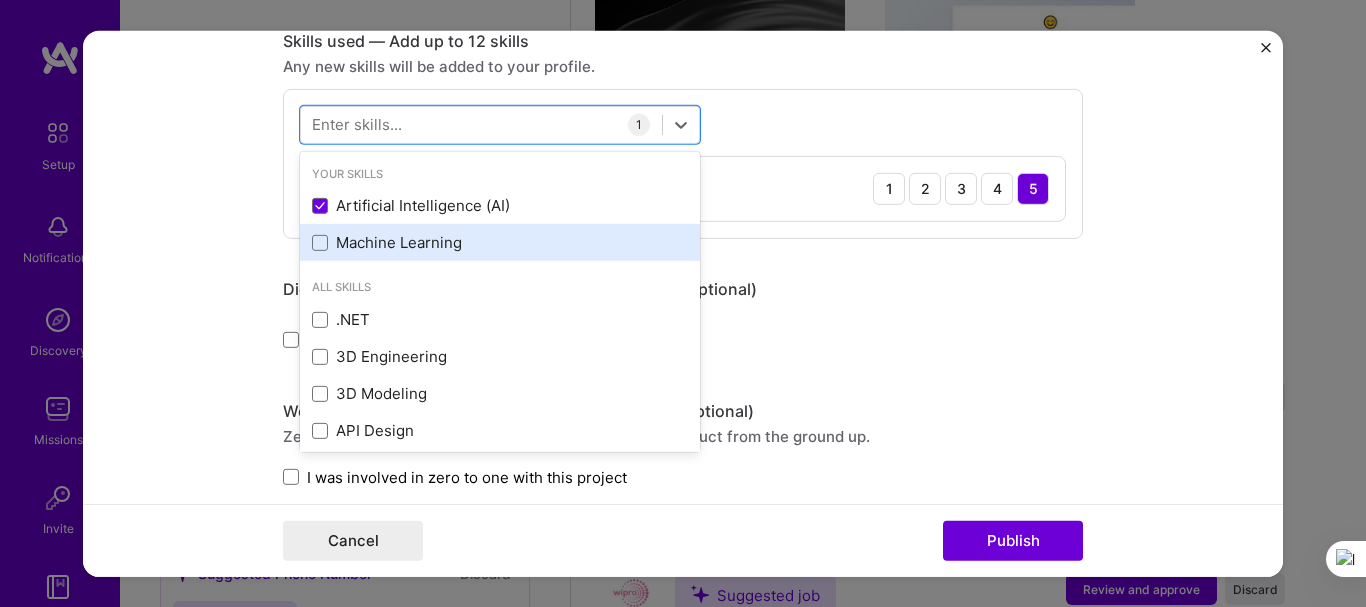 click on "Machine Learning" at bounding box center [500, 242] 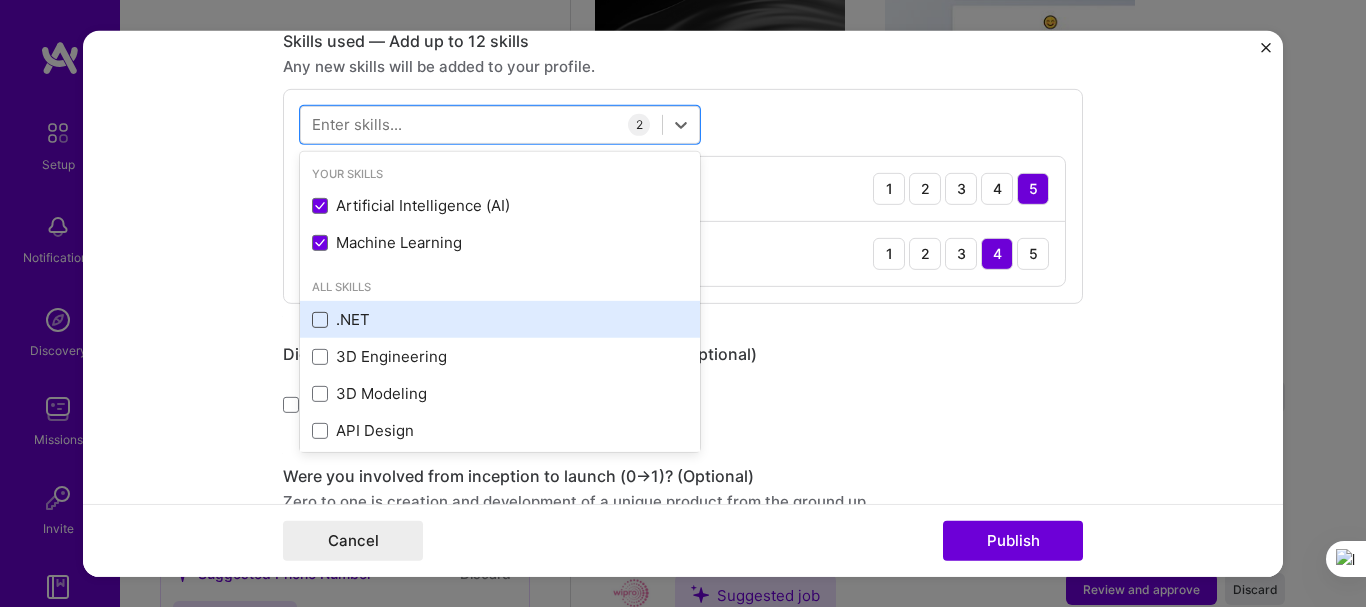 click at bounding box center (320, 319) 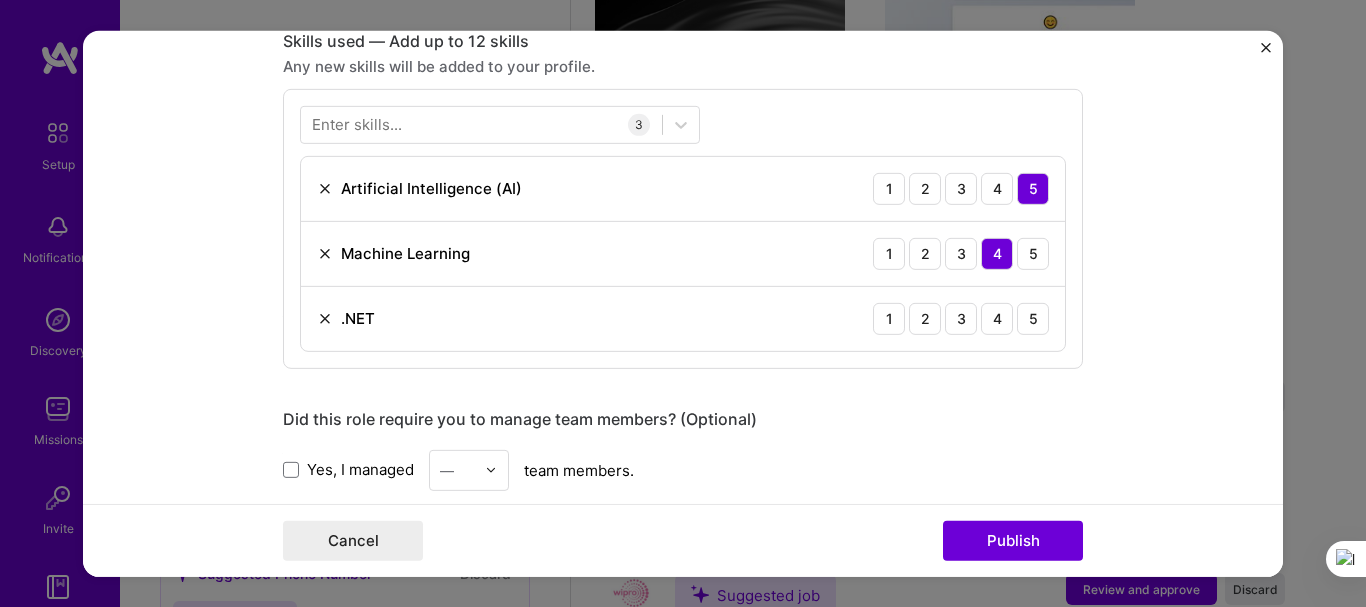 click on "Cancel Publish" at bounding box center (683, 541) 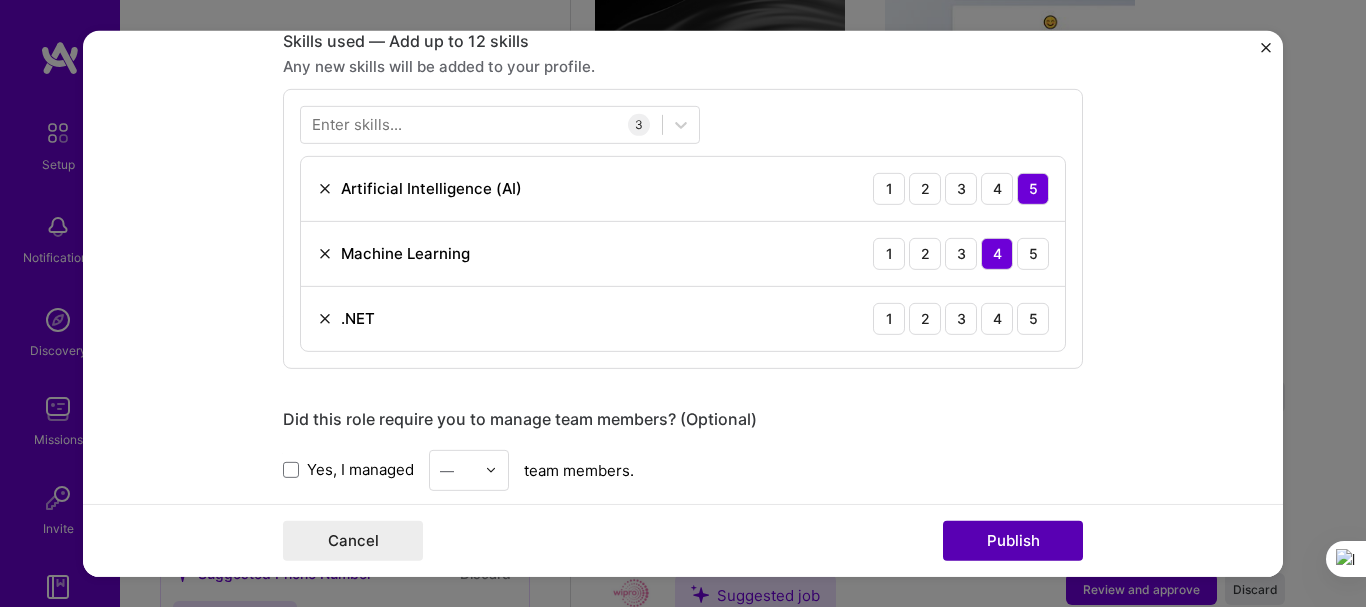 click on "Publish" at bounding box center [1013, 541] 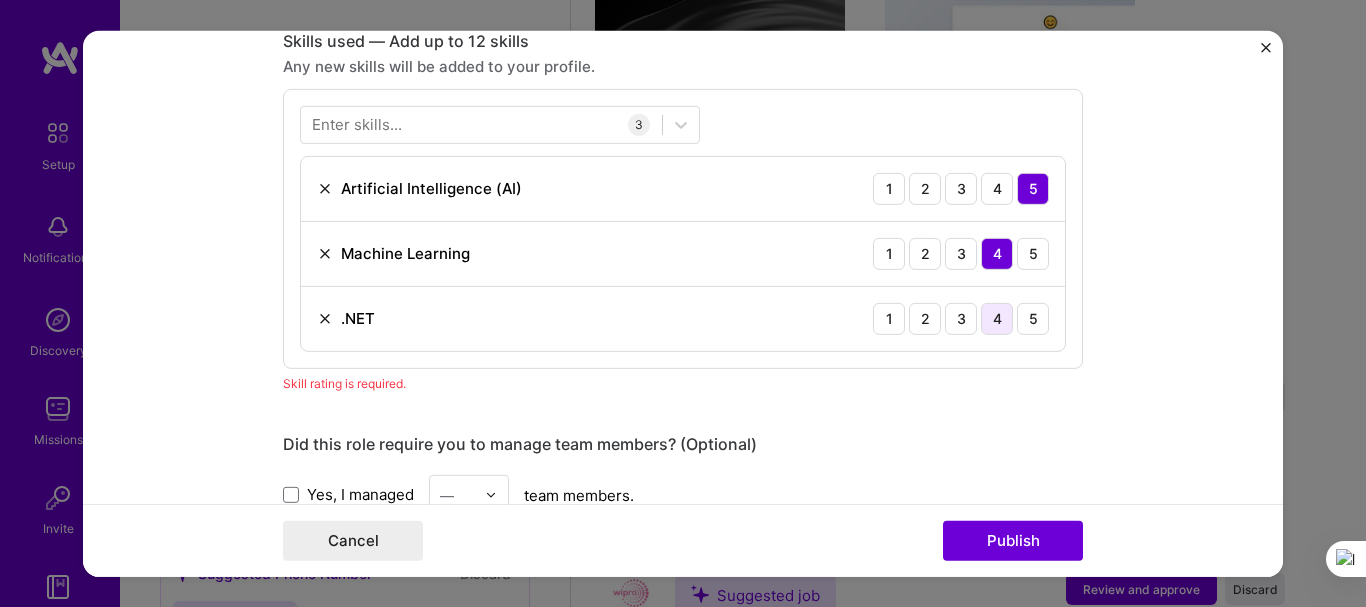 click on "4" at bounding box center (997, 318) 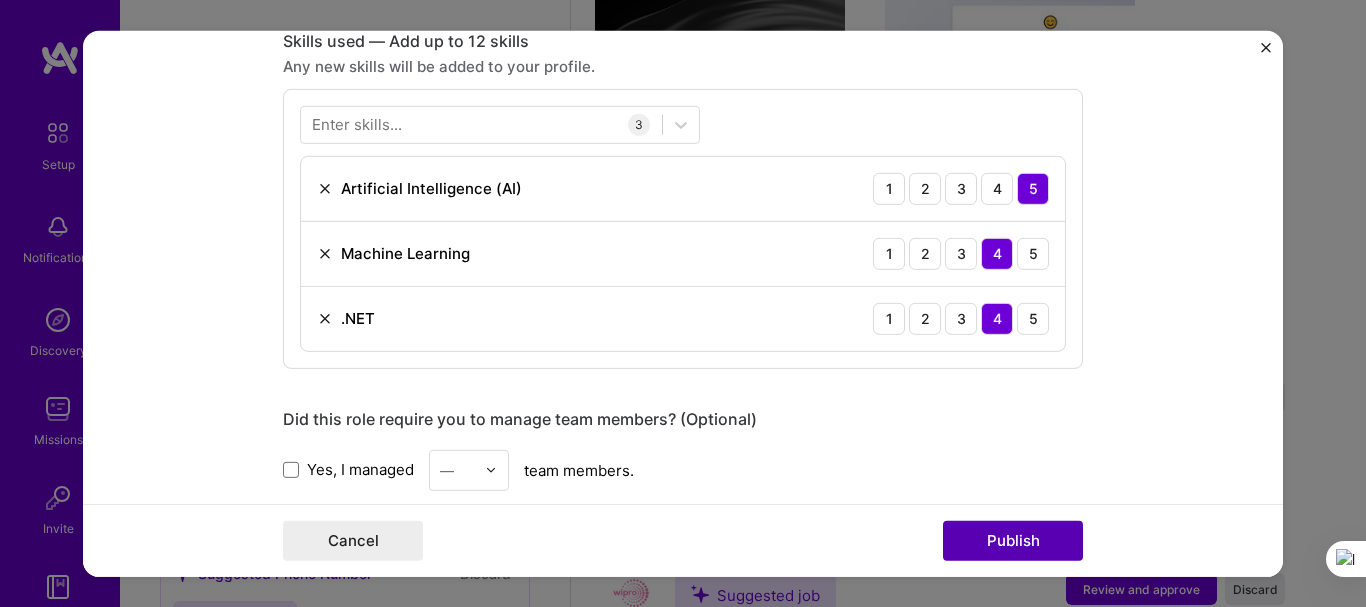 click on "Publish" at bounding box center [1013, 541] 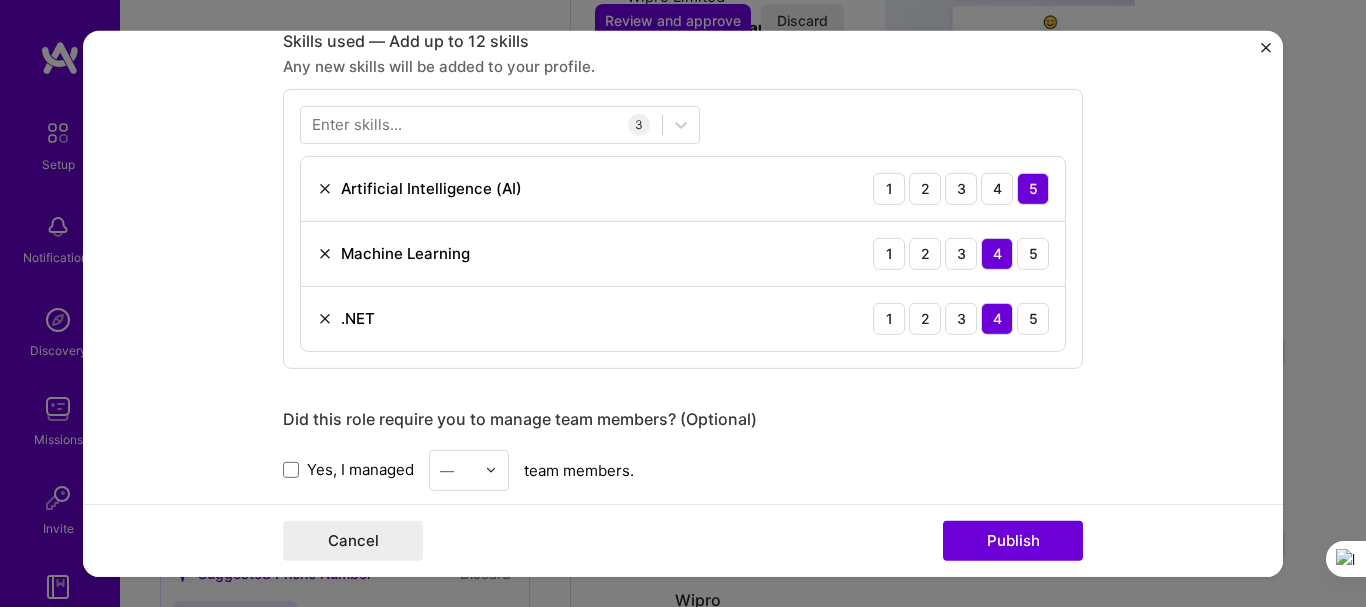 type 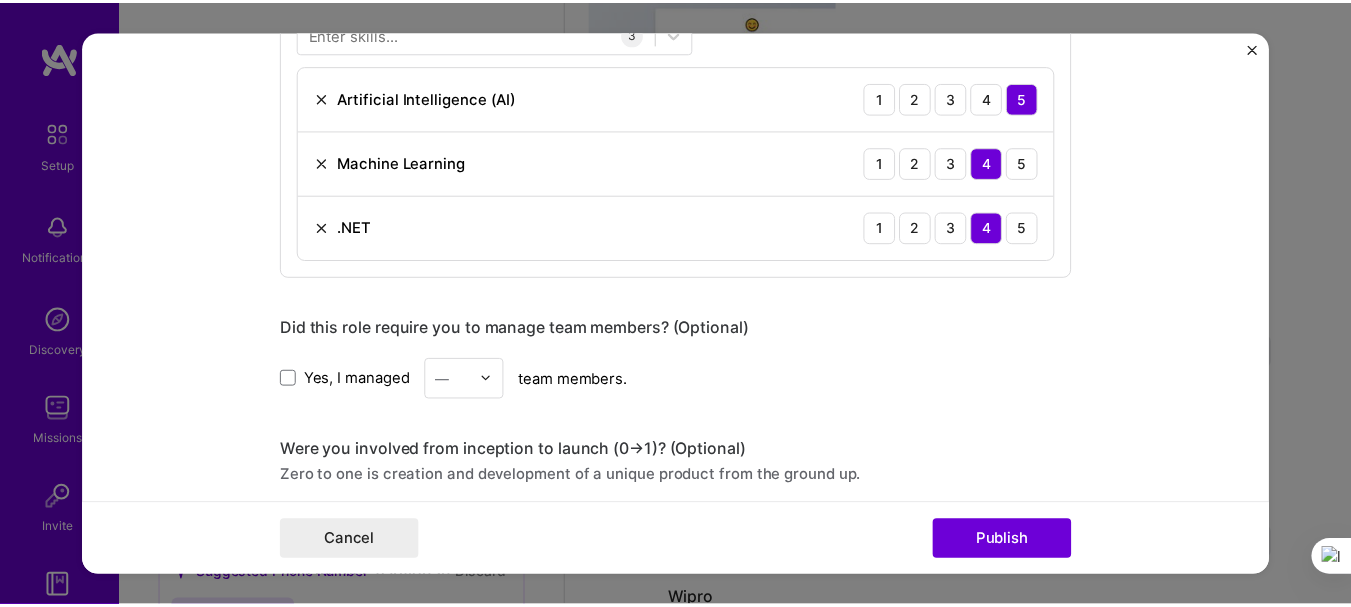 scroll, scrollTop: 909, scrollLeft: 0, axis: vertical 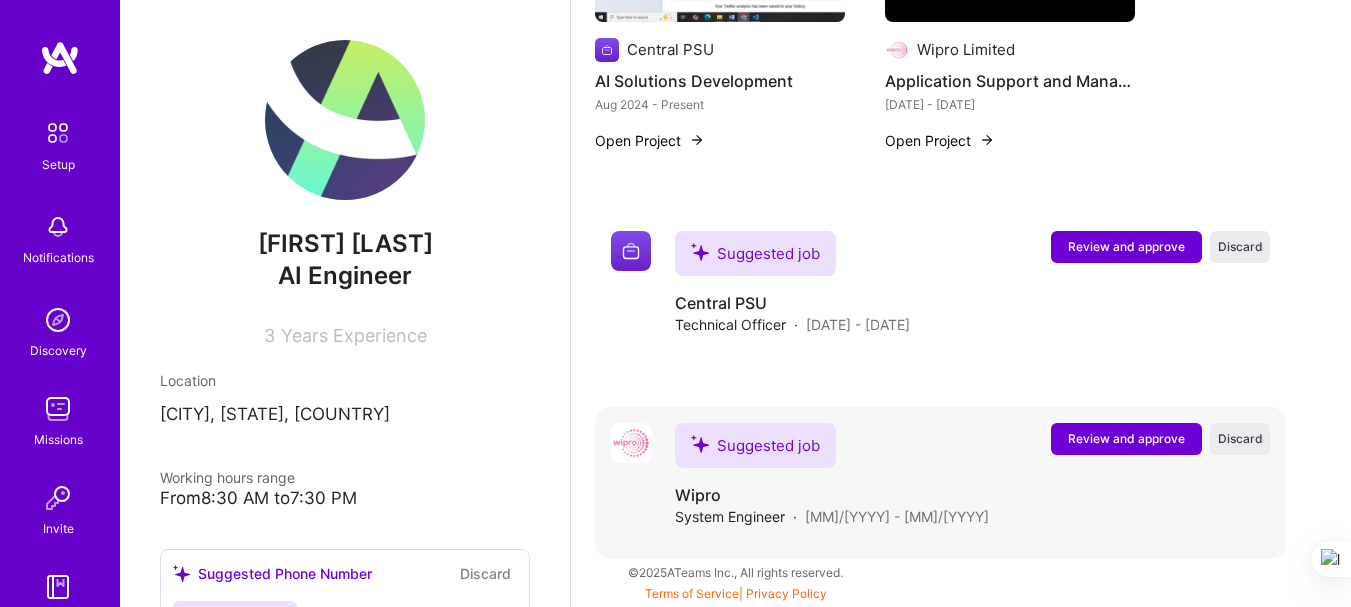 click on "Review and approve" at bounding box center (1126, 439) 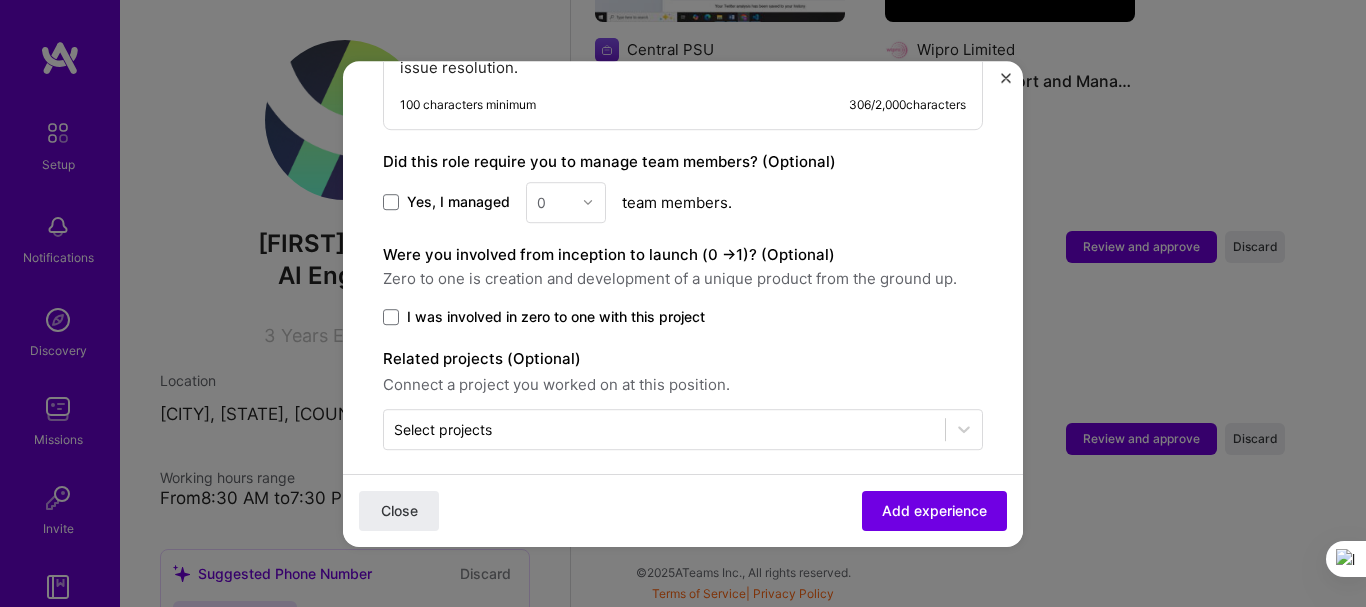 scroll, scrollTop: 1184, scrollLeft: 0, axis: vertical 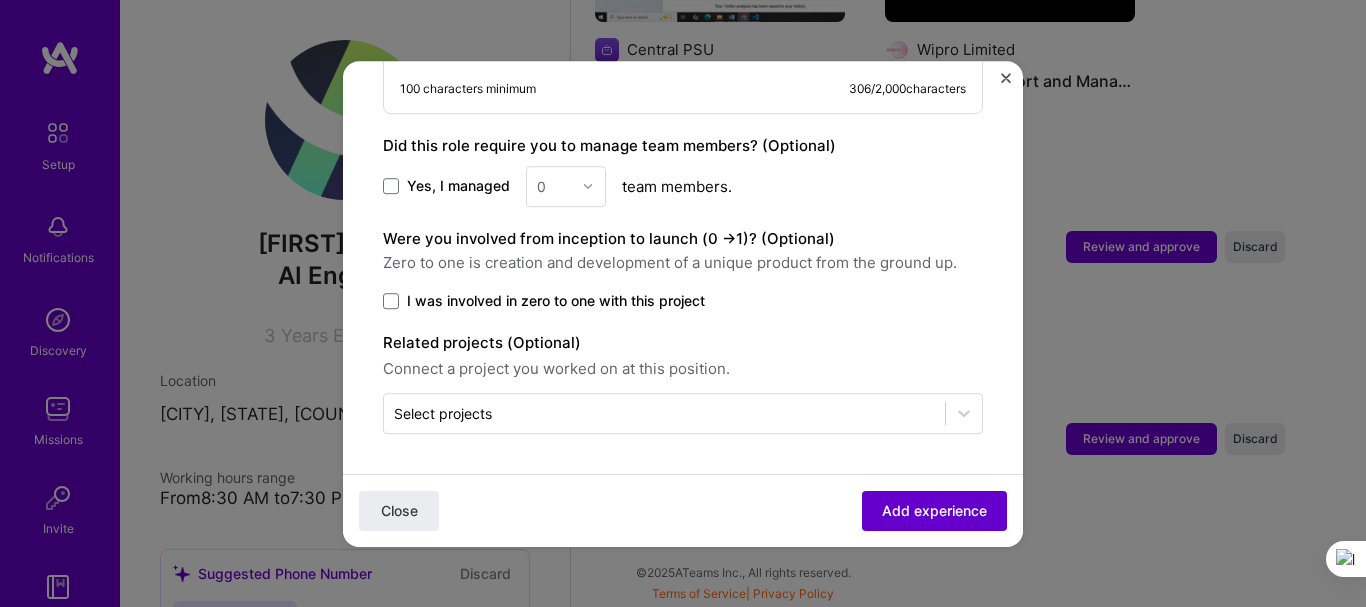 click on "Add experience" at bounding box center (934, 510) 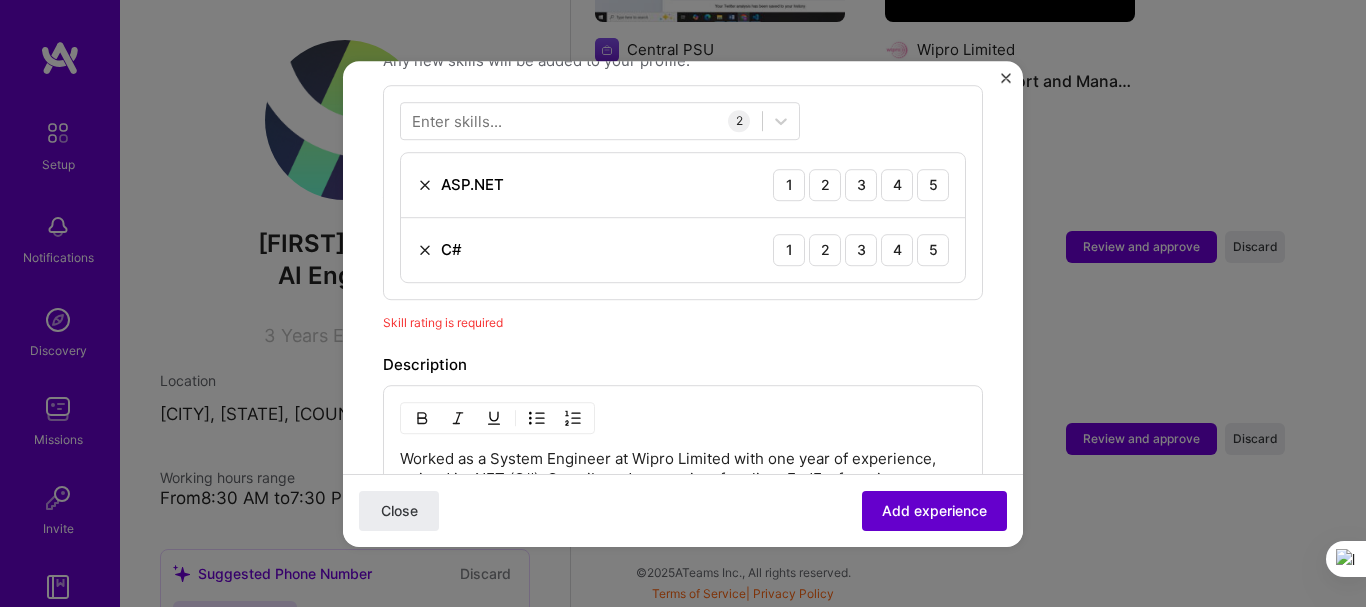 scroll, scrollTop: 692, scrollLeft: 0, axis: vertical 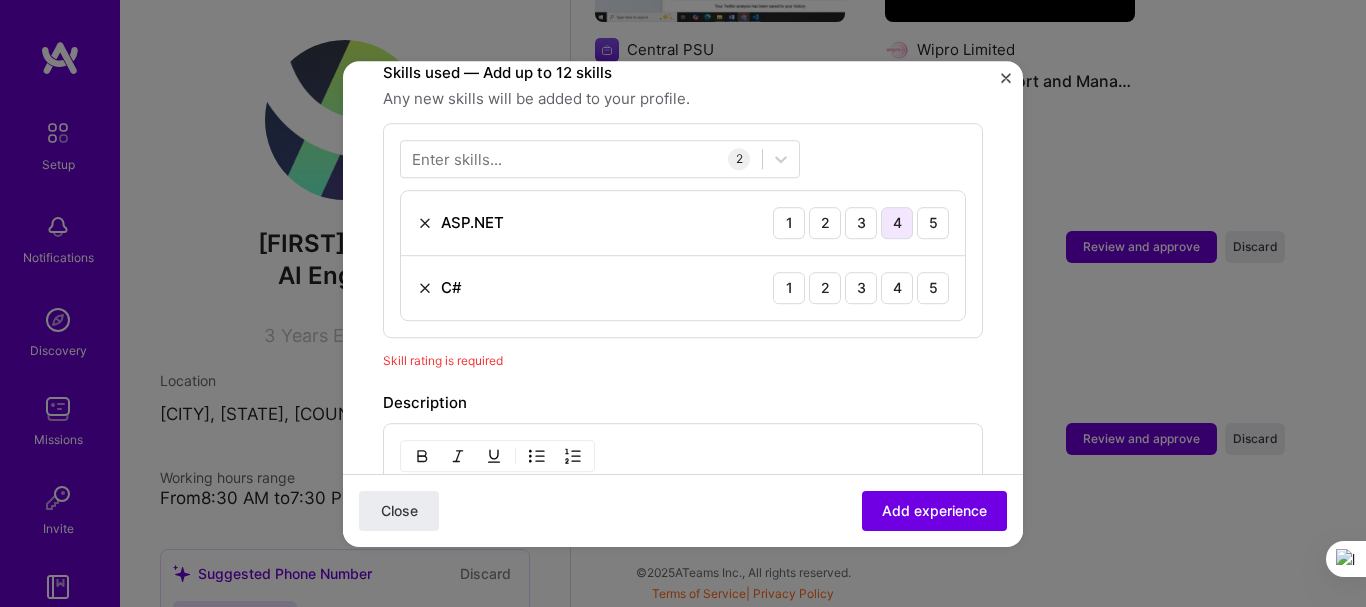 click on "4" at bounding box center (897, 223) 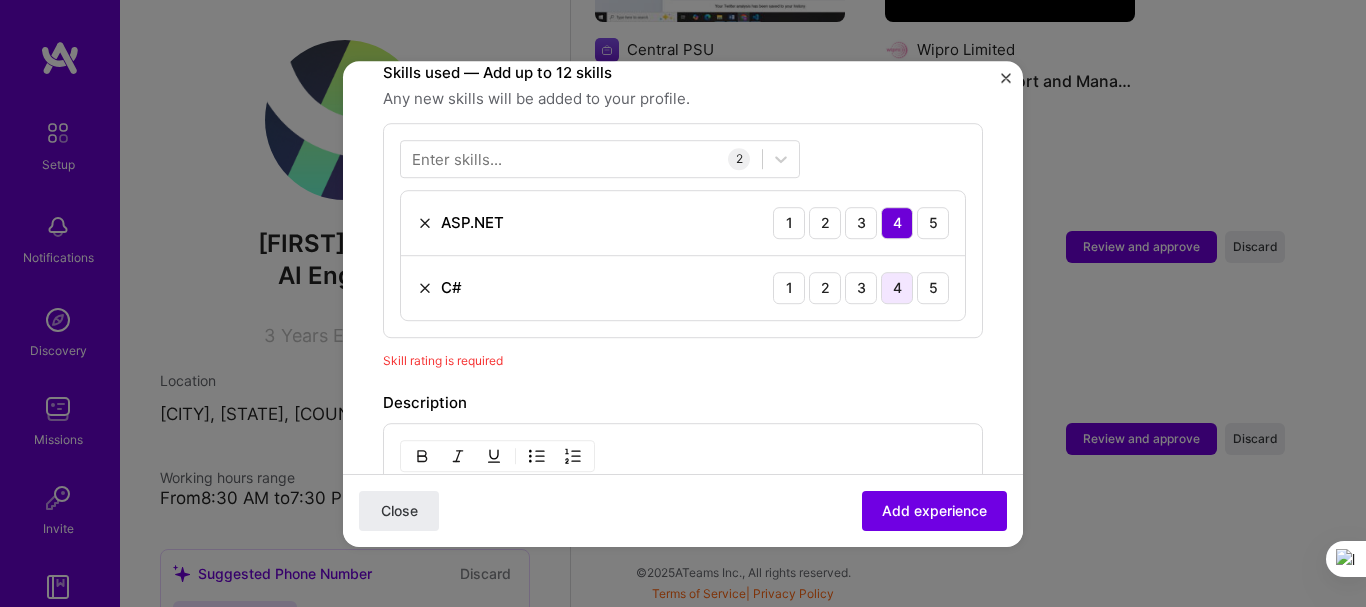 click on "4" at bounding box center (897, 288) 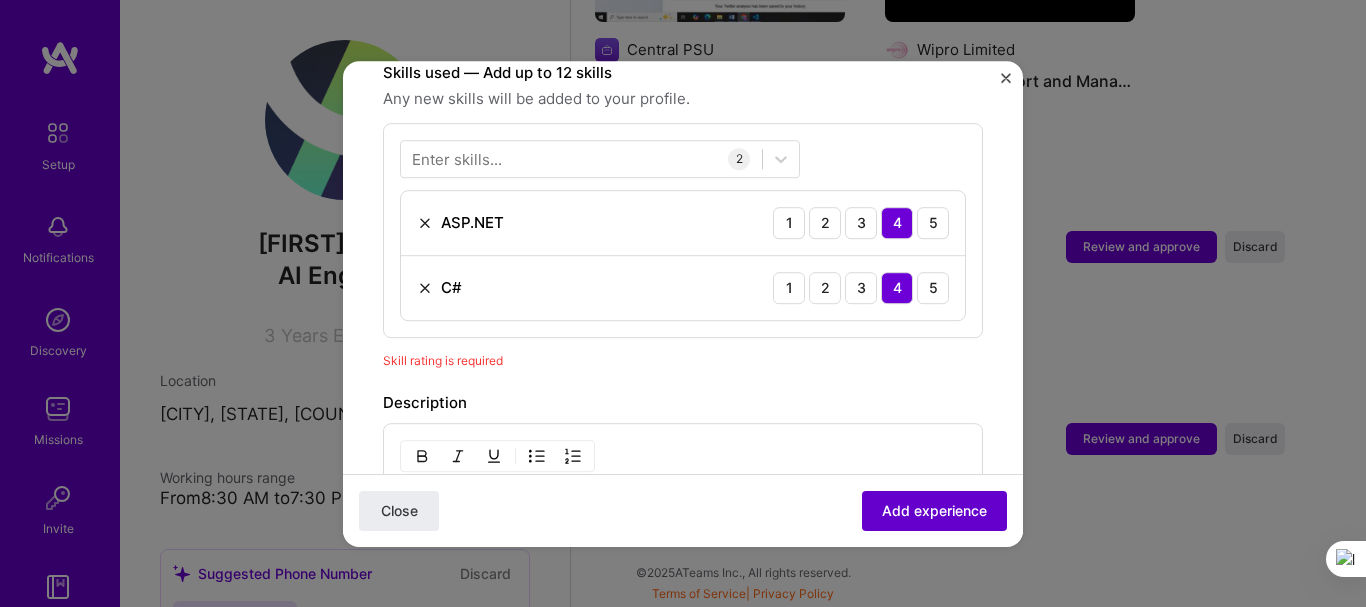 click on "Add experience" at bounding box center (934, 510) 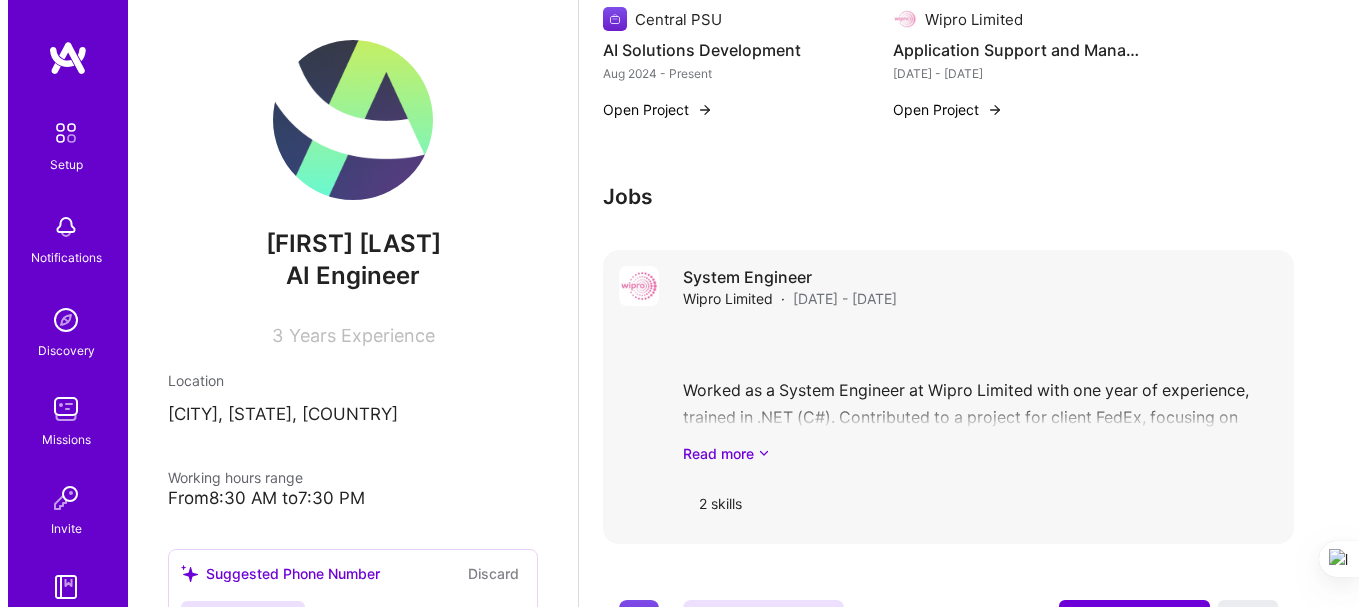 scroll, scrollTop: 1375, scrollLeft: 0, axis: vertical 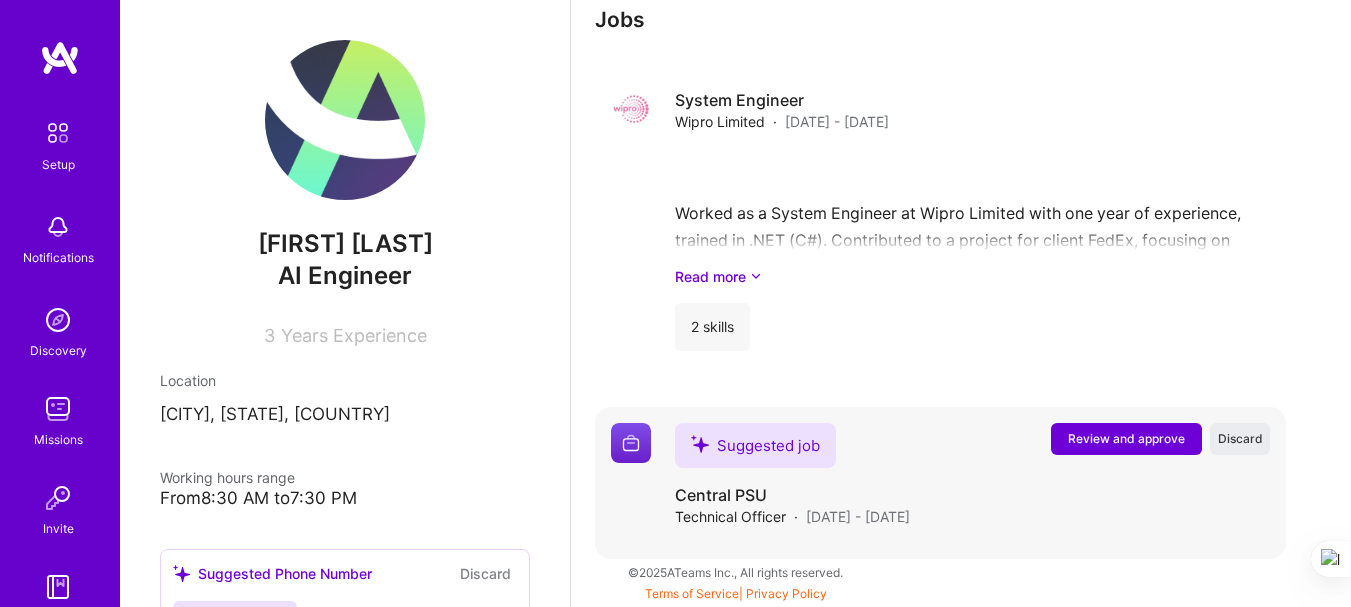 click on "Review and approve" at bounding box center (1126, 438) 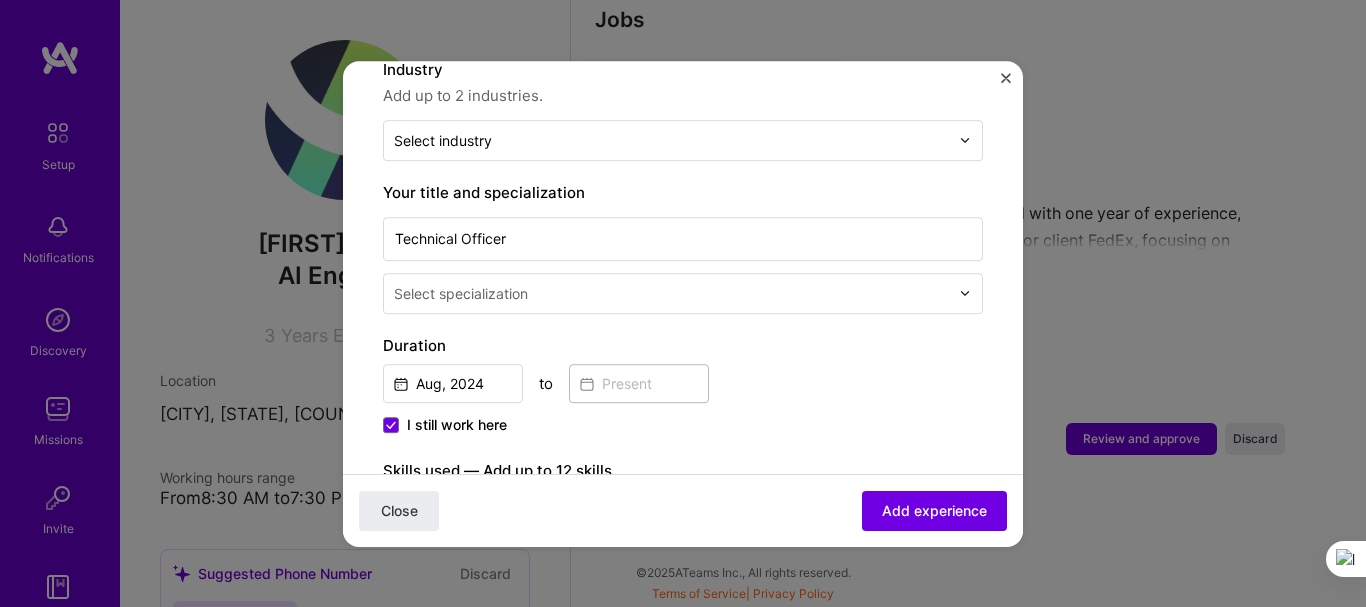 scroll, scrollTop: 500, scrollLeft: 0, axis: vertical 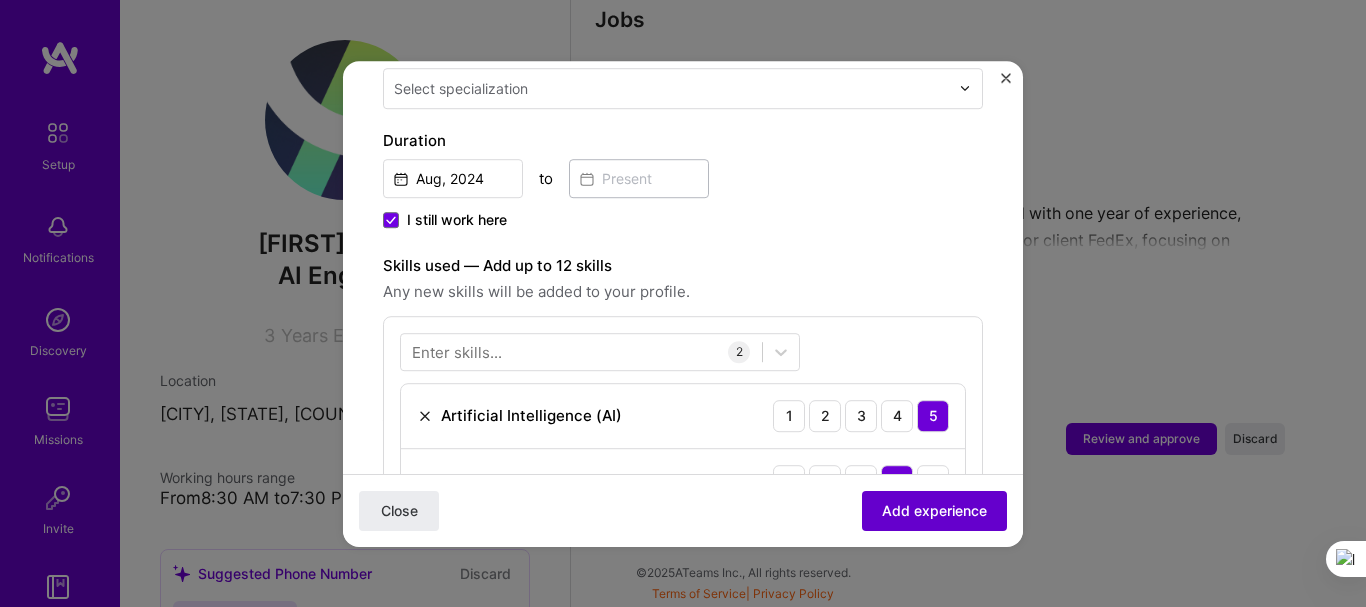 click on "Add experience" at bounding box center (934, 510) 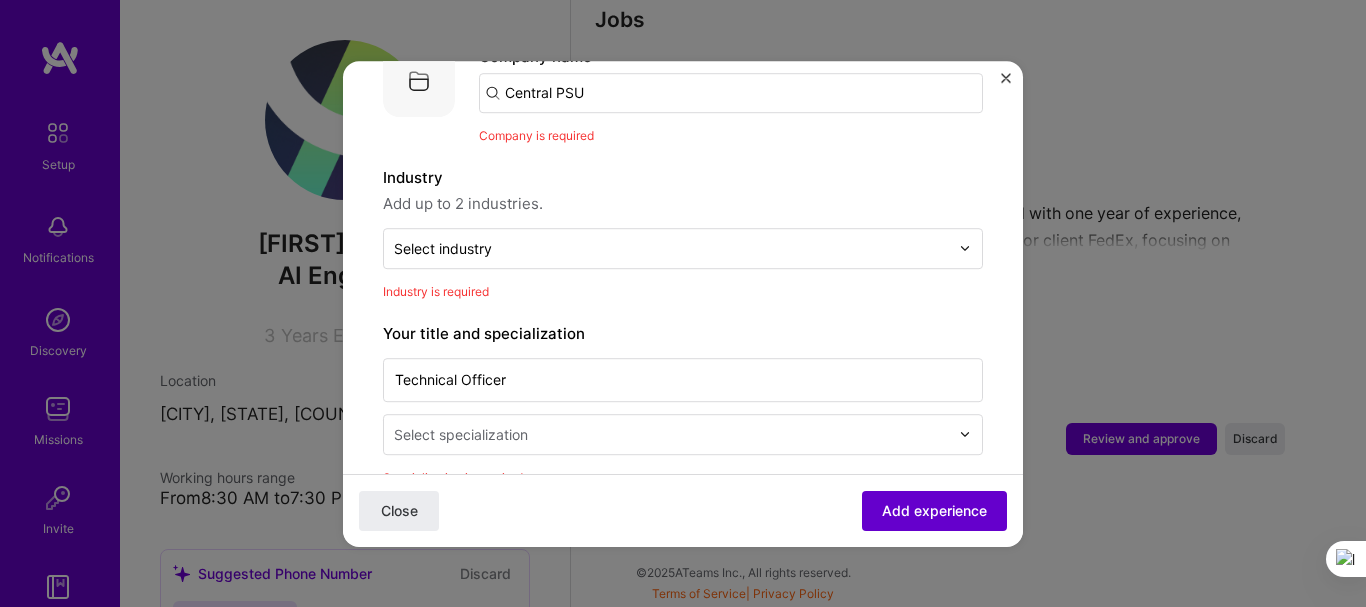 scroll, scrollTop: 200, scrollLeft: 0, axis: vertical 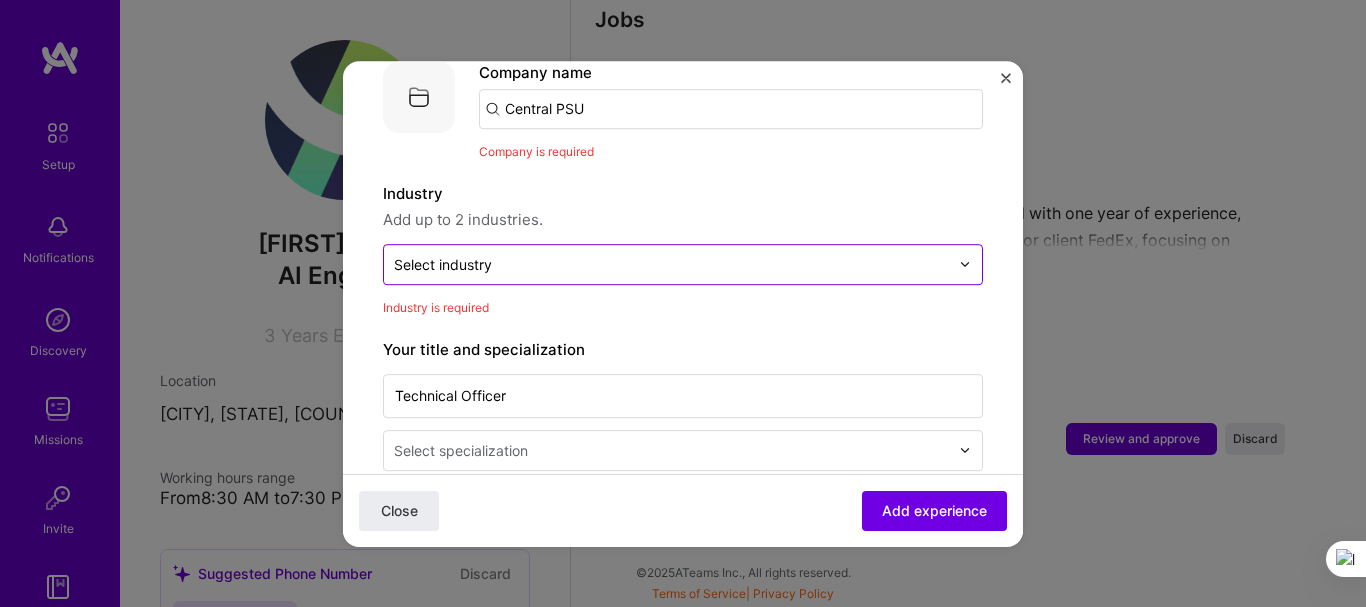 click at bounding box center (671, 264) 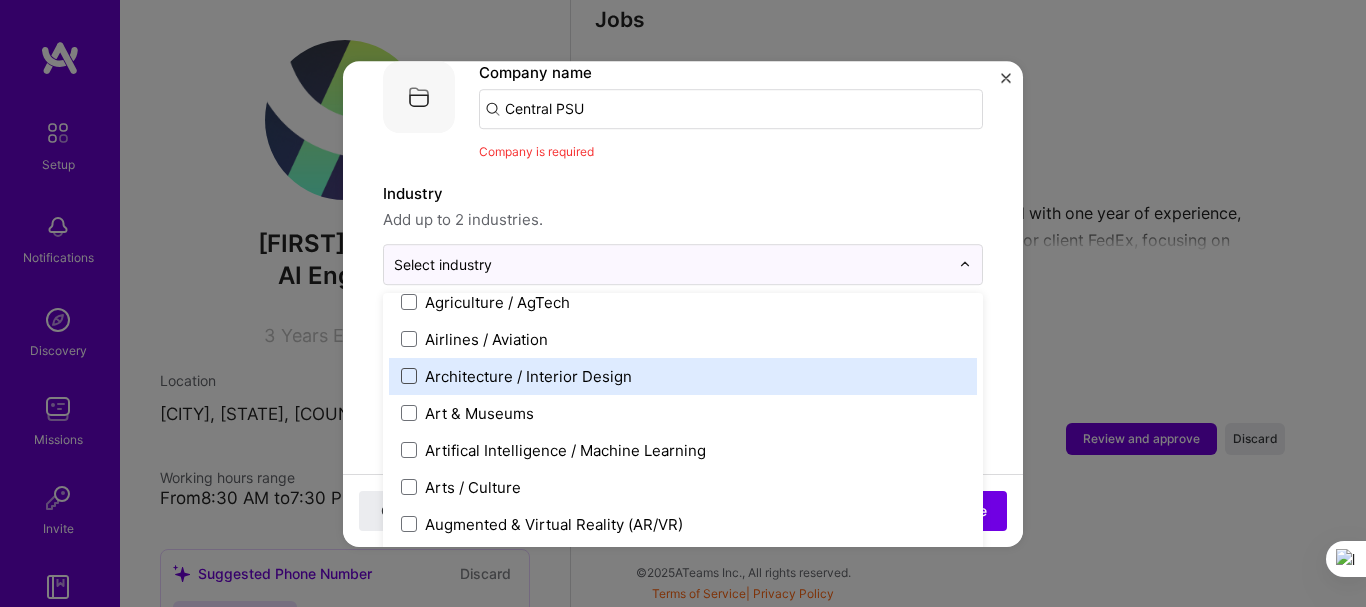 scroll, scrollTop: 300, scrollLeft: 0, axis: vertical 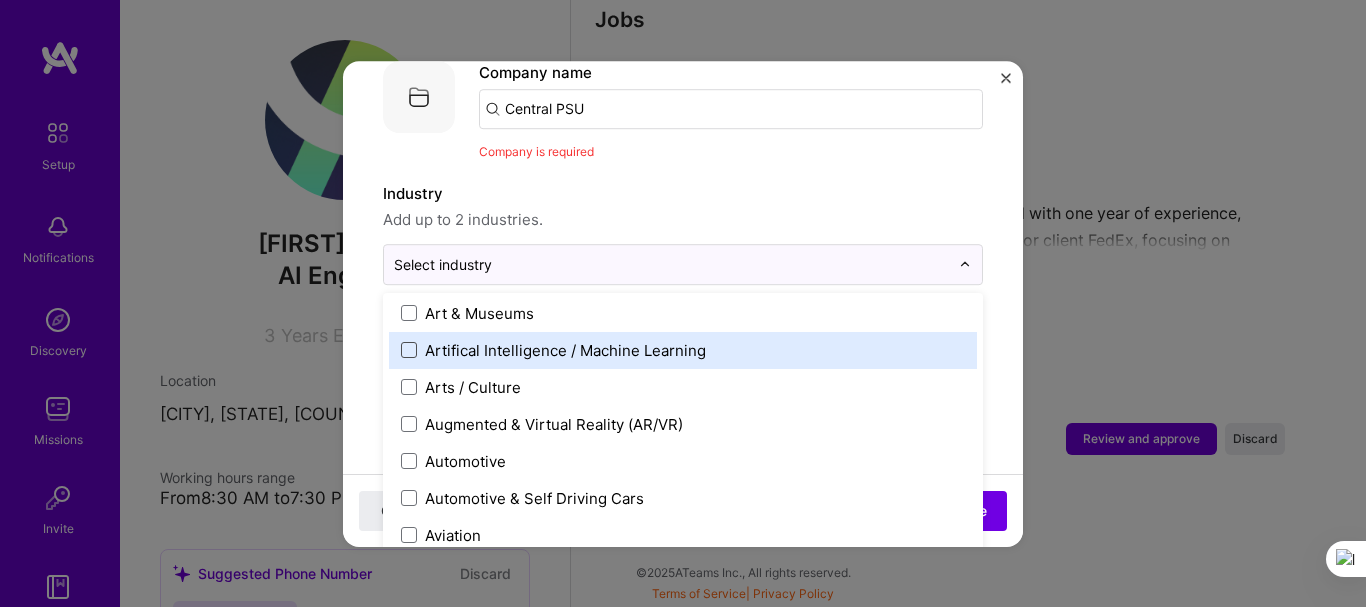 click at bounding box center [409, 350] 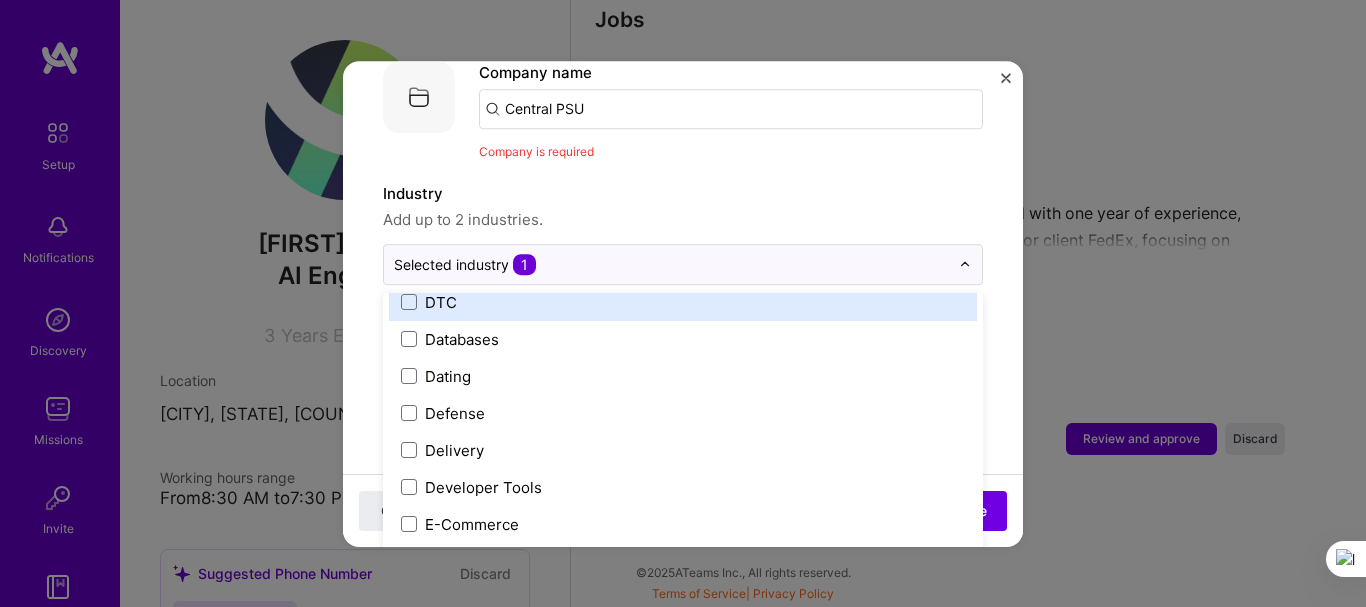 scroll, scrollTop: 1600, scrollLeft: 0, axis: vertical 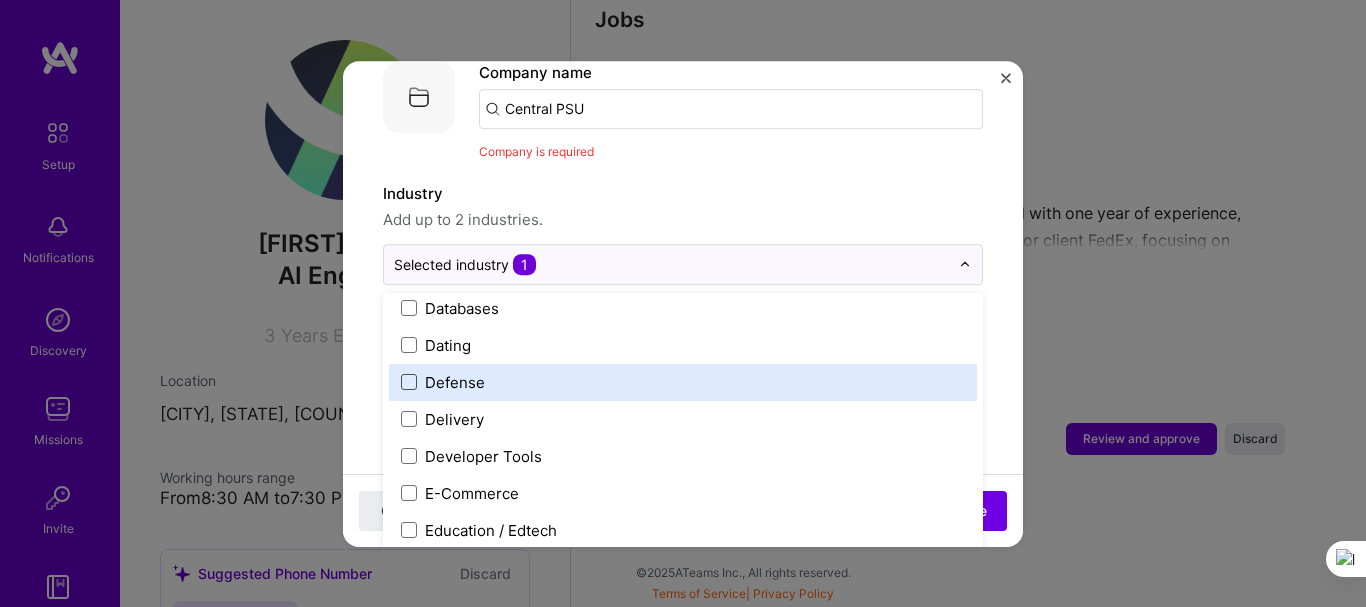 click at bounding box center [409, 382] 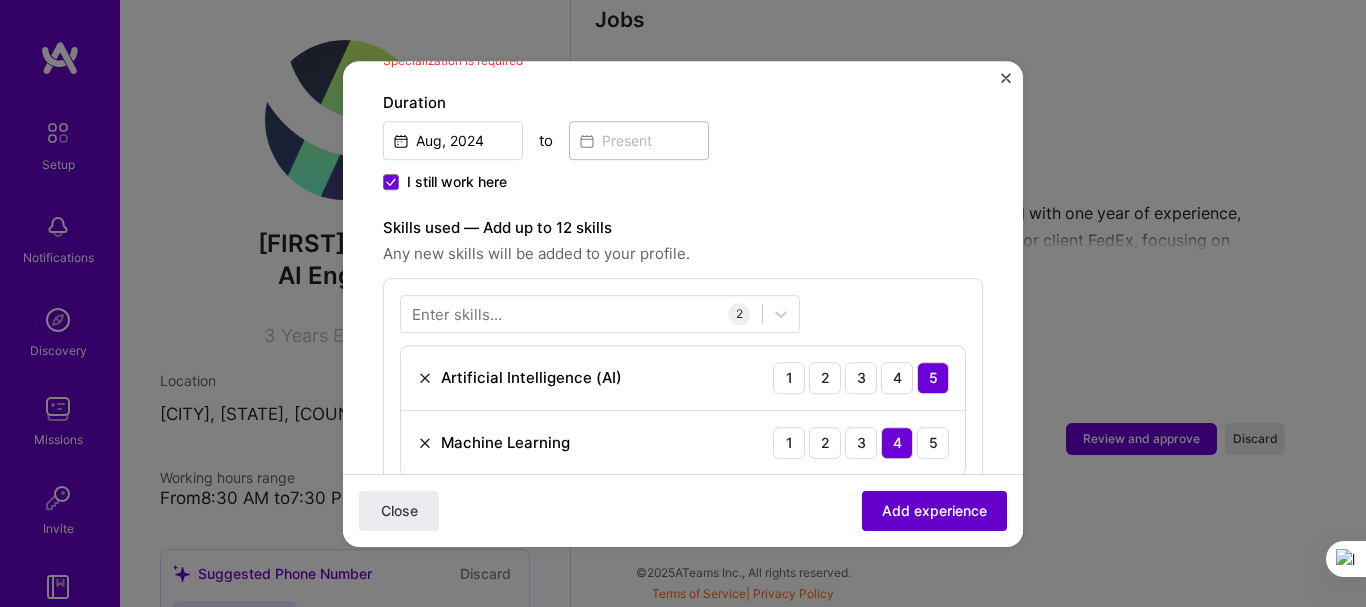 click on "Add experience" at bounding box center [934, 510] 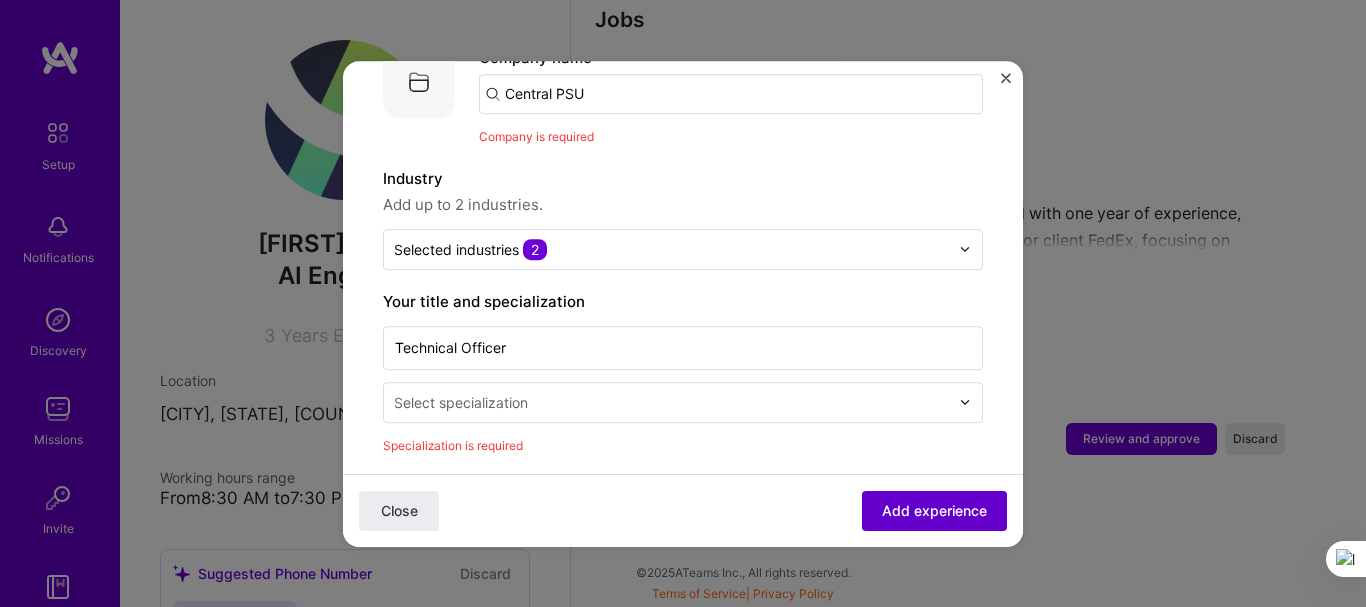 scroll, scrollTop: 200, scrollLeft: 0, axis: vertical 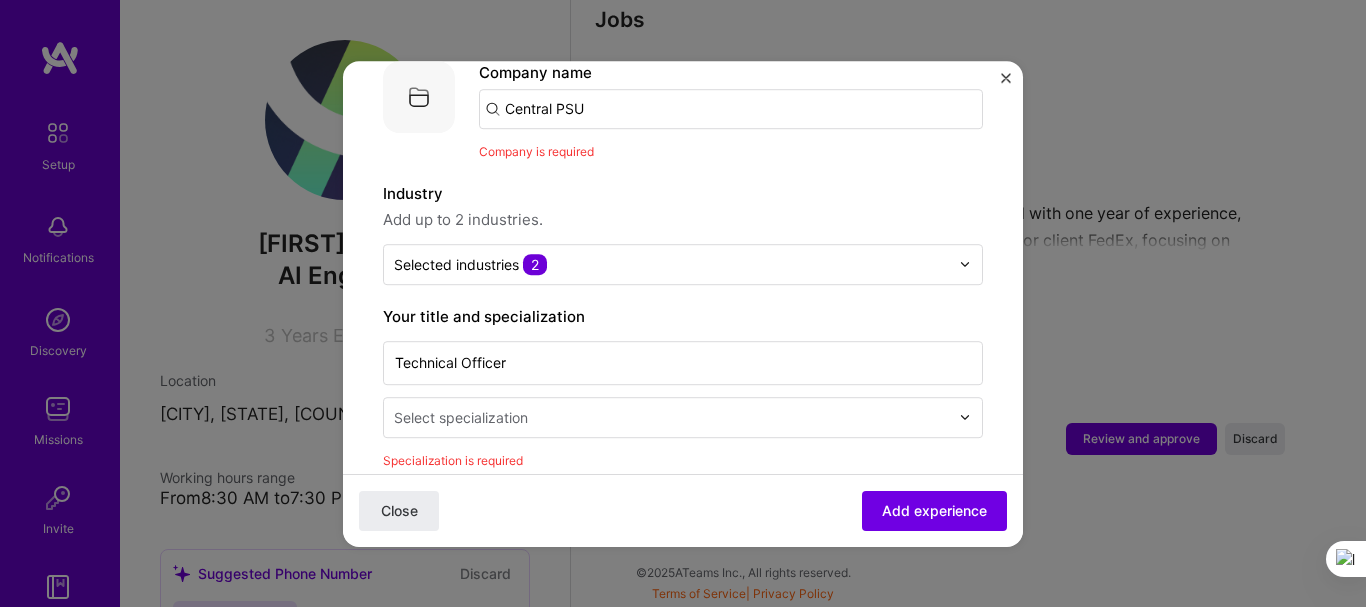 click on "Adding suggested job This job is suggested based on your LinkedIn, resume or A.Team activity. Create a job experience Jobs help companies understand your past experience. Company logo Company name Central PSU
Company is required Industry Add up to 2 industries. Selected industries 2 Your title and specialization Technical Officer Select specialization Specialization is required Duration Aug, [DATE]
to
I still work here Skills used — Add up to 12 skills Any new skills will be added to your profile. Enter skills... 2 Artificial Intelligence (AI) 1 2 3 4 5 Machine Learning 1 2 3 4 5 Description Currently working as a Technical Officer at a central PSU, focusing on artificial intelligence projects involving machine learning and large language models. Responsible for developing, implementing, and optimizing AI-driven solutions to enhance operational efficiency. 100 characters minimum 269 / 2,000  characters Yes, I managed 0 team members. >" at bounding box center (683, 681) 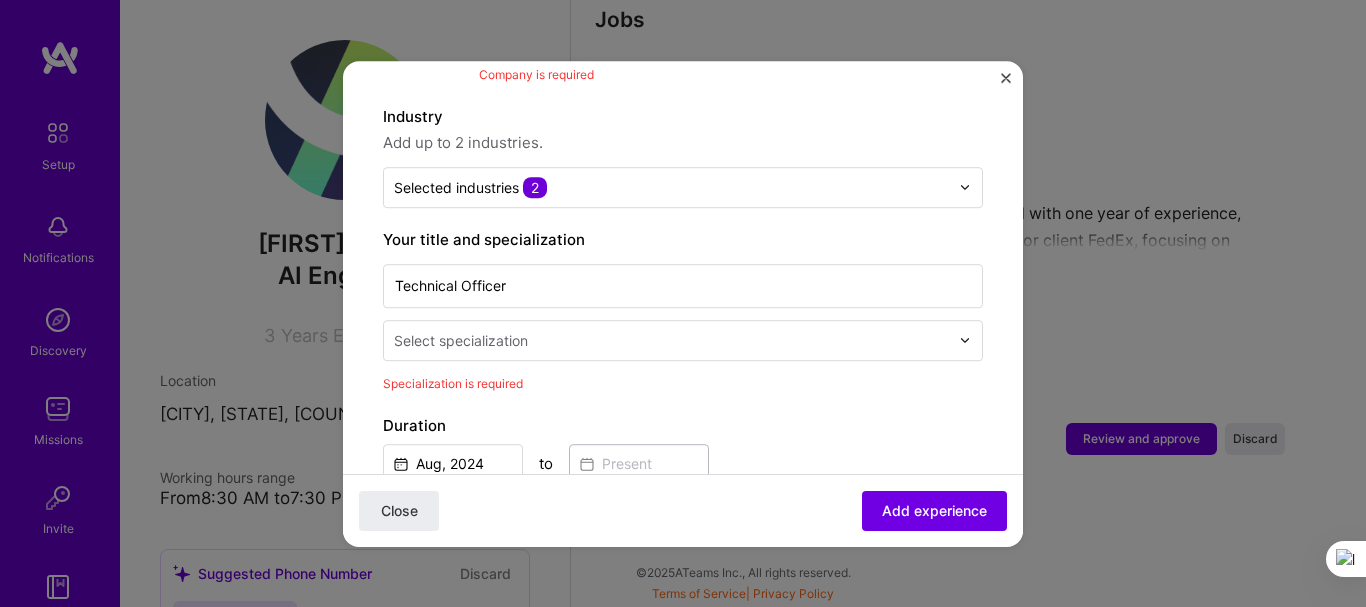 scroll, scrollTop: 300, scrollLeft: 0, axis: vertical 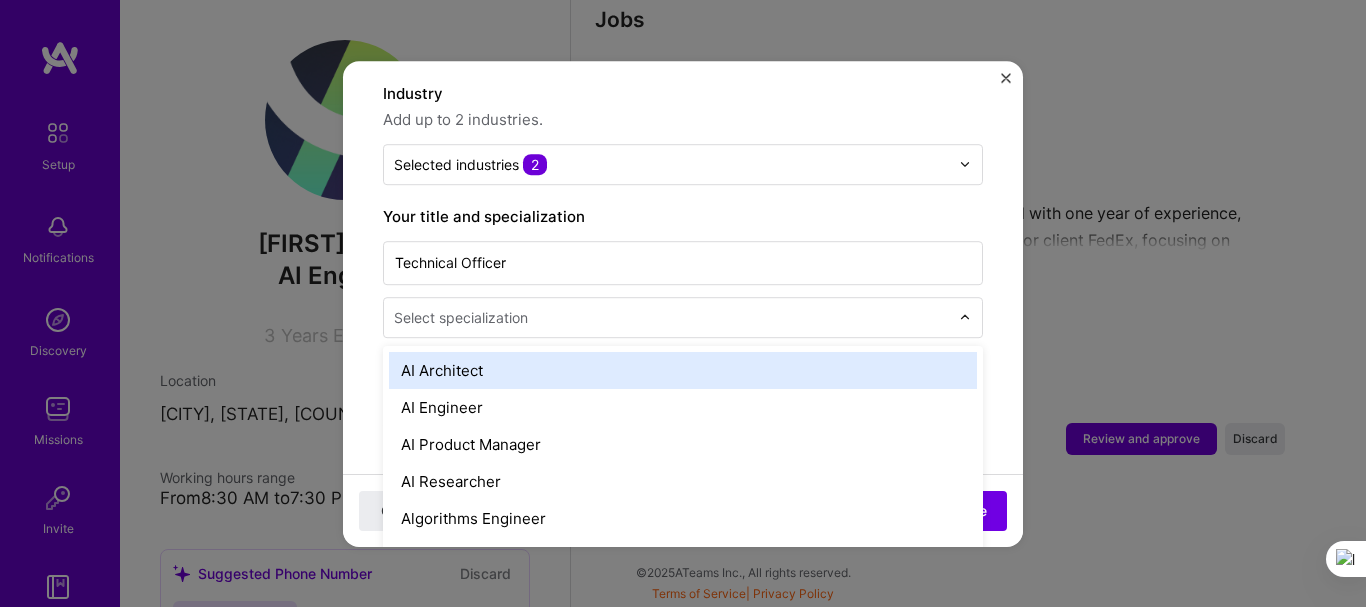 click at bounding box center (673, 317) 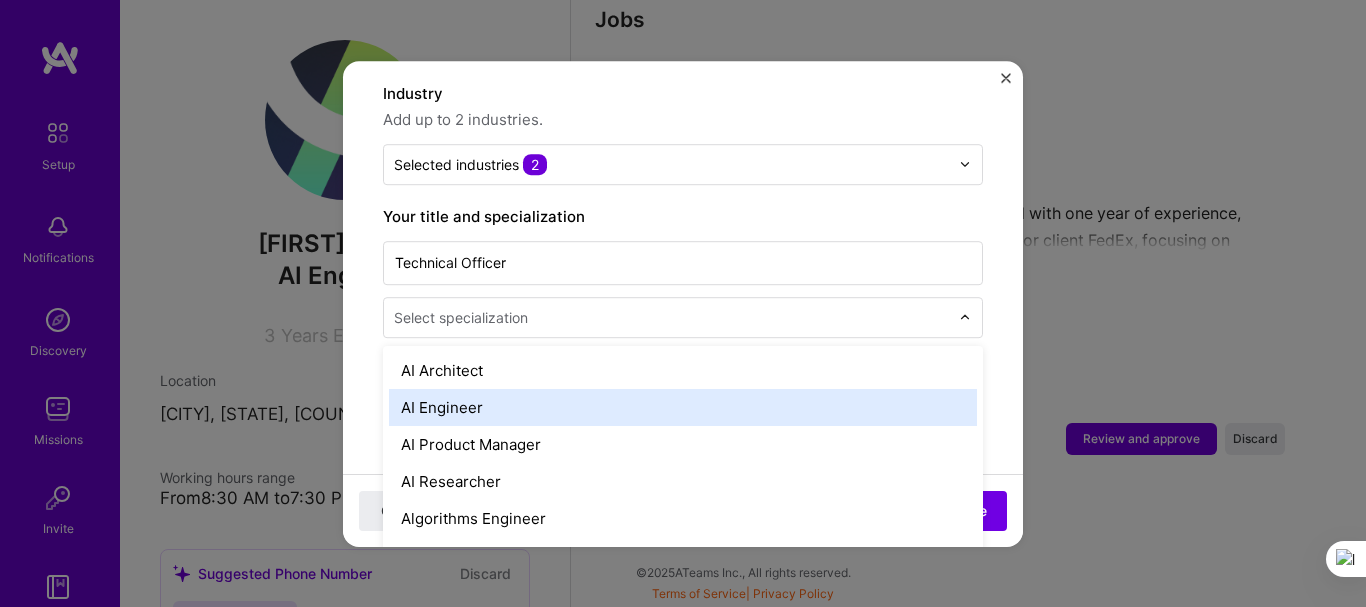 click on "AI Engineer" at bounding box center (683, 407) 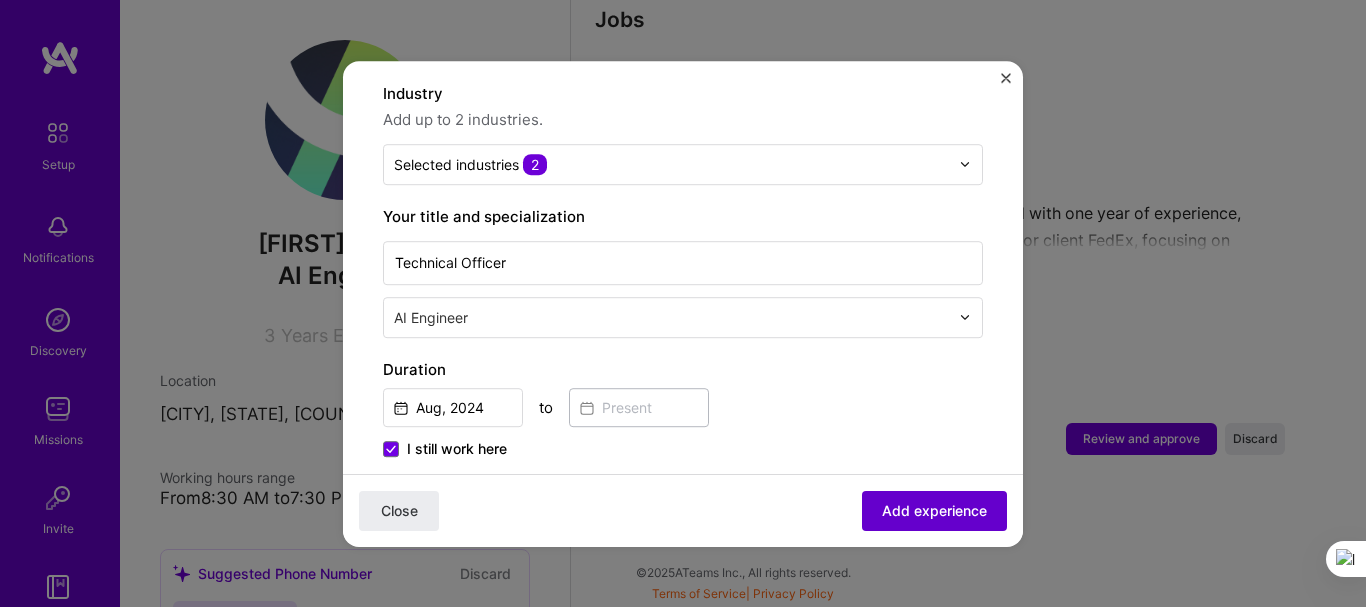 click on "Add experience" at bounding box center (934, 510) 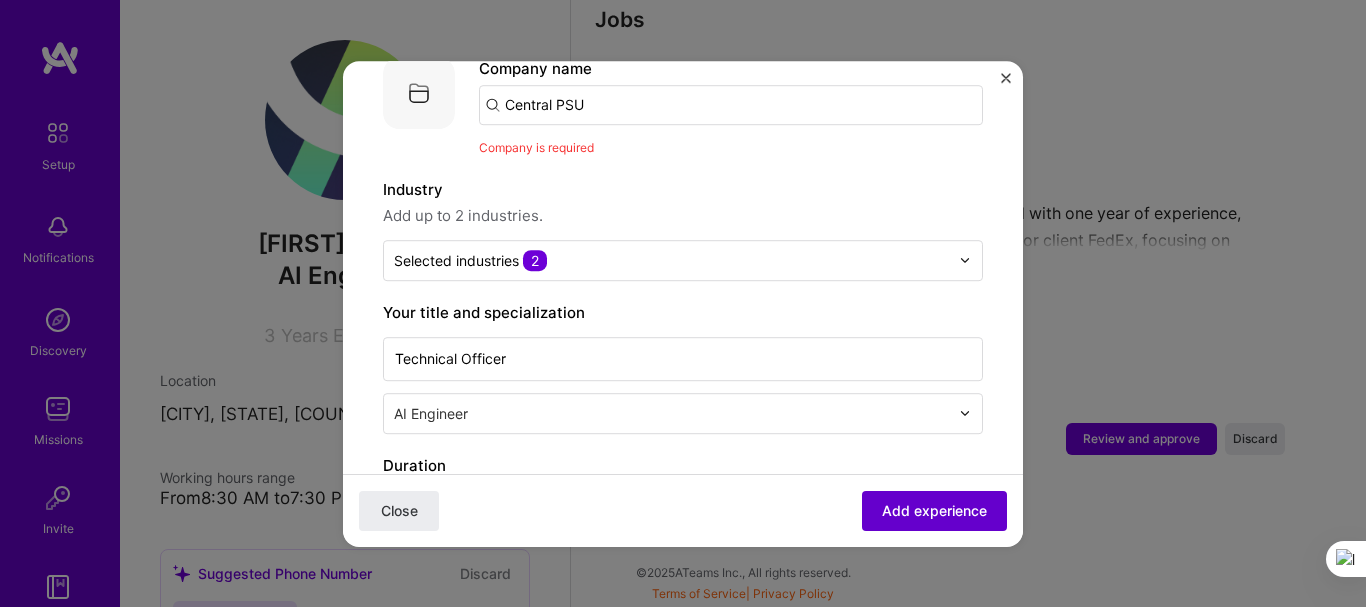 scroll, scrollTop: 200, scrollLeft: 0, axis: vertical 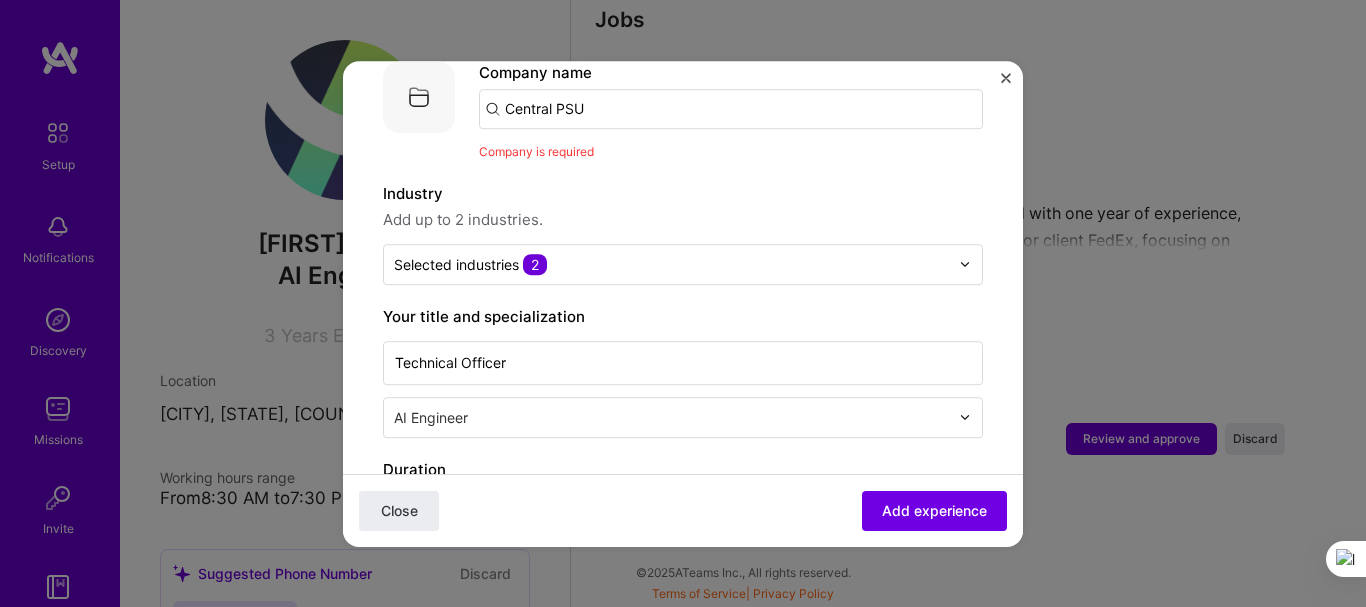 click on "Central PSU" at bounding box center [731, 109] 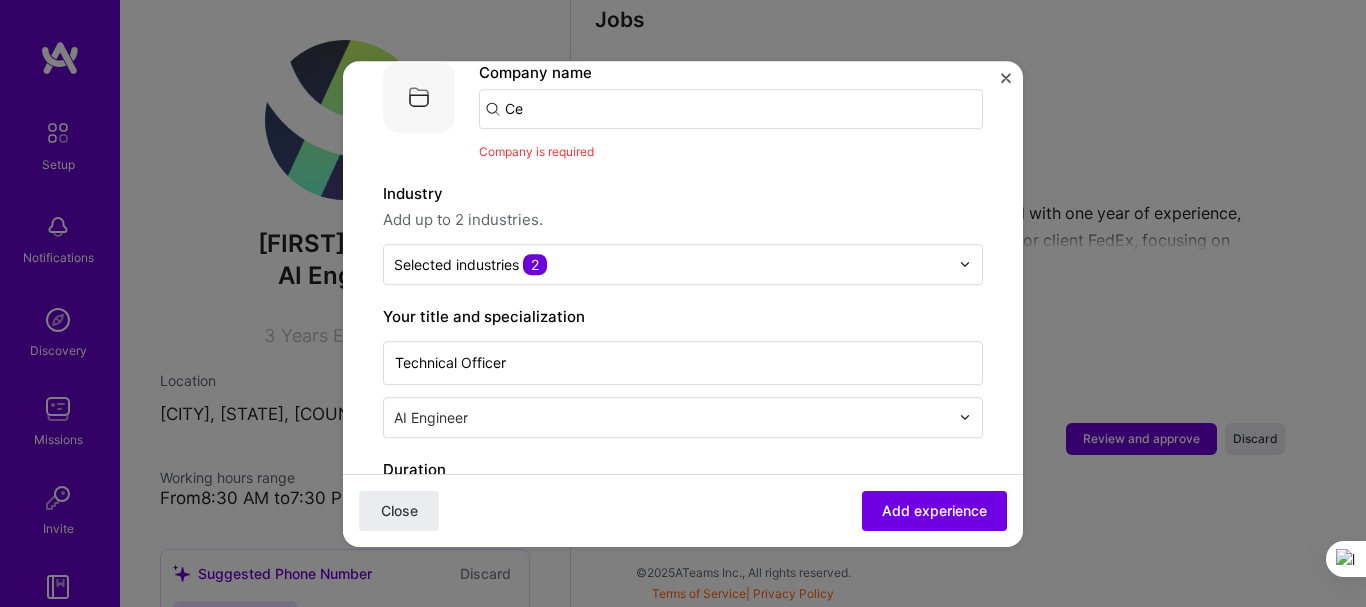 type on "C" 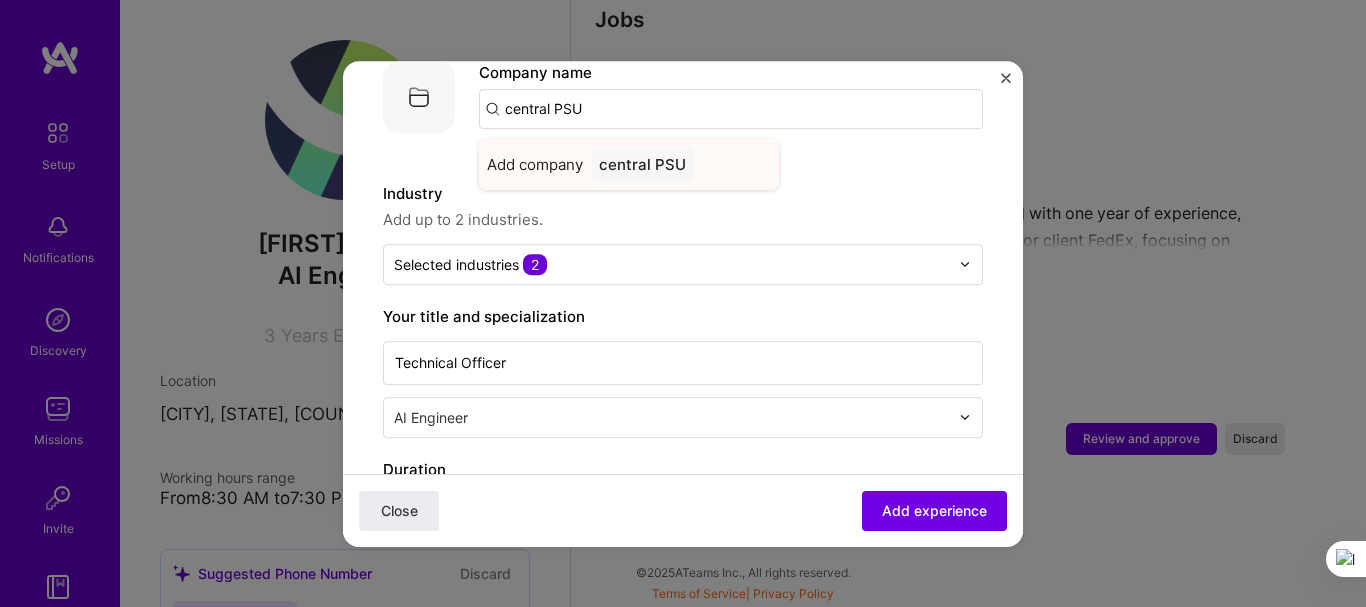 type on "central PSU" 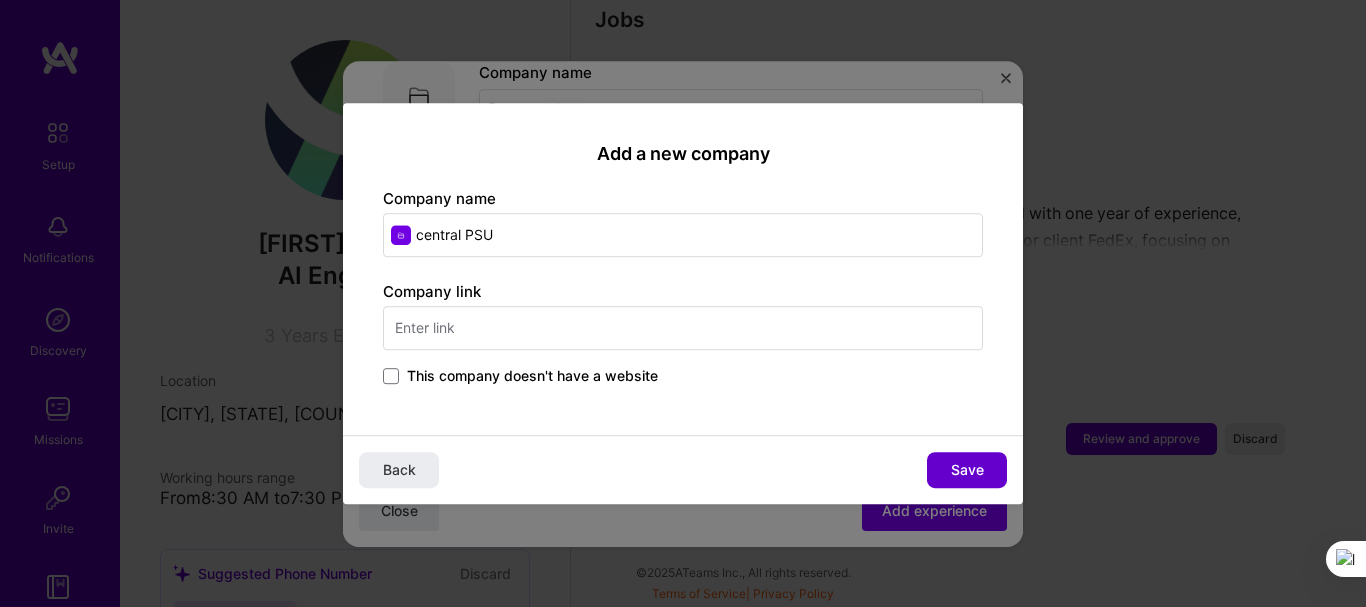 click on "Save" at bounding box center (967, 470) 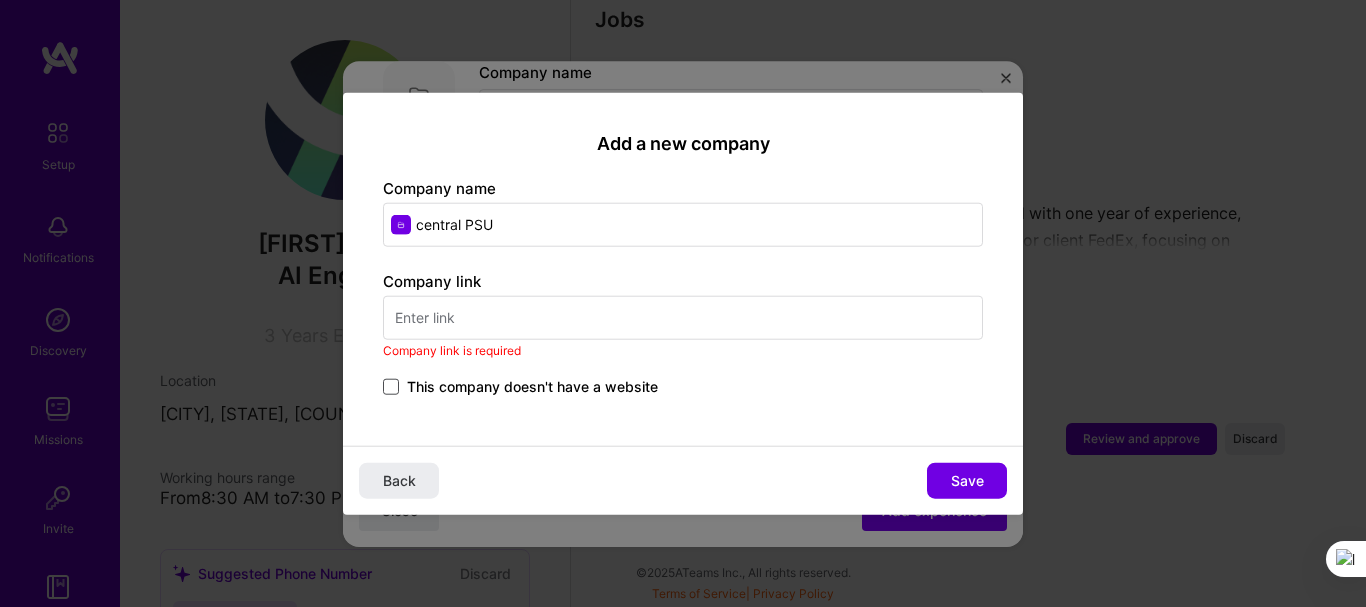 click at bounding box center (391, 387) 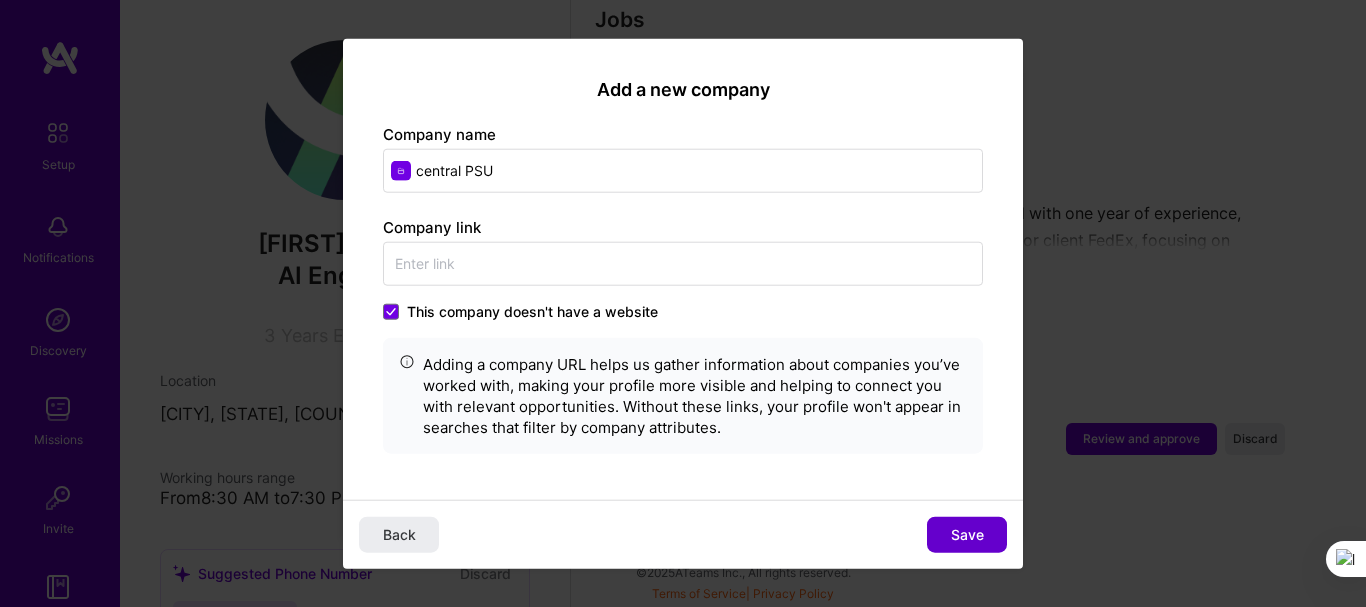 click on "Save" at bounding box center (967, 535) 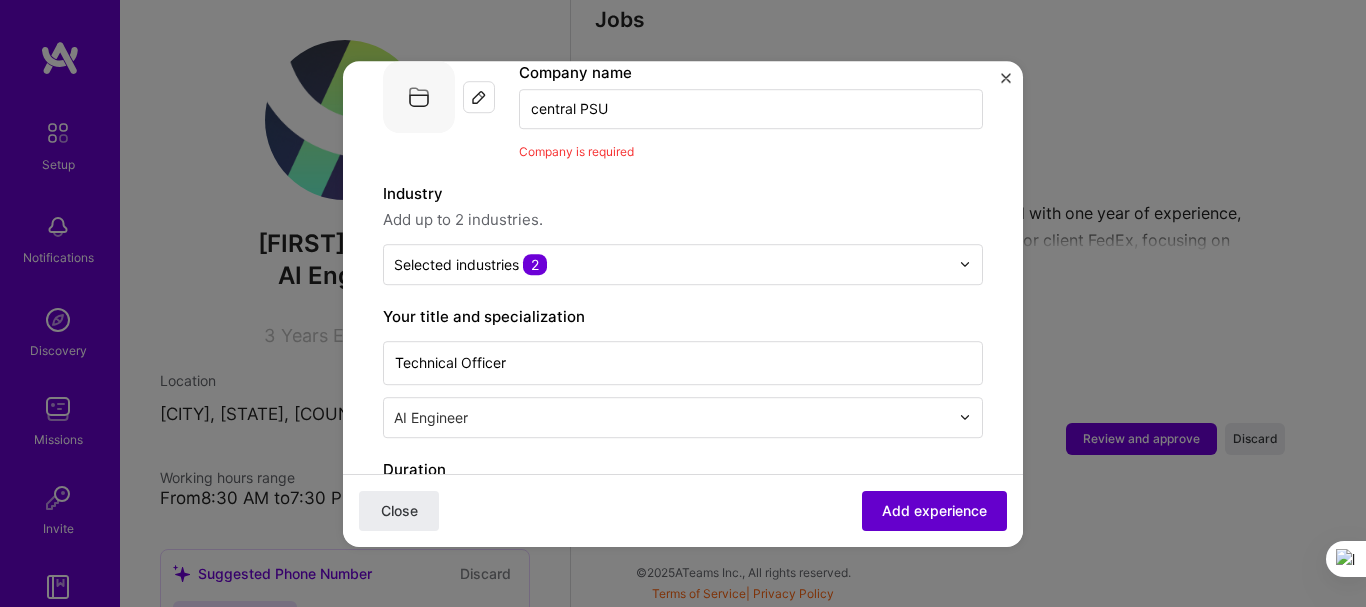 click on "Add experience" at bounding box center (934, 510) 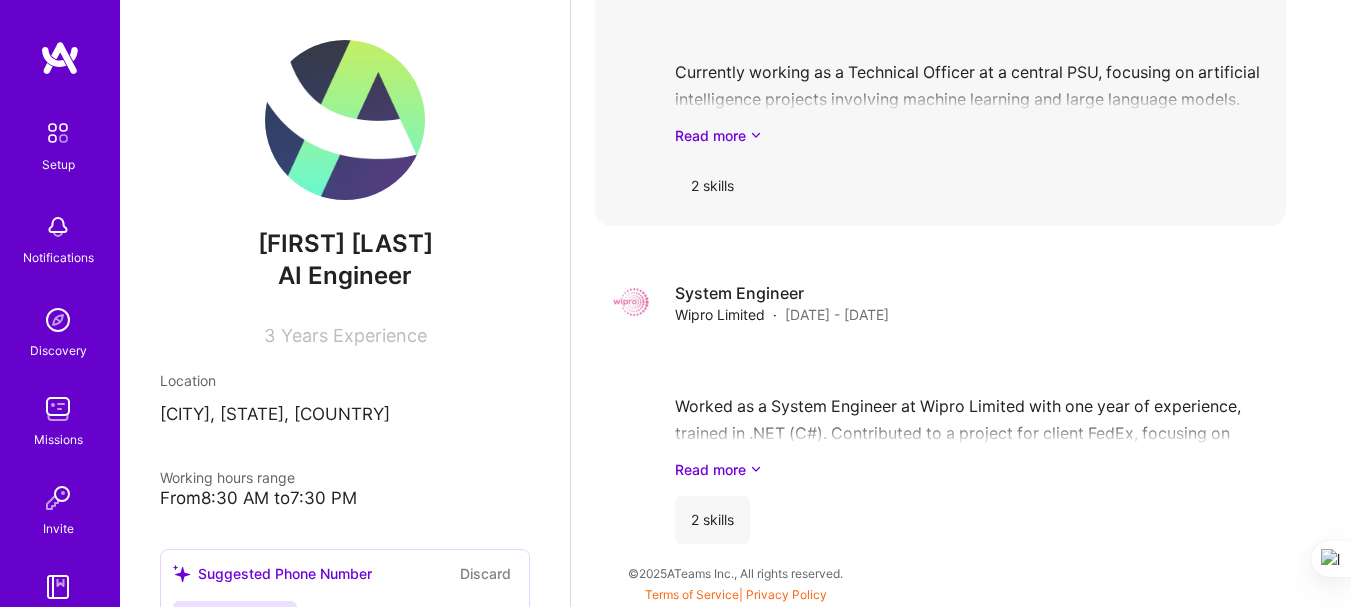 scroll, scrollTop: 1517, scrollLeft: 0, axis: vertical 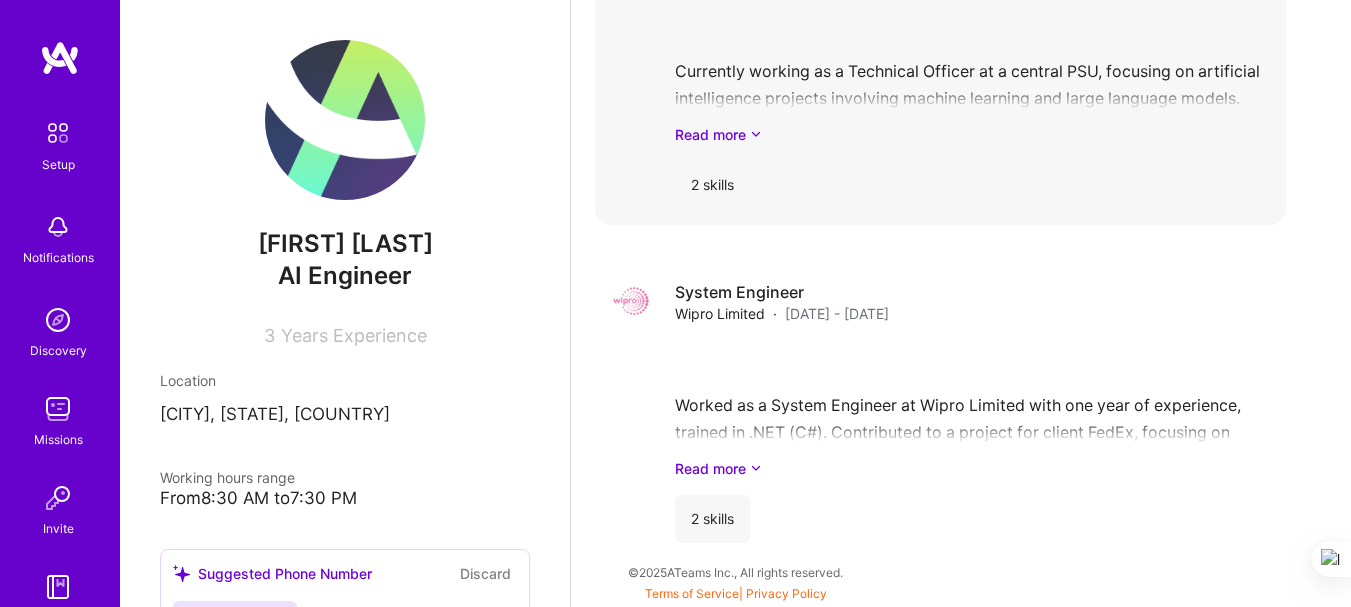 click on "Technical Officer central PSU · Aug [DATE] - Present Currently working as a Technical Officer at a central PSU, focusing on artificial intelligence projects involving machine learning and large language models. Responsible for developing, implementing, and optimizing AI-driven solutions to enhance operational efficiency. Read more 2   skills" at bounding box center [972, 78] 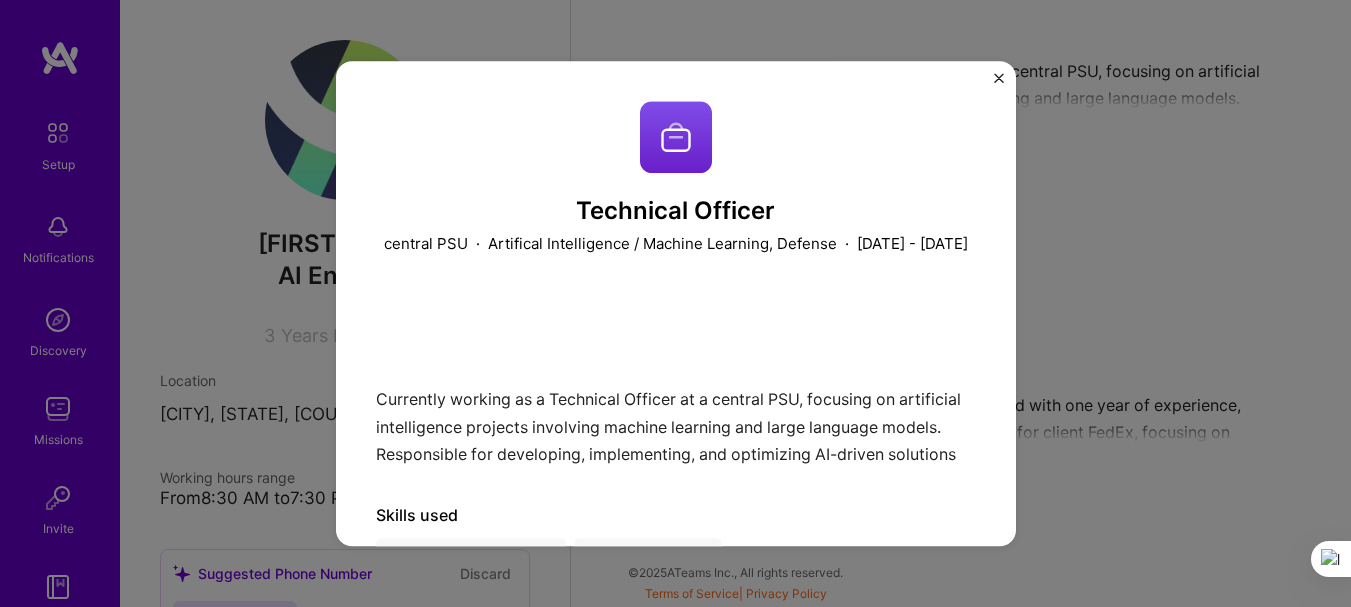 click on "Technical Officer [ORGANIZATION_TYPE]   ·     Artifical Intelligence / Machine Learning, Defense     ·   August 2024 - Present   Currently working as a Technical Officer at a [ORGANIZATION_TYPE], focusing on artificial intelligence projects involving machine learning and large language models. Responsible for developing, implementing, and optimizing AI-driven solutions to enhance operational efficiency. Skills used Artificial Intelligence (AI) Machine Learning" at bounding box center (676, 304) 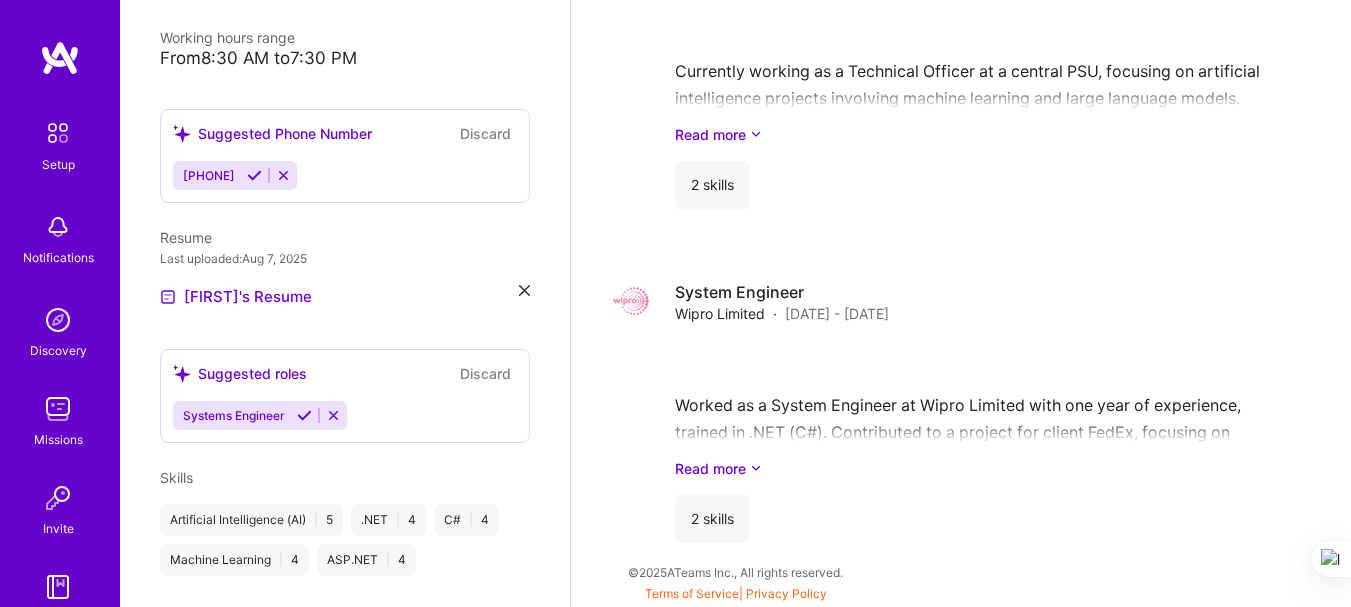 scroll, scrollTop: 500, scrollLeft: 0, axis: vertical 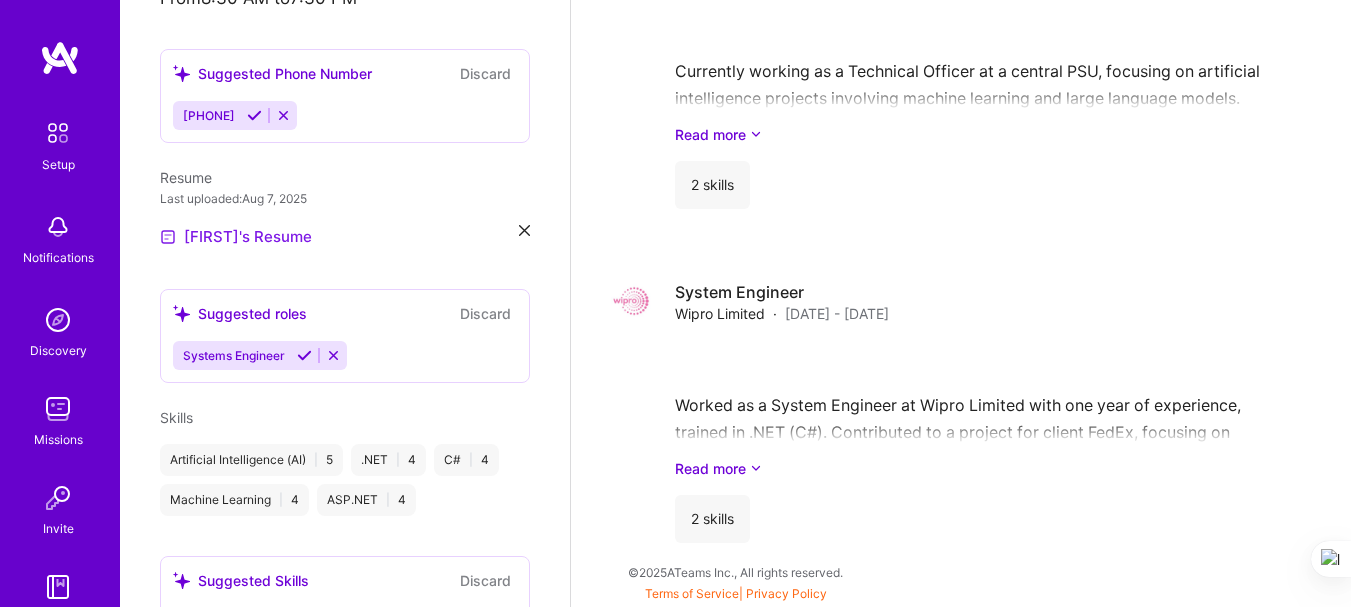 click on "[FIRST]'s Resume" at bounding box center [236, 237] 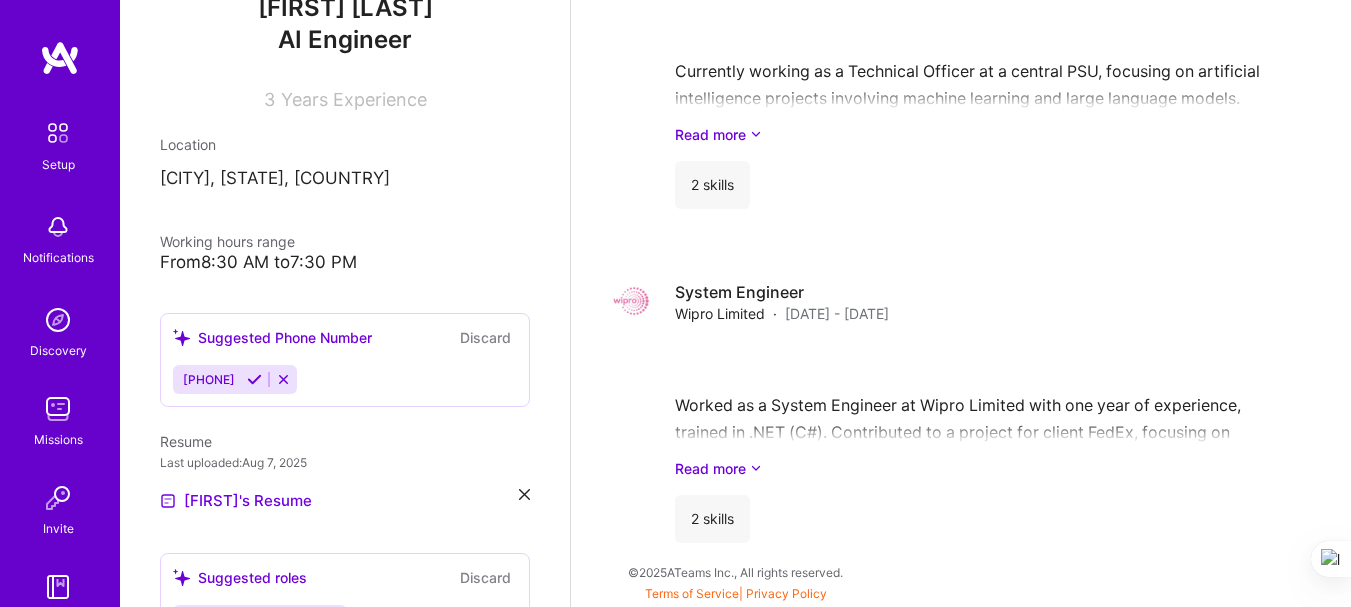 scroll, scrollTop: 0, scrollLeft: 0, axis: both 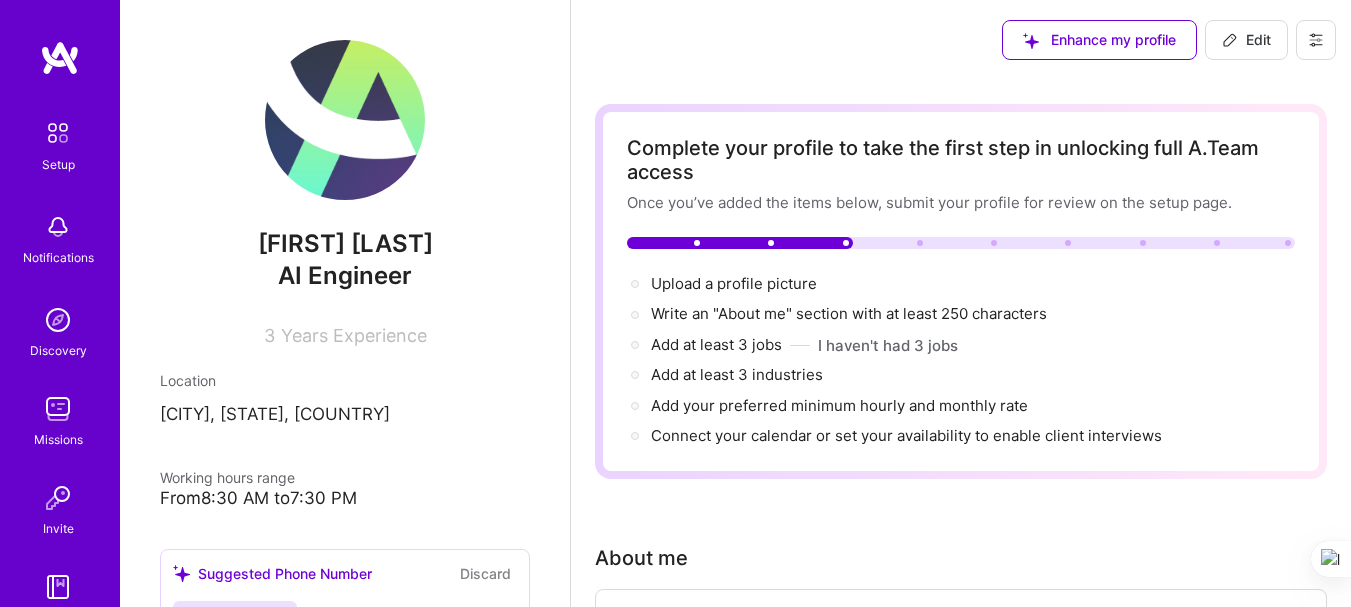click on "Edit" at bounding box center [1246, 40] 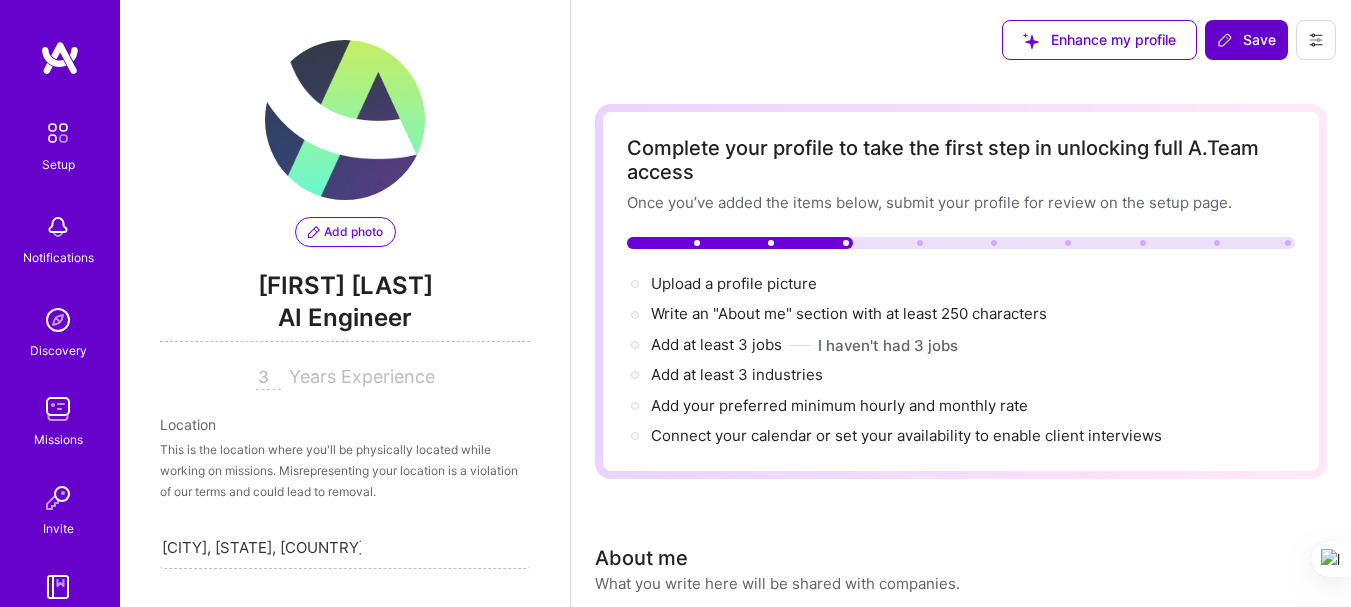 scroll, scrollTop: 337, scrollLeft: 0, axis: vertical 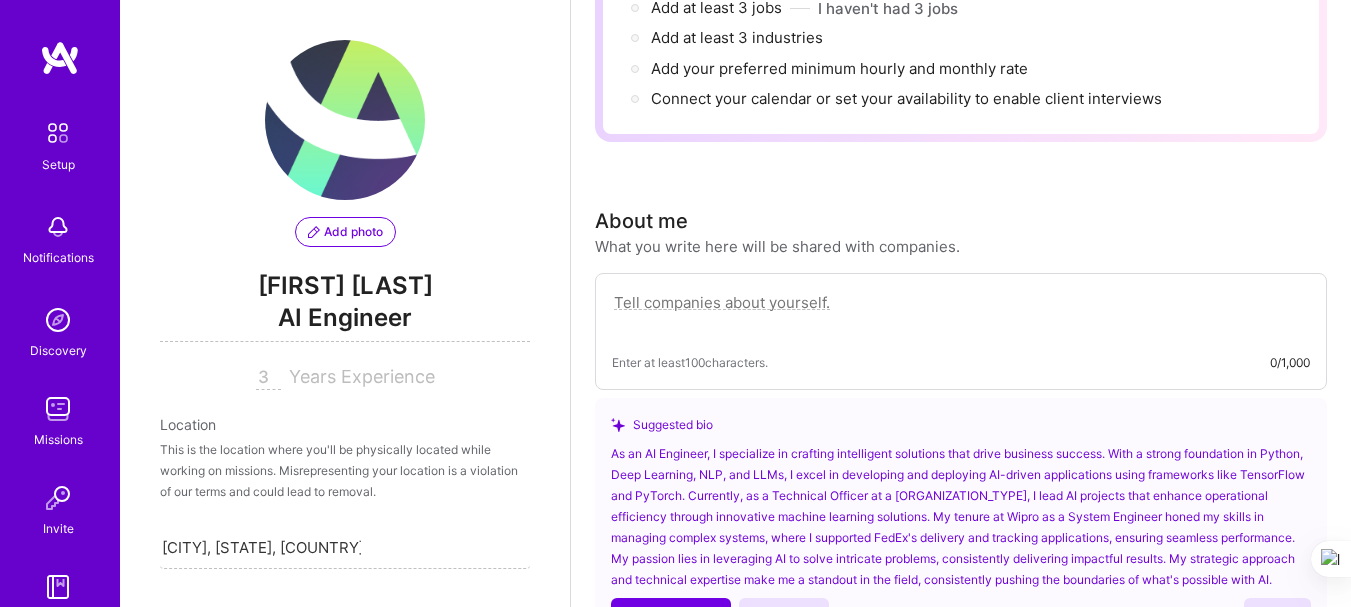 click at bounding box center (961, 313) 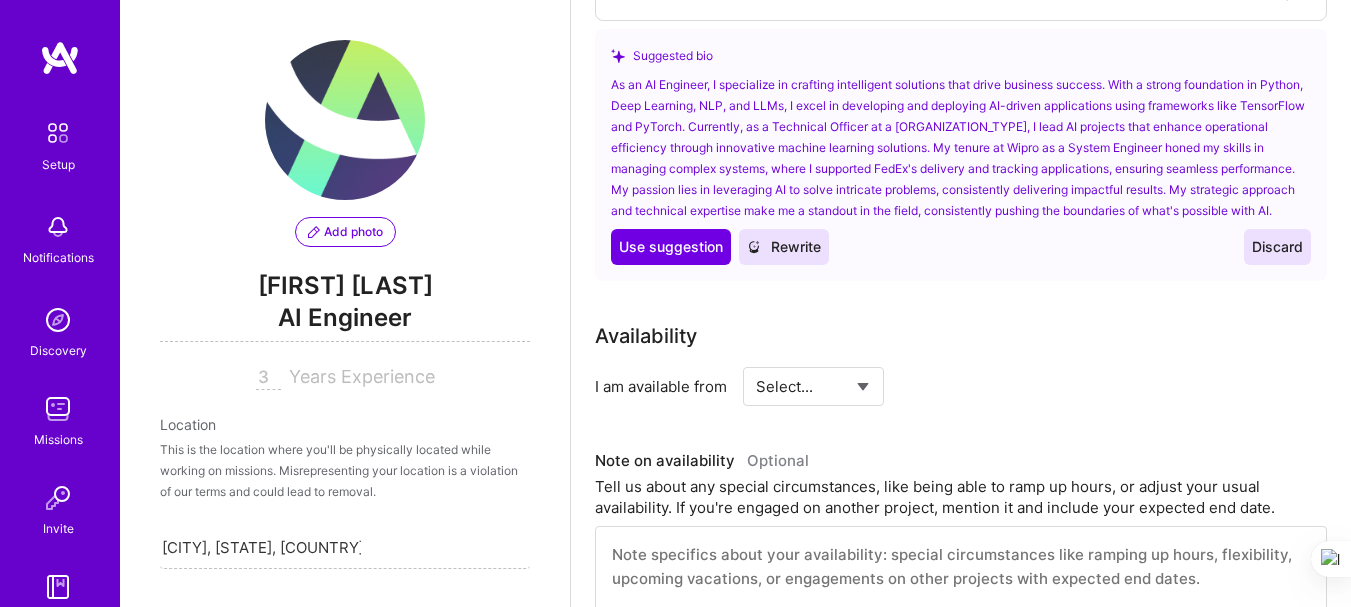 scroll, scrollTop: 837, scrollLeft: 0, axis: vertical 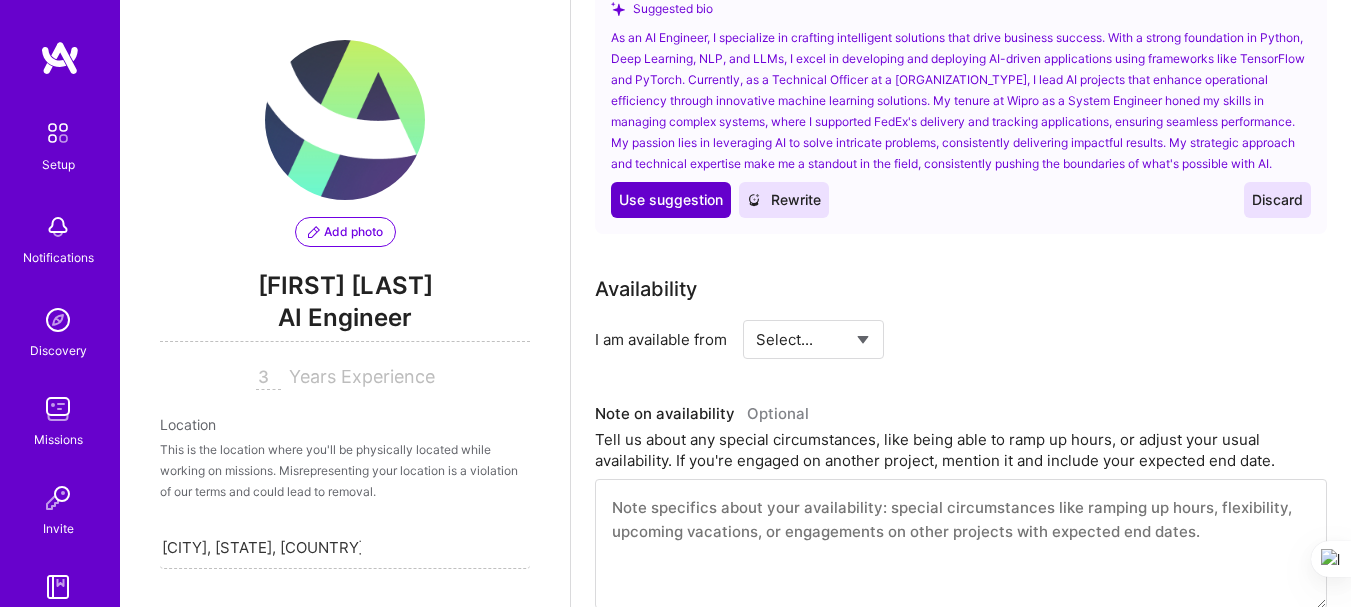 click on "Use Use suggestion" at bounding box center [671, 200] 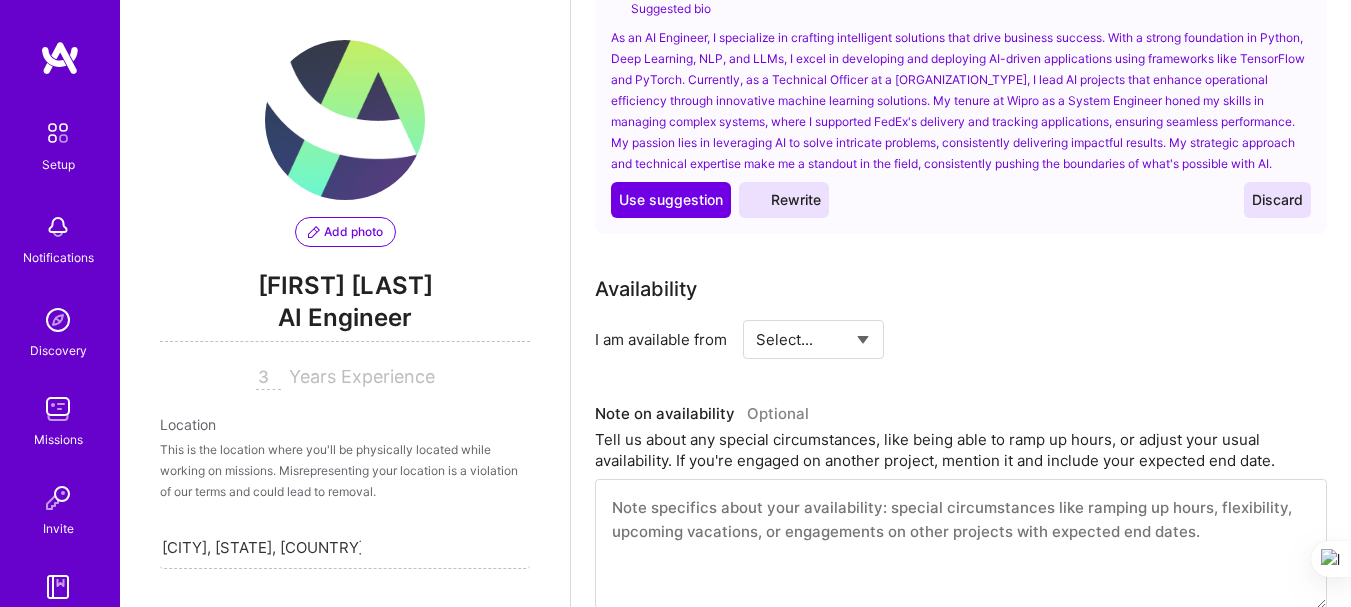 type on "As an AI Engineer, I specialize in crafting intelligent solutions that drive business success. With a strong foundation in Python, Deep Learning, NLP, and LLMs, I excel in developing and deploying AI-driven applications using frameworks like TensorFlow and PyTorch. Currently, as a Technical Officer at a [ORGANIZATION_TYPE], I lead AI projects that enhance operational efficiency through innovative machine learning solutions. My tenure at Wipro as a System Engineer honed my skills in managing complex systems, where I supported FedEx's delivery and tracking applications, ensuring seamless performance. My passion lies in leveraging AI to solve intricate problems, consistently delivering impactful results. My strategic approach and technical expertise make me a standout in the field, consistently pushing the boundaries of what's possible with AI." 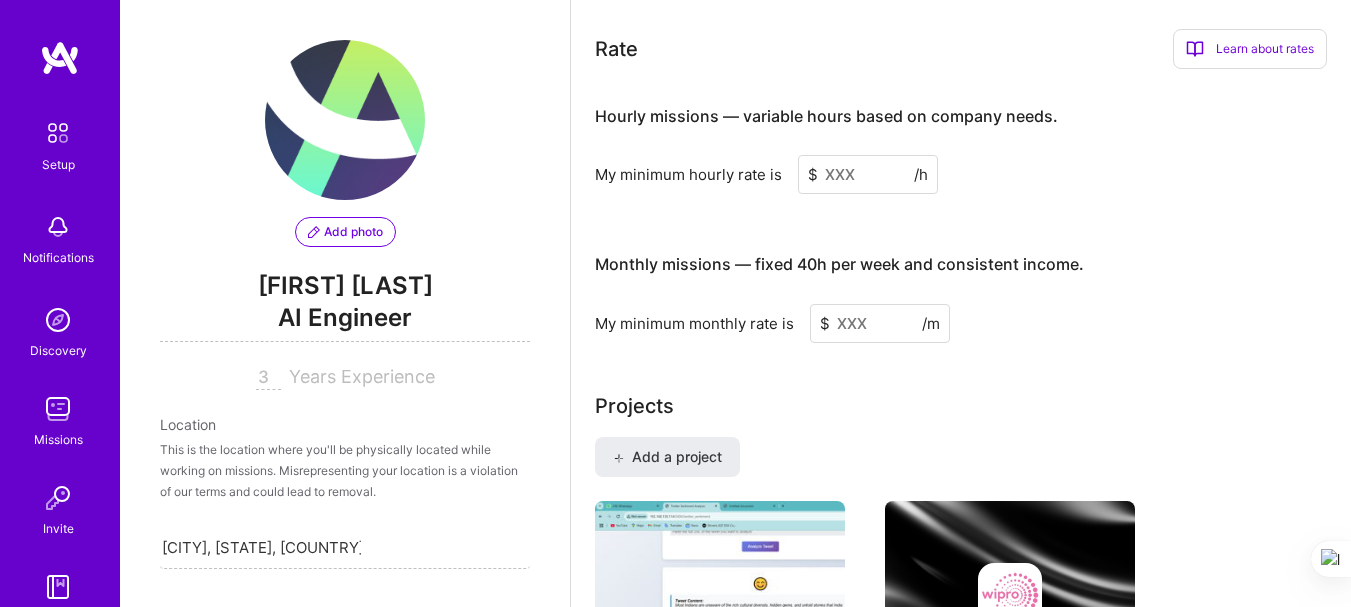 scroll, scrollTop: 1337, scrollLeft: 0, axis: vertical 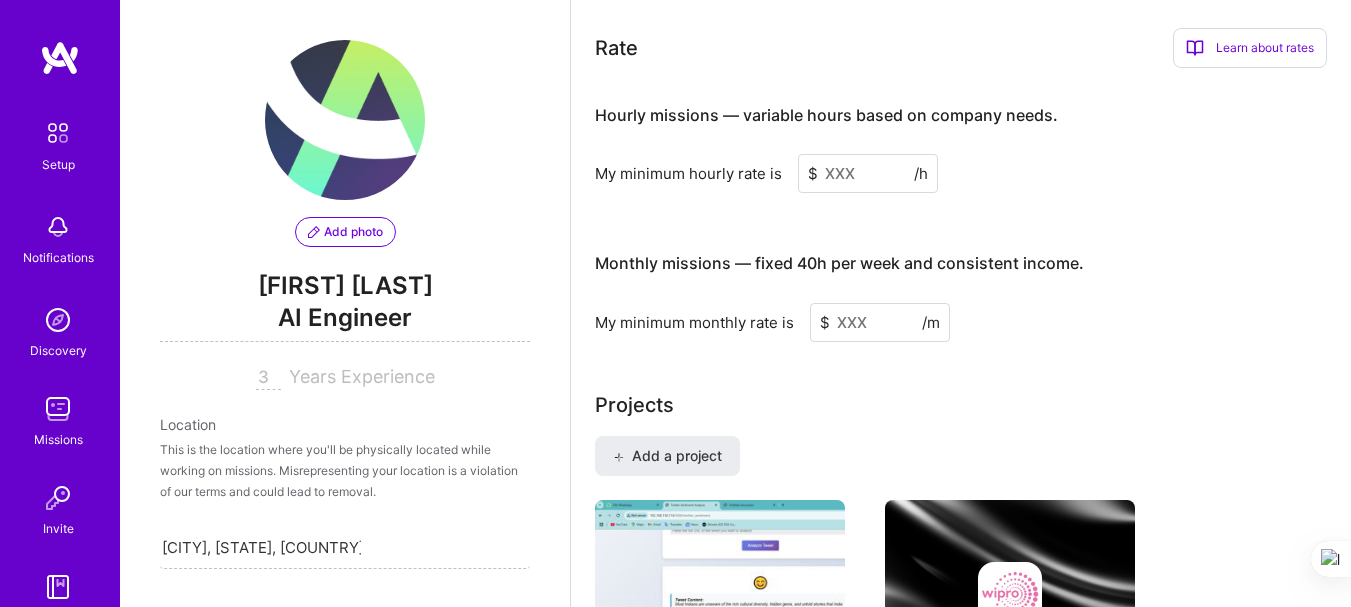 click at bounding box center (868, 173) 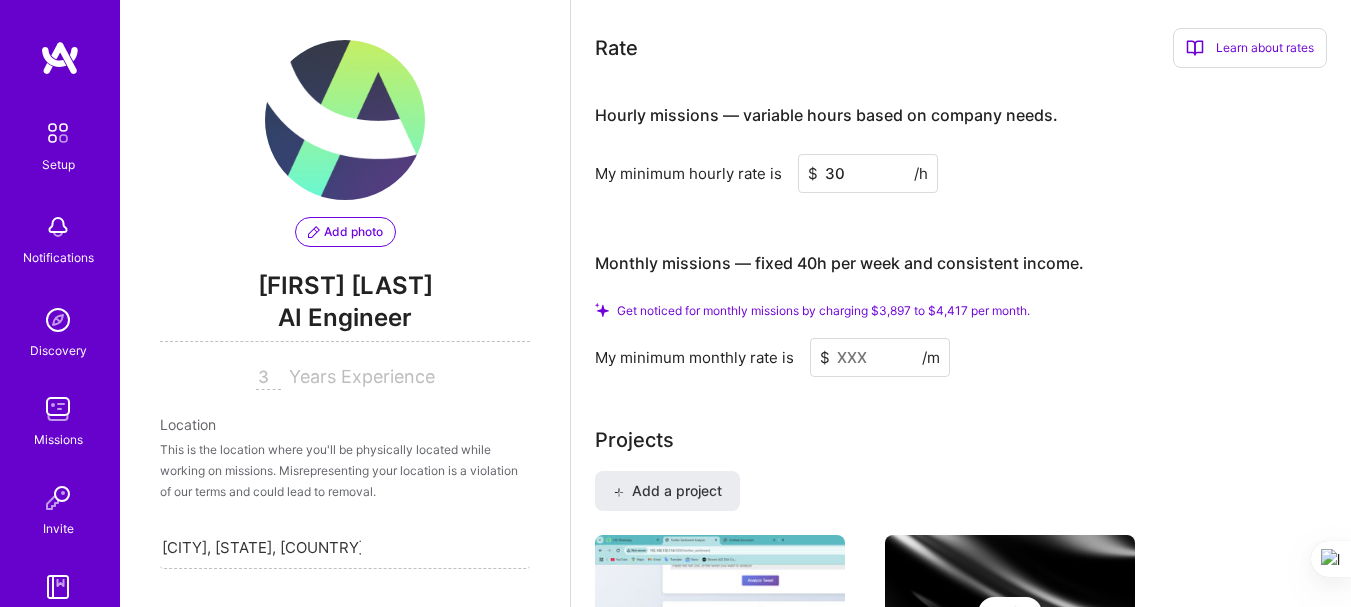 type on "30" 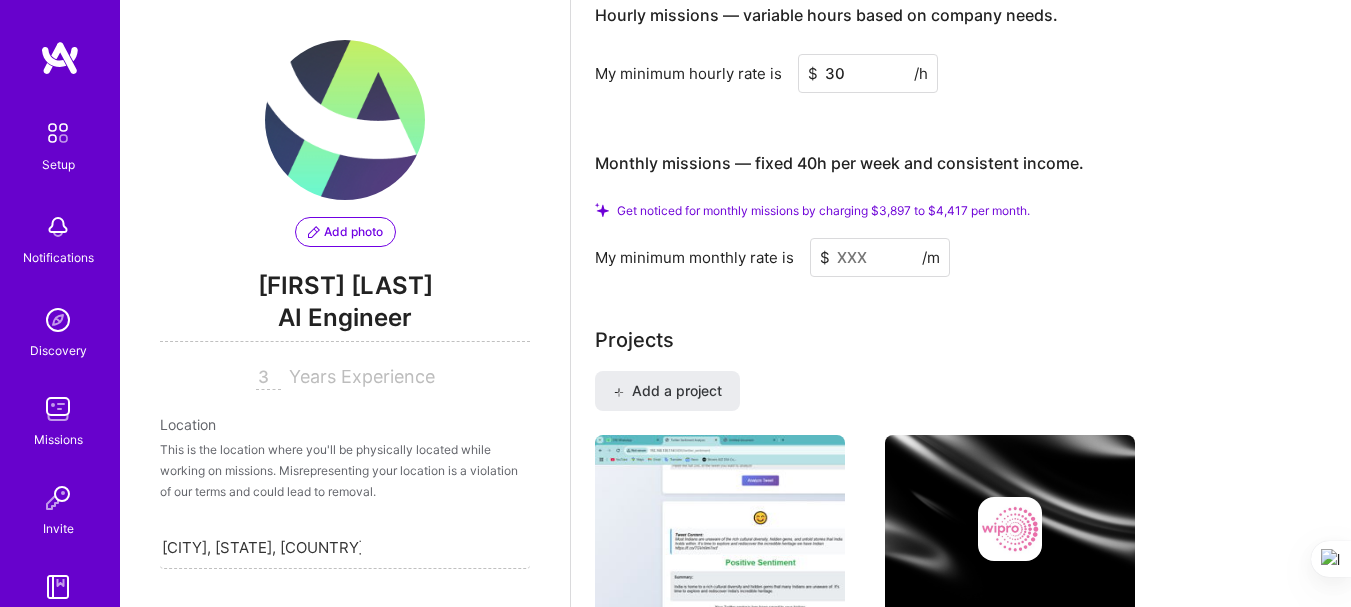 click at bounding box center [880, 257] 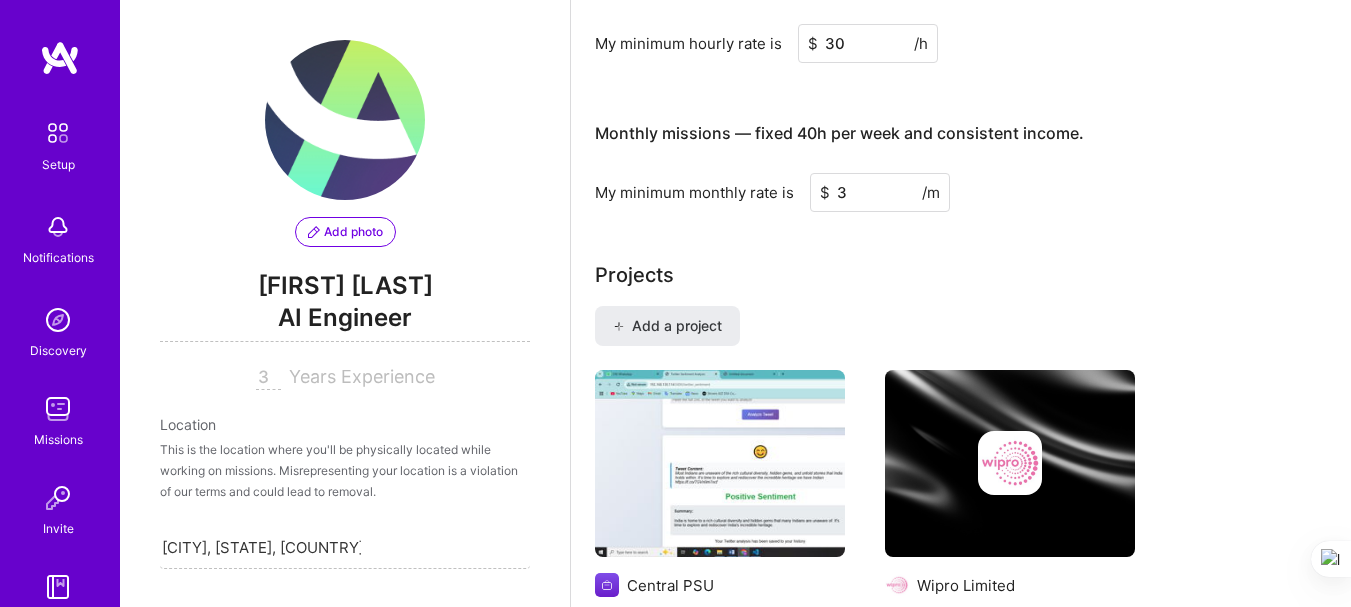type on "3" 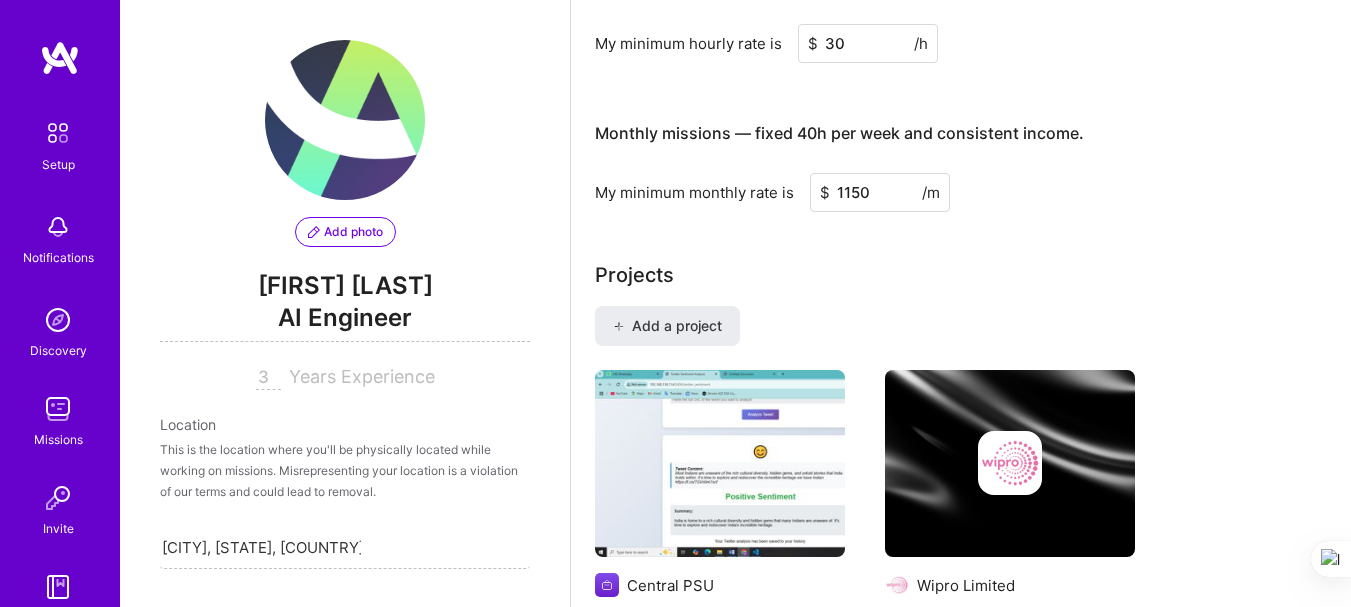type on "1150" 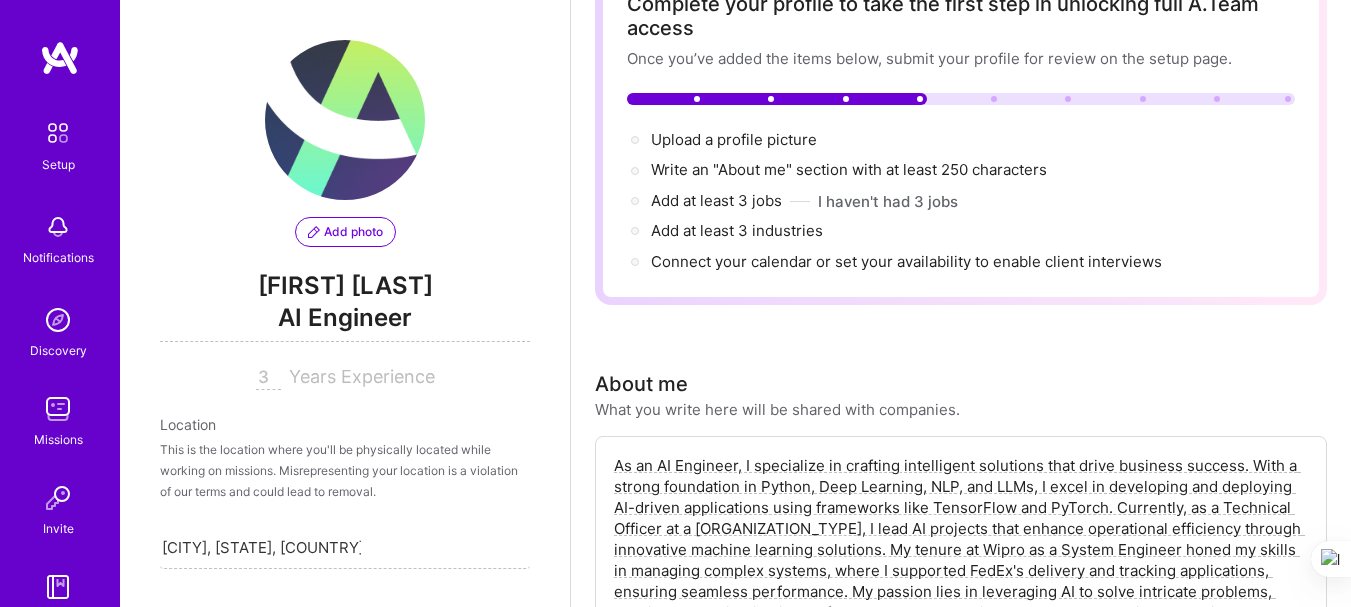 scroll, scrollTop: 0, scrollLeft: 0, axis: both 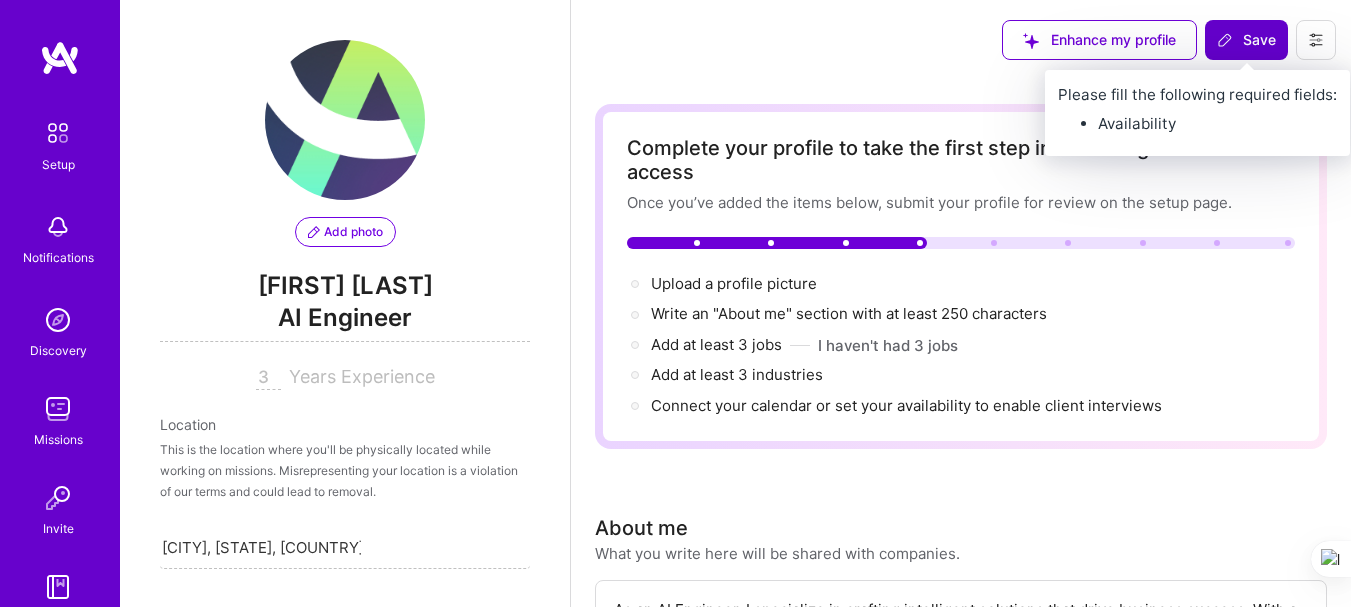 click on "Save" at bounding box center (1246, 40) 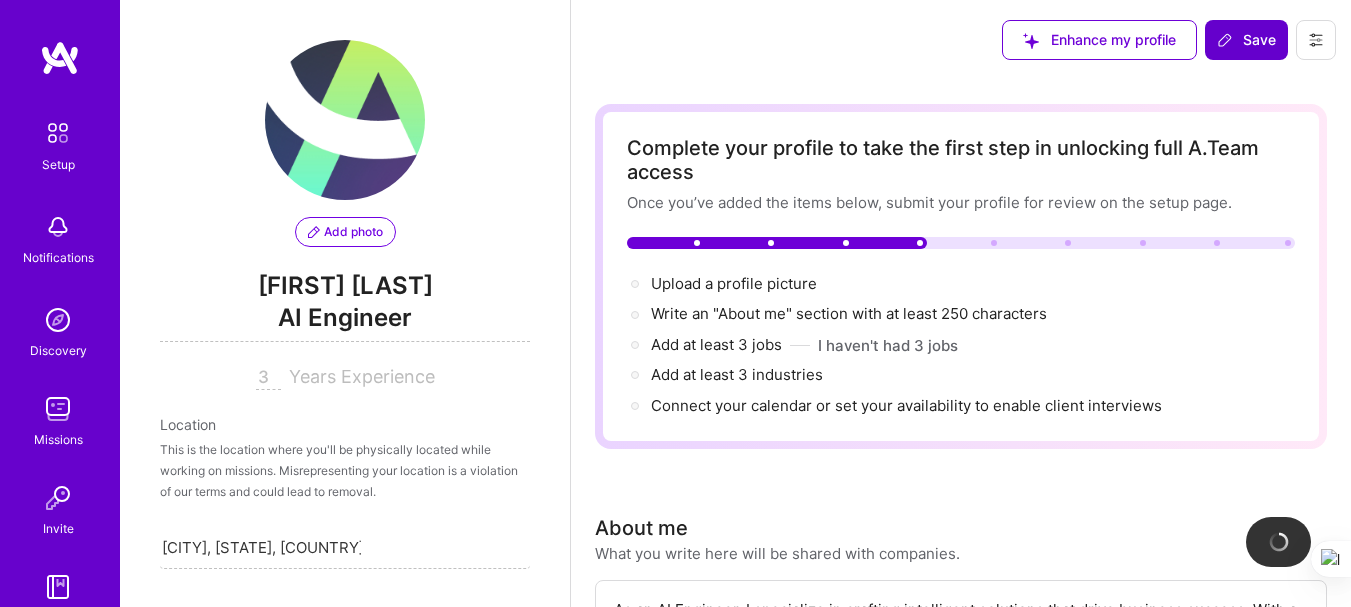 click on "Save" at bounding box center [1246, 40] 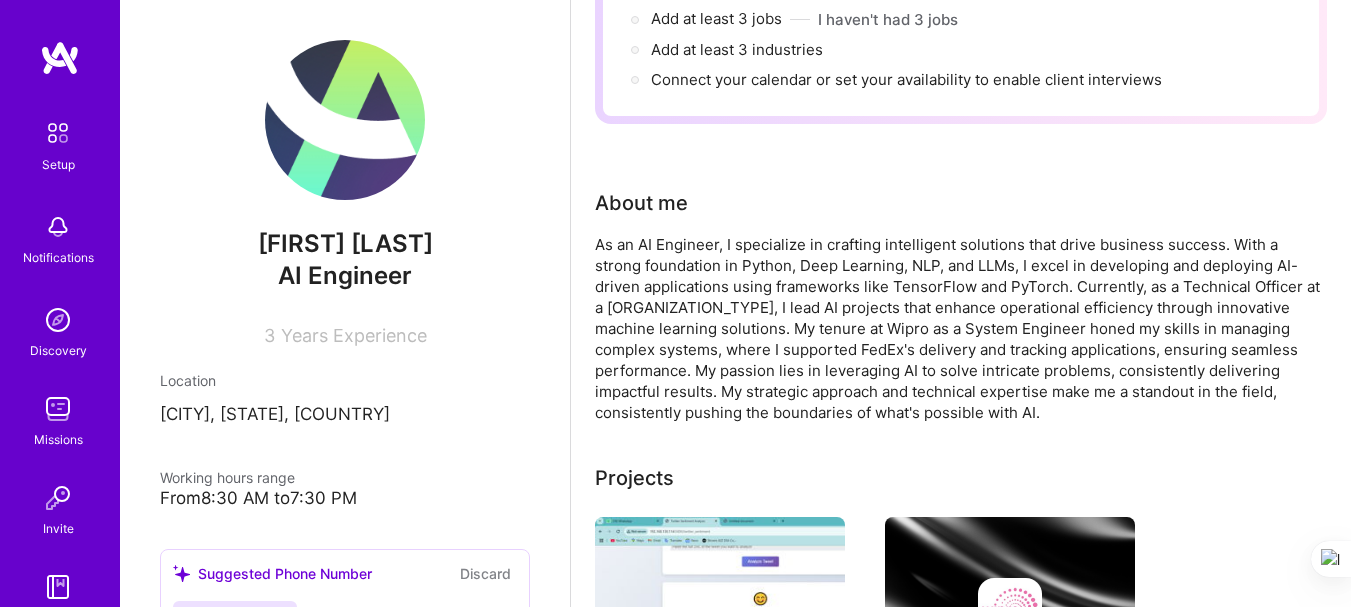 scroll, scrollTop: 0, scrollLeft: 0, axis: both 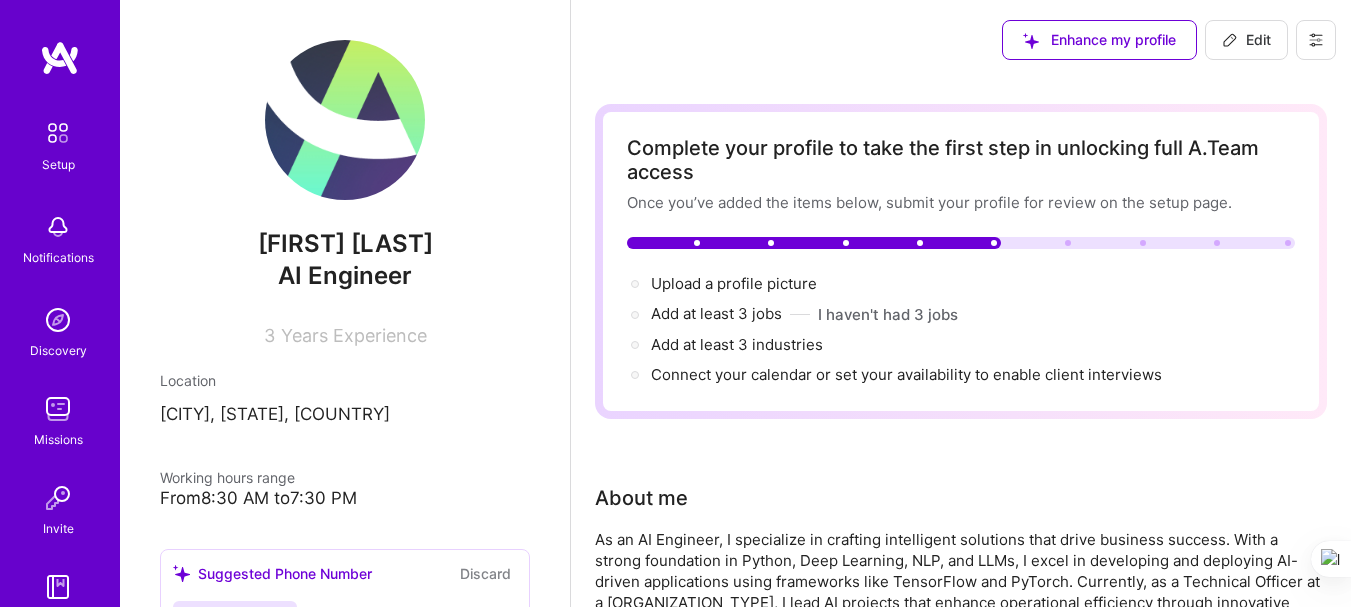 click at bounding box center [58, 133] 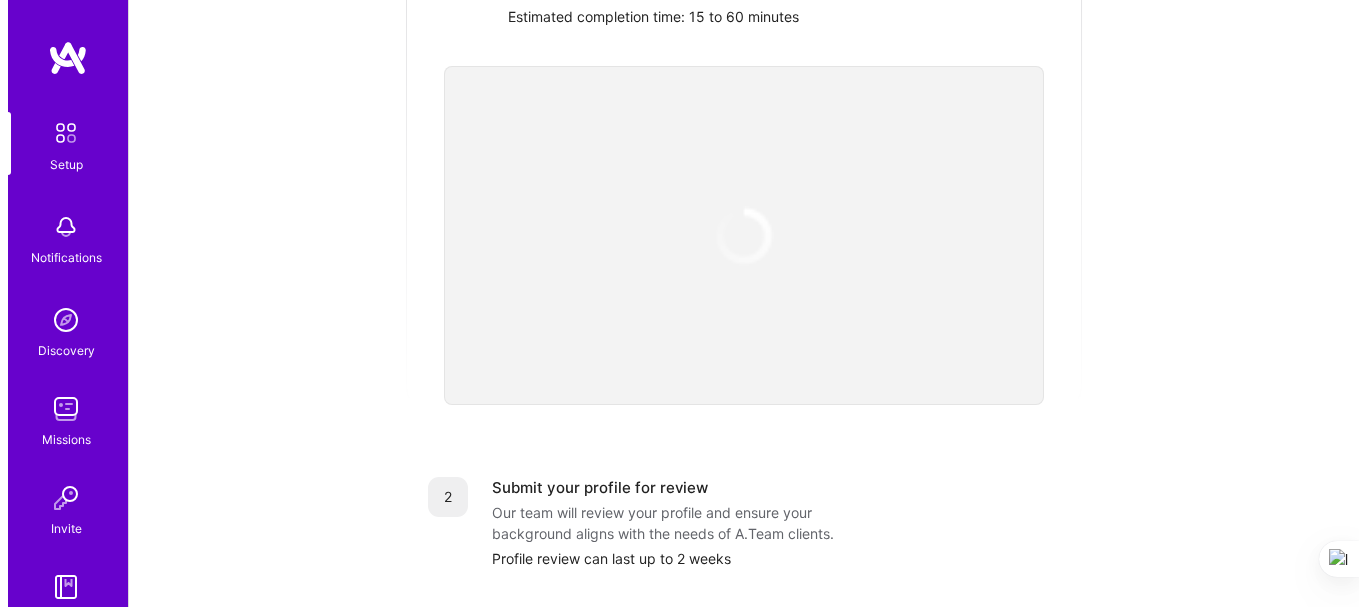 scroll, scrollTop: 300, scrollLeft: 0, axis: vertical 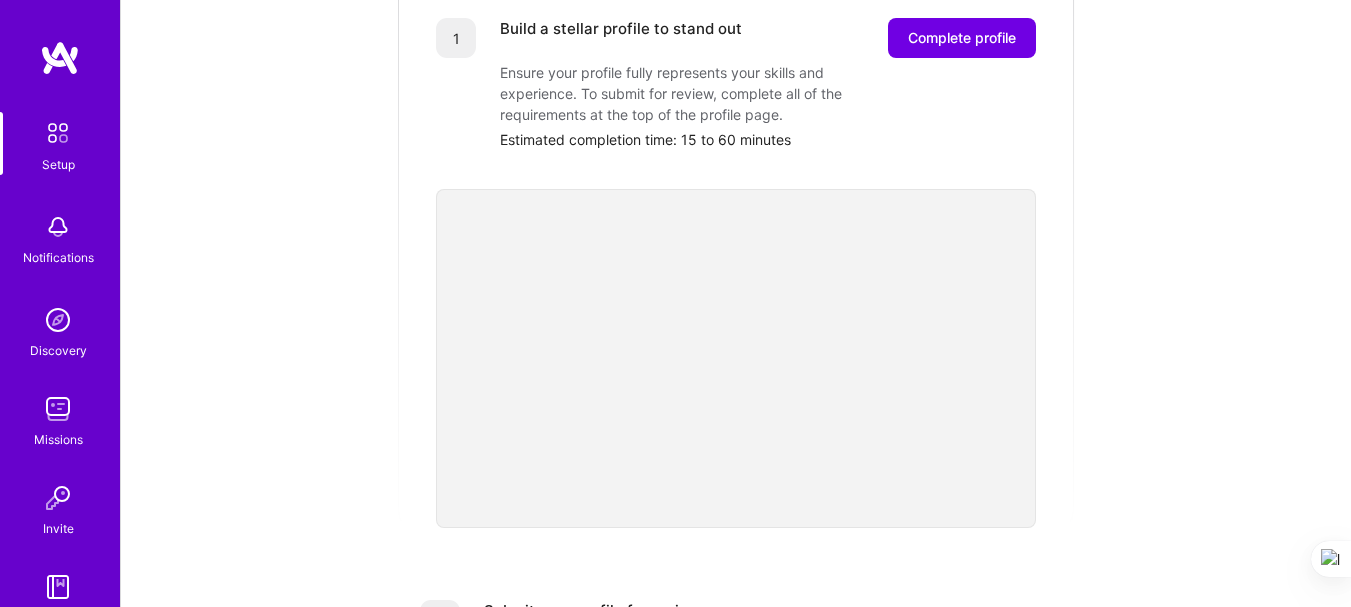 click at bounding box center [58, 227] 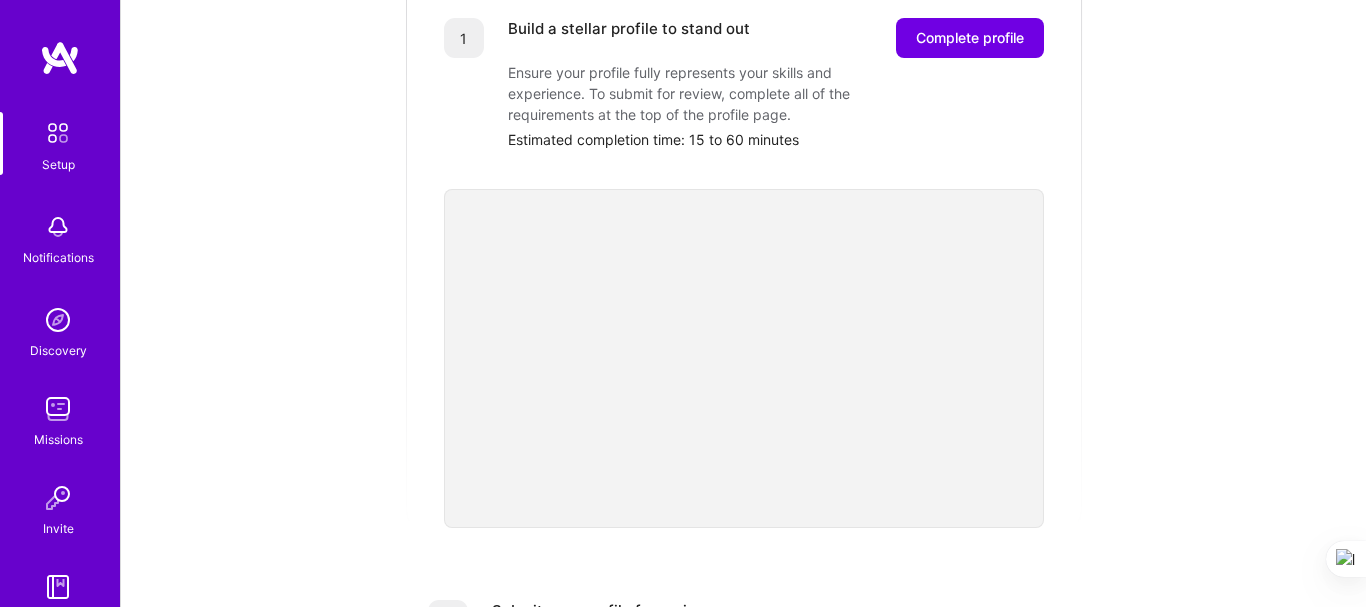 click at bounding box center (58, 409) 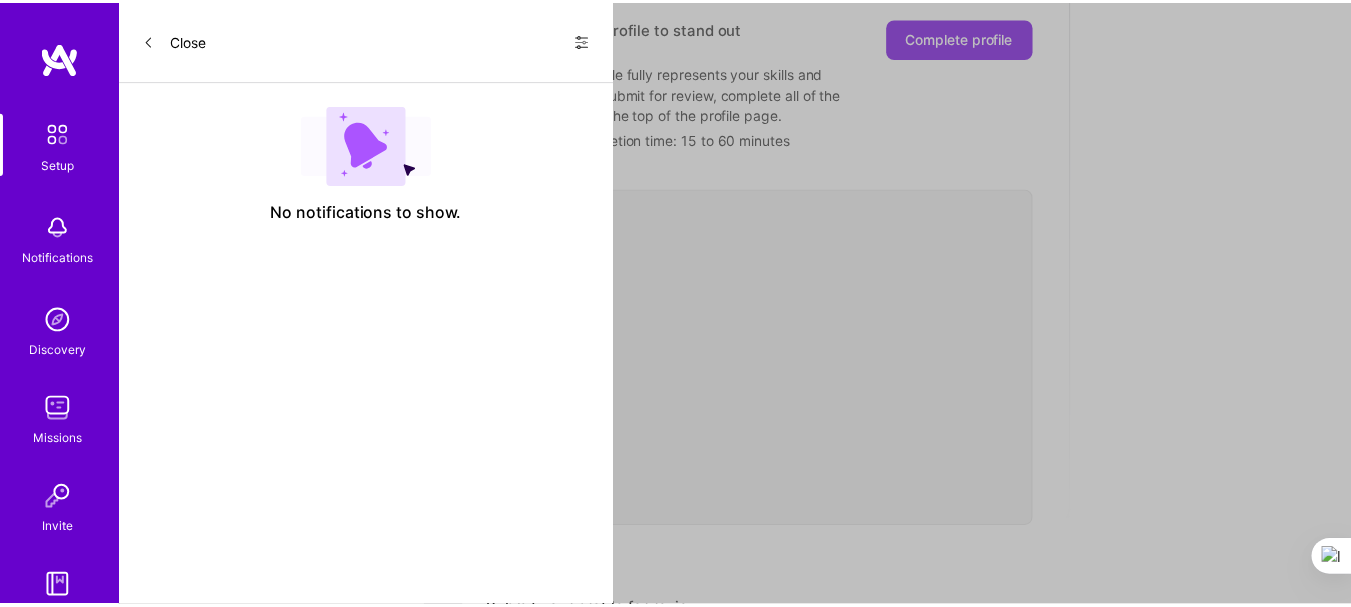 scroll, scrollTop: 0, scrollLeft: 0, axis: both 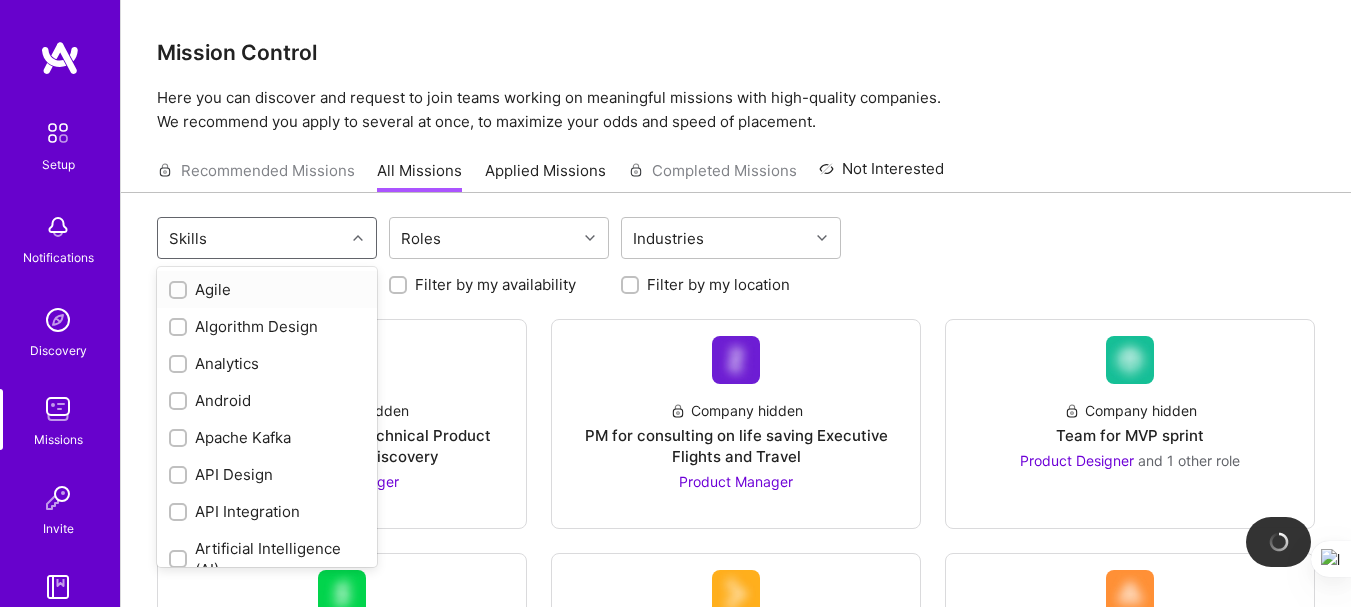 click at bounding box center (360, 238) 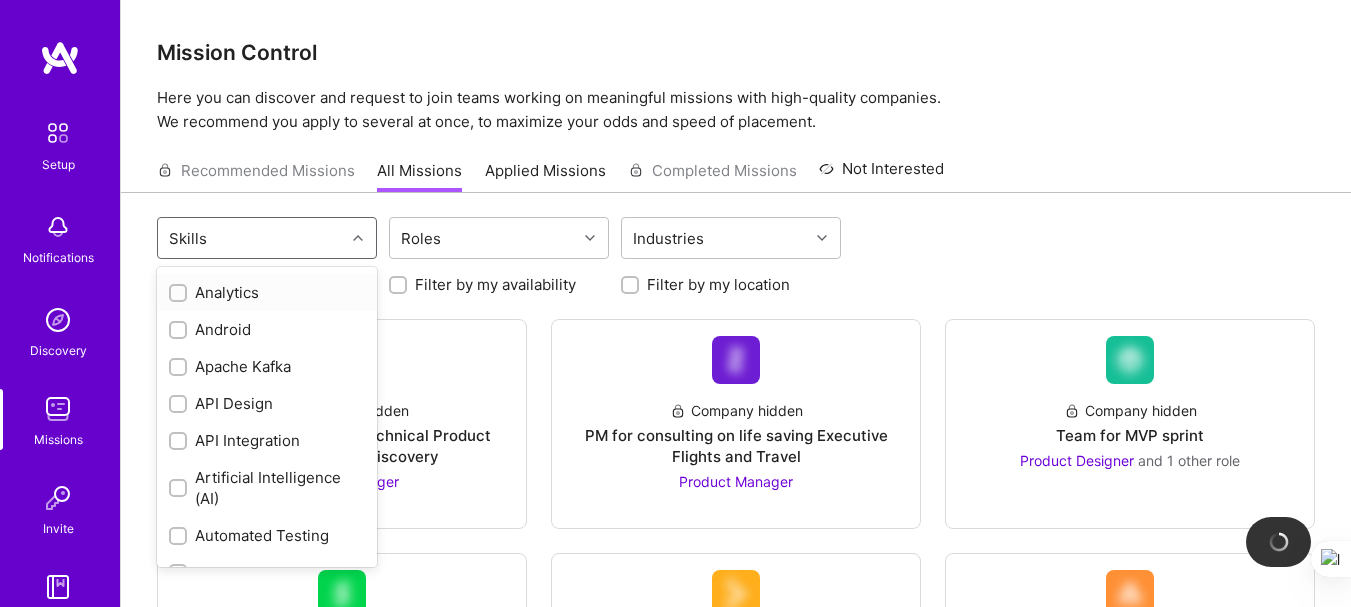 scroll, scrollTop: 100, scrollLeft: 0, axis: vertical 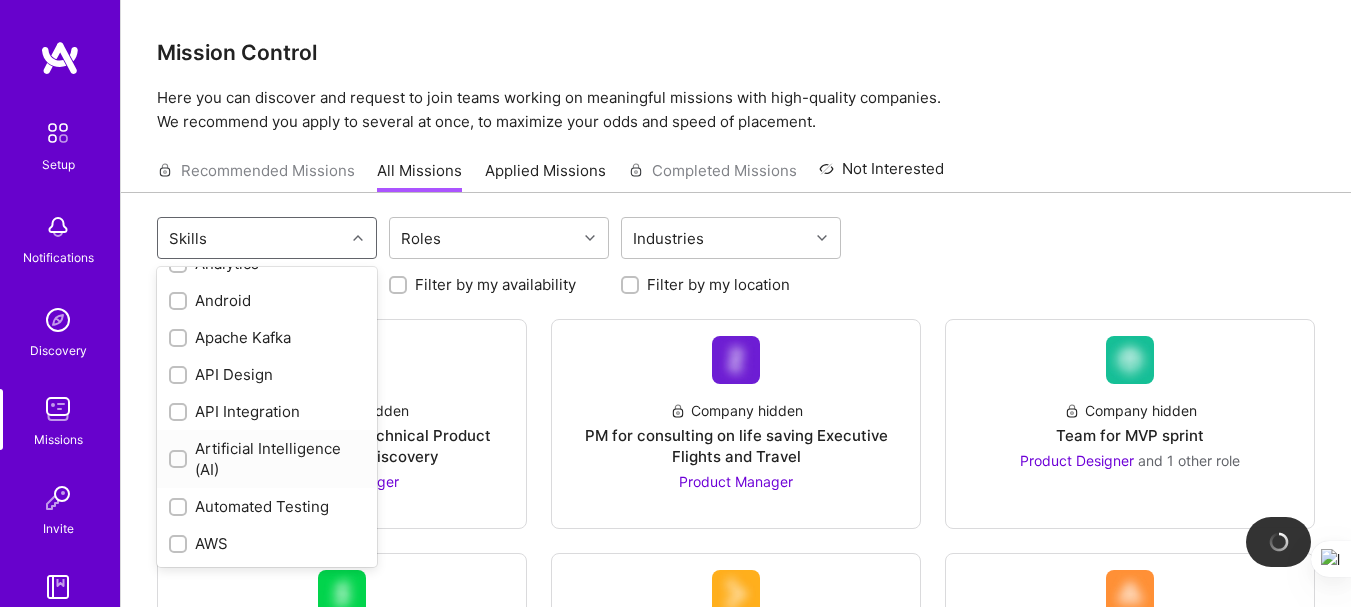 click at bounding box center (180, 460) 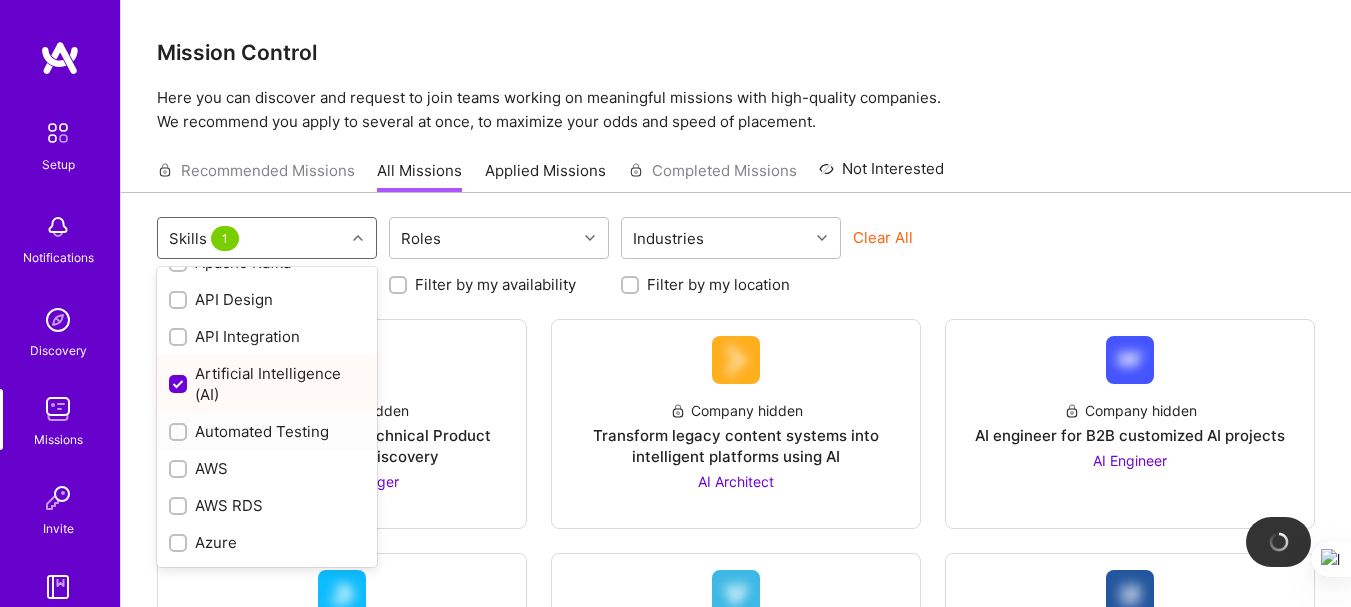 scroll, scrollTop: 300, scrollLeft: 0, axis: vertical 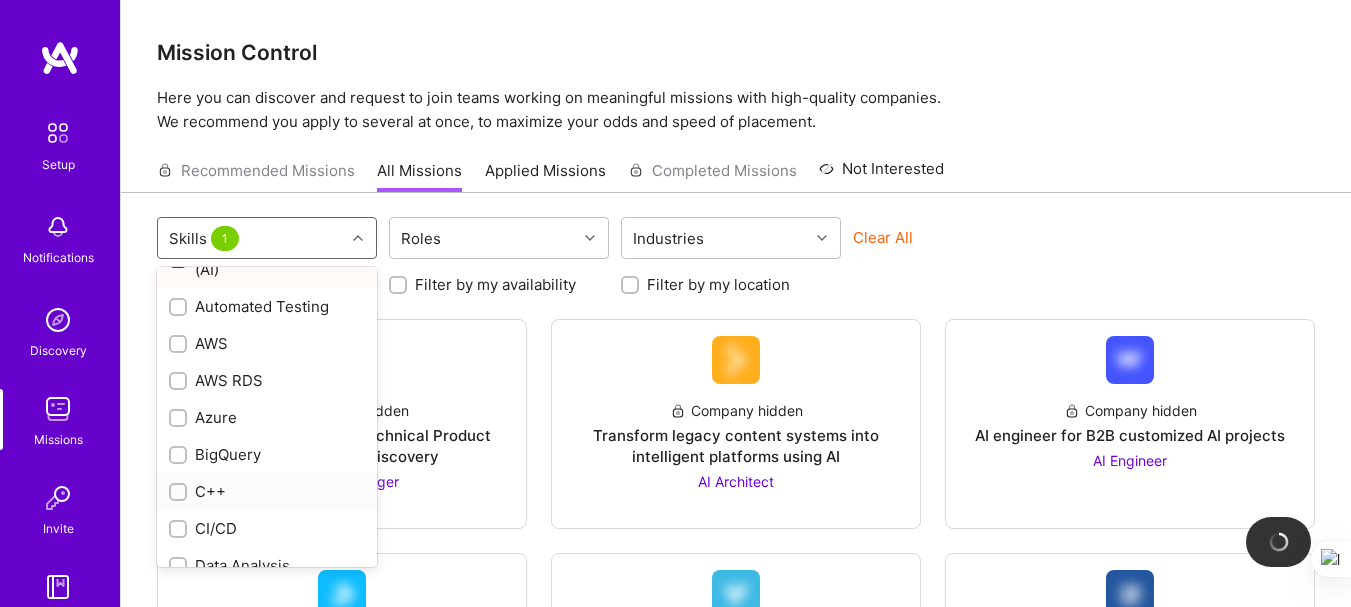 click at bounding box center [180, 493] 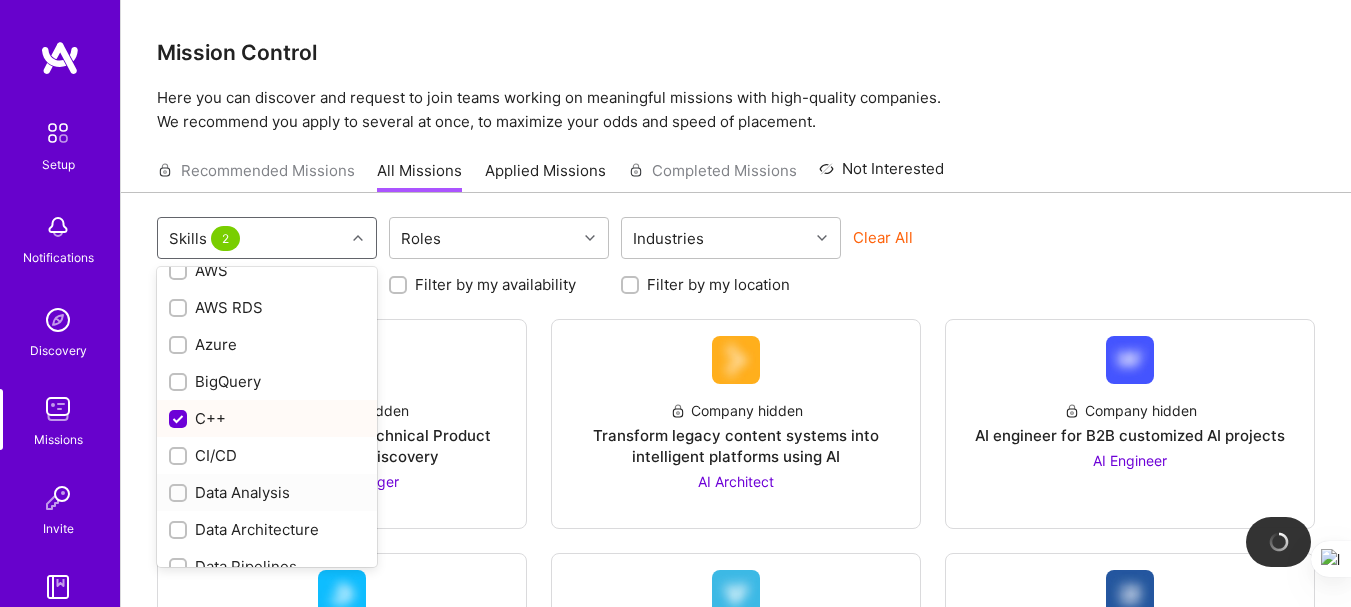 scroll, scrollTop: 400, scrollLeft: 0, axis: vertical 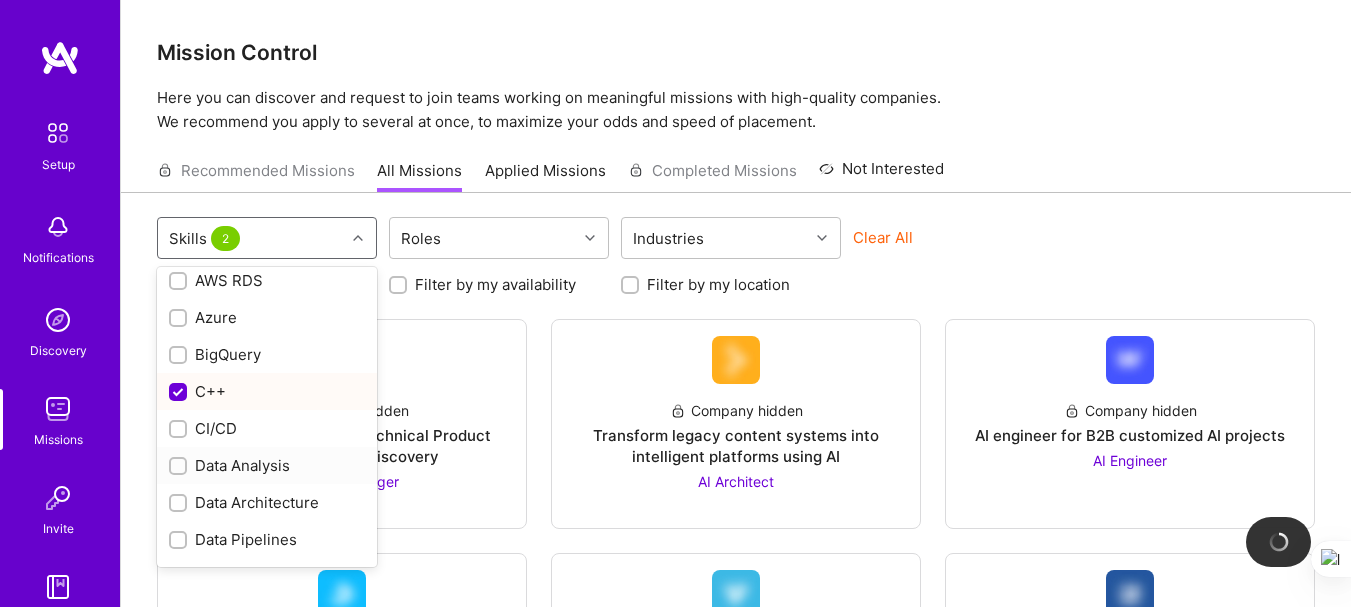 click on "Data Analysis" at bounding box center [267, 465] 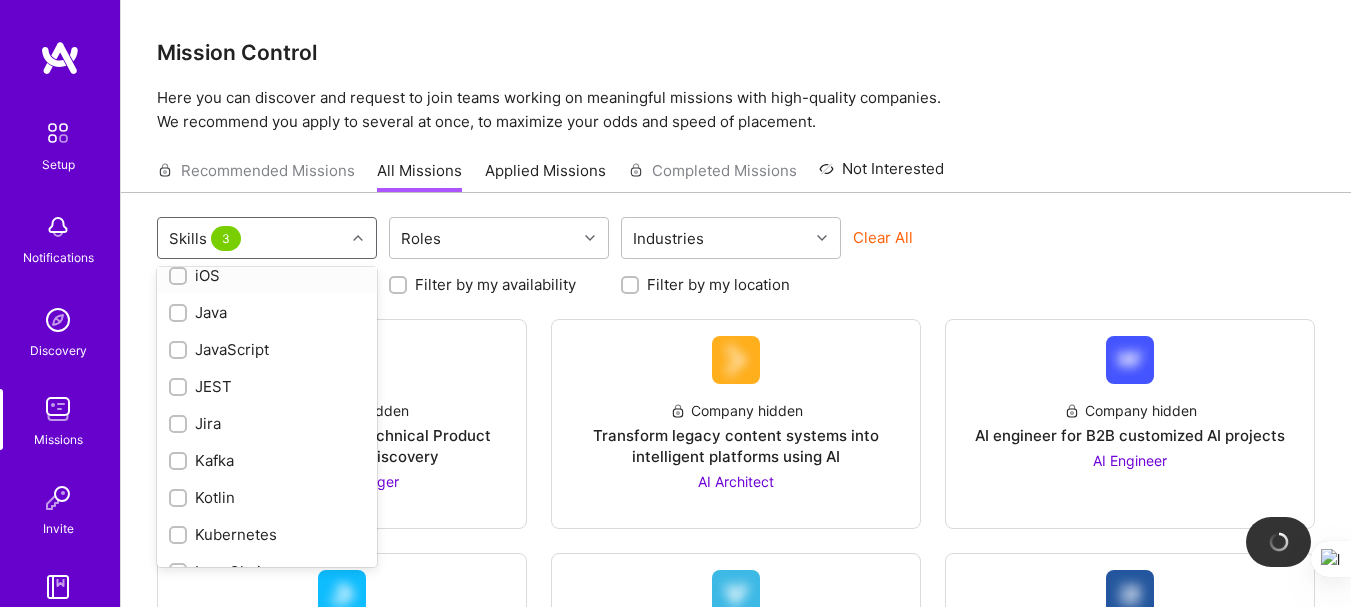 scroll, scrollTop: 1200, scrollLeft: 0, axis: vertical 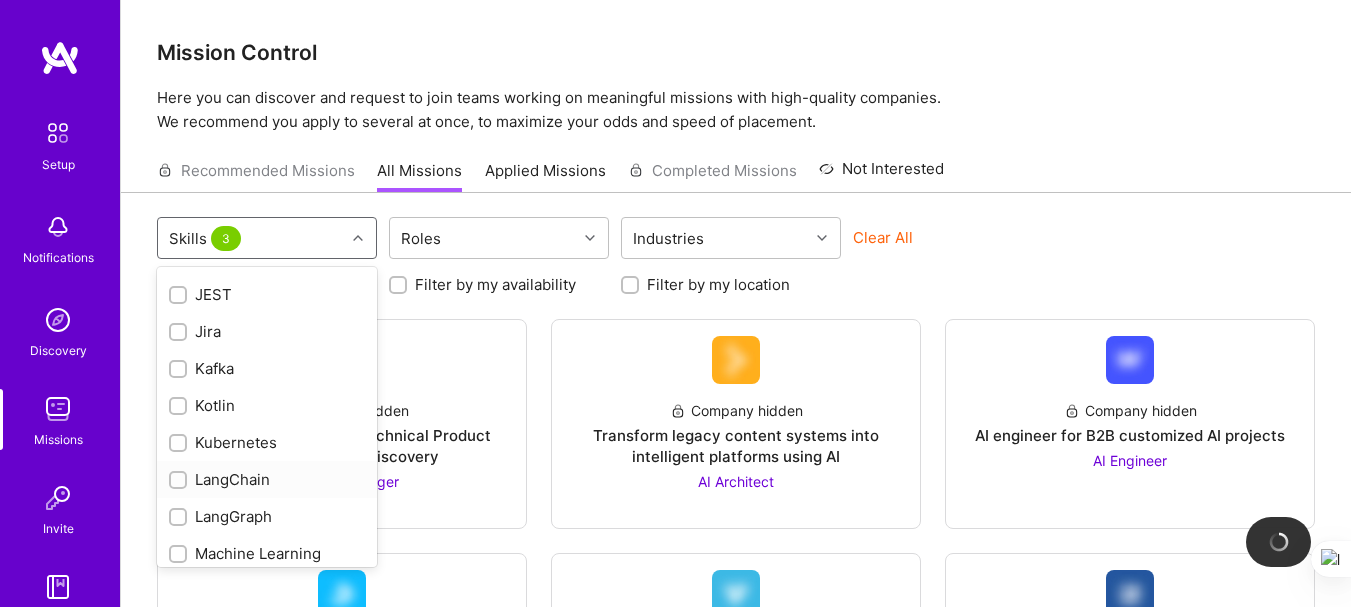 click at bounding box center [180, 481] 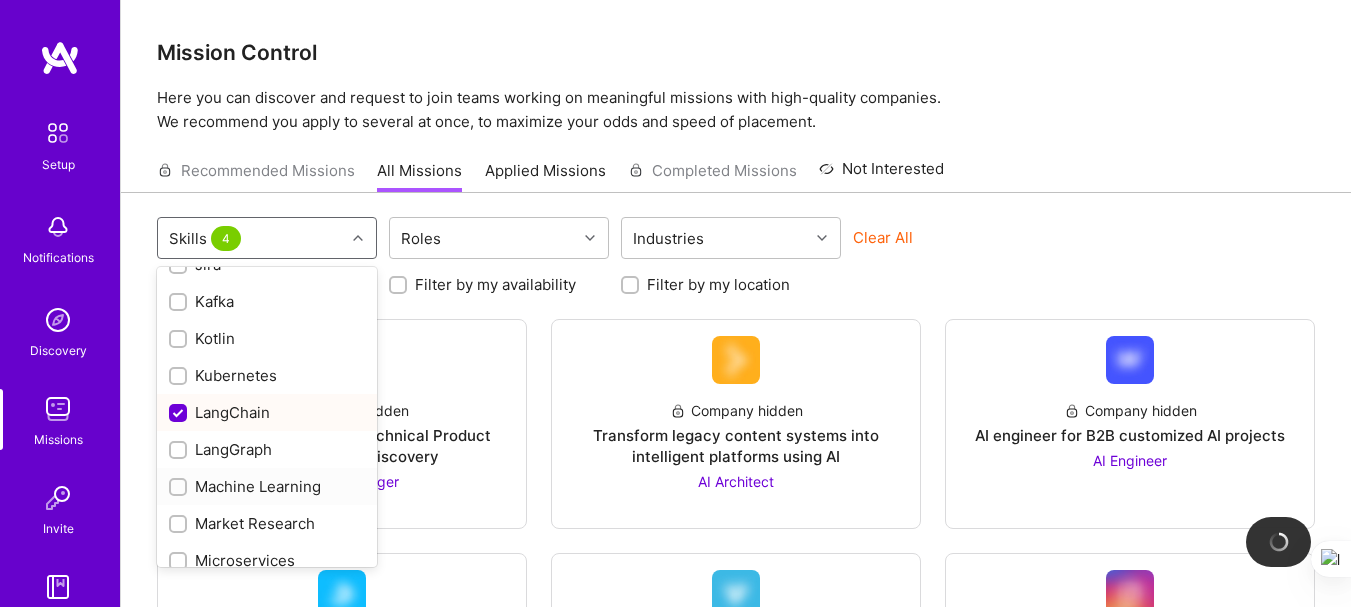 scroll, scrollTop: 1300, scrollLeft: 0, axis: vertical 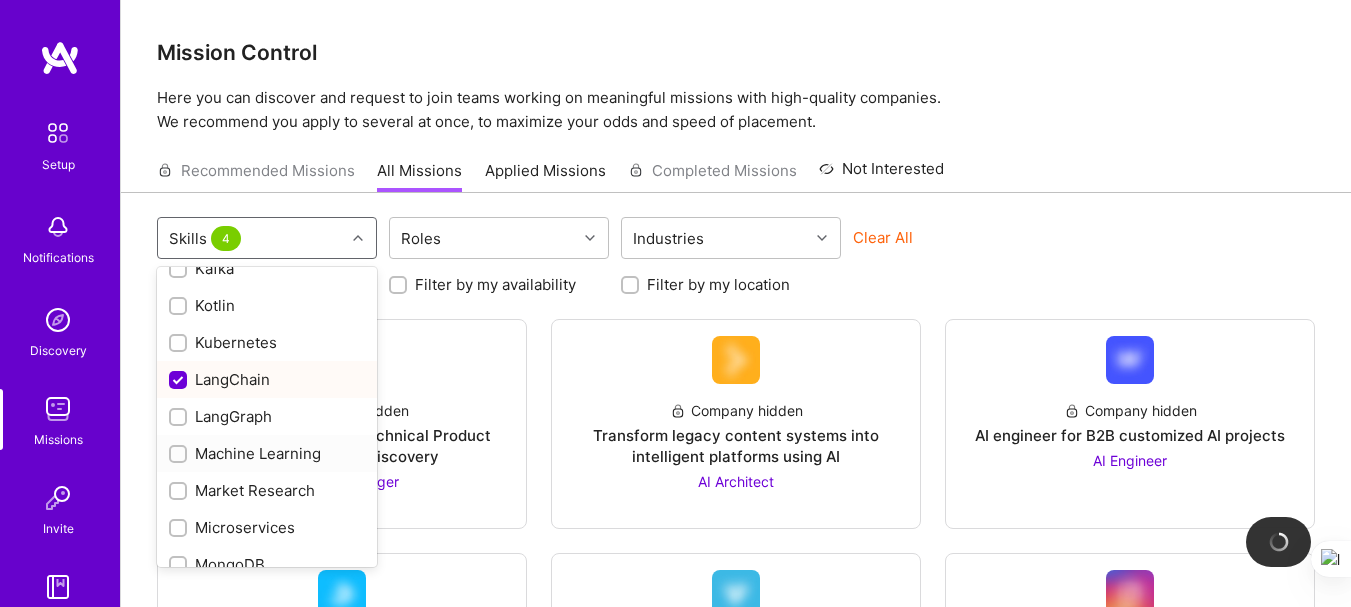 click at bounding box center [180, 455] 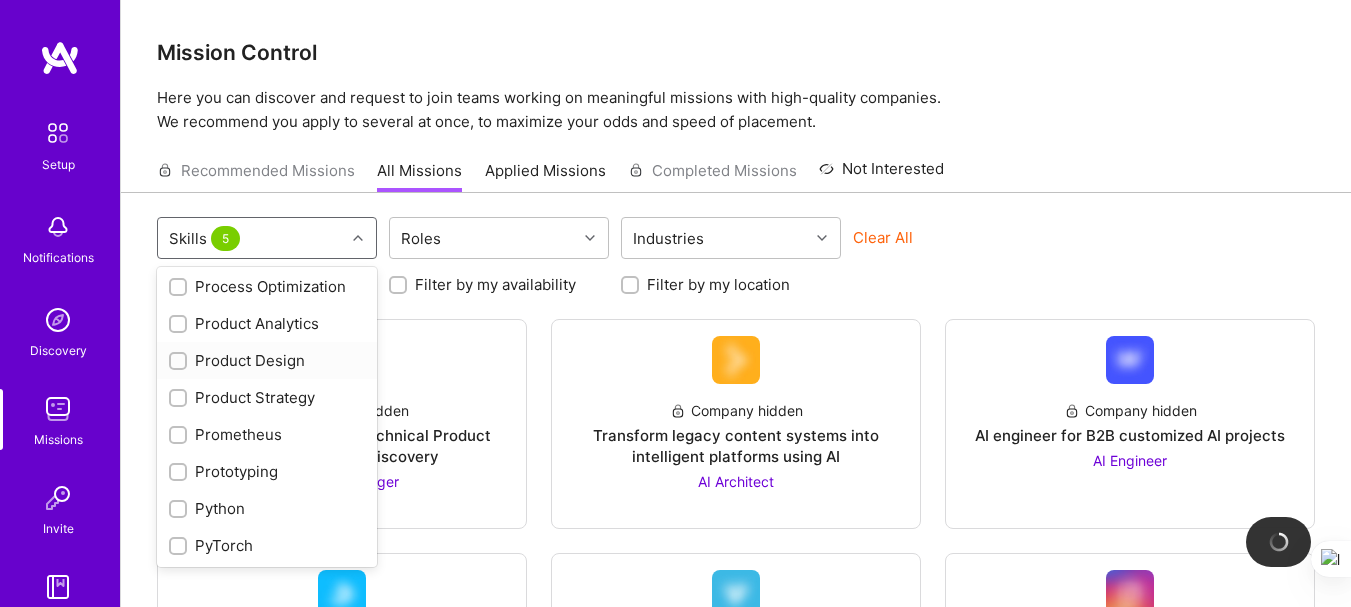 scroll, scrollTop: 1900, scrollLeft: 0, axis: vertical 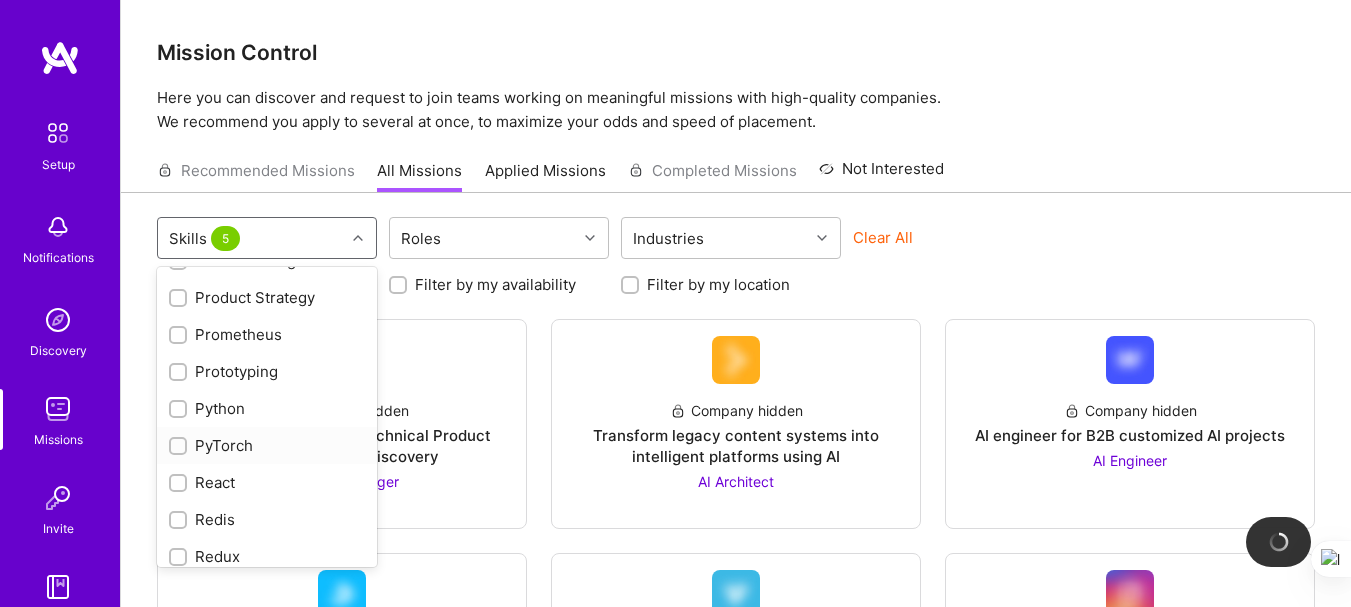 click at bounding box center [180, 447] 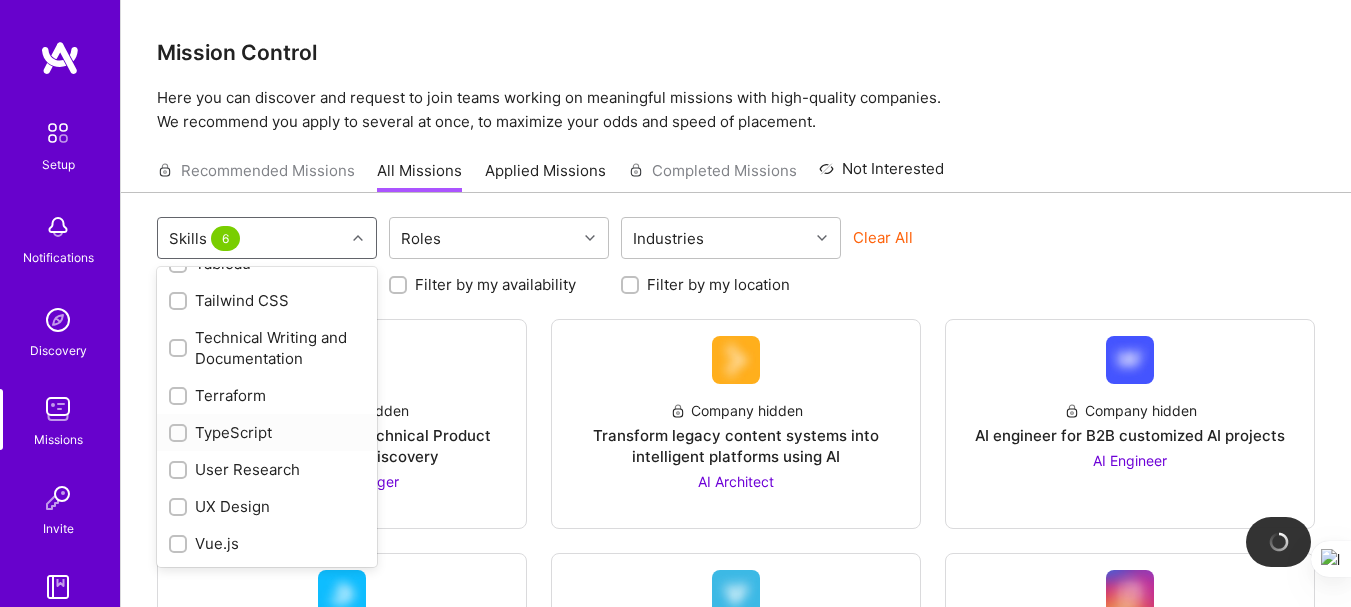 scroll, scrollTop: 2694, scrollLeft: 0, axis: vertical 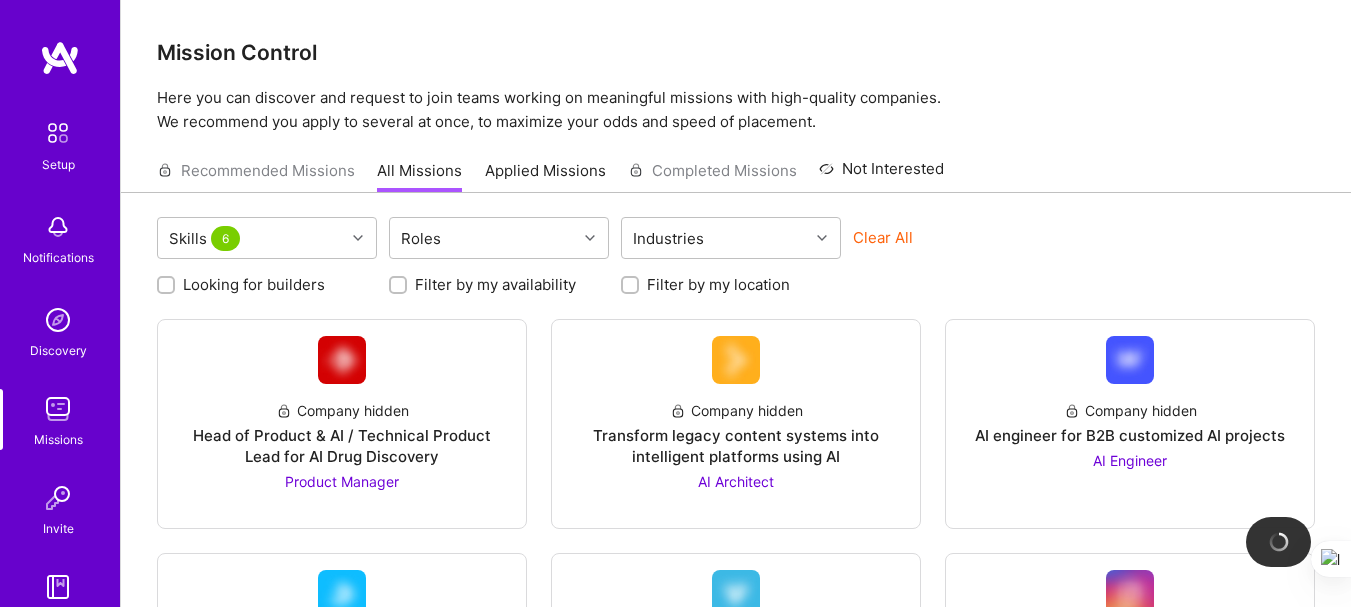 click on "Filter by my availability" at bounding box center [499, 284] 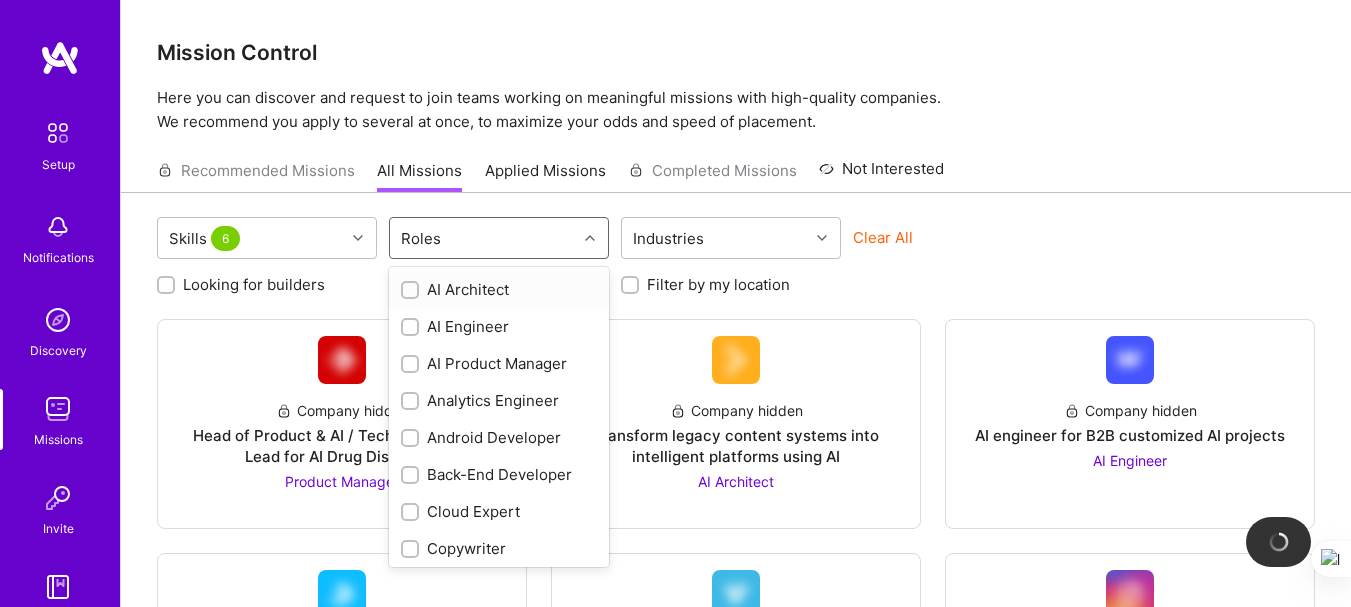 click at bounding box center (592, 238) 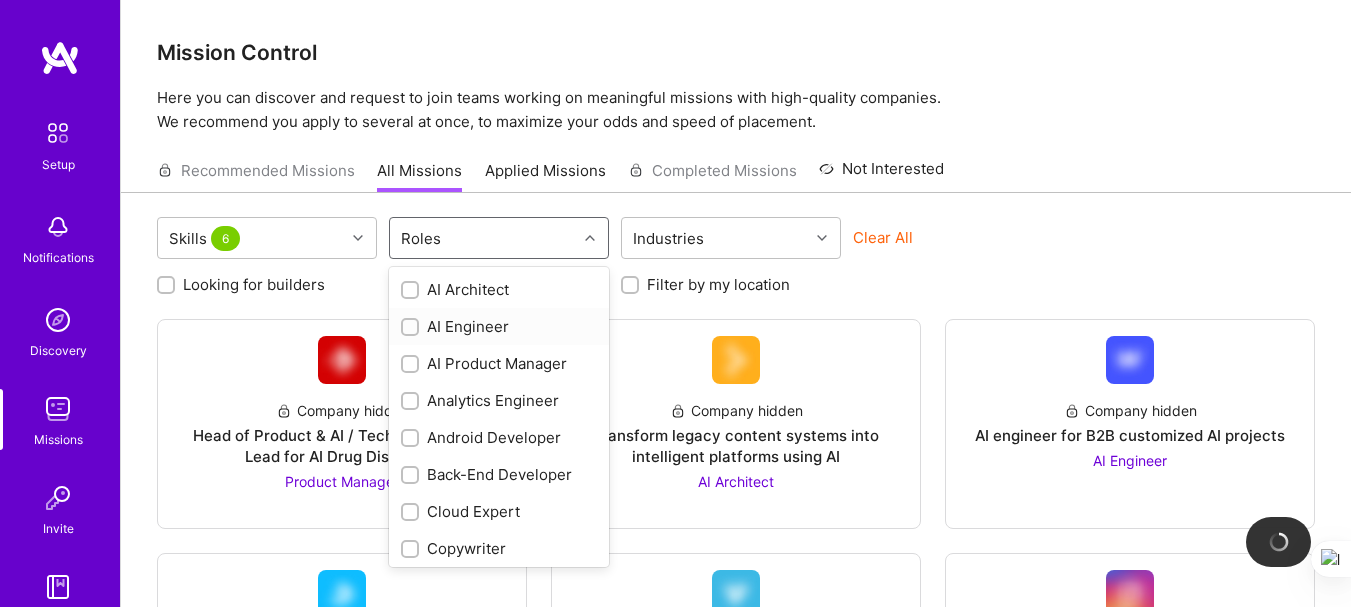 click at bounding box center [412, 328] 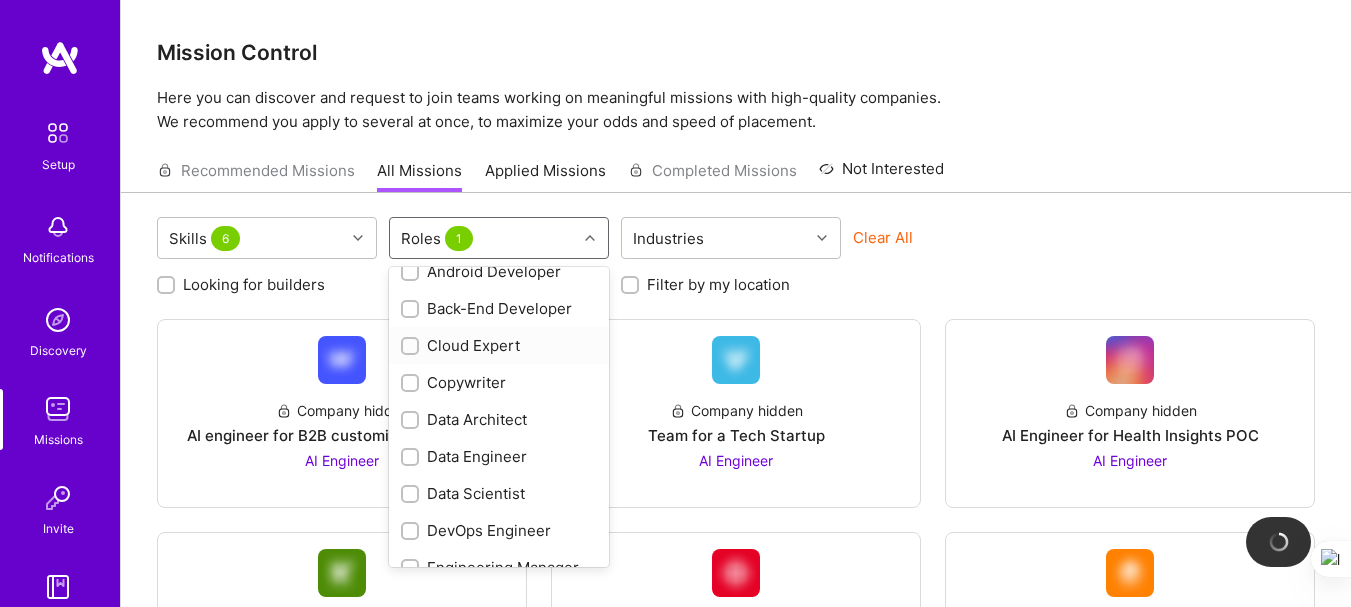 scroll, scrollTop: 200, scrollLeft: 0, axis: vertical 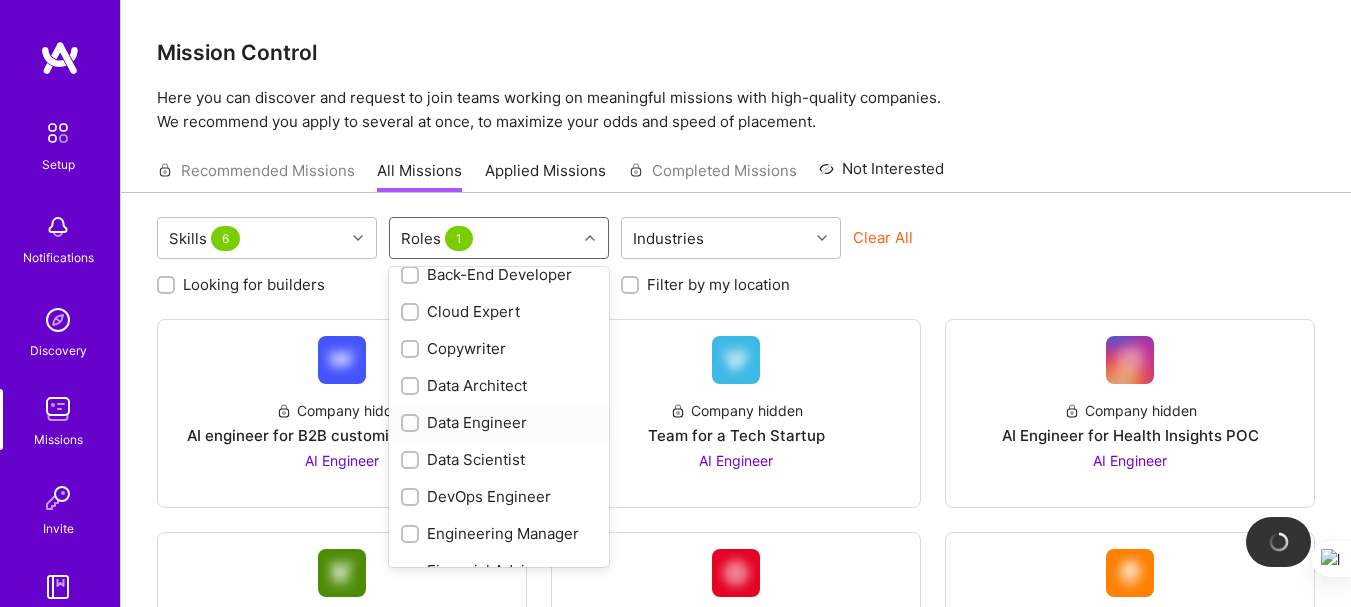 click at bounding box center [410, 423] 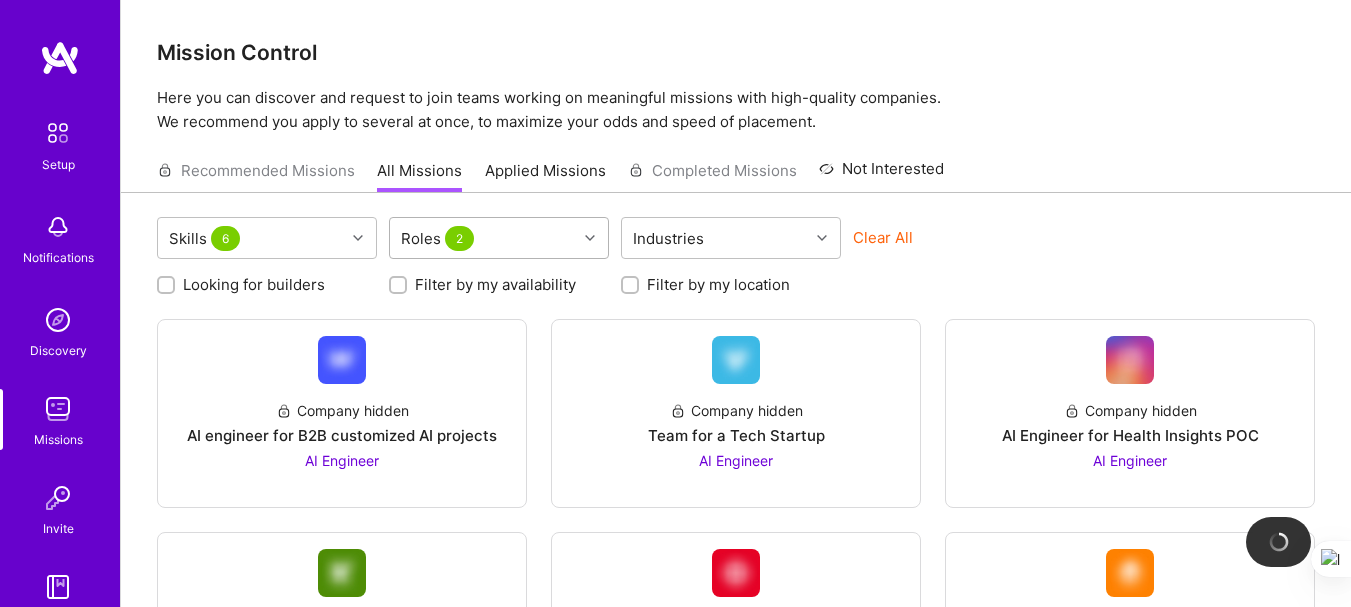 click on "Roles 2" at bounding box center (483, 238) 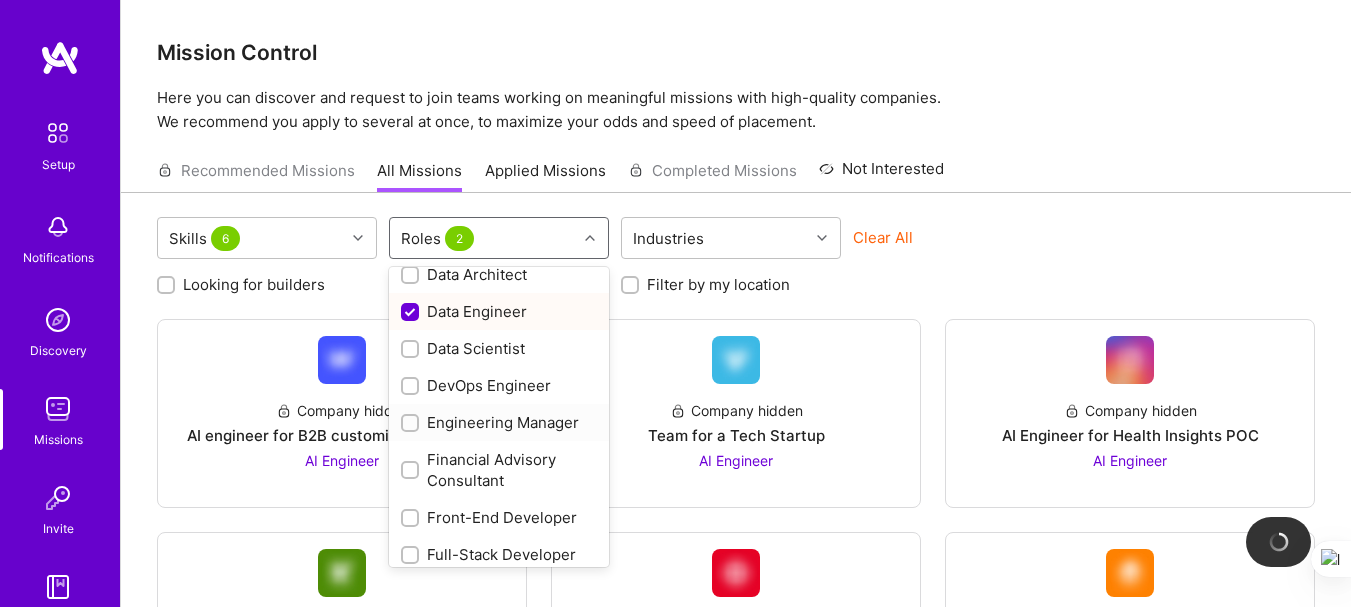 scroll, scrollTop: 200, scrollLeft: 0, axis: vertical 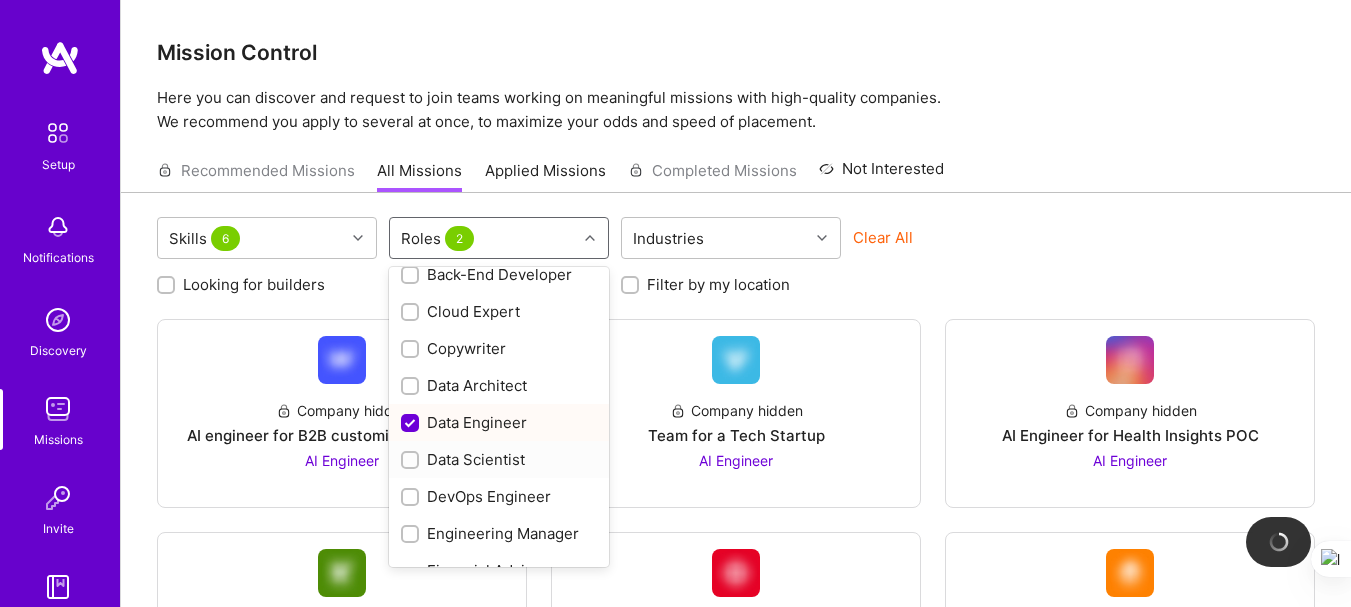 click at bounding box center [410, 460] 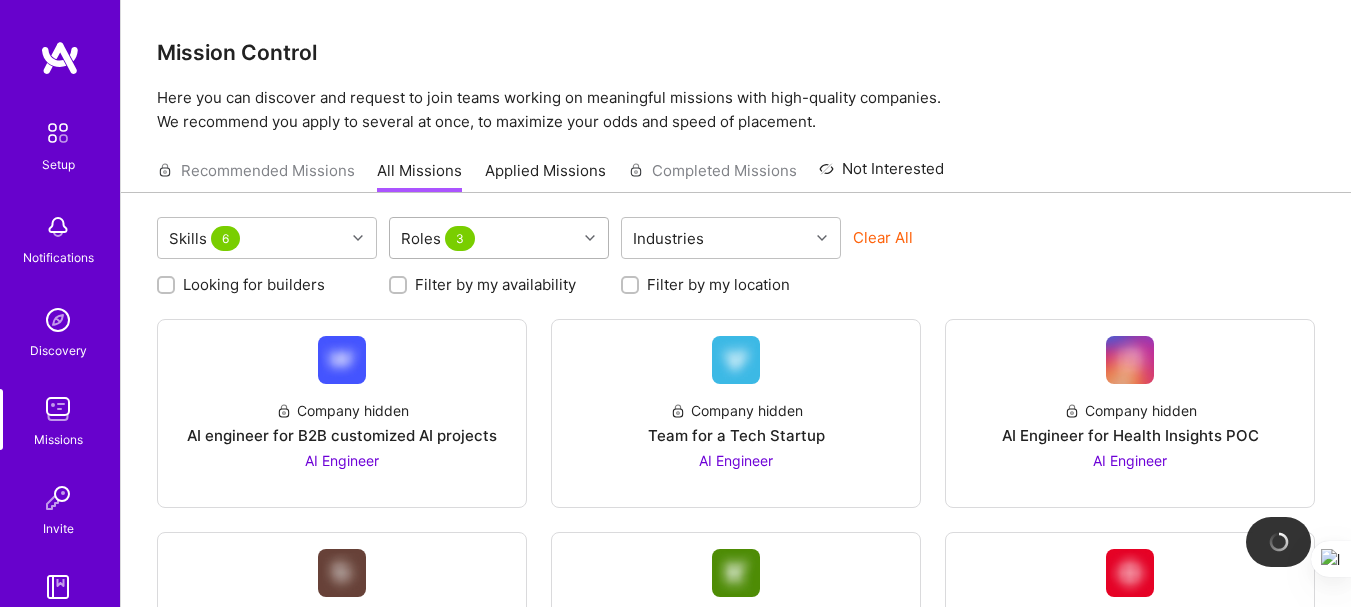 click on "Roles 3" at bounding box center (483, 238) 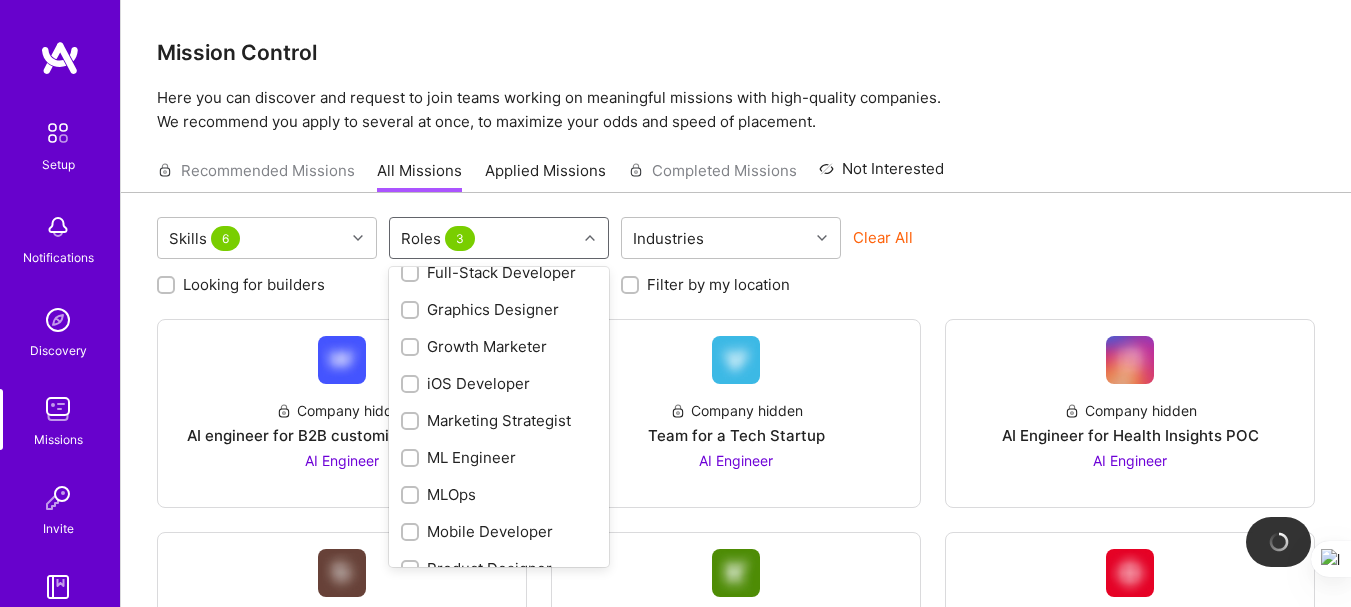scroll, scrollTop: 600, scrollLeft: 0, axis: vertical 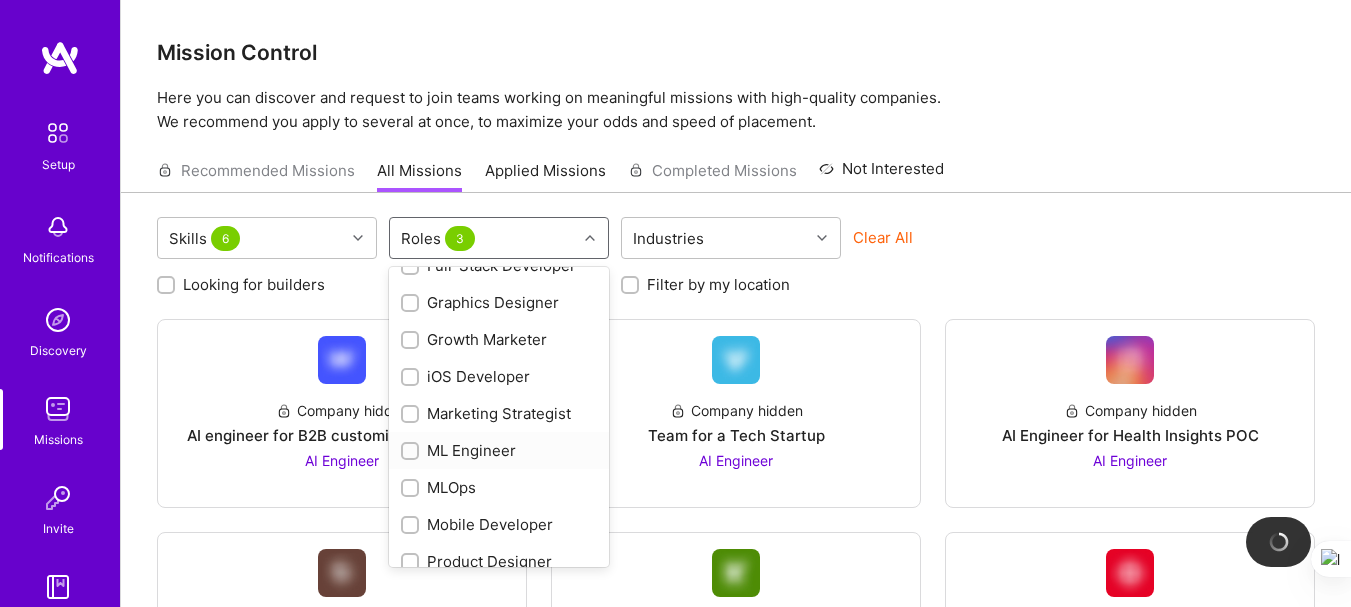 click at bounding box center (412, 452) 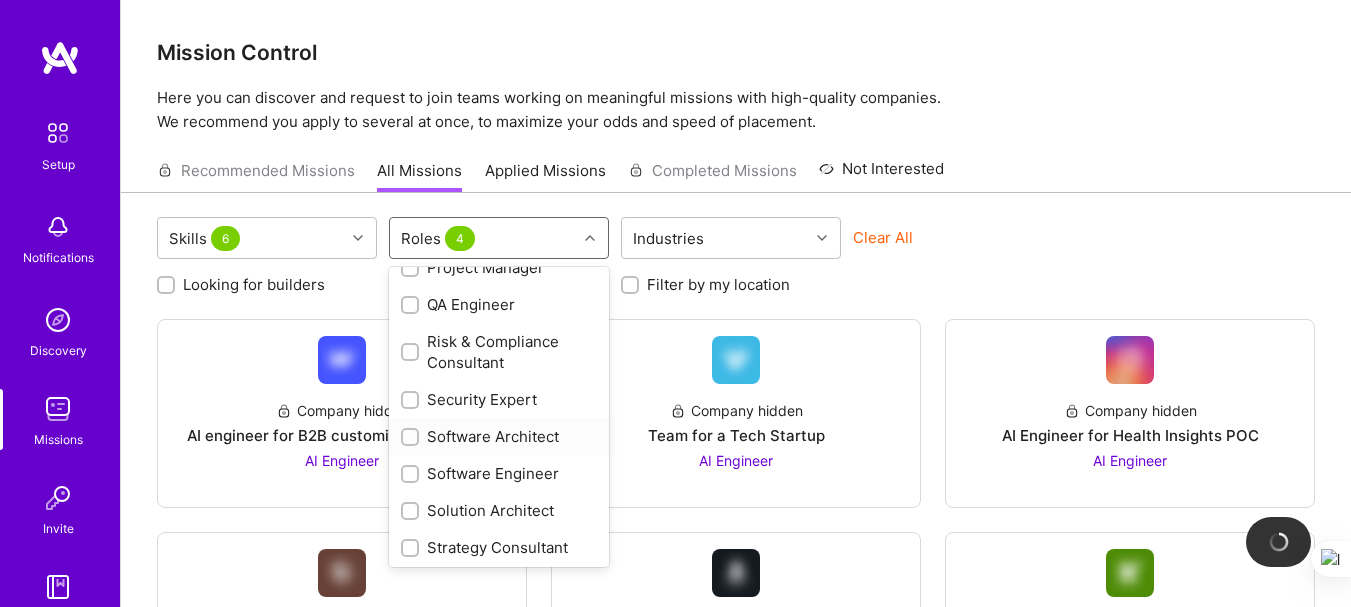 scroll, scrollTop: 1140, scrollLeft: 0, axis: vertical 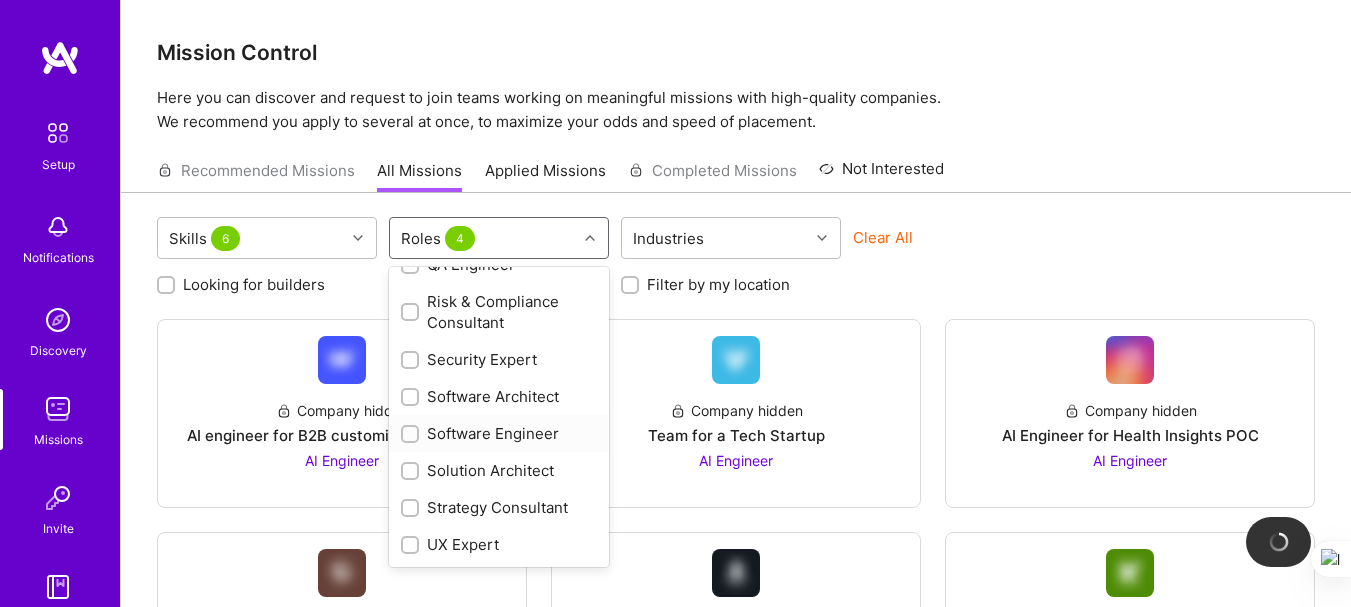 click at bounding box center [412, 435] 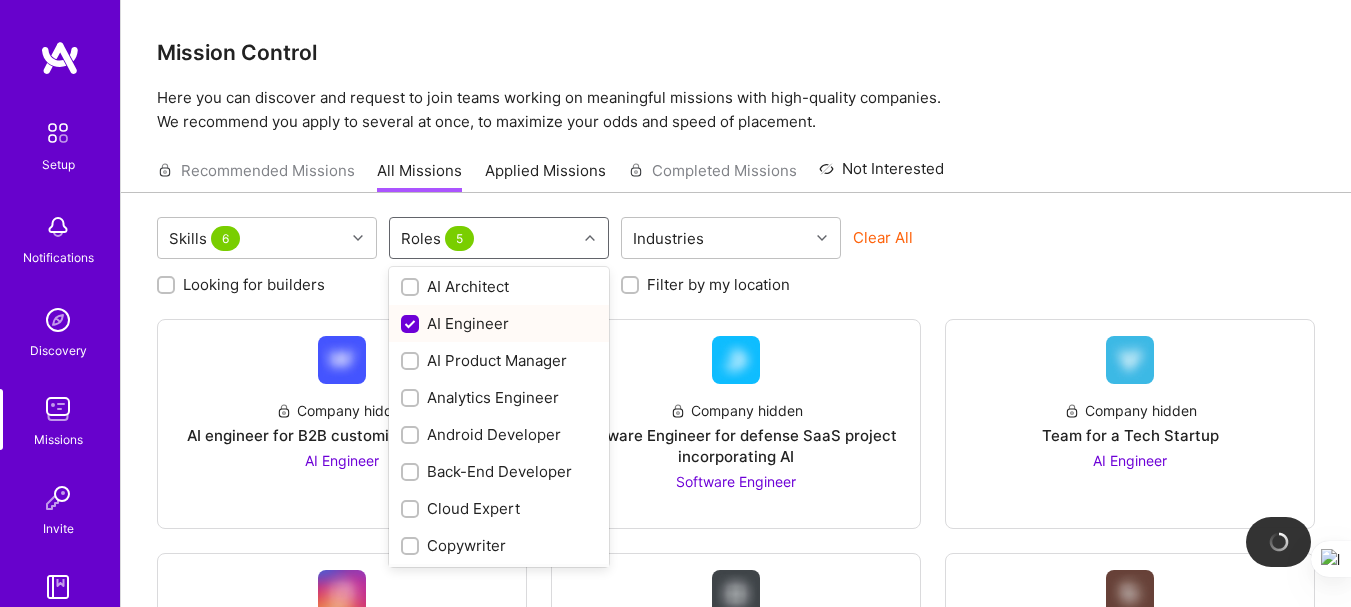 scroll, scrollTop: 0, scrollLeft: 0, axis: both 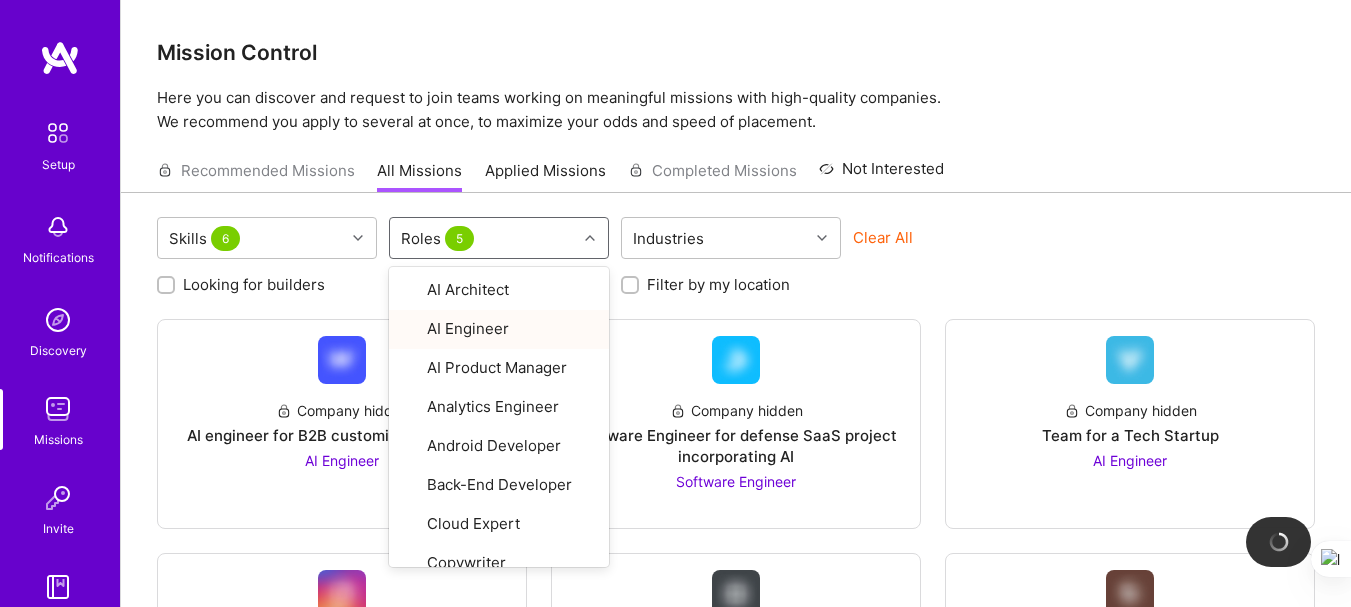 click on "Looking for builders Filter by my availability Filter by my location" at bounding box center (736, 279) 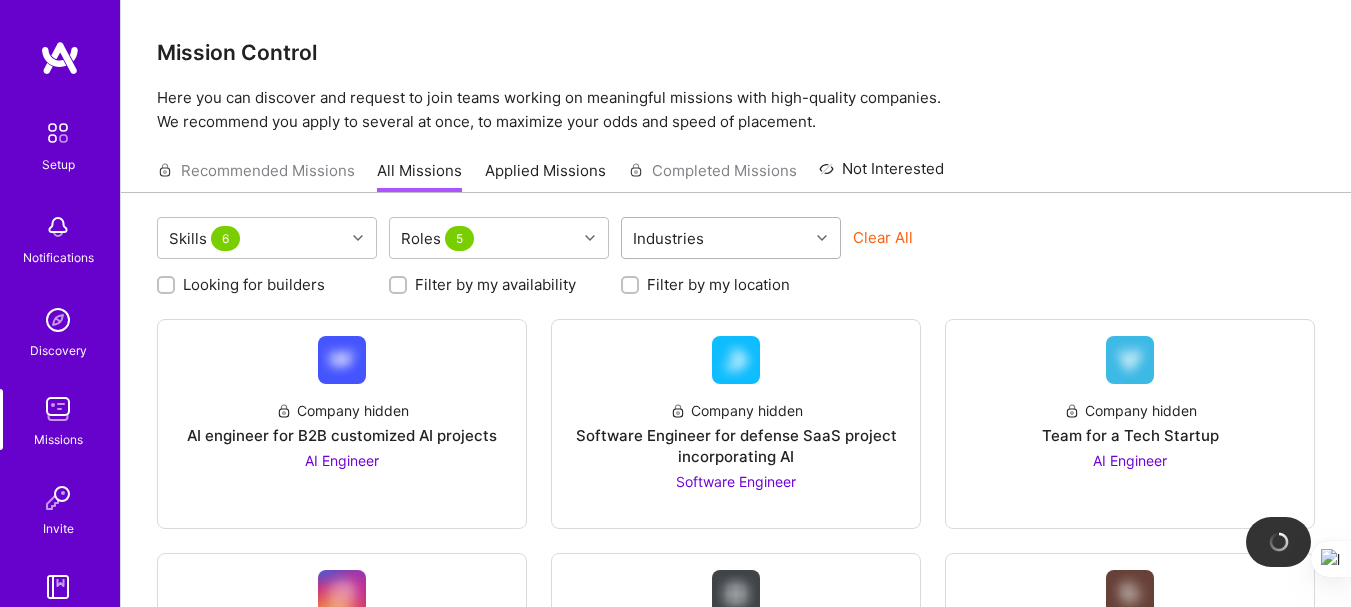 click at bounding box center [824, 238] 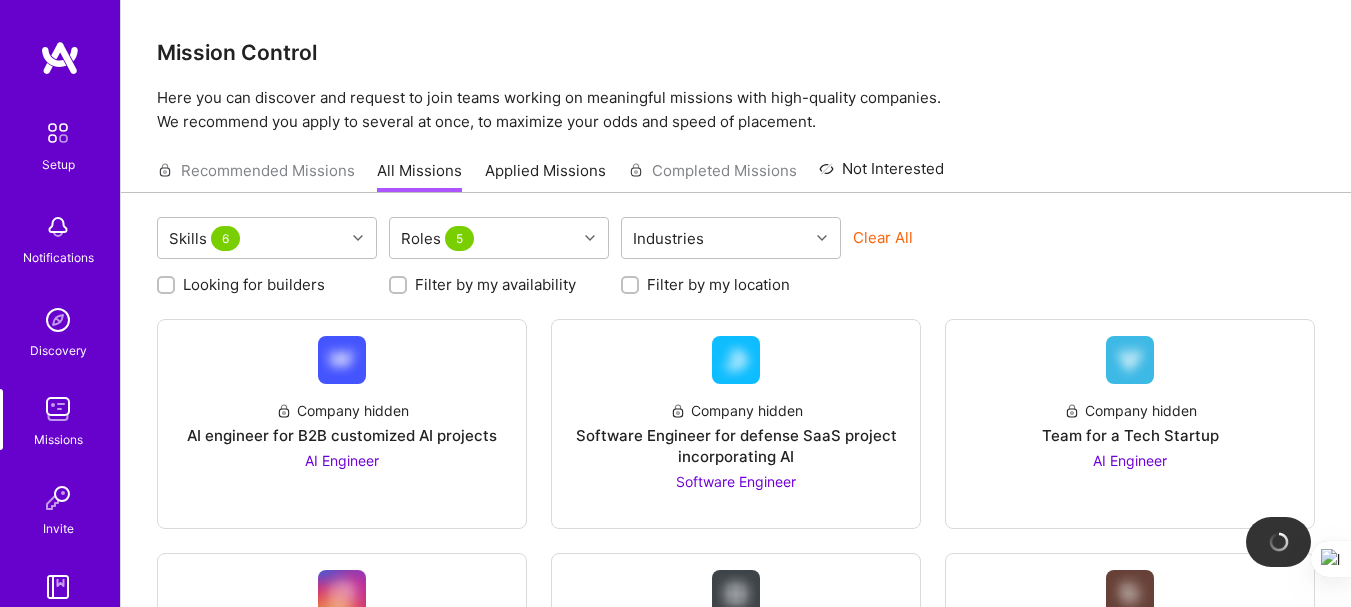 click on "Looking for builders Filter by my availability Filter by my location" at bounding box center [736, 279] 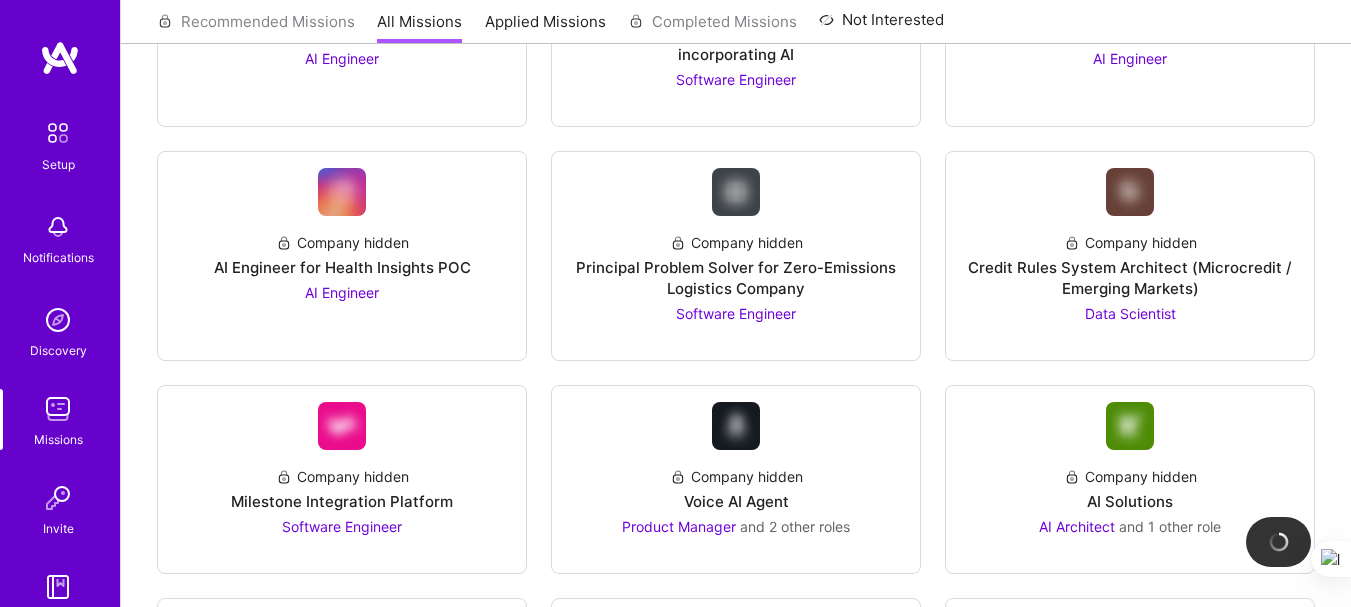 scroll, scrollTop: 343, scrollLeft: 0, axis: vertical 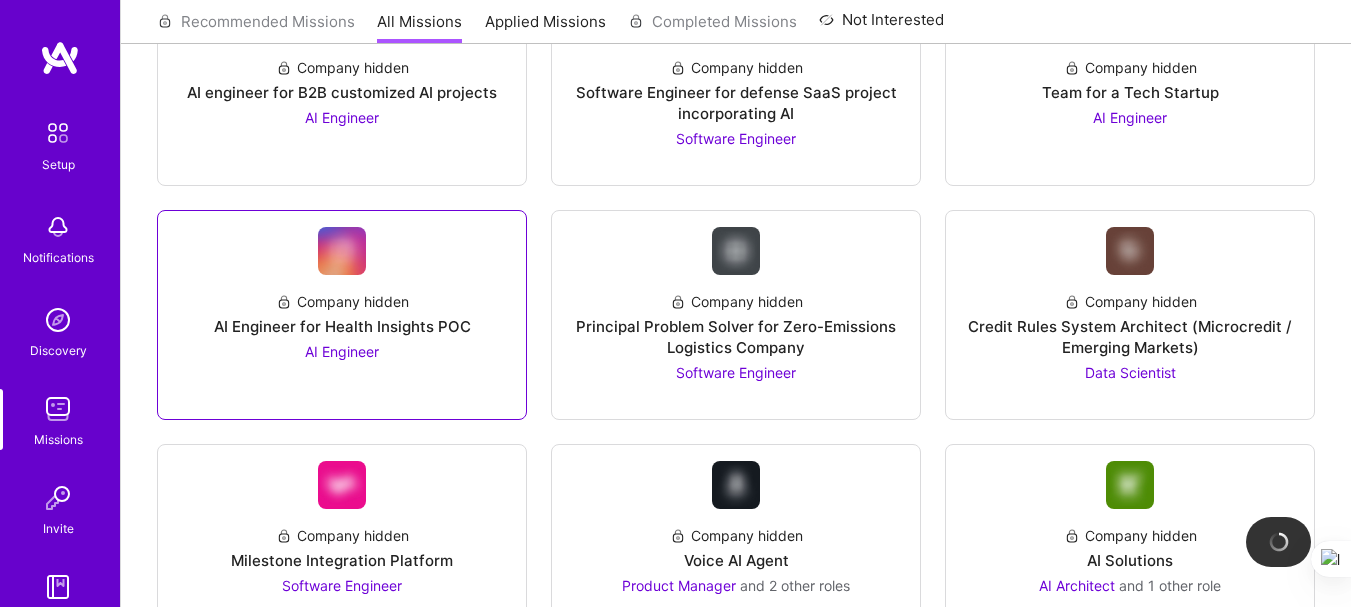 click on "AI Engineer" at bounding box center [342, 351] 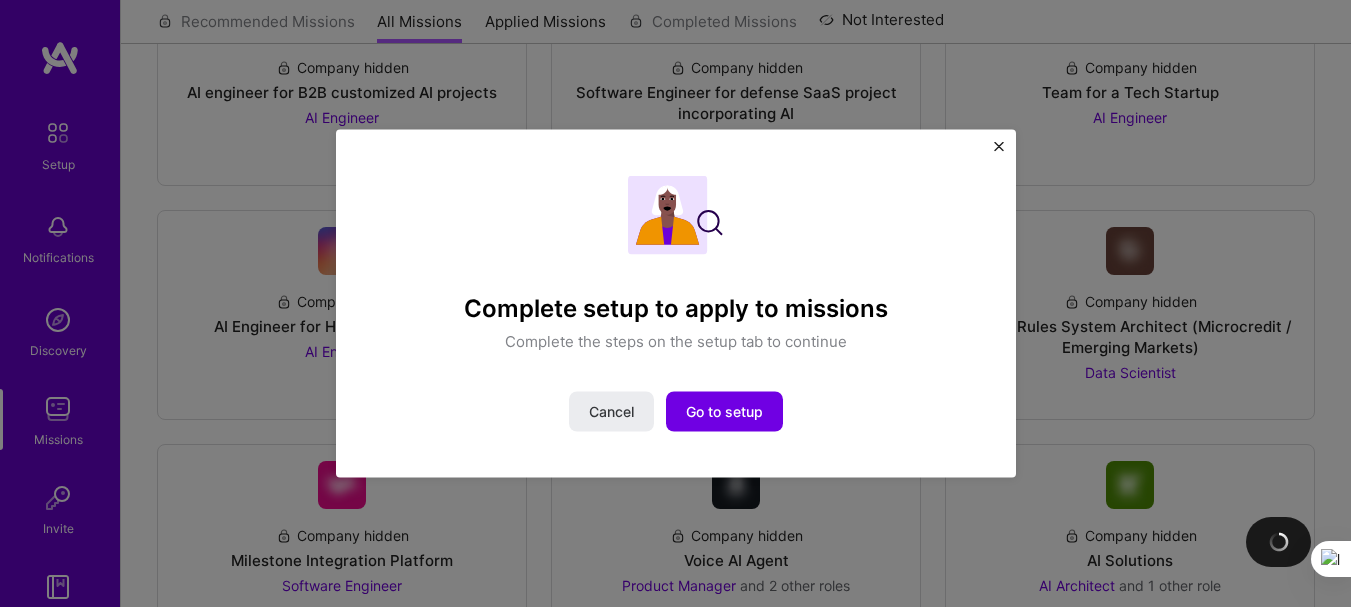 click at bounding box center [999, 146] 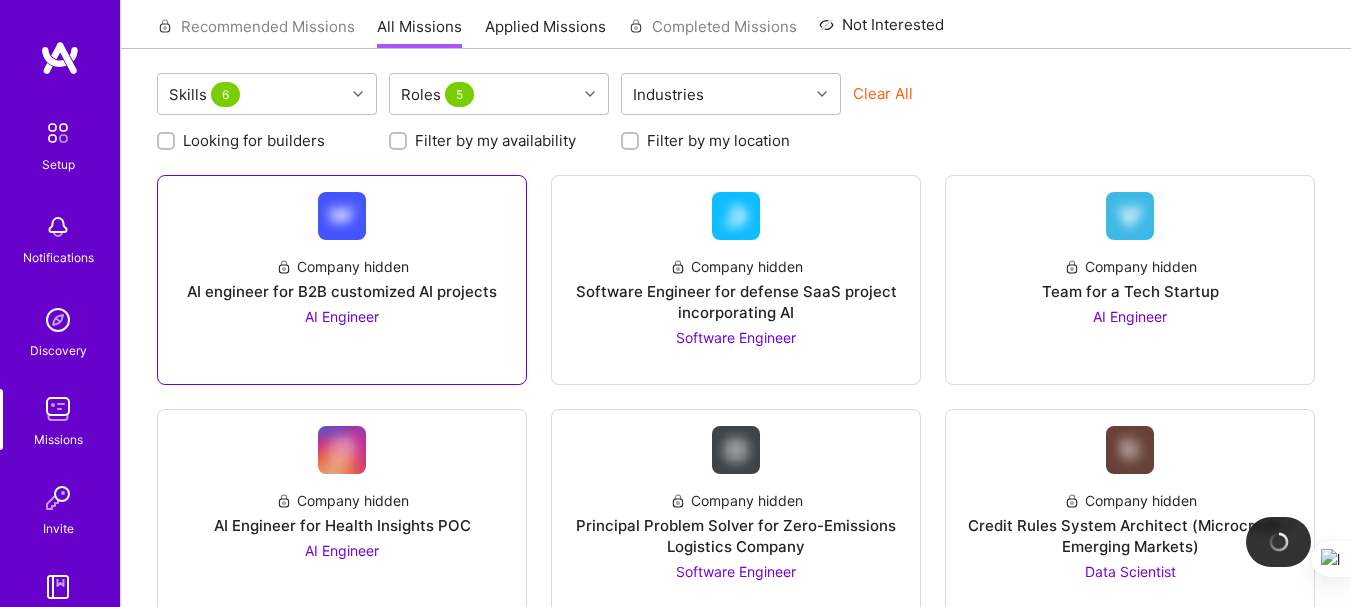 scroll, scrollTop: 143, scrollLeft: 0, axis: vertical 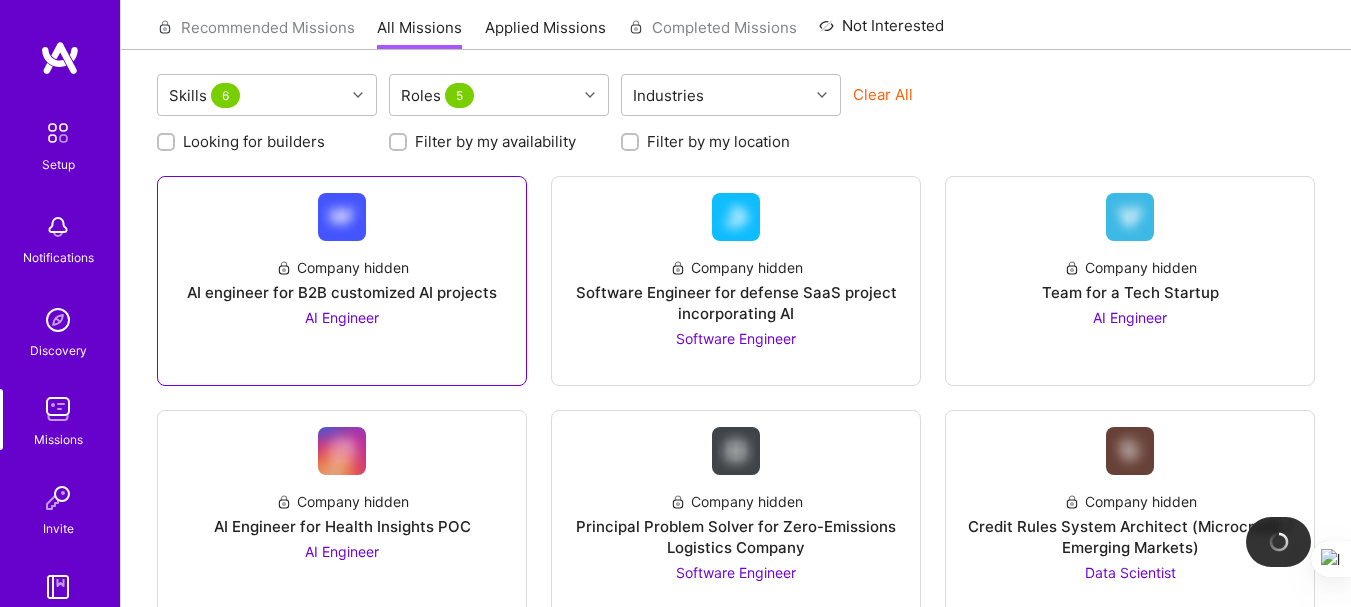 click on "AI Engineer" at bounding box center [342, 317] 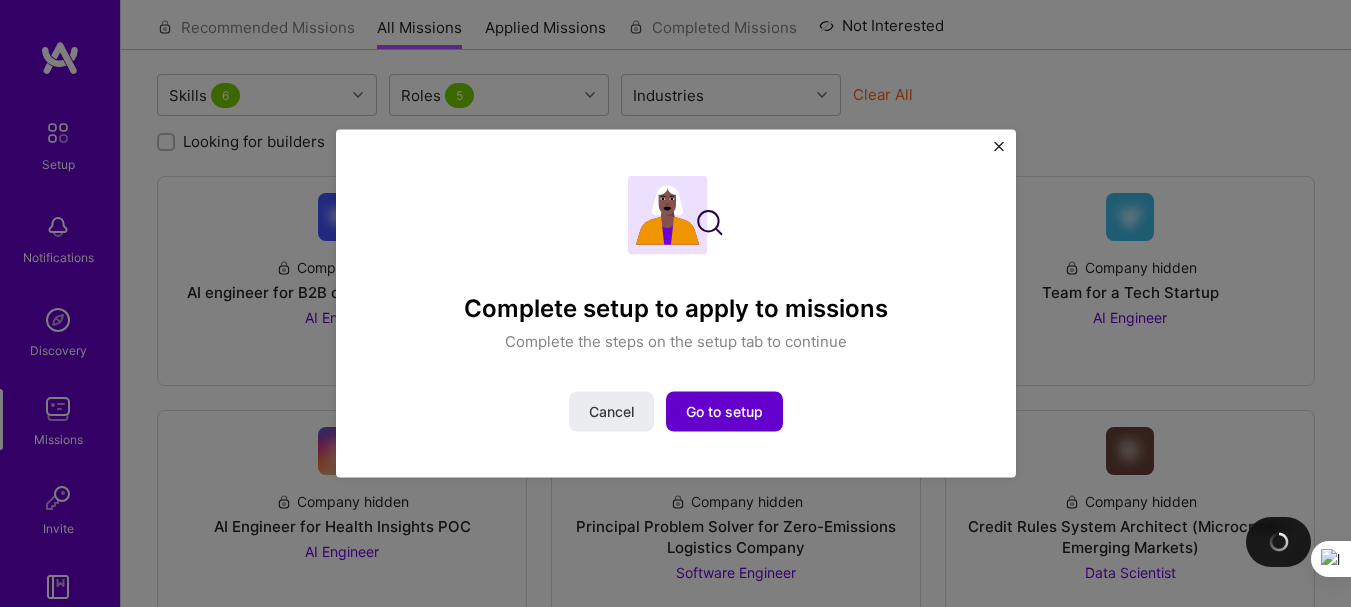 click on "Go to setup" at bounding box center [724, 412] 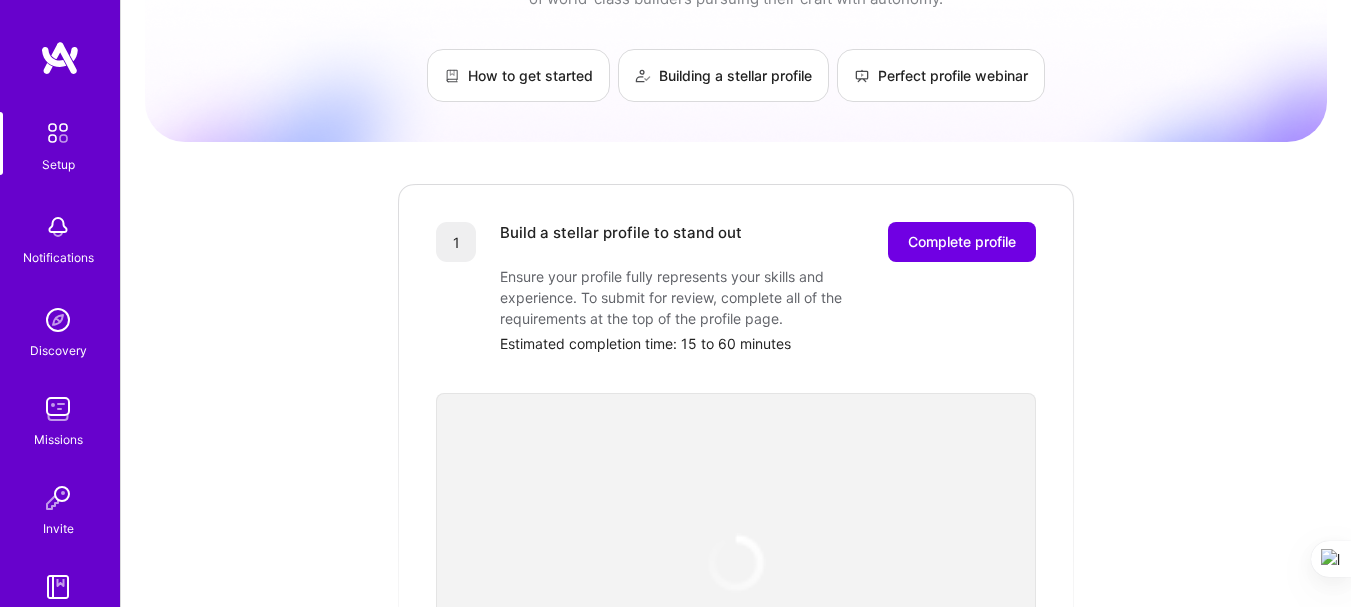 scroll, scrollTop: 0, scrollLeft: 0, axis: both 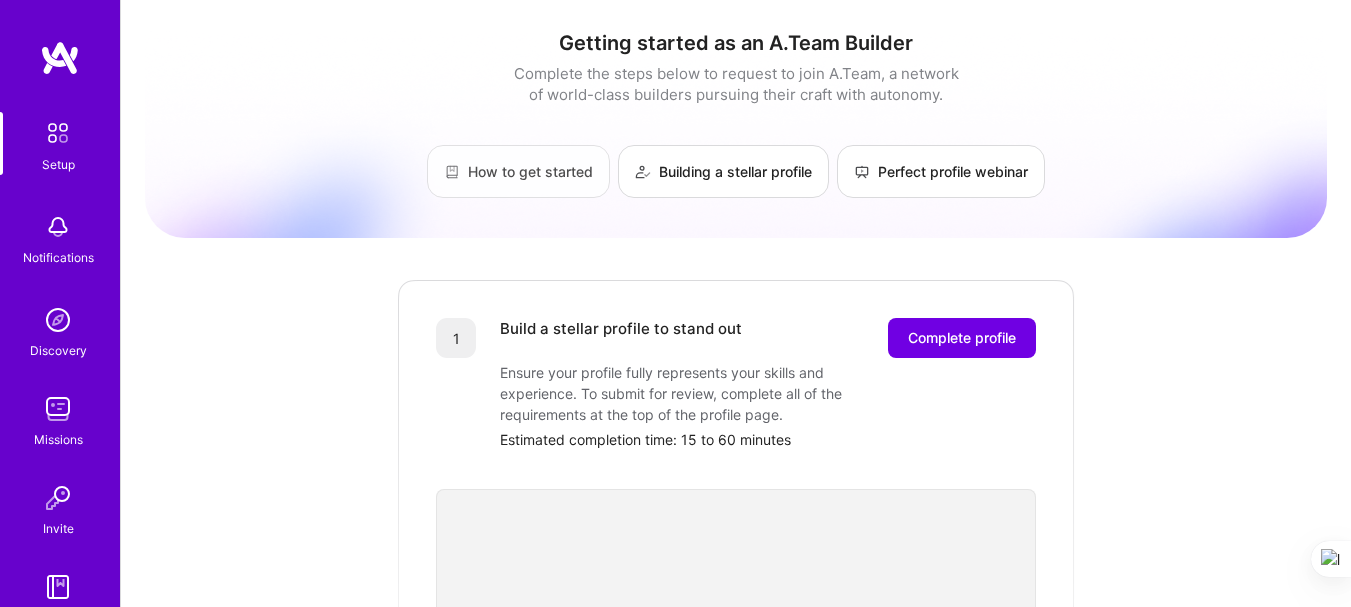 click on "How to get started" at bounding box center [518, 171] 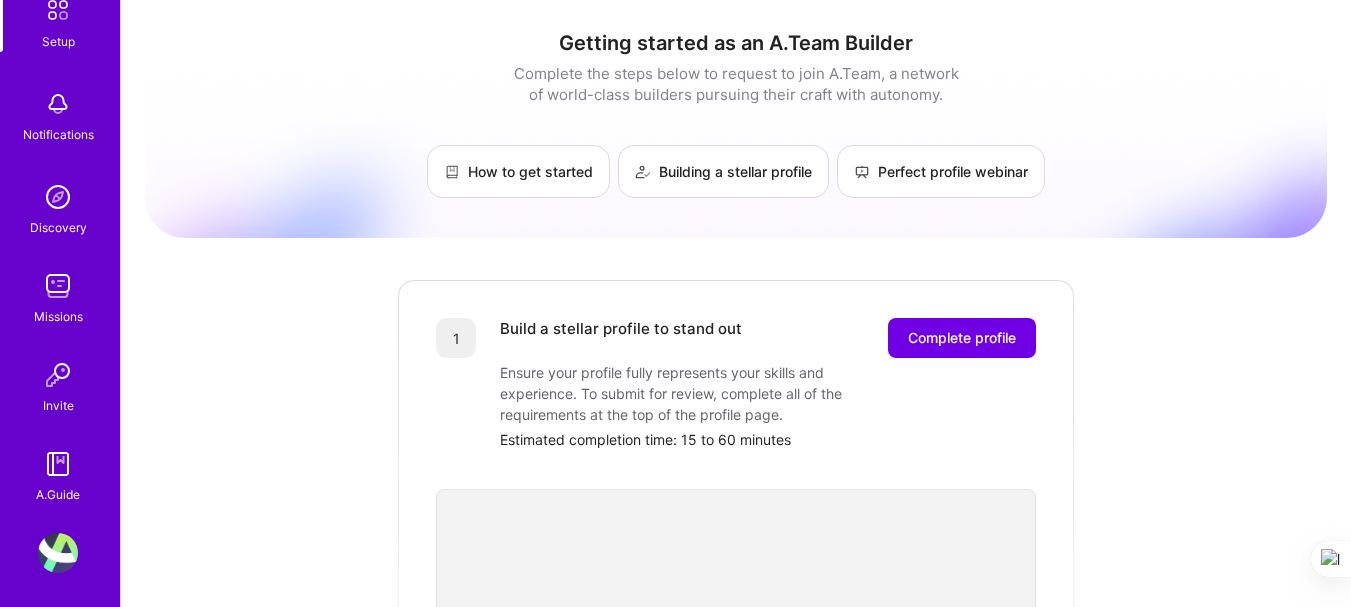 scroll, scrollTop: 129, scrollLeft: 0, axis: vertical 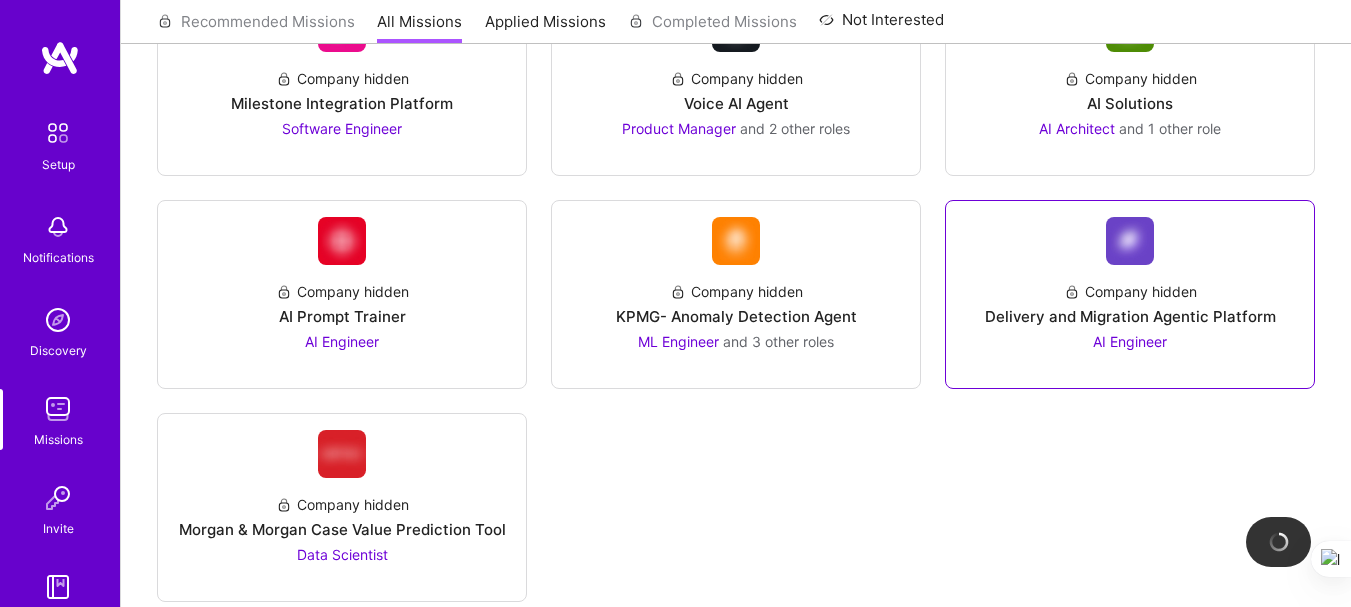 click on "AI Engineer" at bounding box center [1130, 341] 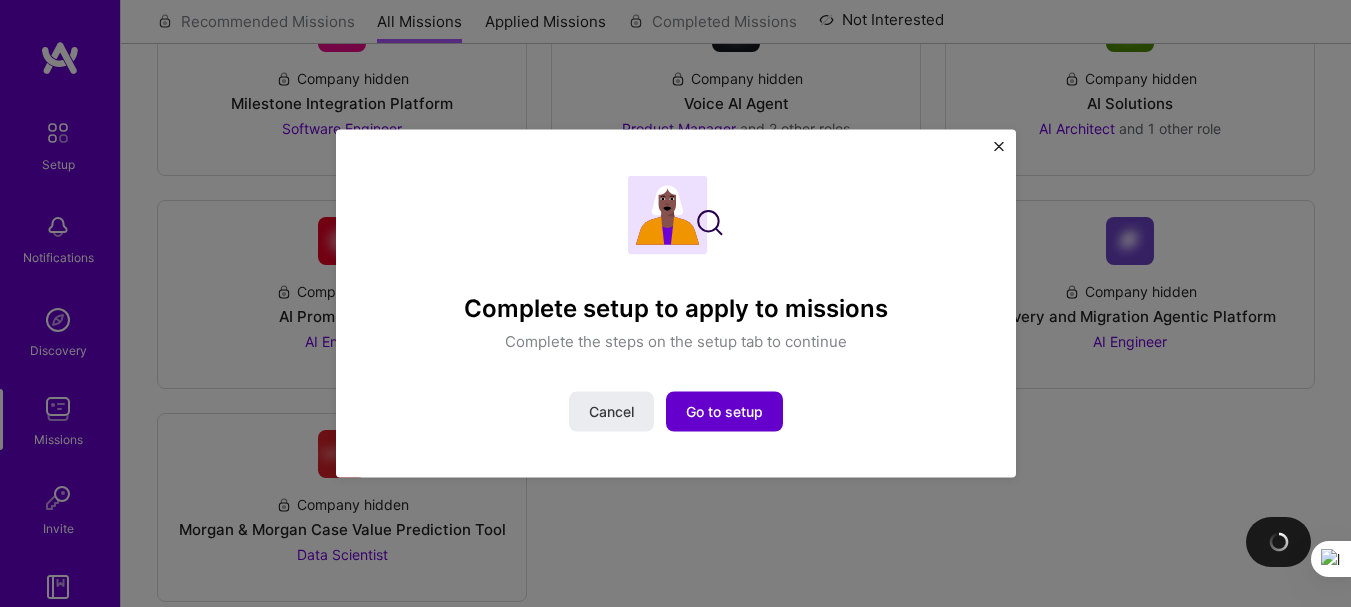 click on "Go to setup" at bounding box center [724, 412] 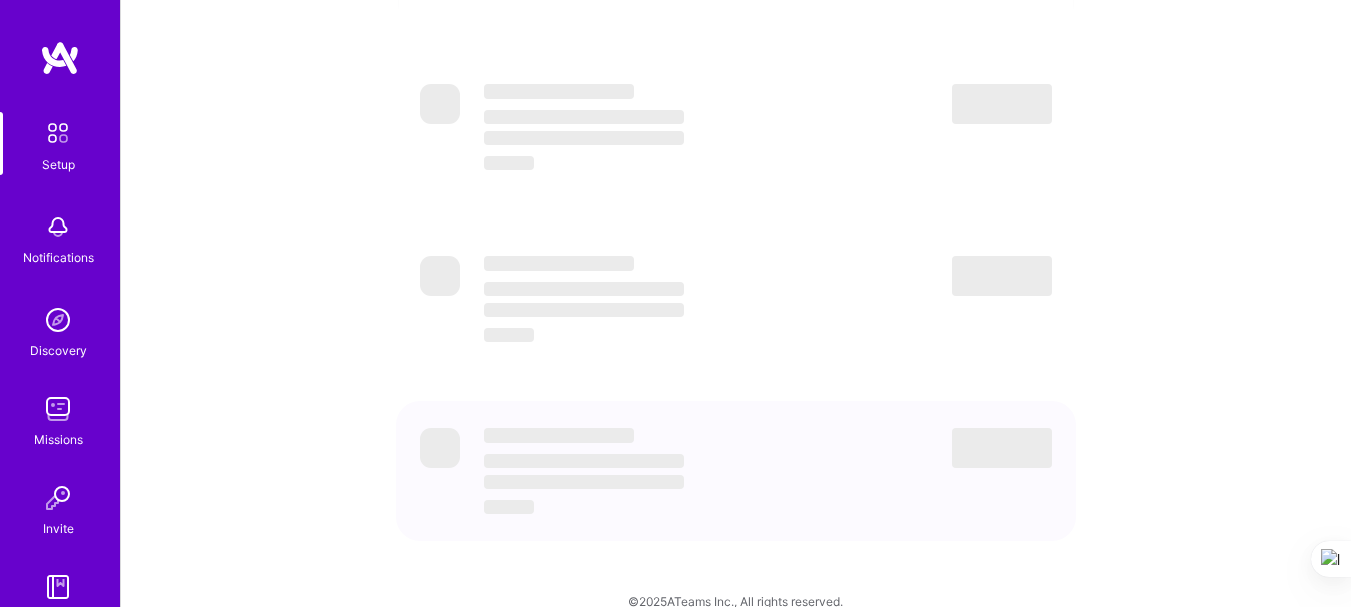 scroll, scrollTop: 0, scrollLeft: 0, axis: both 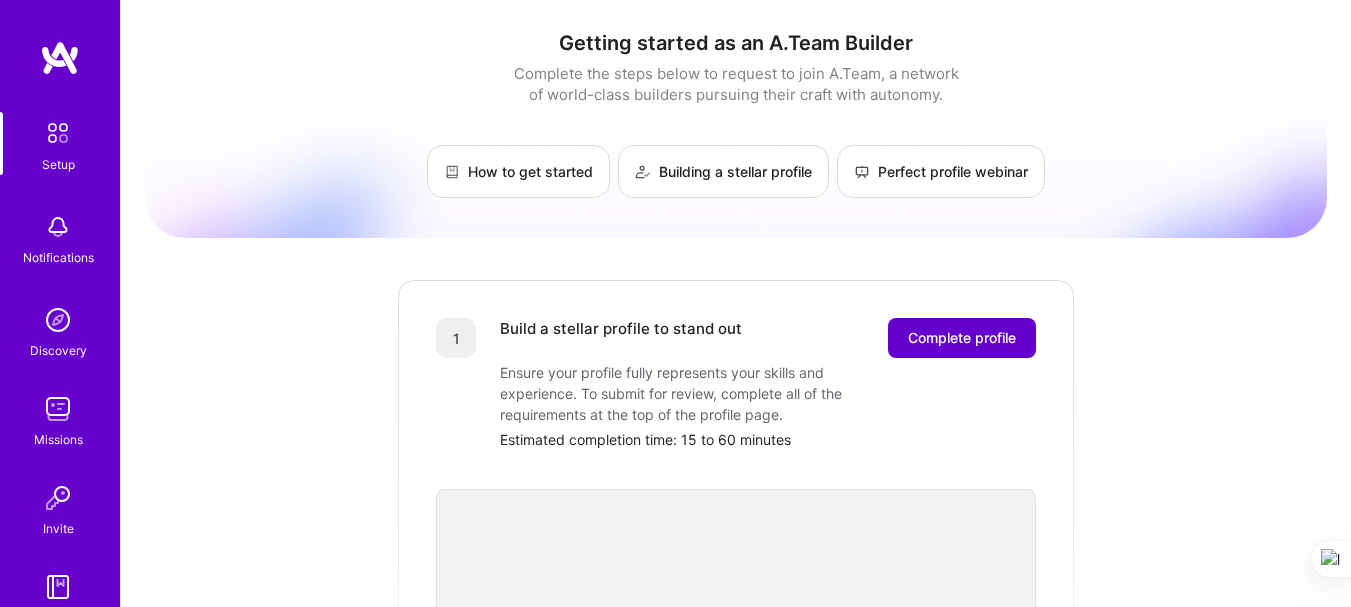 click on "Complete profile" at bounding box center [962, 338] 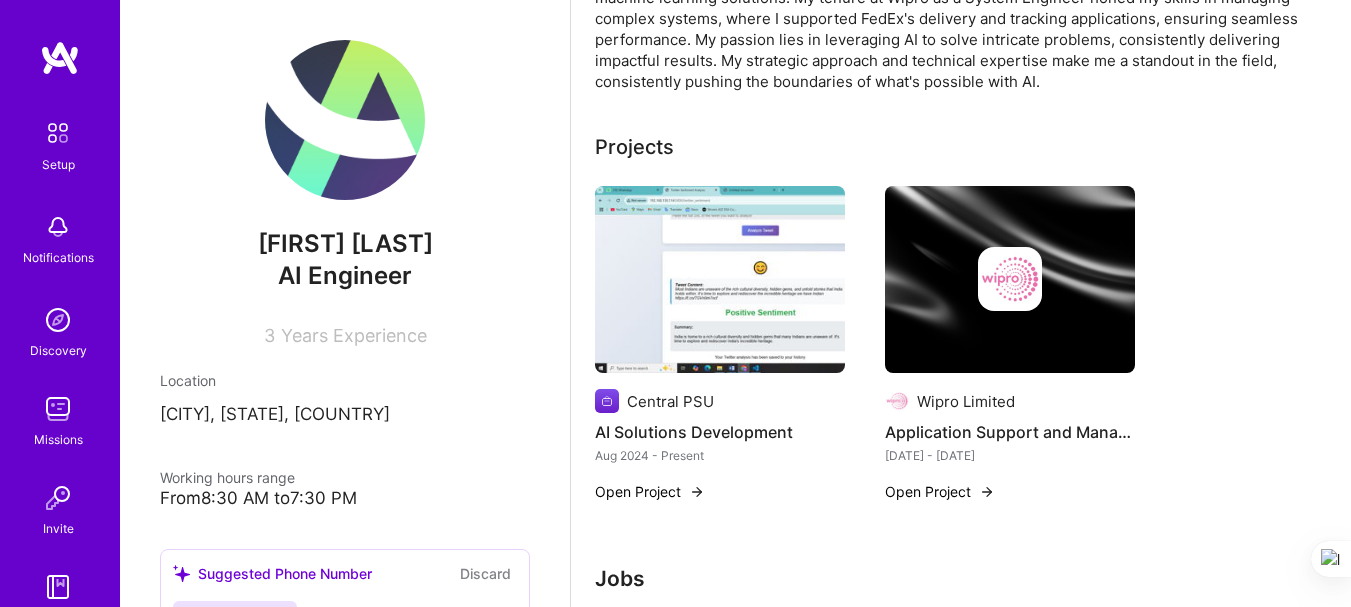 scroll, scrollTop: 26, scrollLeft: 0, axis: vertical 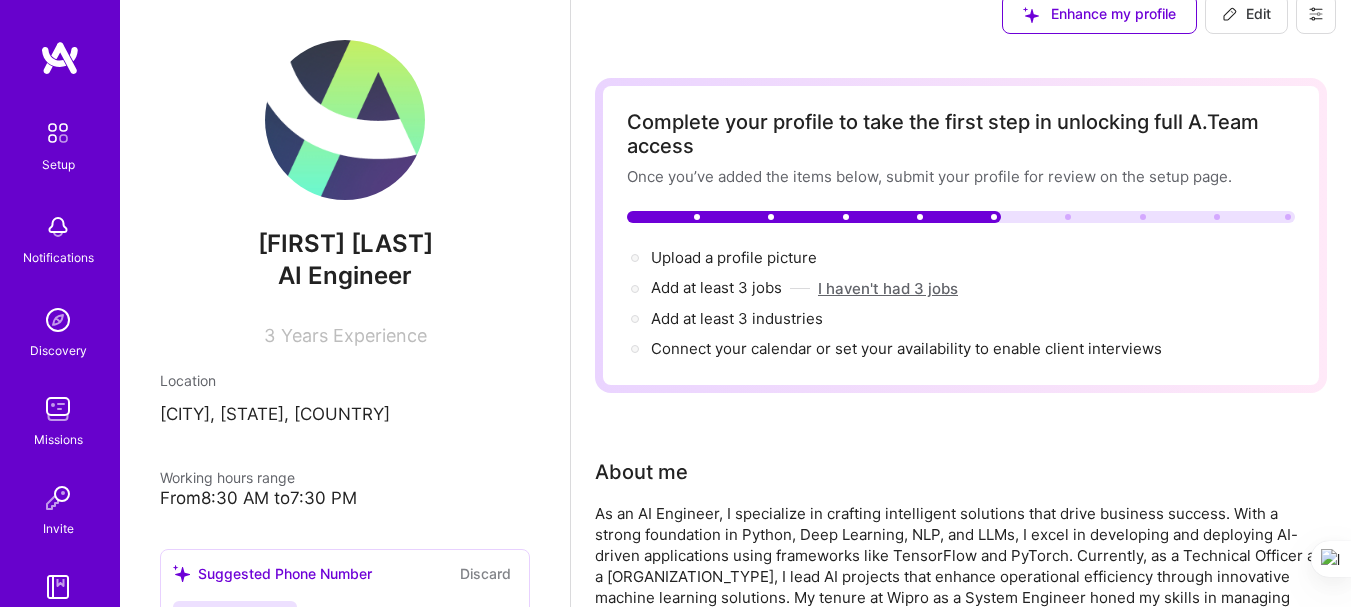 click on "I haven't had 3 jobs" at bounding box center (888, 288) 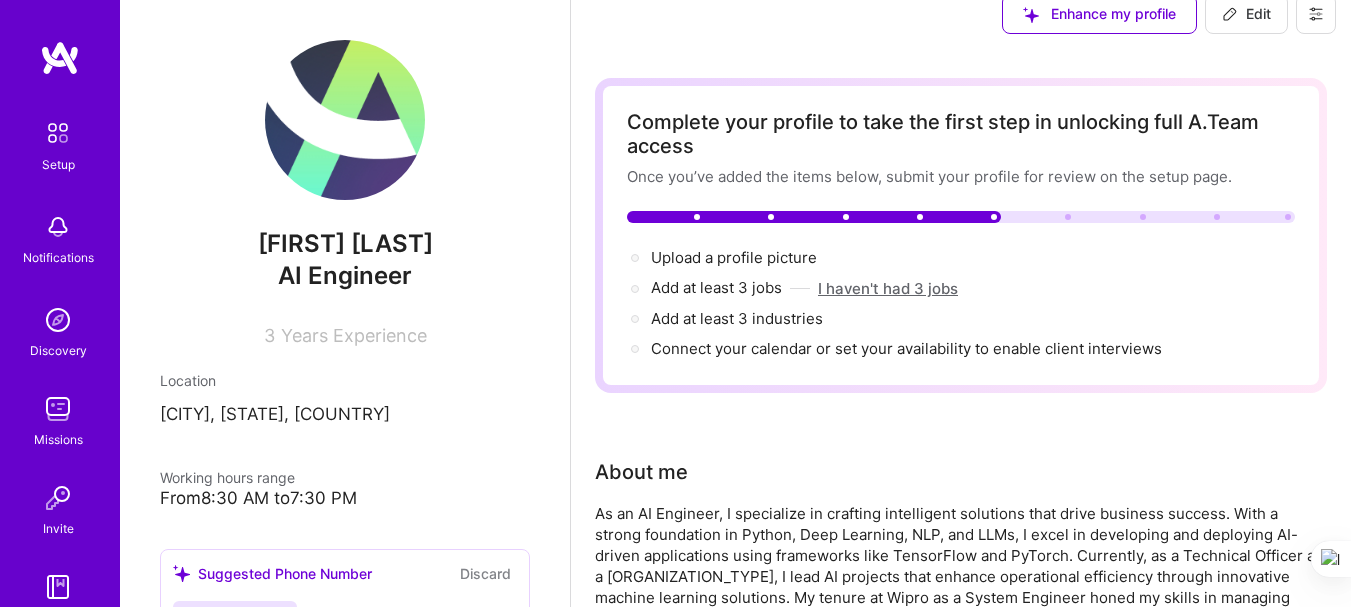 click on "I haven't had 3 jobs" at bounding box center (888, 288) 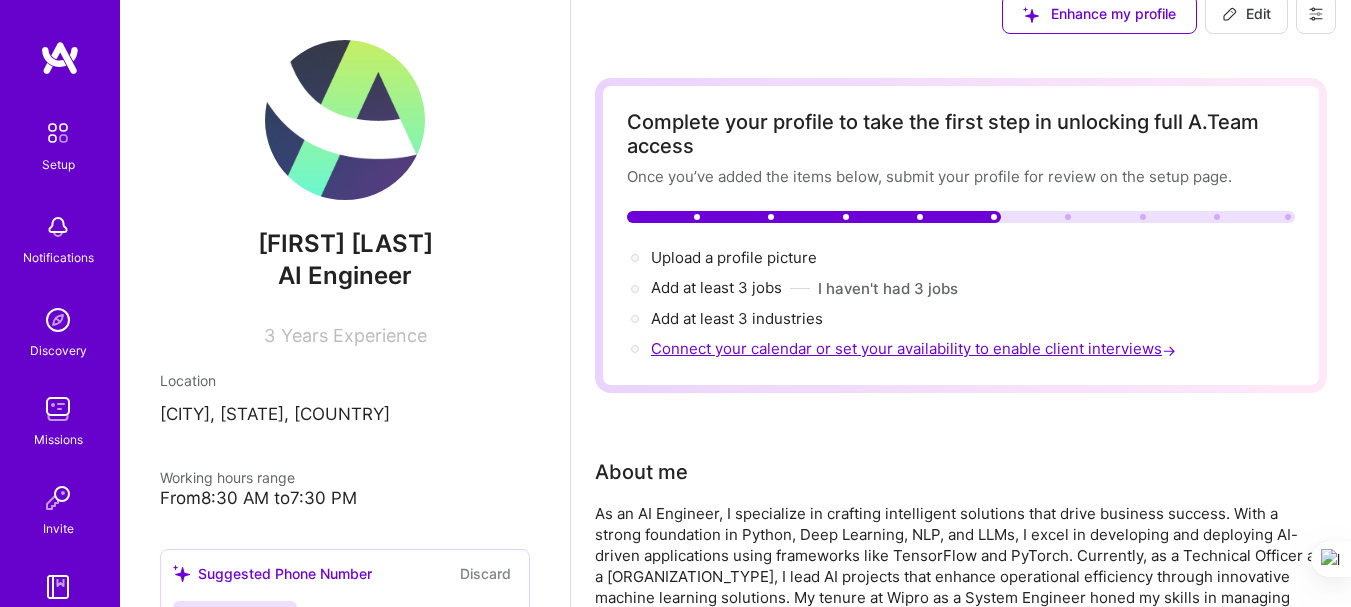 click on "Connect your calendar or set your availability to enable client interviews  →" at bounding box center (915, 348) 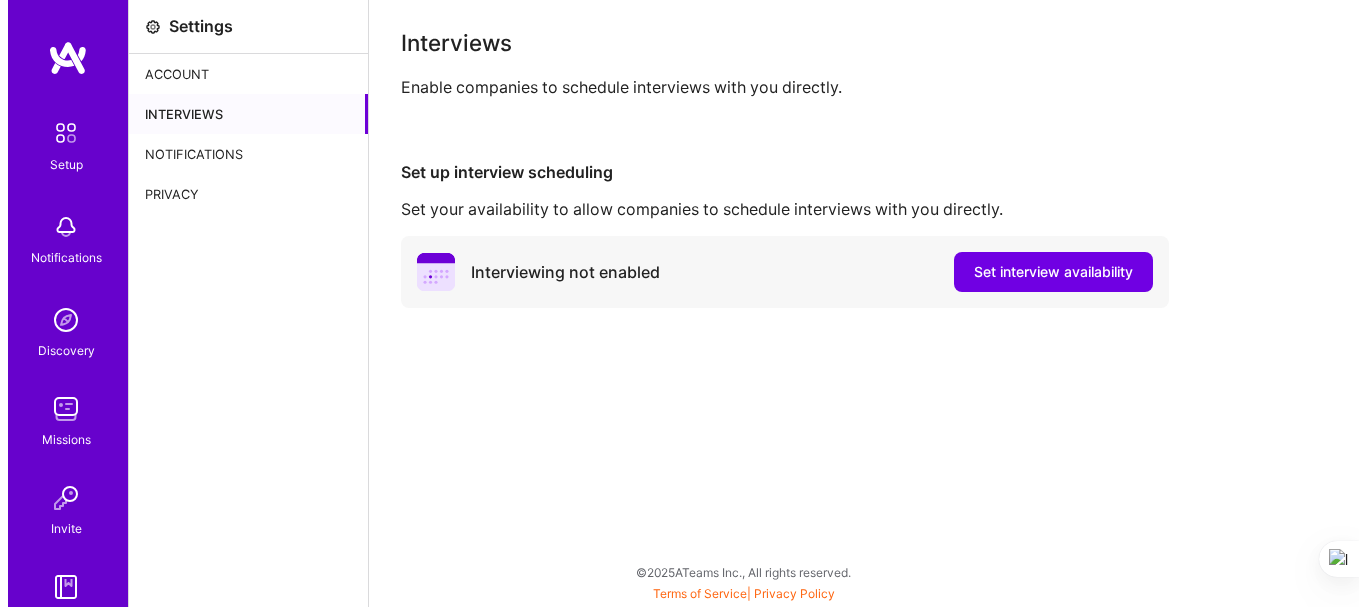 scroll, scrollTop: 0, scrollLeft: 0, axis: both 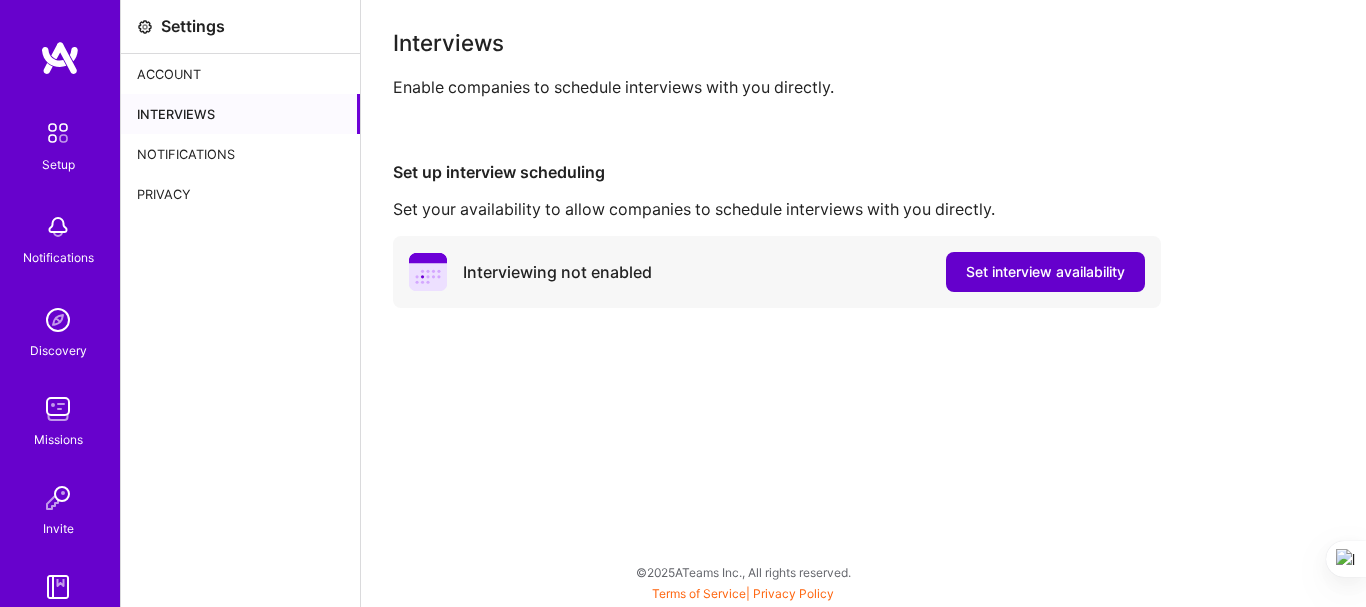 click on "Set interview availability" at bounding box center [1045, 272] 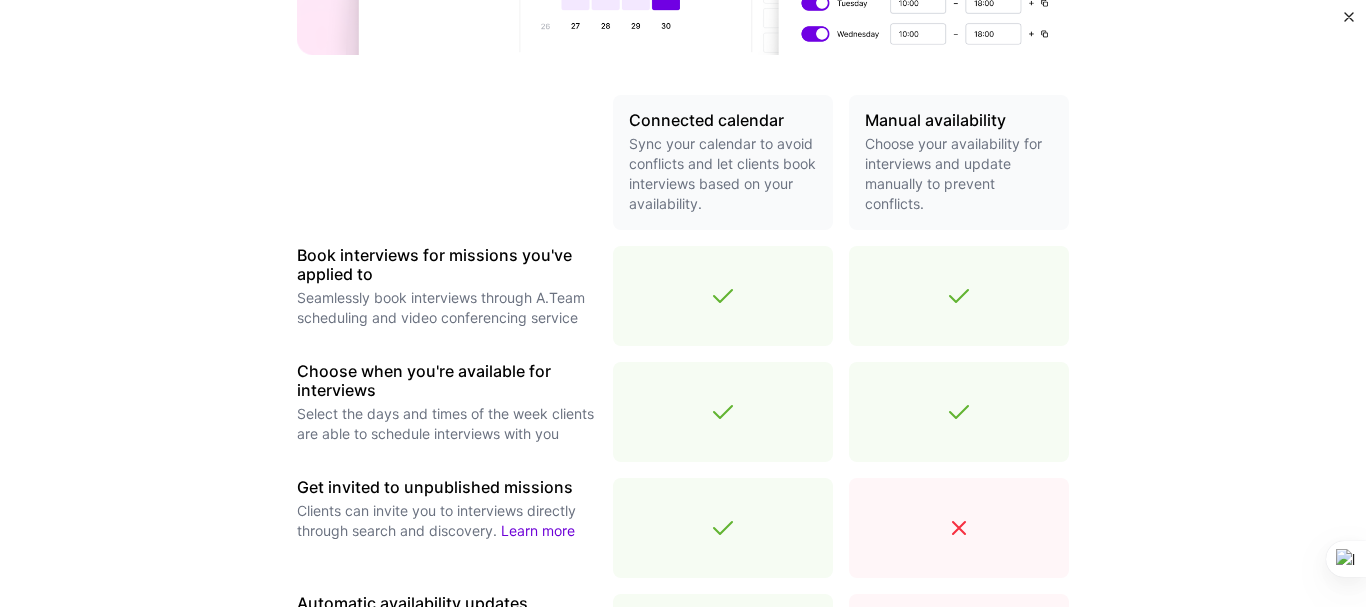 scroll, scrollTop: 794, scrollLeft: 0, axis: vertical 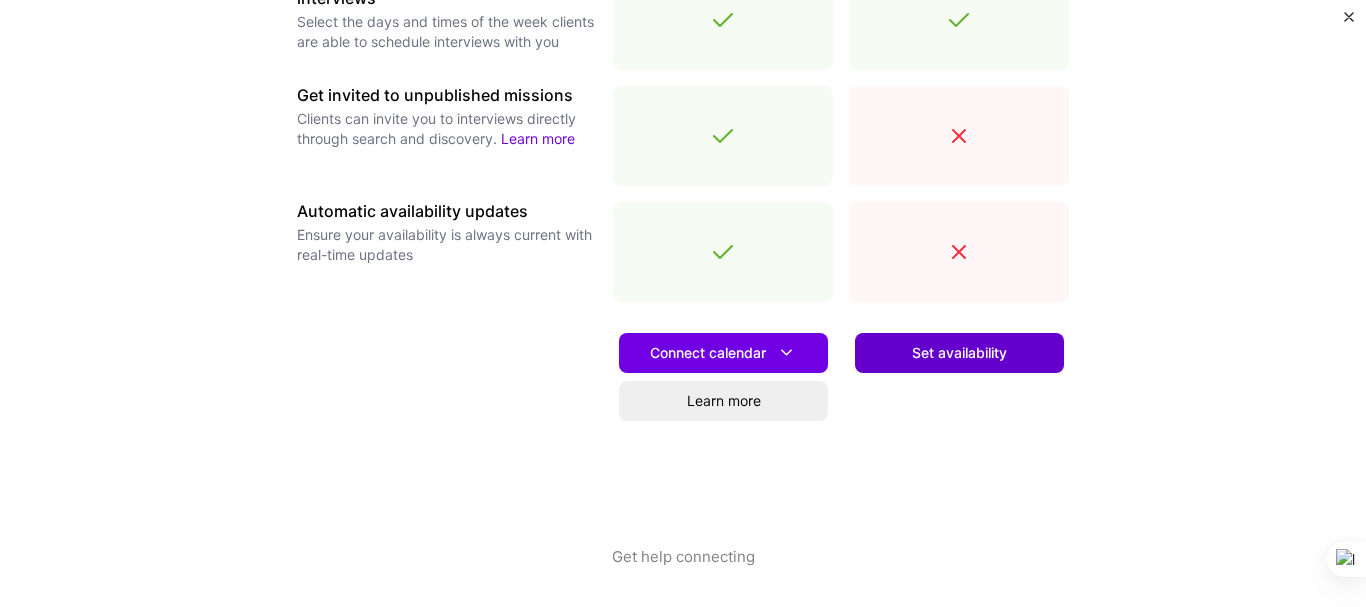 click on "Set availability" at bounding box center (959, 353) 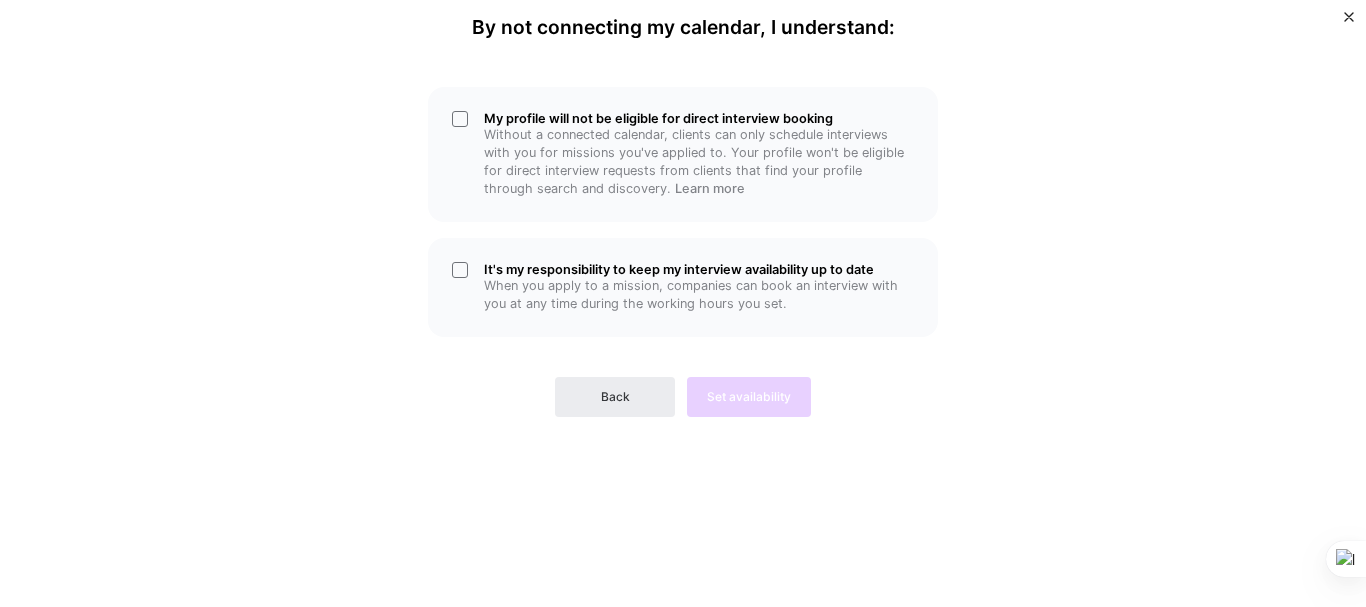 scroll, scrollTop: 0, scrollLeft: 0, axis: both 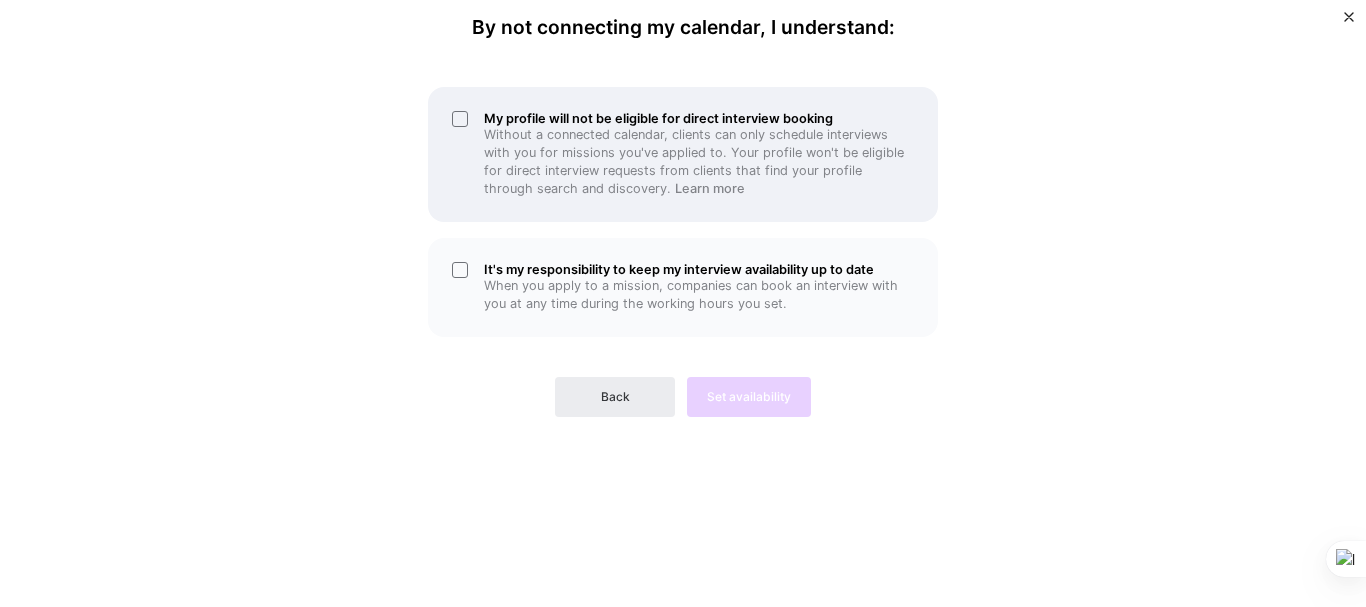click on "My profile will not be eligible for direct interview booking Without a connected calendar, clients can only schedule interviews with you for missions you've applied to. Your profile won't be eligible for direct interview requests from clients that find your profile through search and discovery.   Learn more" at bounding box center (683, 154) 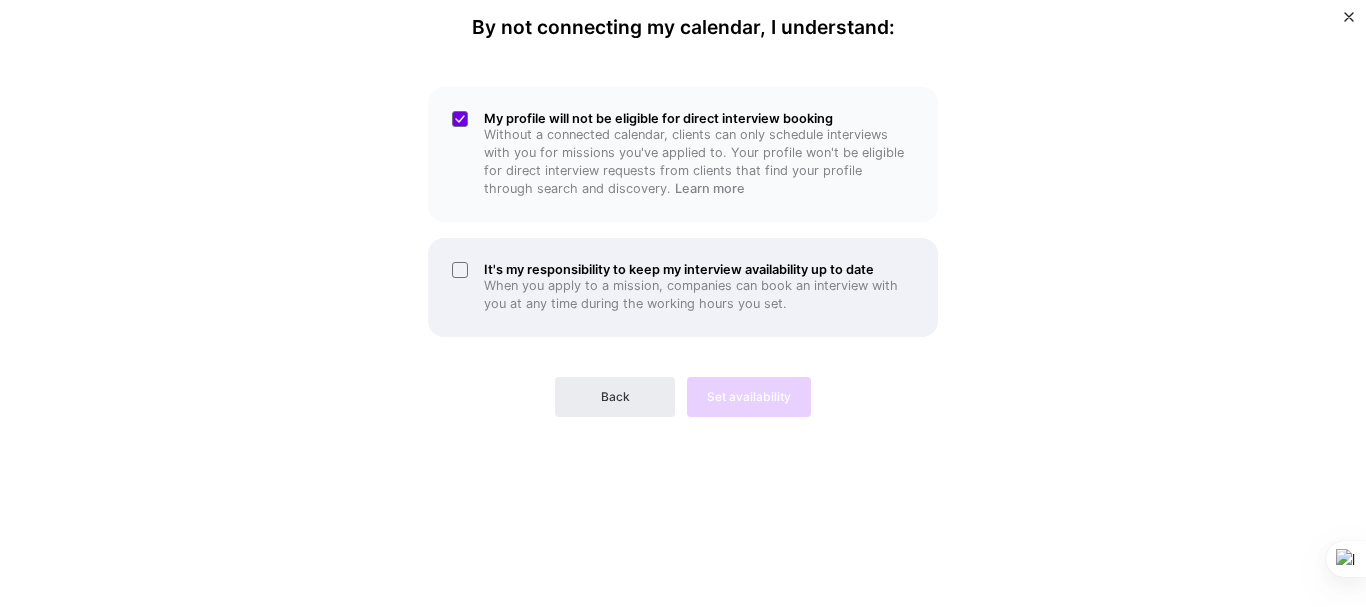 click on "It's my responsibility to keep my interview availability up to date When you apply to a mission, companies can book an interview with you at any time during the working hours you set." at bounding box center (683, 287) 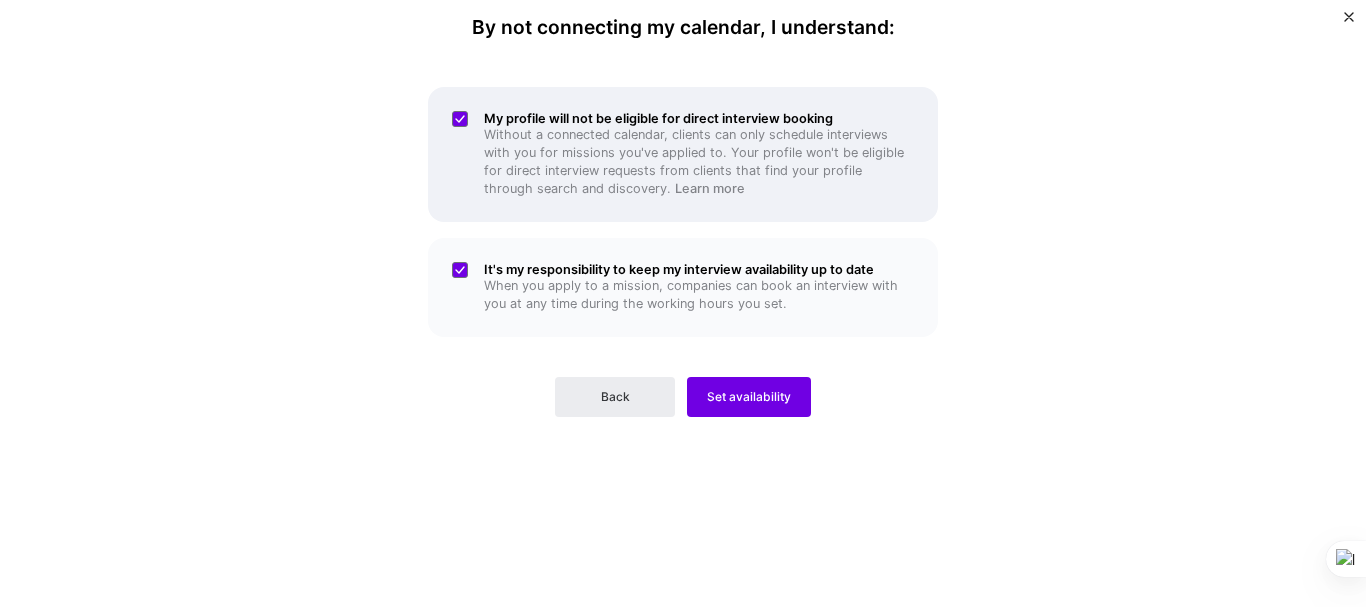 click on "My profile will not be eligible for direct interview booking Without a connected calendar, clients can only schedule interviews with you for missions you've applied to. Your profile won't be eligible for direct interview requests from clients that find your profile through search and discovery.   Learn more" at bounding box center (683, 154) 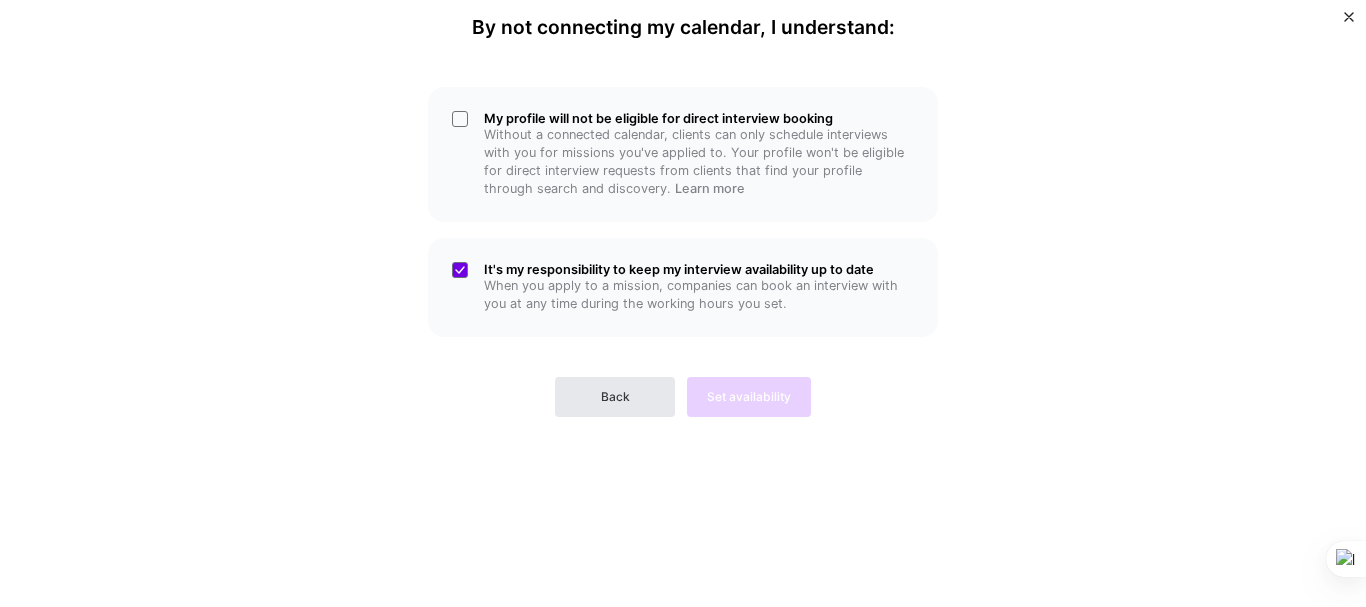 click on "Back" at bounding box center (615, 397) 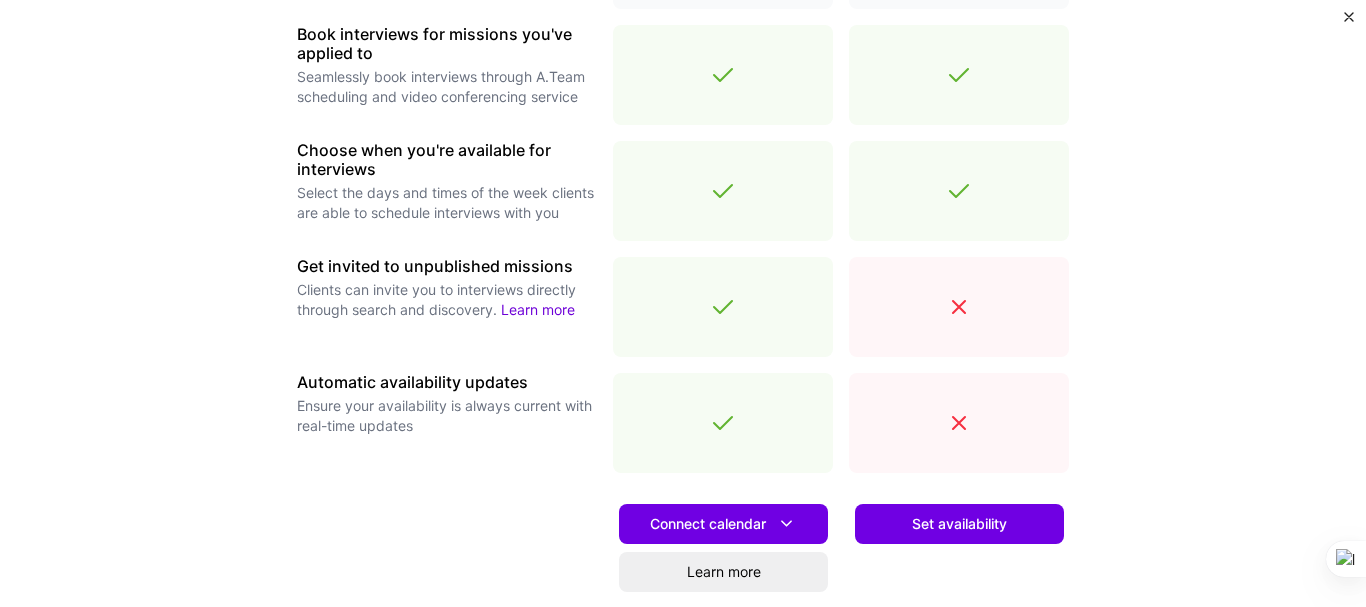 scroll, scrollTop: 794, scrollLeft: 0, axis: vertical 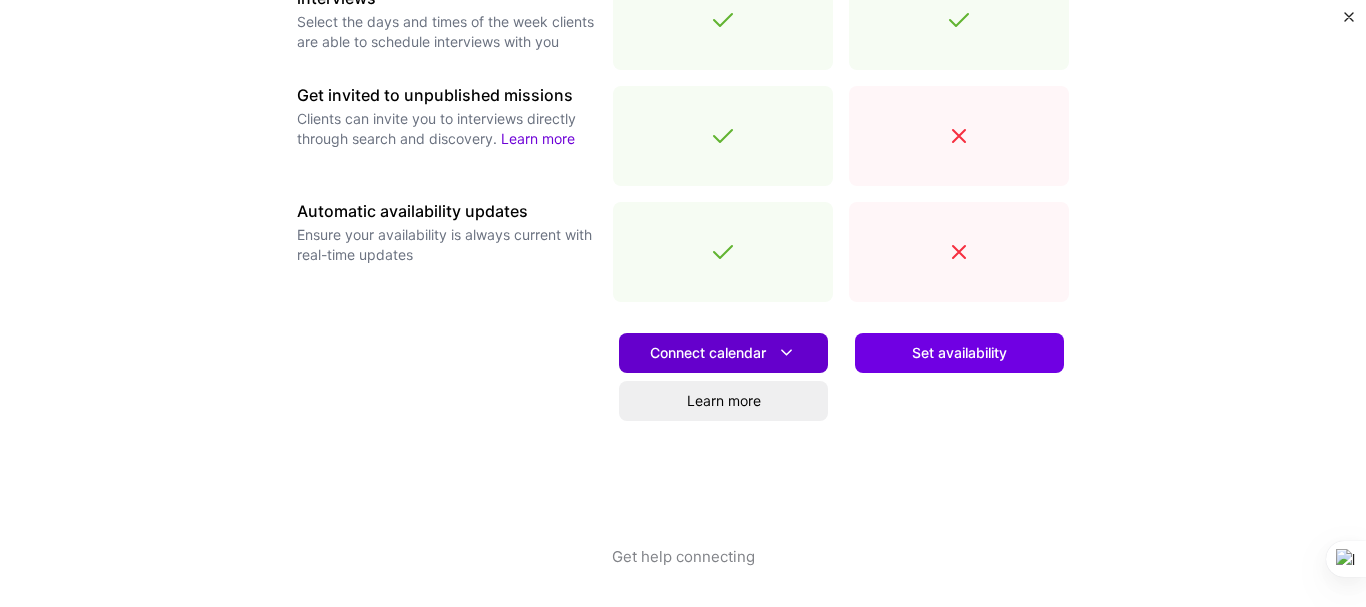 click at bounding box center [786, 352] 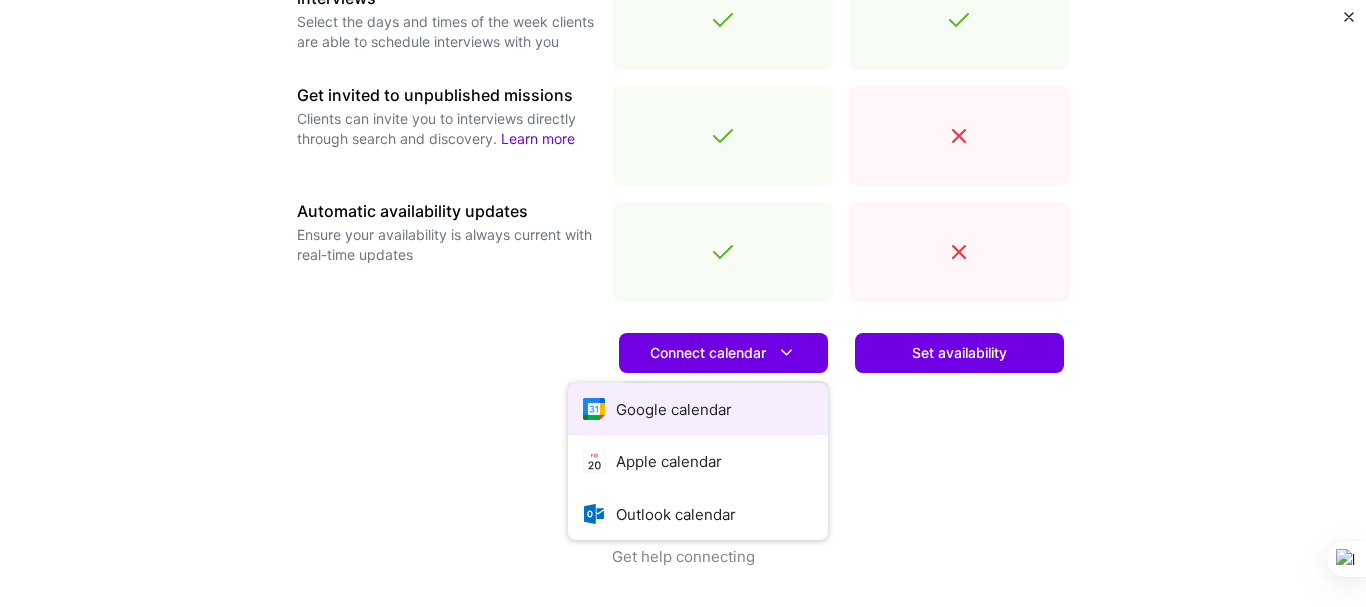 click on "Google calendar" at bounding box center [698, 409] 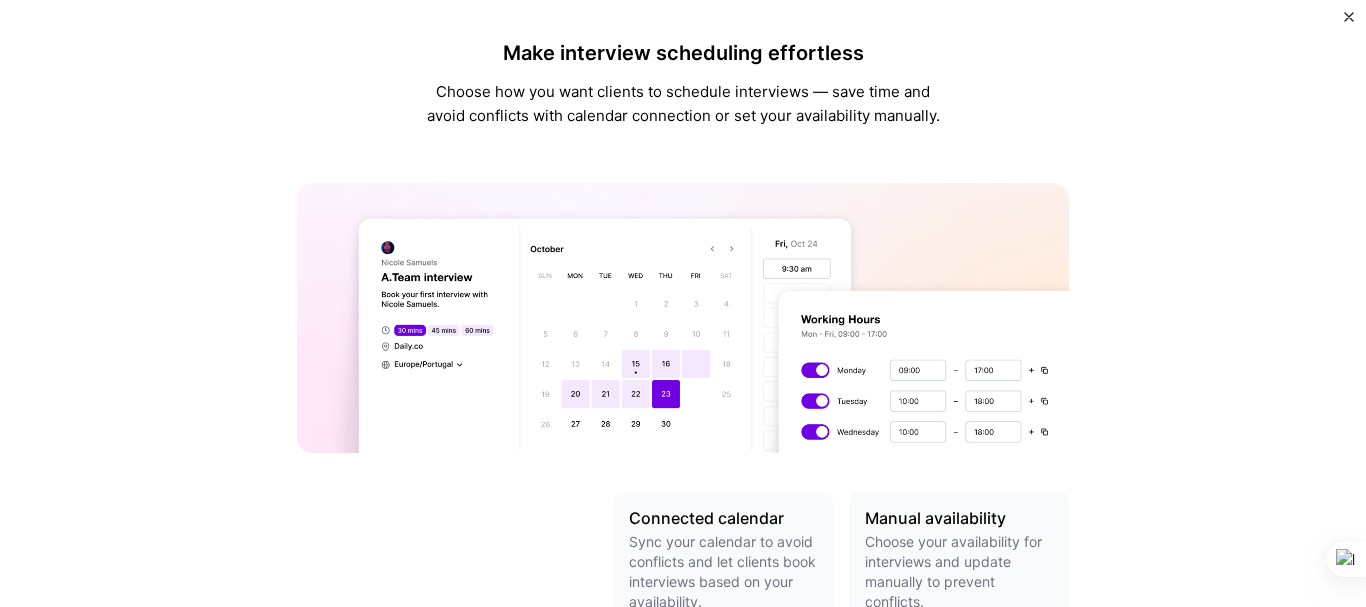scroll, scrollTop: 0, scrollLeft: 0, axis: both 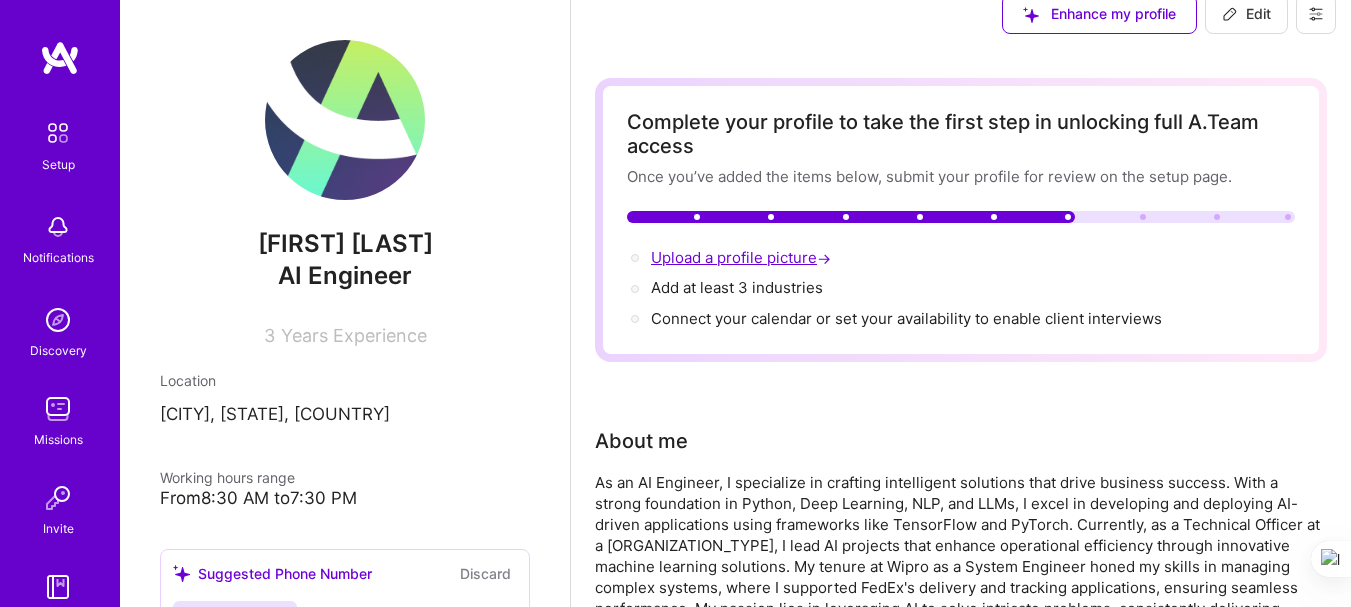 click on "Upload a profile picture  →" at bounding box center [743, 257] 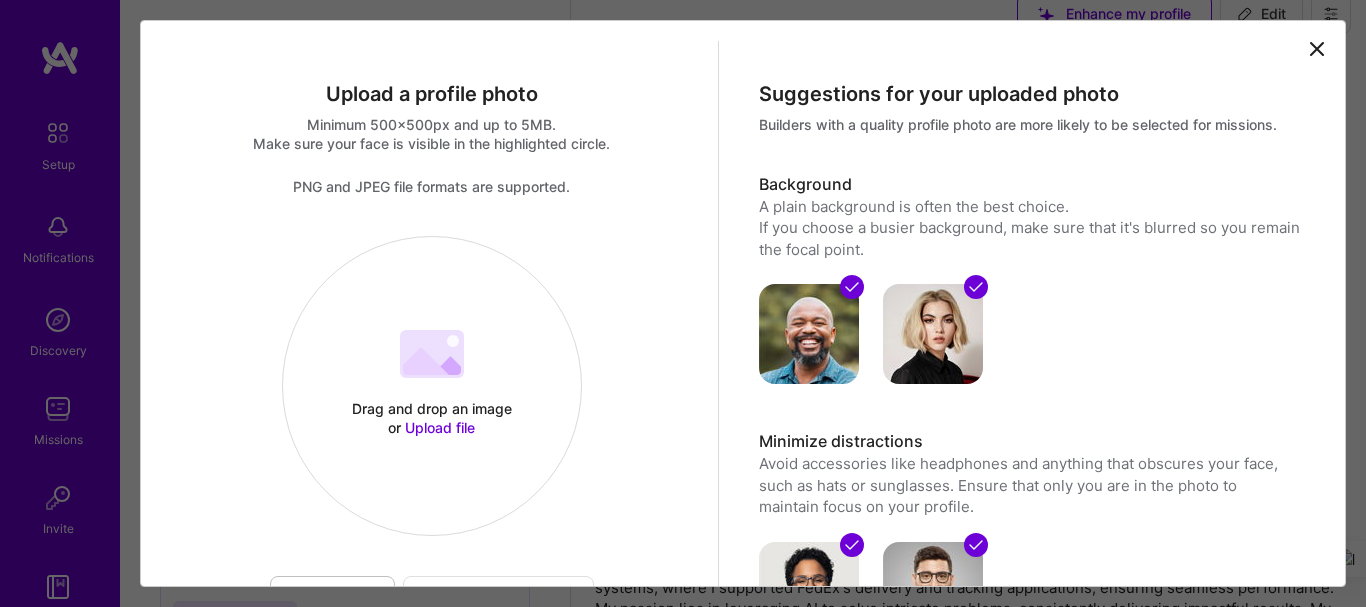 click 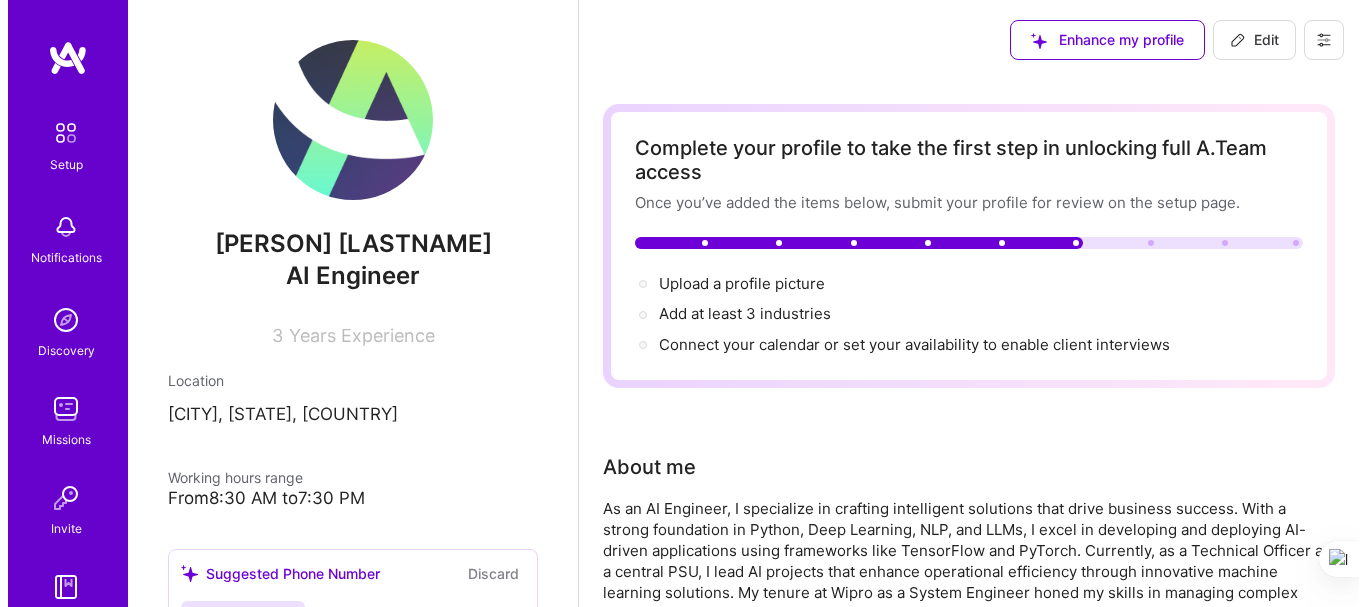 scroll, scrollTop: 0, scrollLeft: 0, axis: both 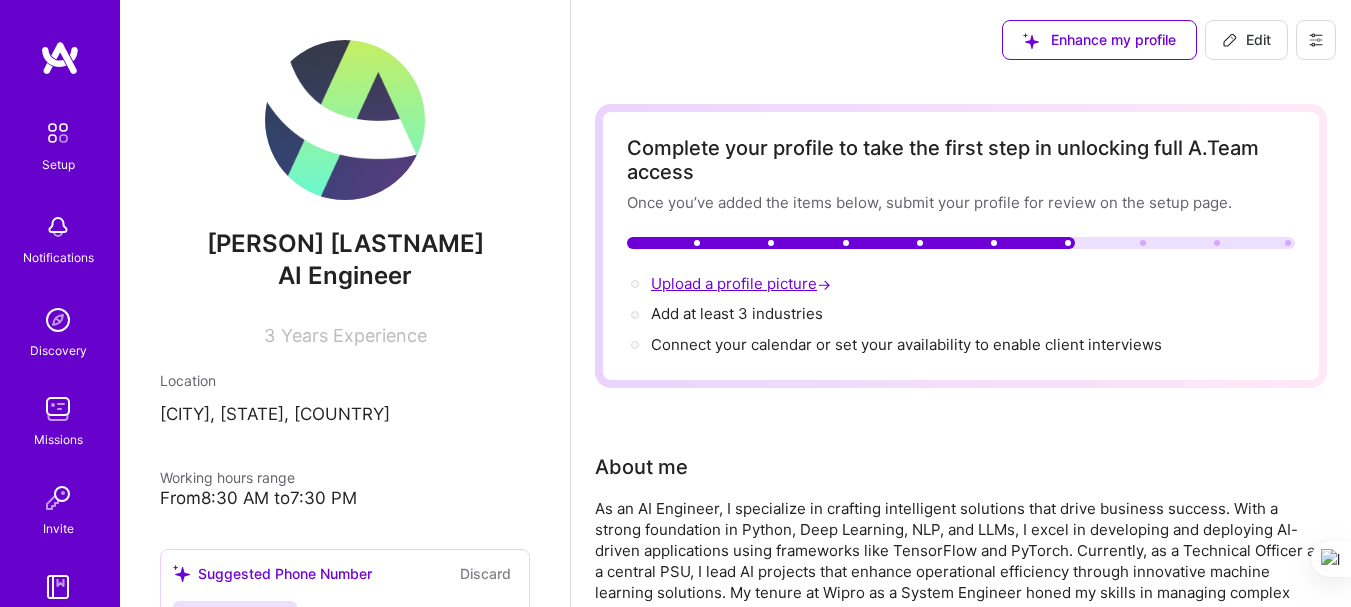 click on "Upload a profile picture  →" at bounding box center (743, 283) 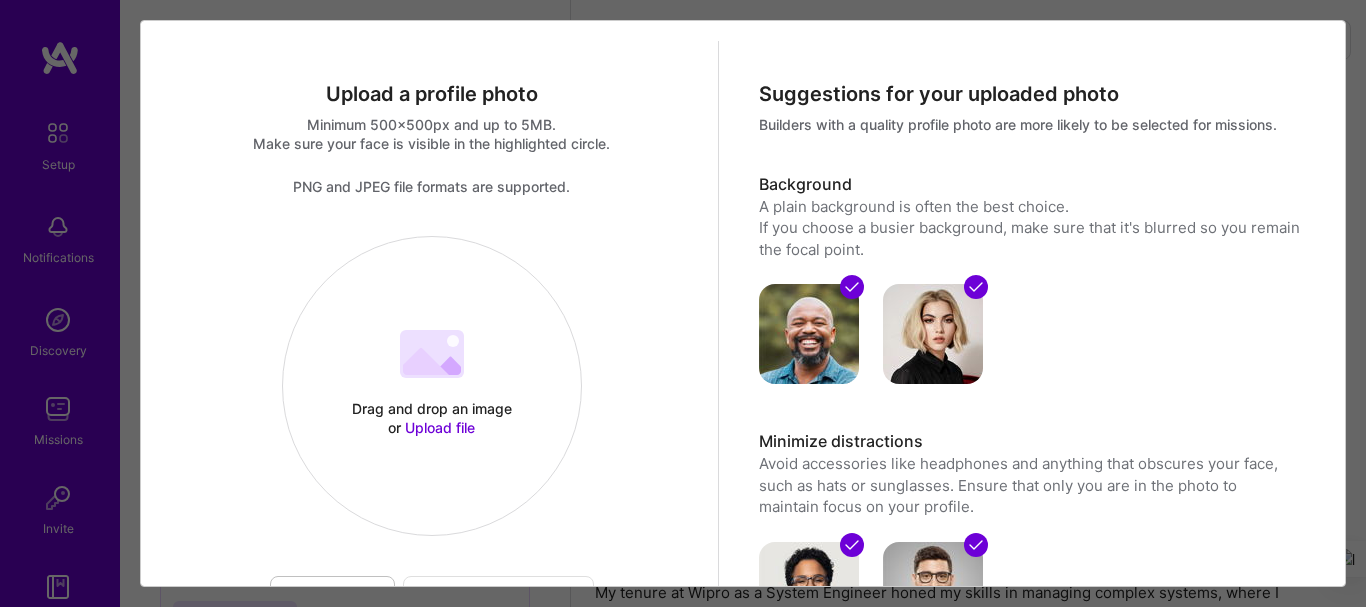click on "Upload file" at bounding box center [440, 427] 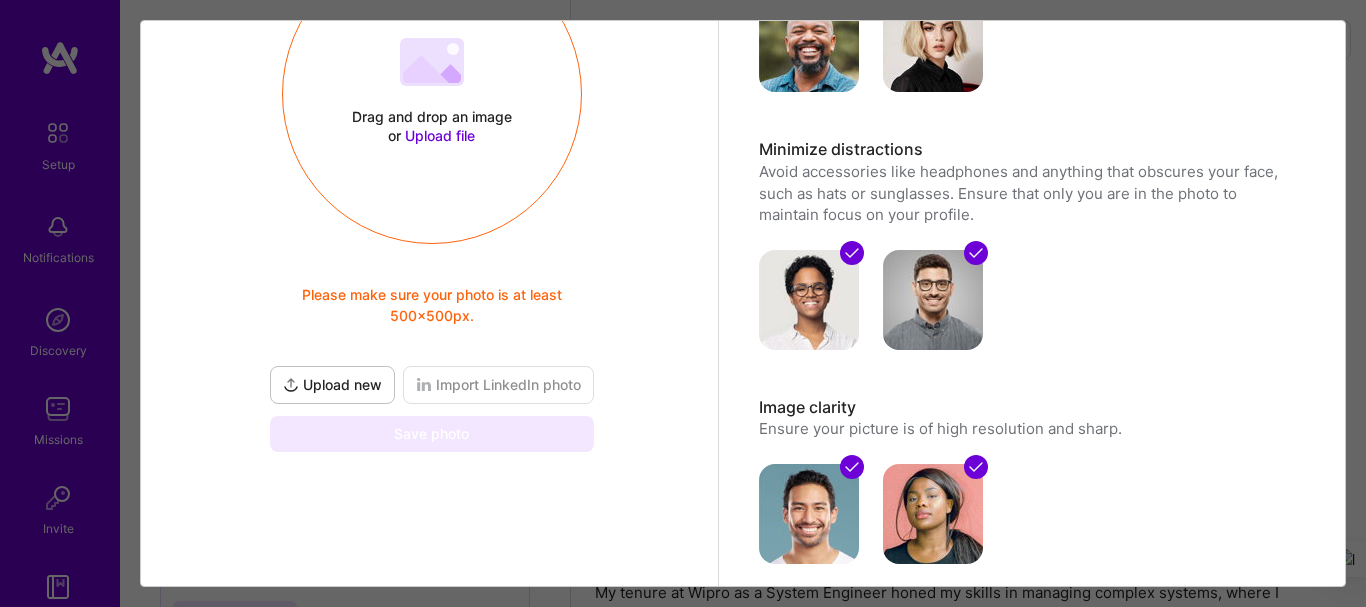 scroll, scrollTop: 300, scrollLeft: 0, axis: vertical 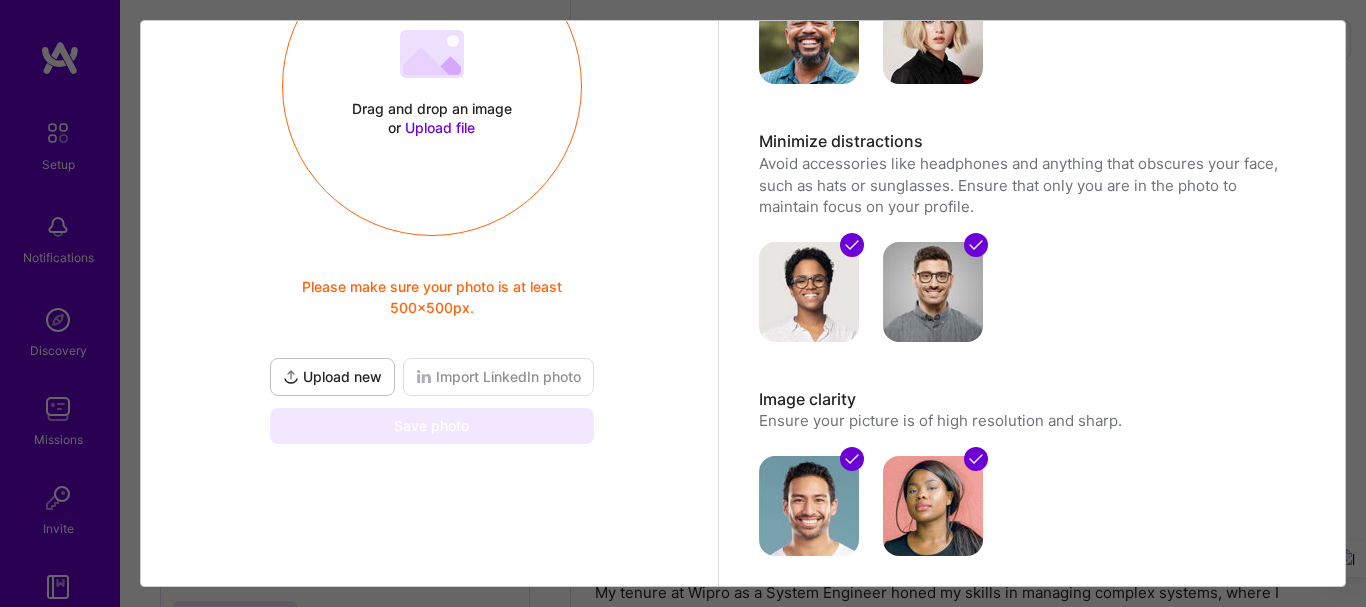 click on "Drag and drop an image or   Upload file Upload file Please make sure your photo is at least 500x500px. Please make sure your photo is at least 500x500px. Upload new Import LinkedIn photo Save photo" at bounding box center (432, 190) 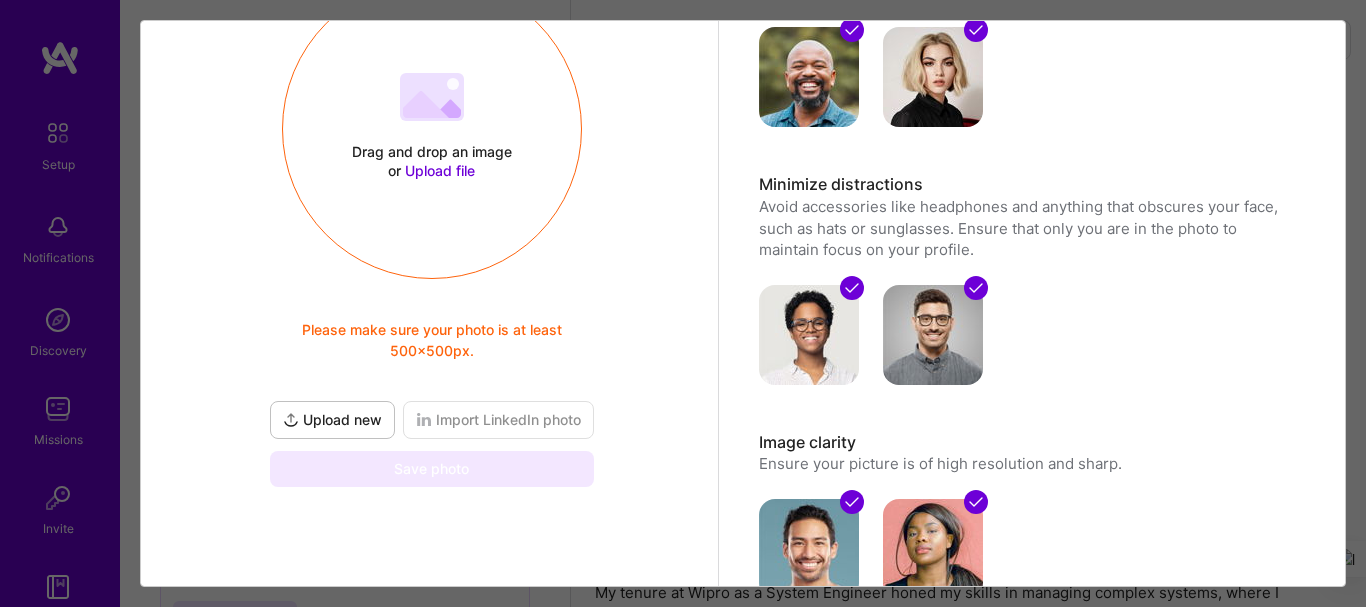 scroll, scrollTop: 300, scrollLeft: 0, axis: vertical 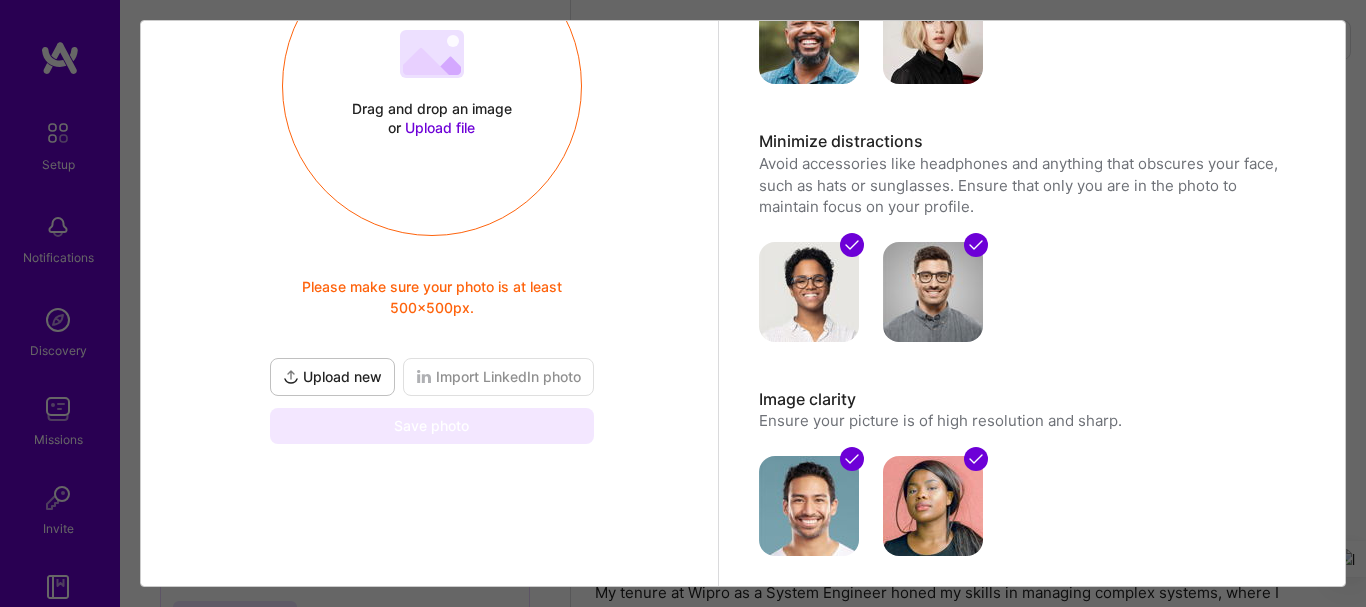 click on "Drag and drop an image or   Upload file" at bounding box center (432, 118) 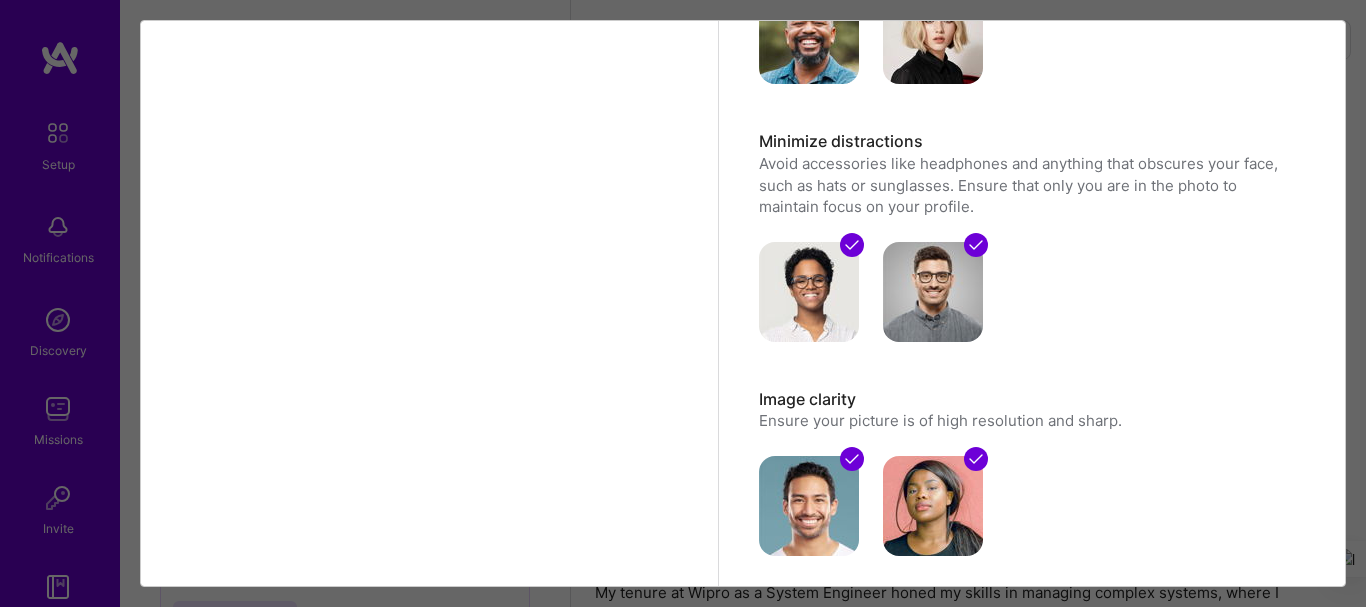 scroll, scrollTop: 200, scrollLeft: 0, axis: vertical 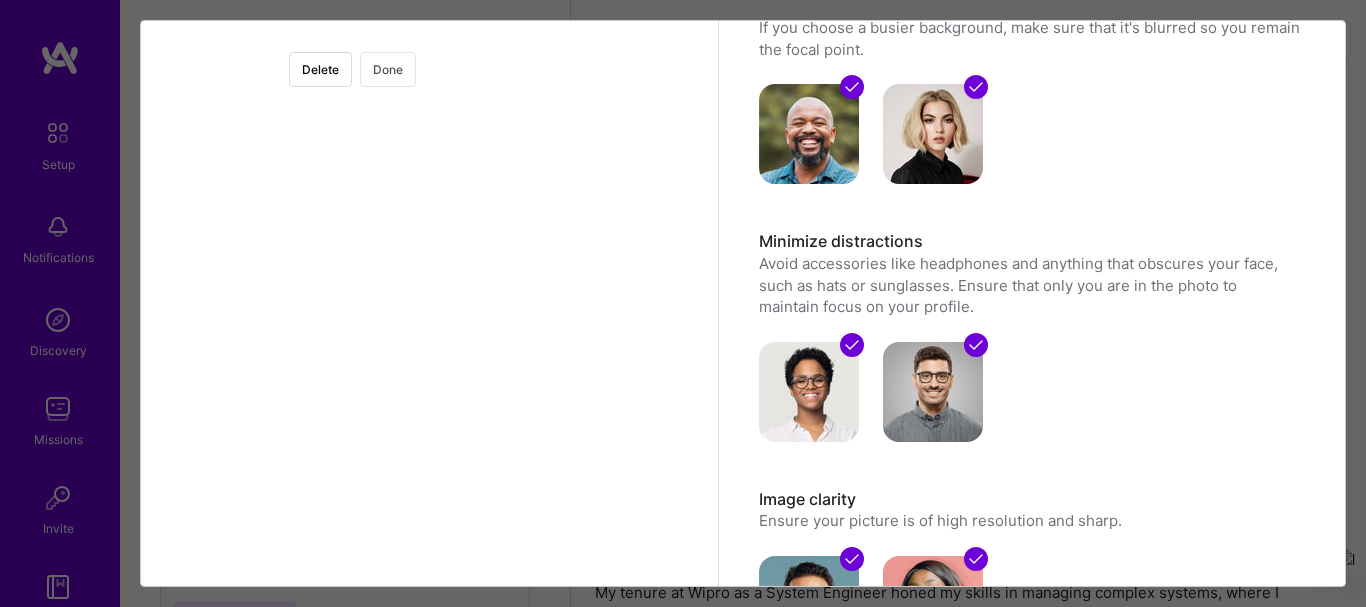 click on "Done" at bounding box center (388, 69) 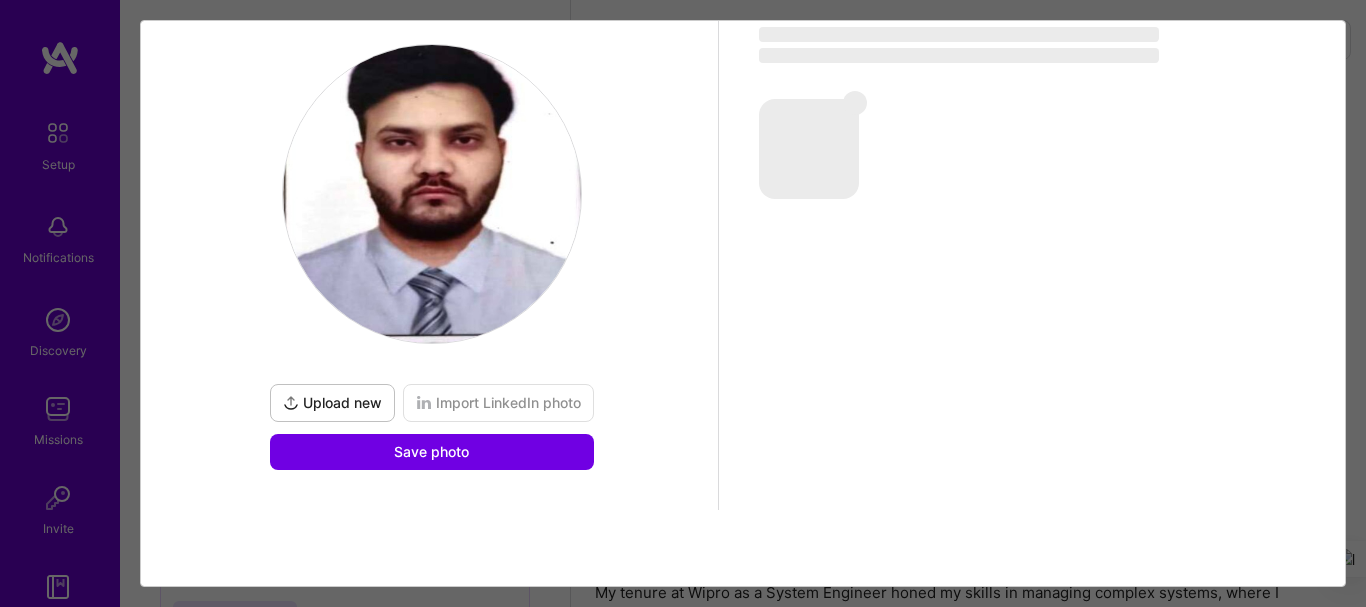 scroll, scrollTop: 192, scrollLeft: 0, axis: vertical 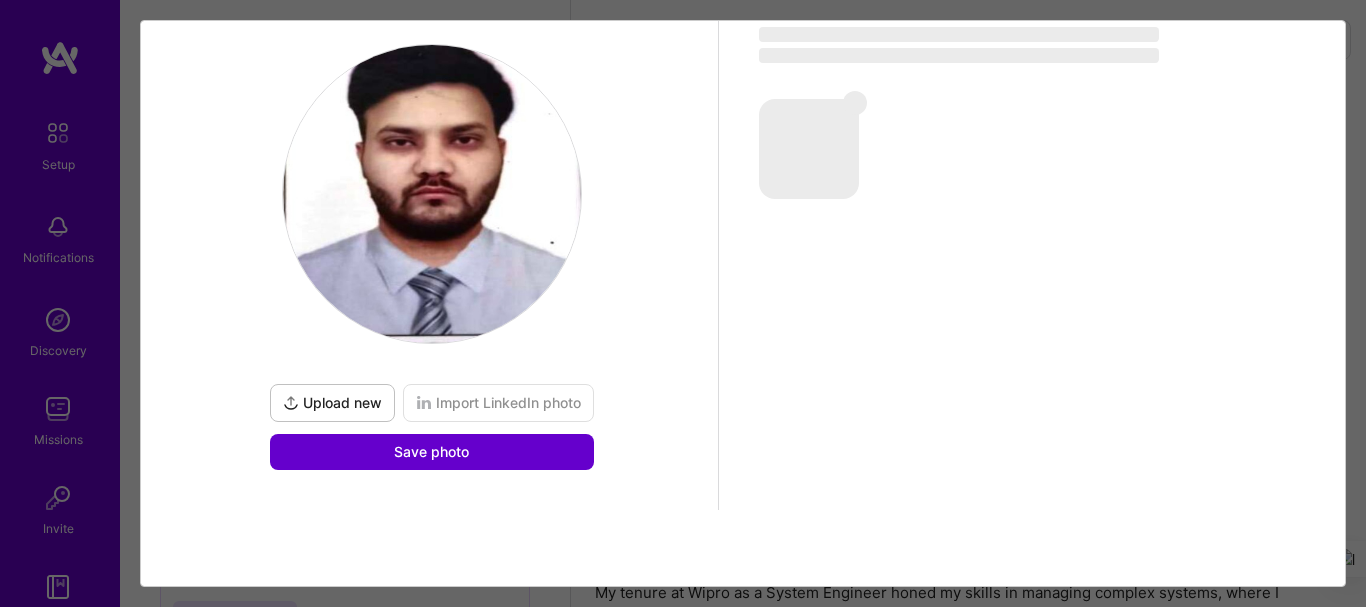 click on "Save photo" at bounding box center [432, 452] 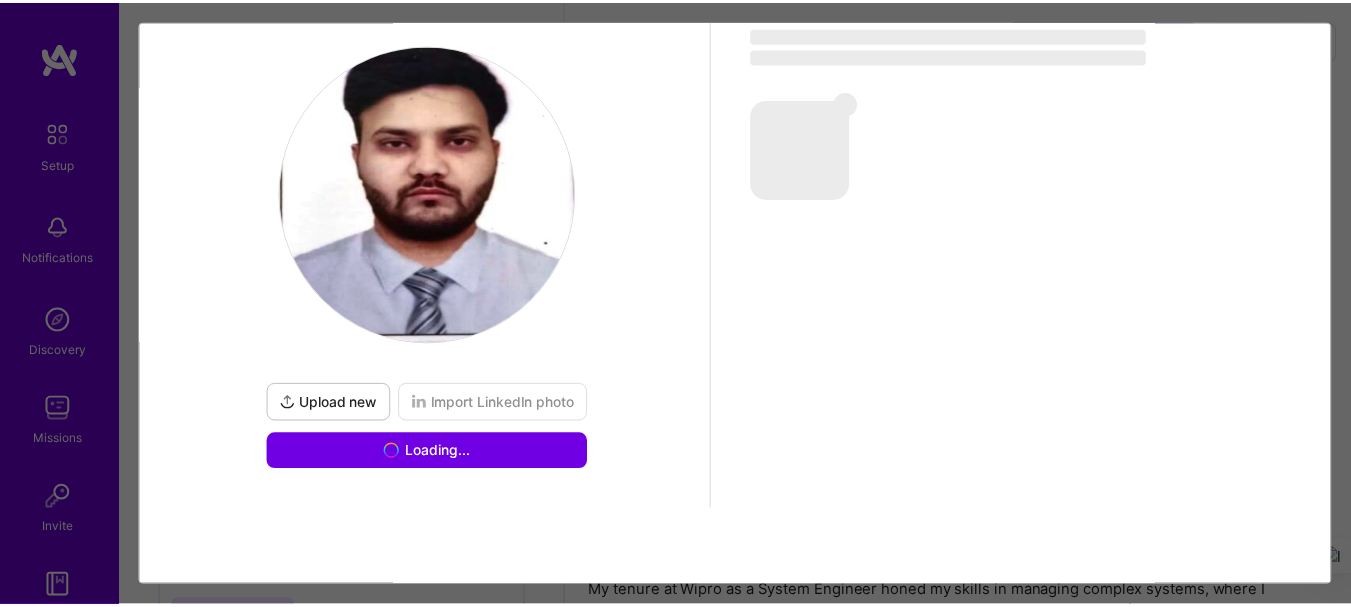 scroll, scrollTop: 0, scrollLeft: 0, axis: both 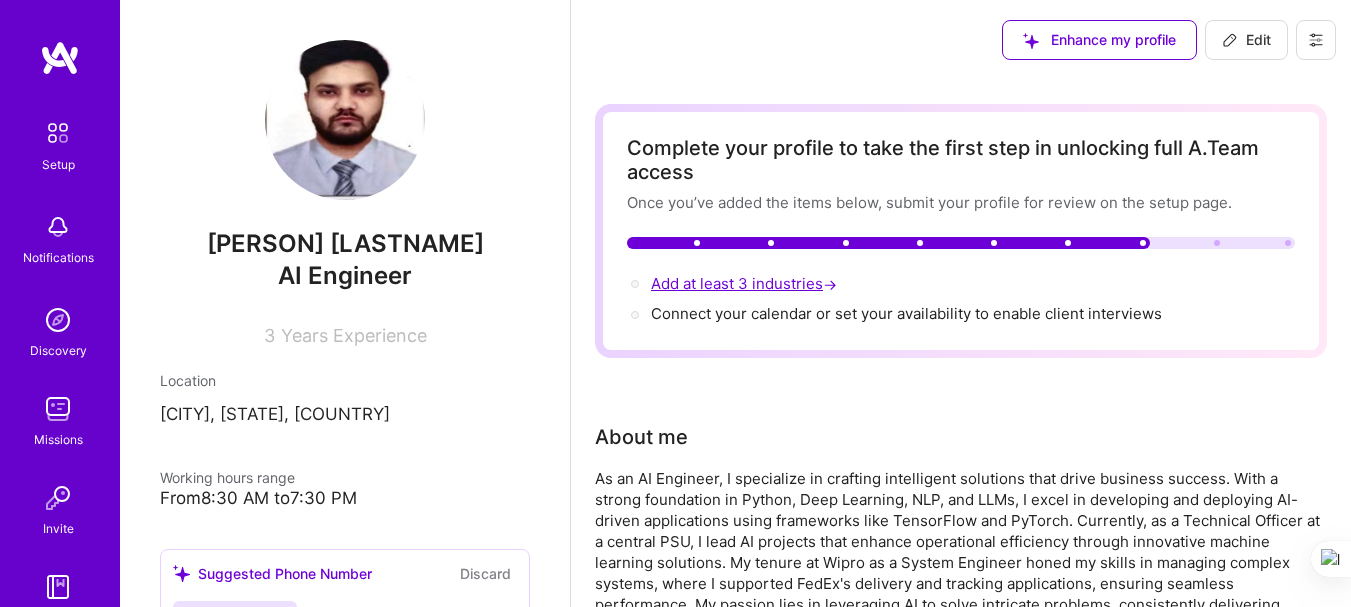 click on "Add at least 3 industries  →" at bounding box center (746, 283) 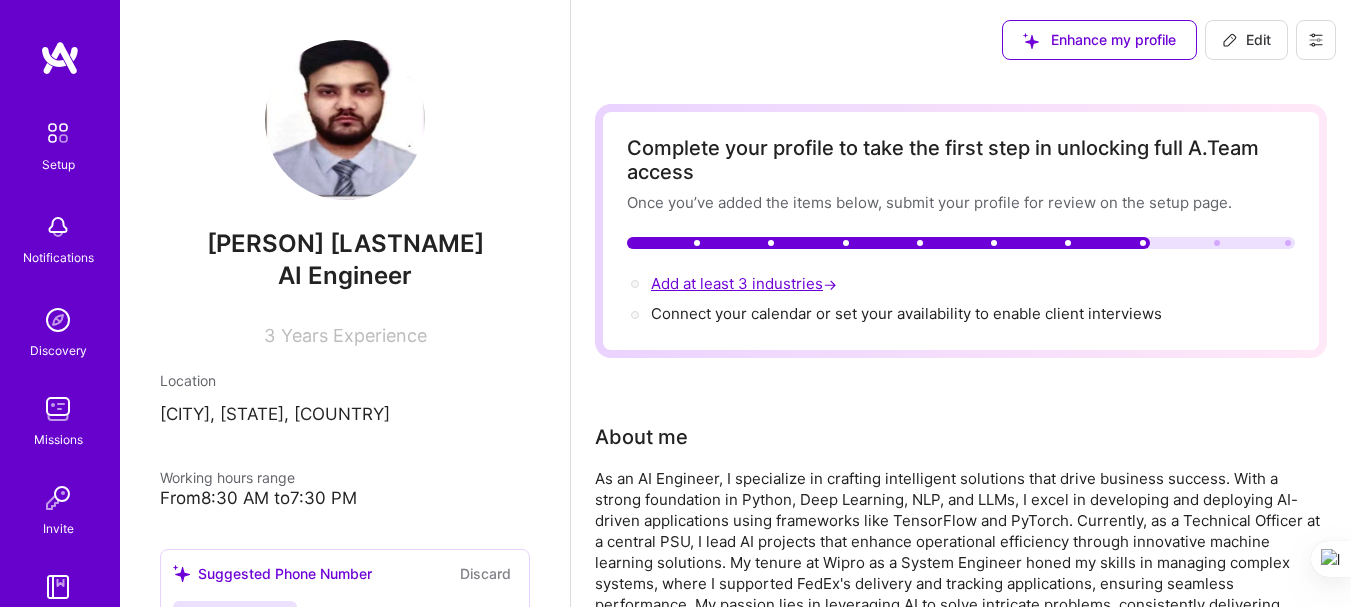 select on "US" 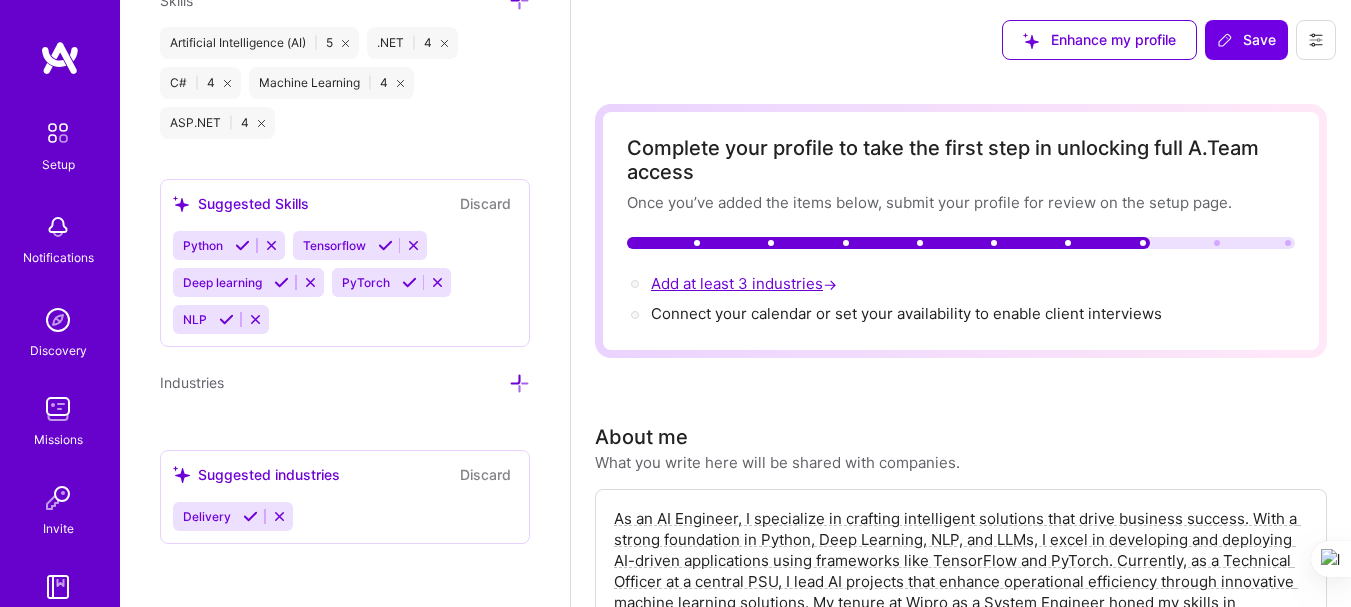 scroll, scrollTop: 1742, scrollLeft: 0, axis: vertical 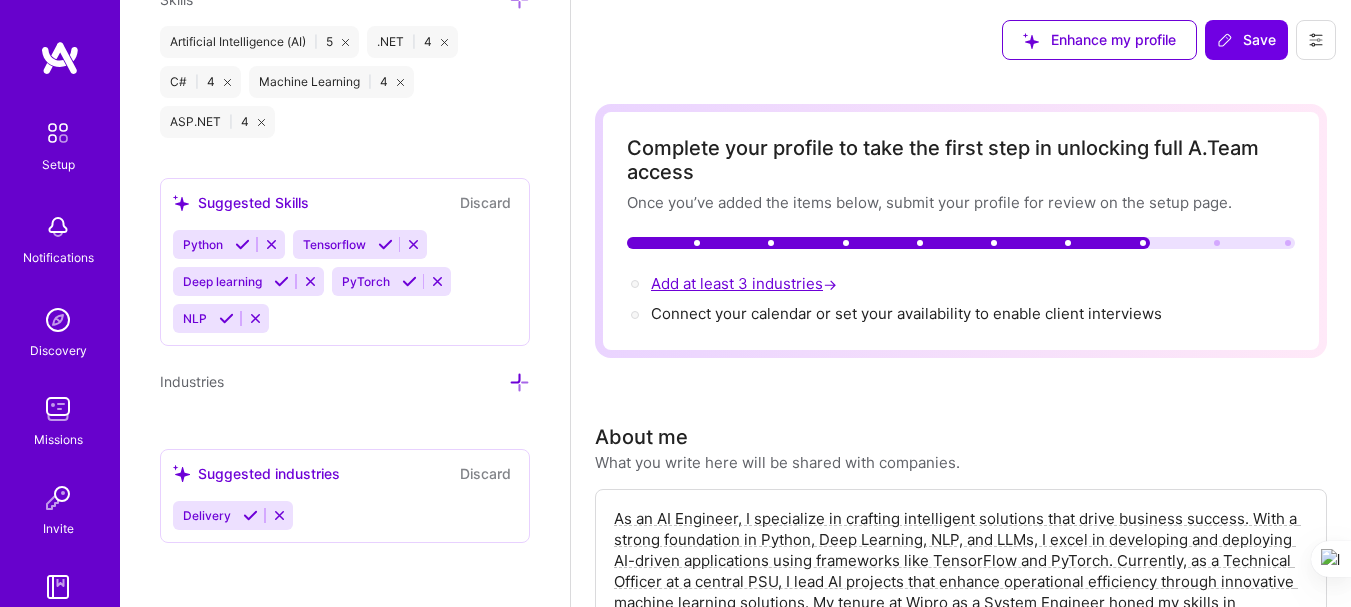 click on "Add at least 3 industries  →" at bounding box center [746, 283] 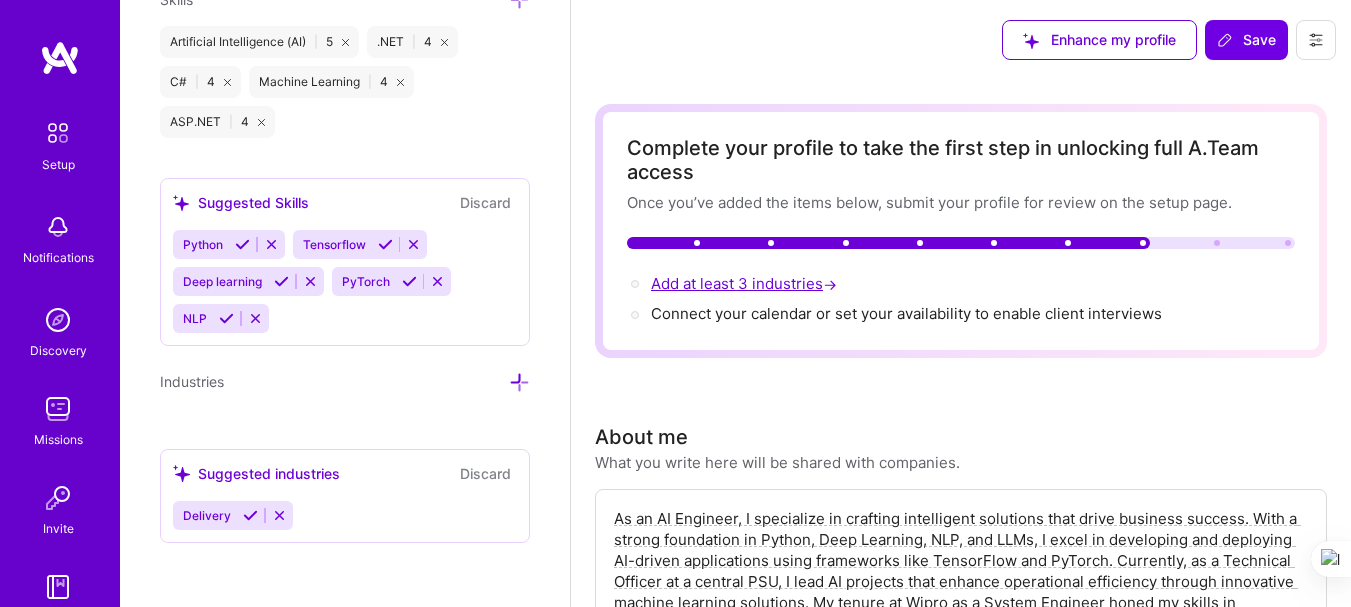click on "→" at bounding box center [830, 284] 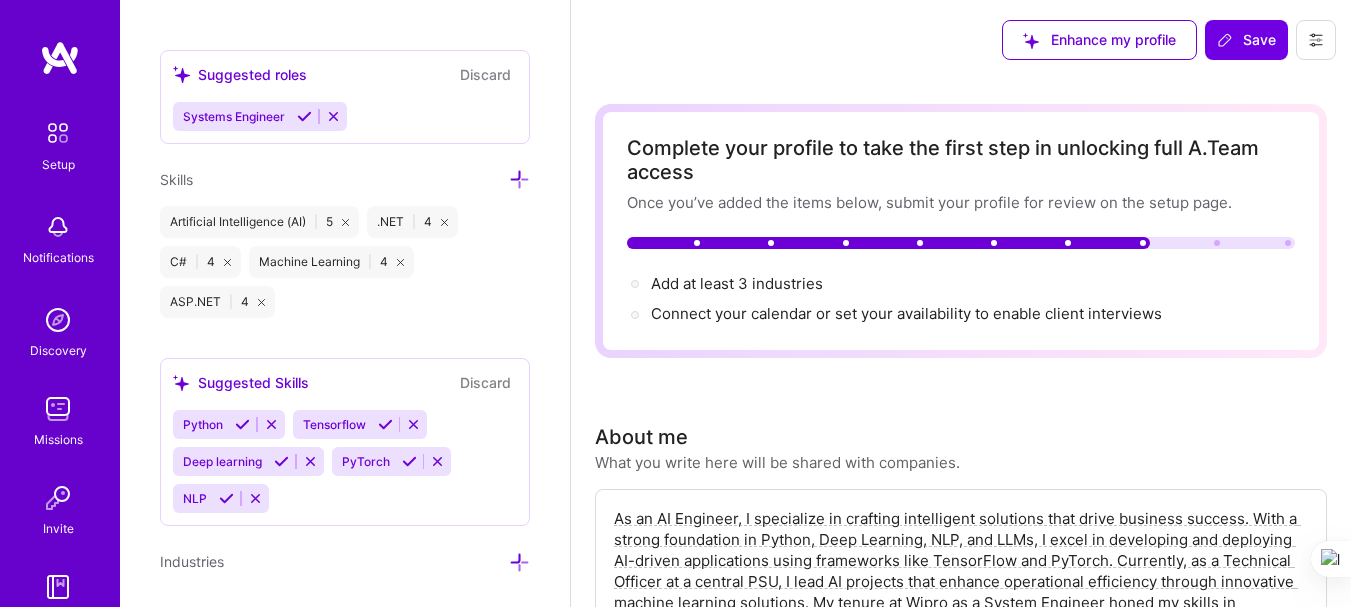 scroll, scrollTop: 1742, scrollLeft: 0, axis: vertical 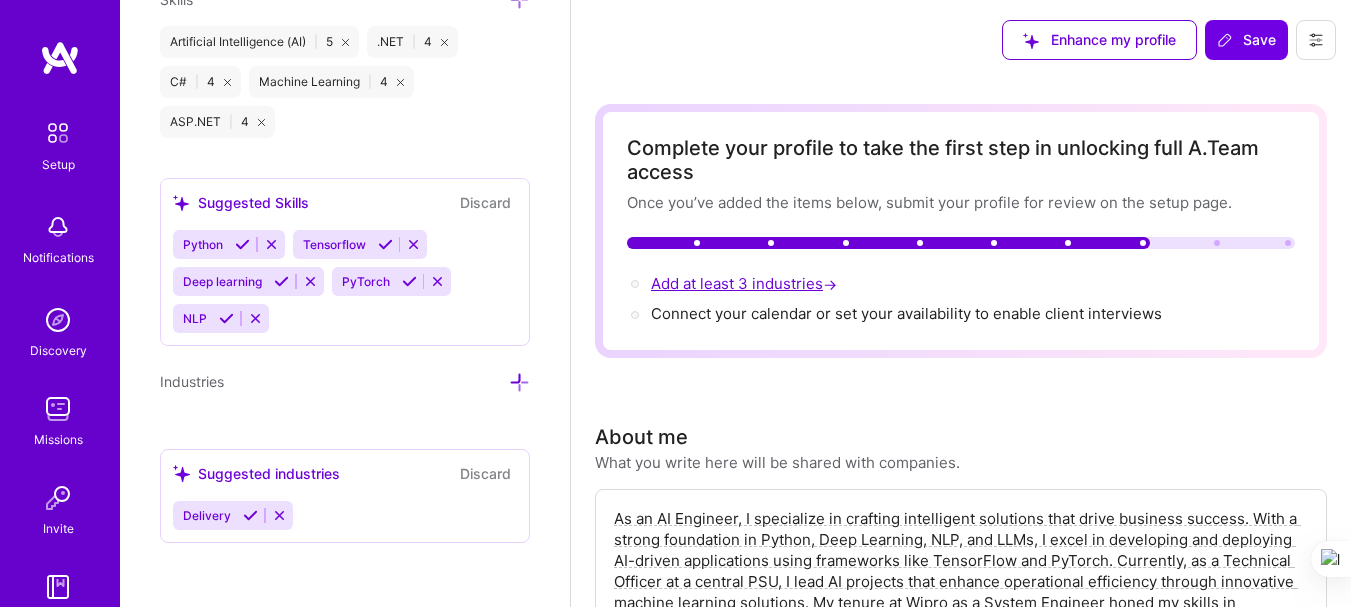 click on "Add at least 3 industries  →" at bounding box center [746, 283] 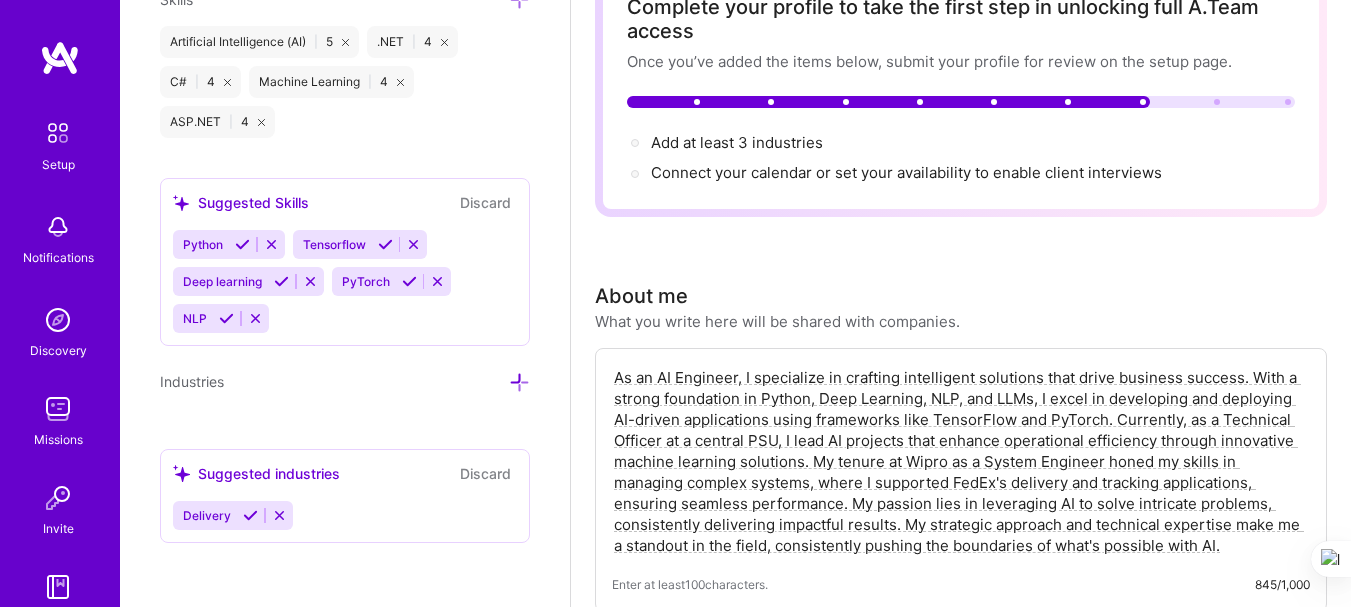 scroll, scrollTop: 100, scrollLeft: 0, axis: vertical 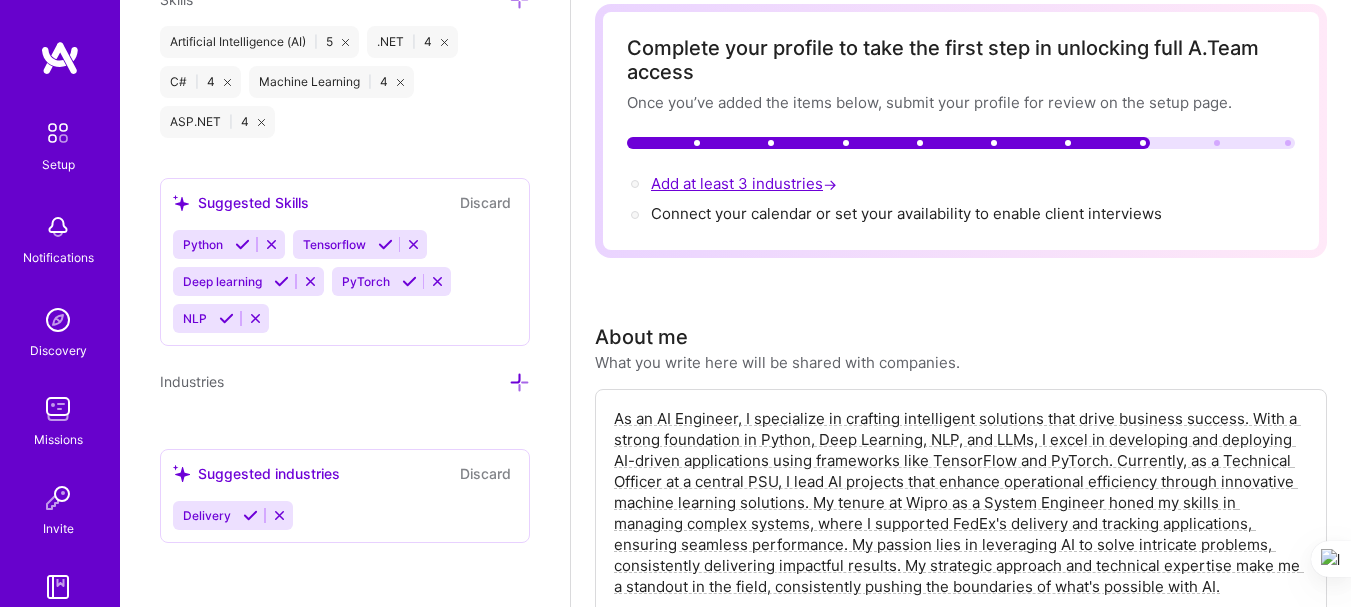 click on "Add at least 3 industries  →" at bounding box center [746, 183] 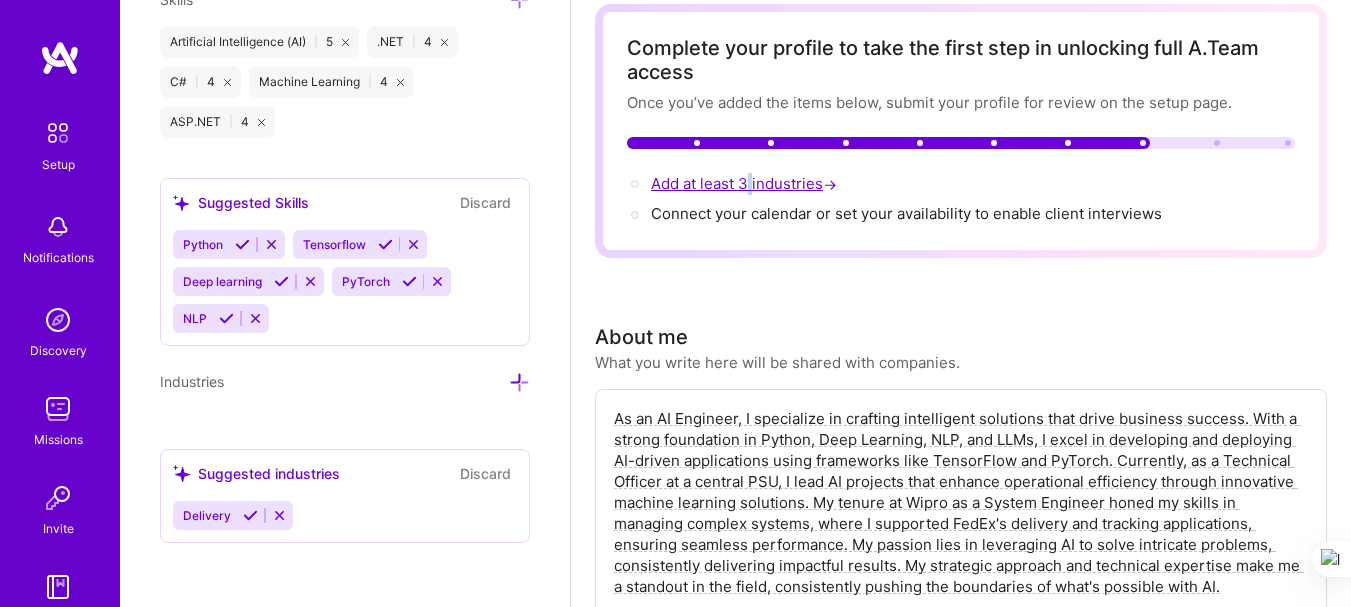 click on "Add at least 3 industries  →" at bounding box center (746, 183) 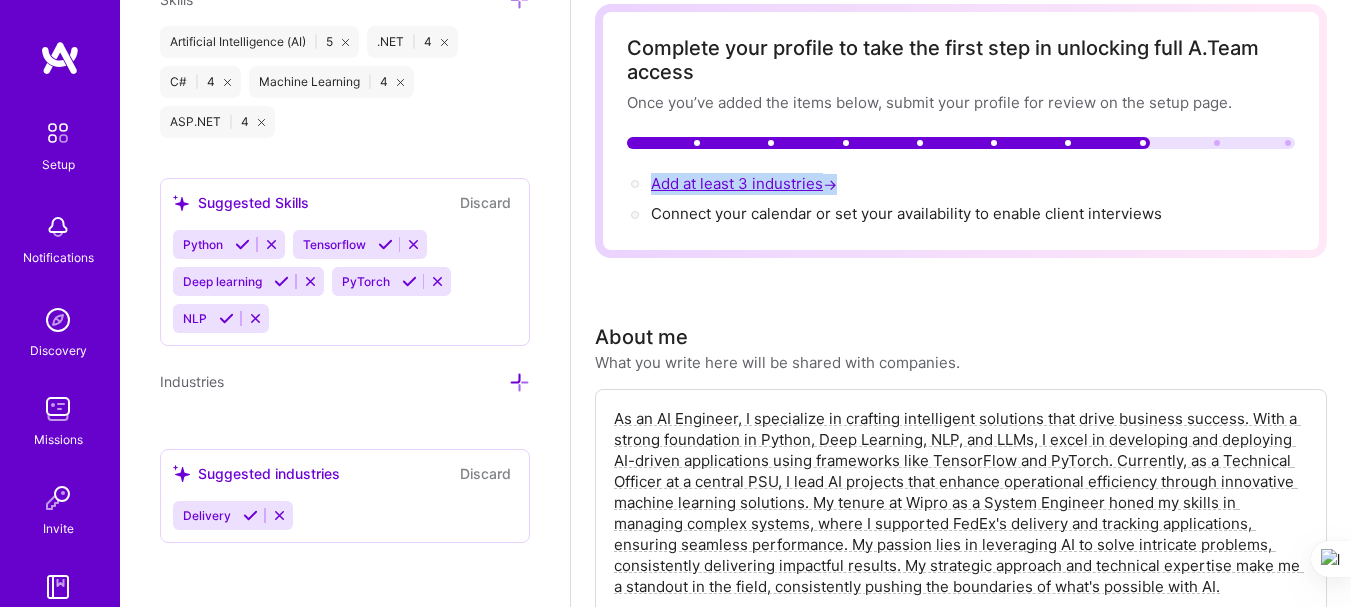 drag, startPoint x: 747, startPoint y: 188, endPoint x: 724, endPoint y: 182, distance: 23.769728 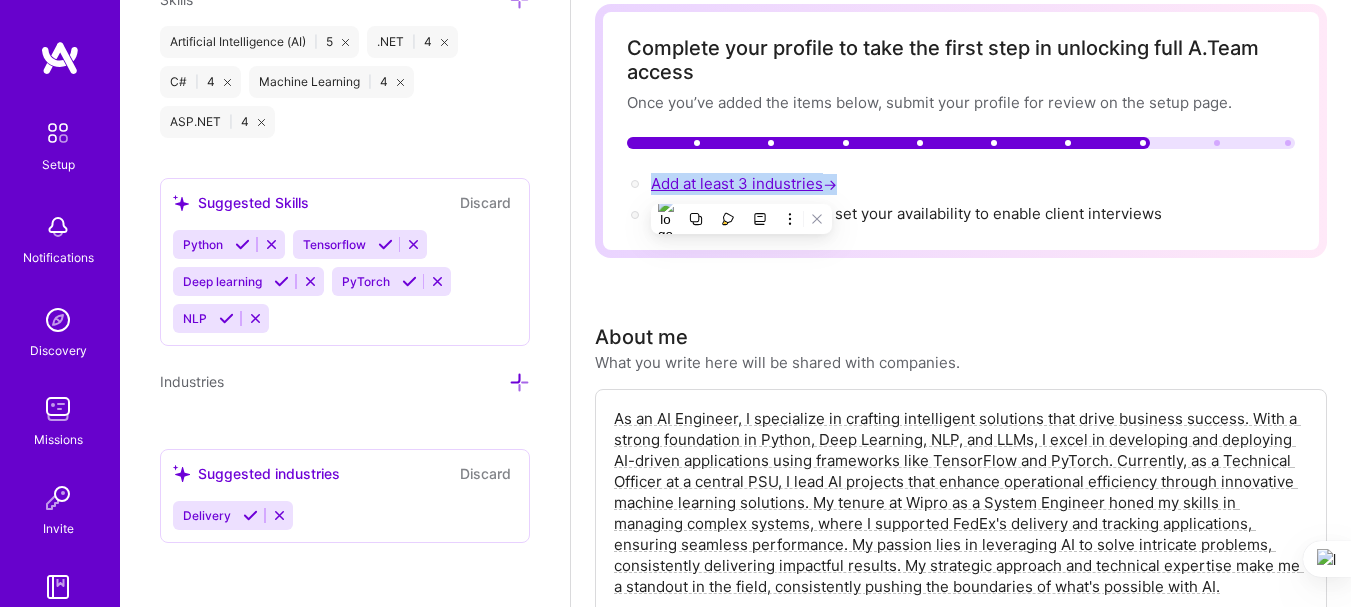 click on "Add at least 3 industries  →" at bounding box center [746, 183] 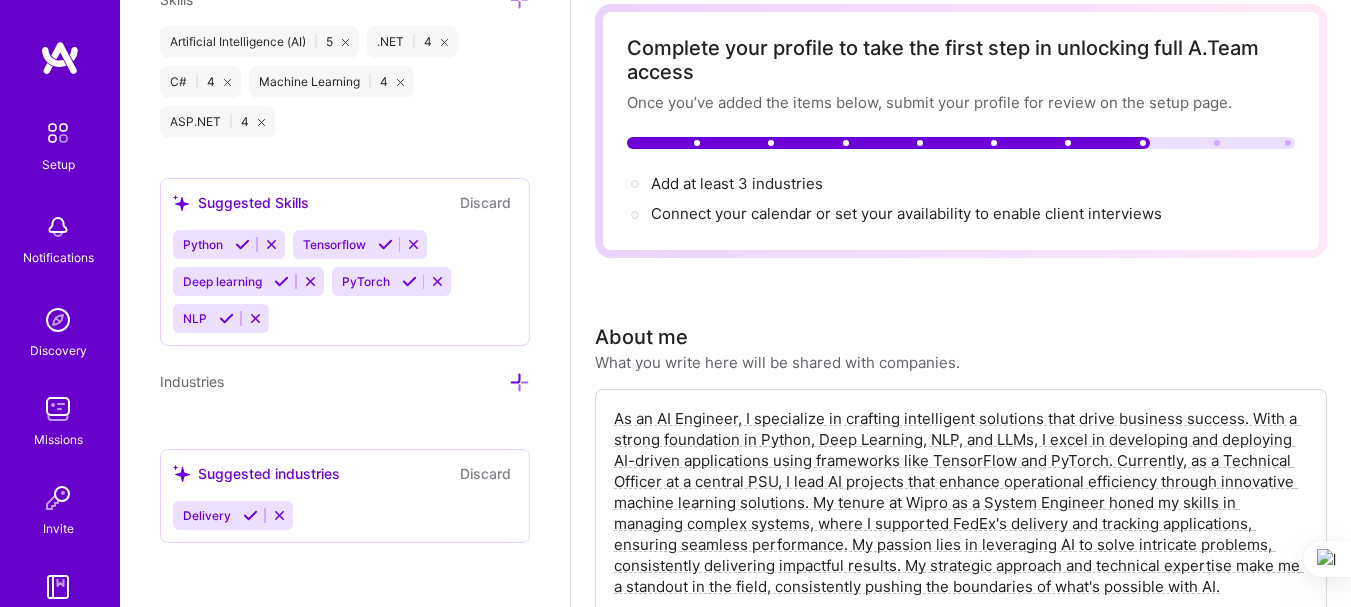 click on "Complete your profile to take the first step in unlocking full A.Team access Once you’ve added the items below, submit your profile for review on the setup page. Add at least 3 industries  →   Connect your calendar or set your availability to enable client interviews  →   About me What you write here will be shared with companies. Enter at least  100  characters. 845/1,000 Create a comprehensive bio. Start writing Availability I am available from Select... Right Now Future Date Not Available Note on availability   Optional Tell us about any special circumstances, like being able to ramp up hours, or adjust your usual availability. If you're engaged on another project, mention it and include your expected end date. Rate Learn about rates Hourly Rate What is hourly rate? This model involves payment for each hour worked, with the total hours varying based on the company's needs. It allows for a flexible schedule but results in fluctuating income, reflecting the actual hours worked in each pay period.   $ $" at bounding box center [961, 1377] 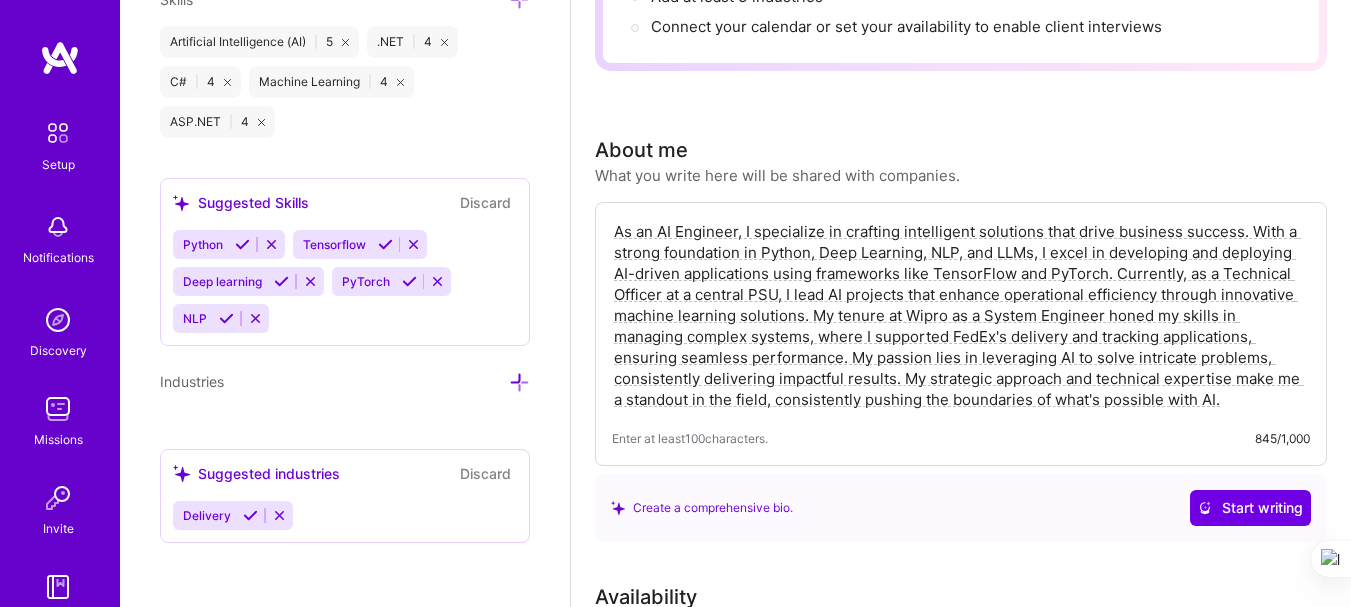 scroll, scrollTop: 300, scrollLeft: 0, axis: vertical 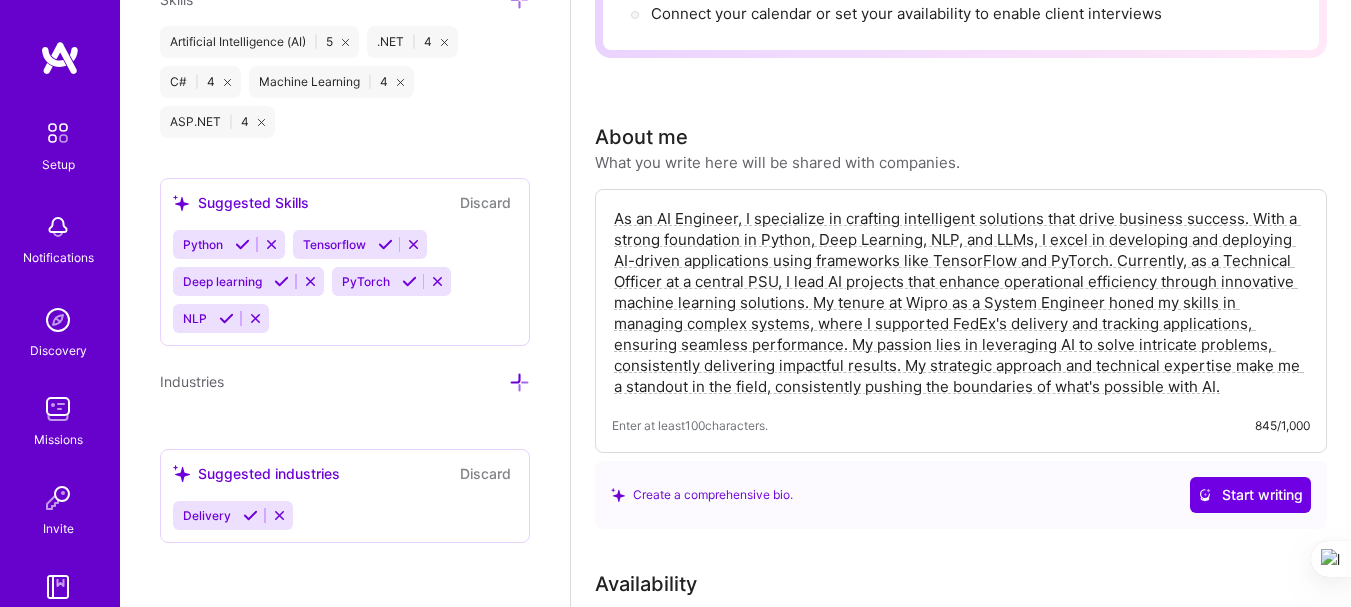 click at bounding box center (519, 382) 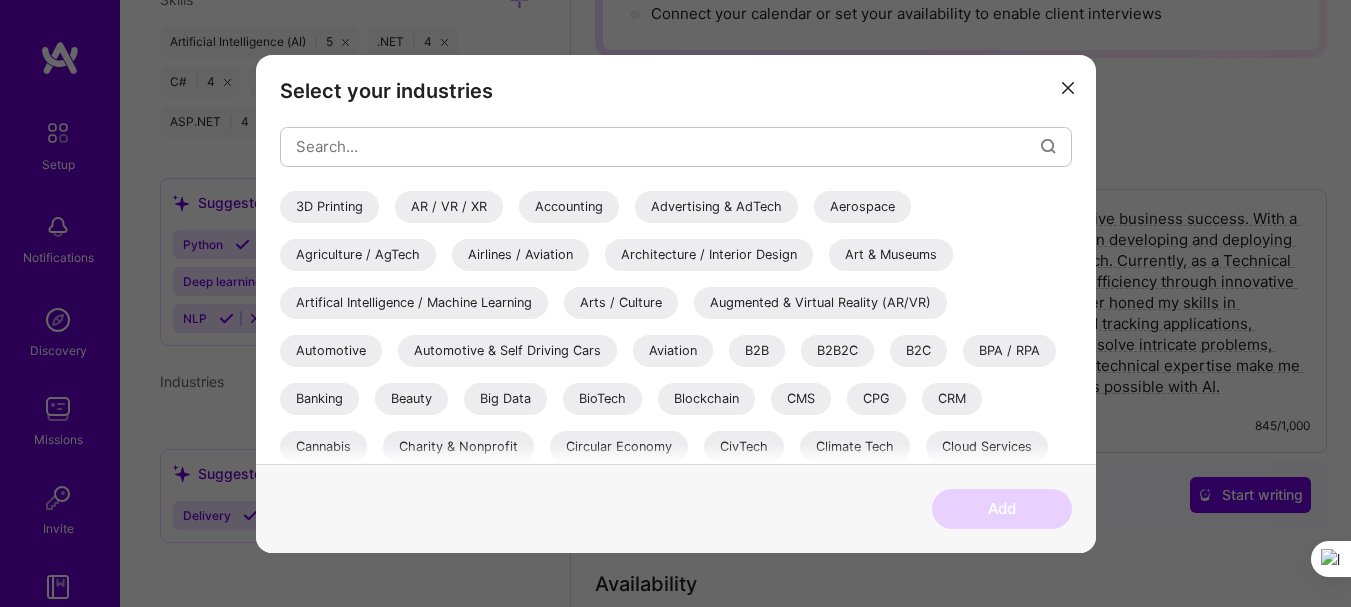 click on "Artifical Intelligence / Machine Learning" at bounding box center [414, 302] 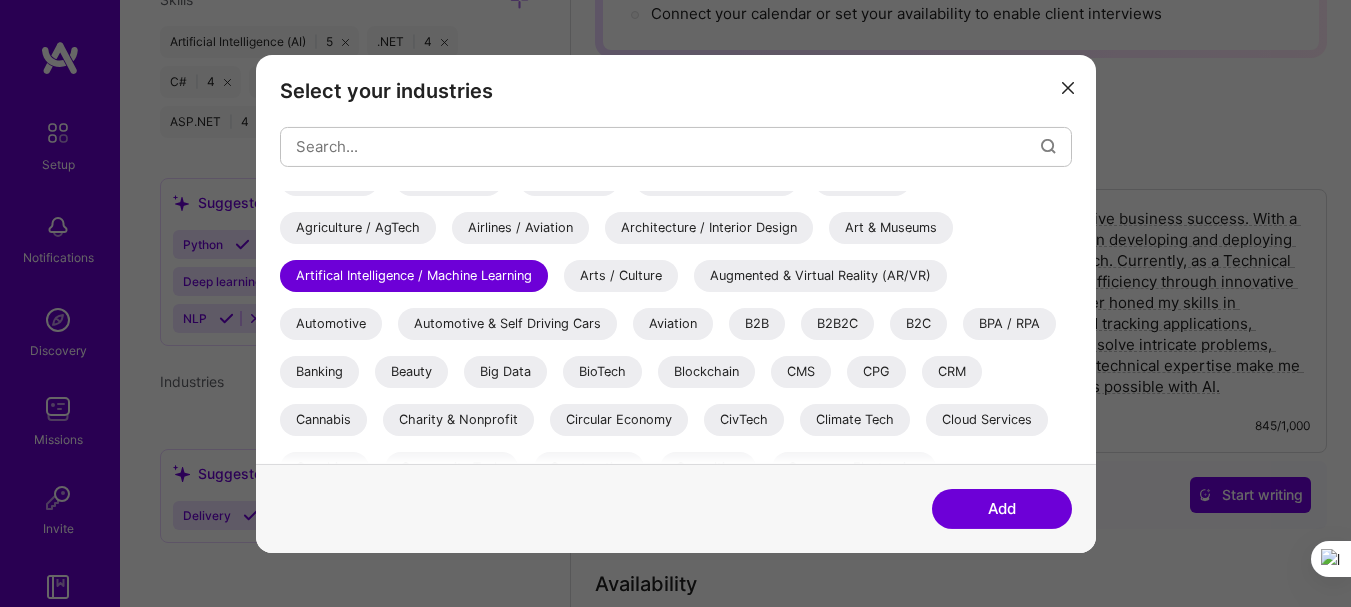 scroll, scrollTop: 0, scrollLeft: 0, axis: both 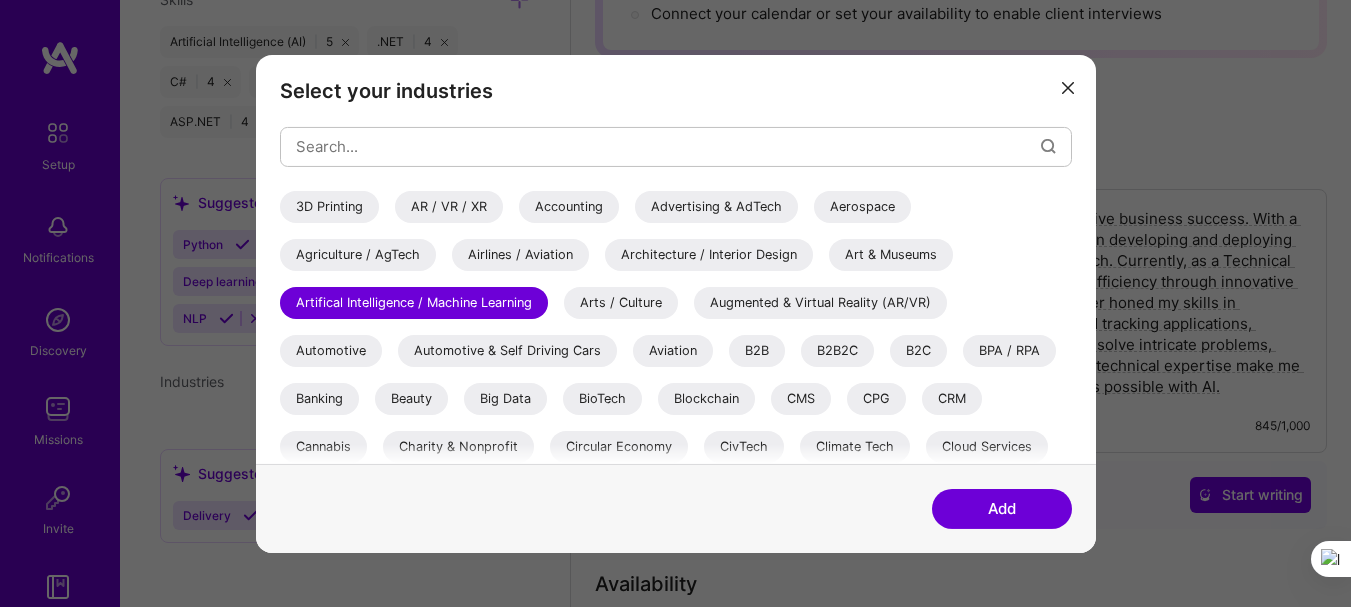 click on "Add" at bounding box center (1002, 509) 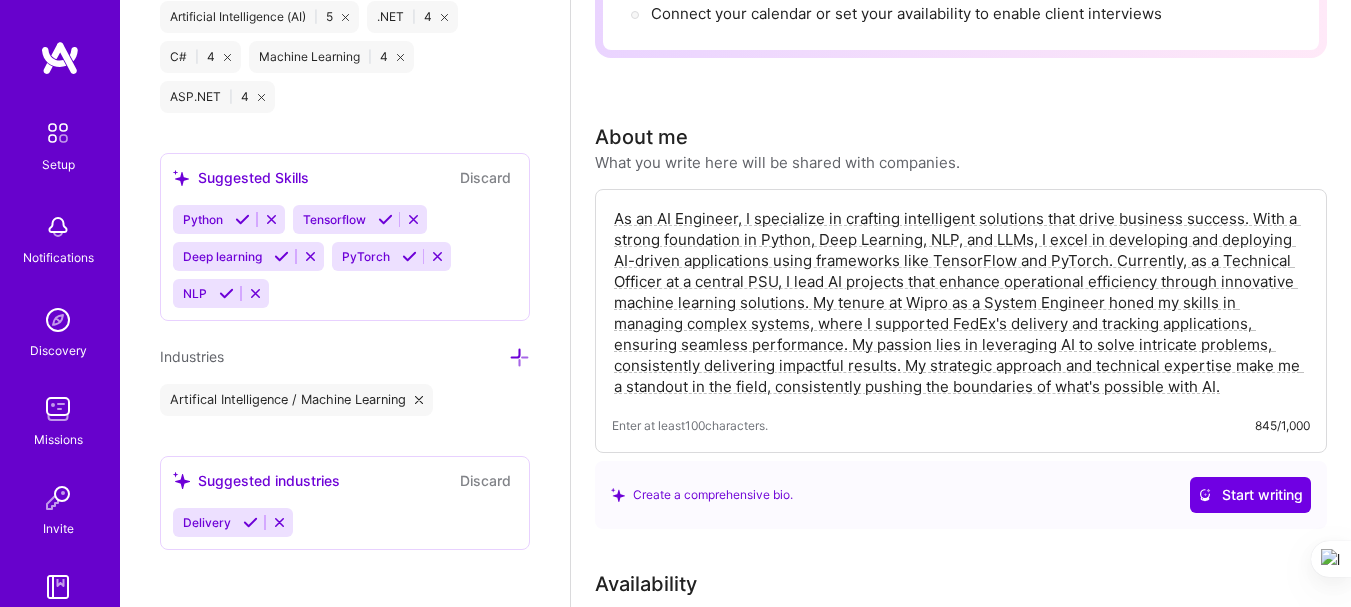 scroll, scrollTop: 1774, scrollLeft: 0, axis: vertical 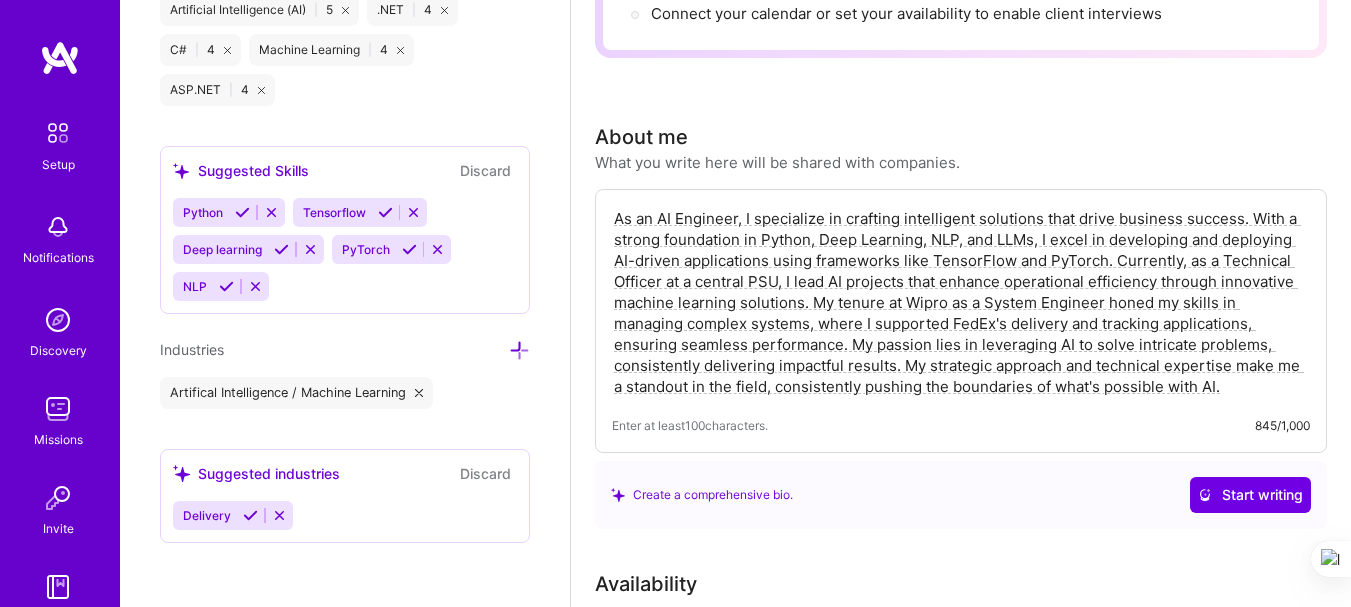 click at bounding box center (519, 350) 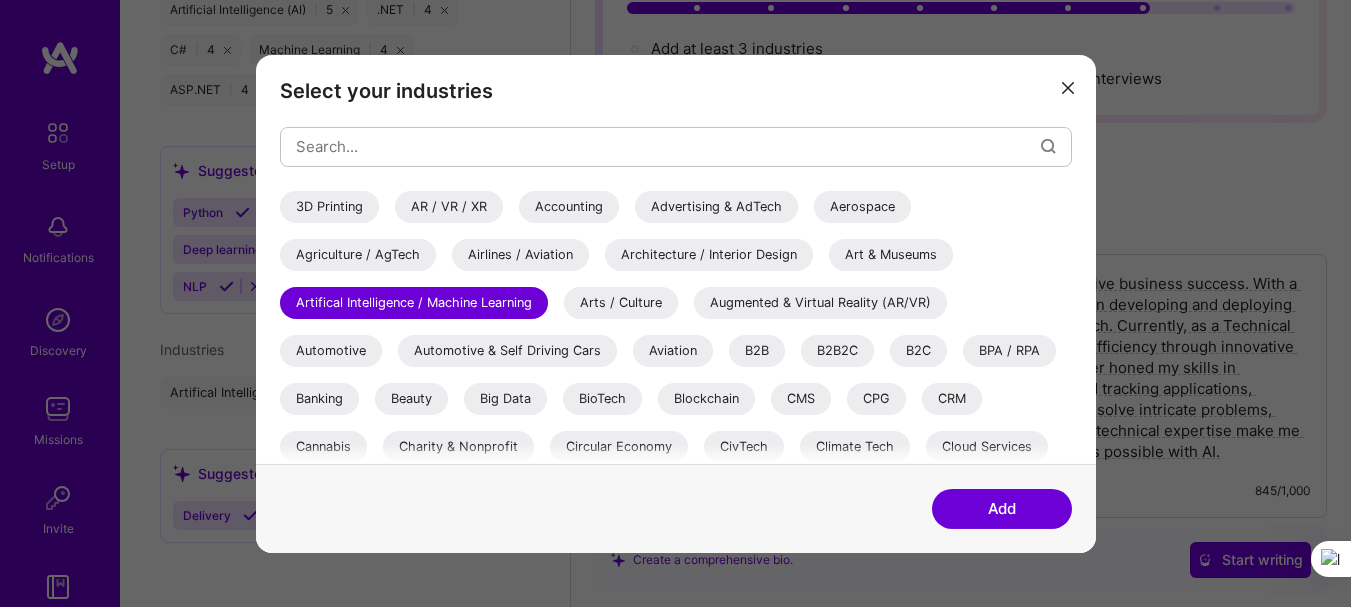 scroll, scrollTop: 200, scrollLeft: 0, axis: vertical 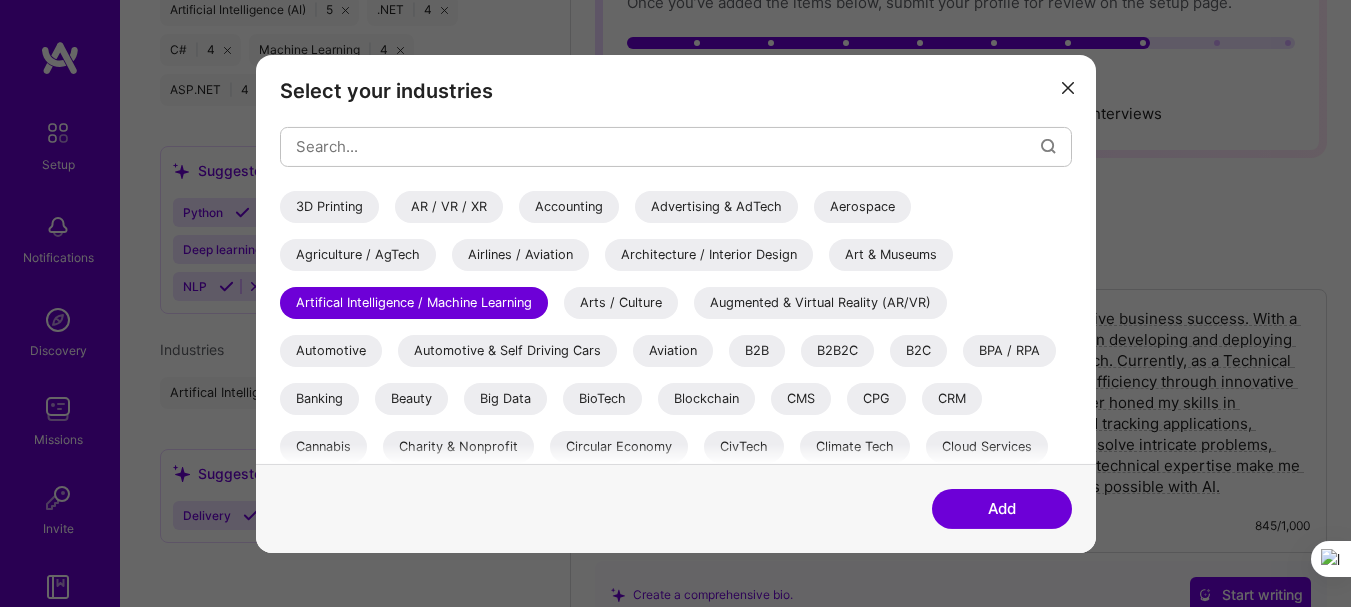 click on "Big Data" at bounding box center (505, 398) 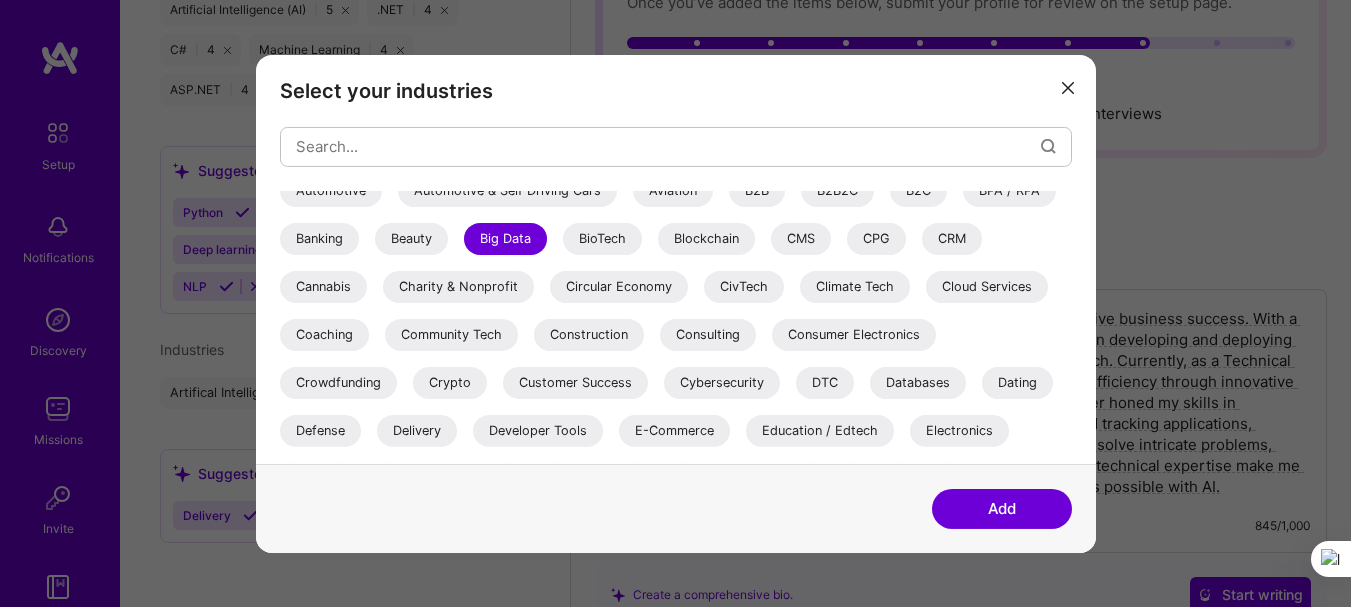 scroll, scrollTop: 200, scrollLeft: 0, axis: vertical 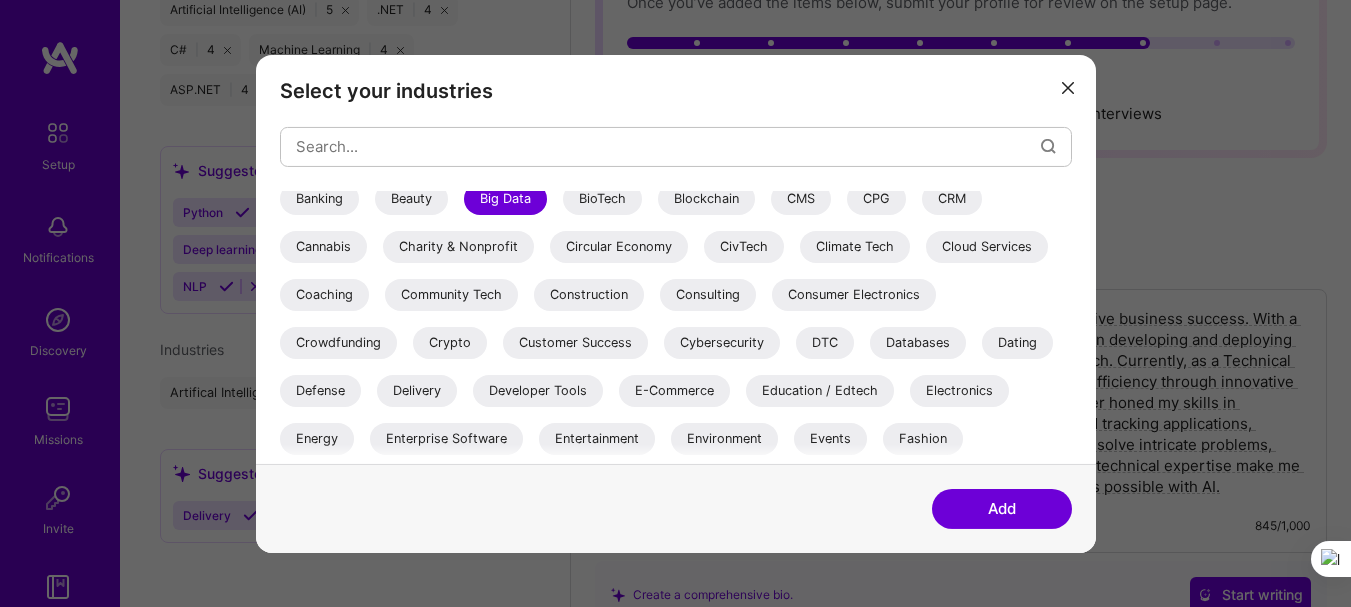 click on "Cybersecurity" at bounding box center (722, 342) 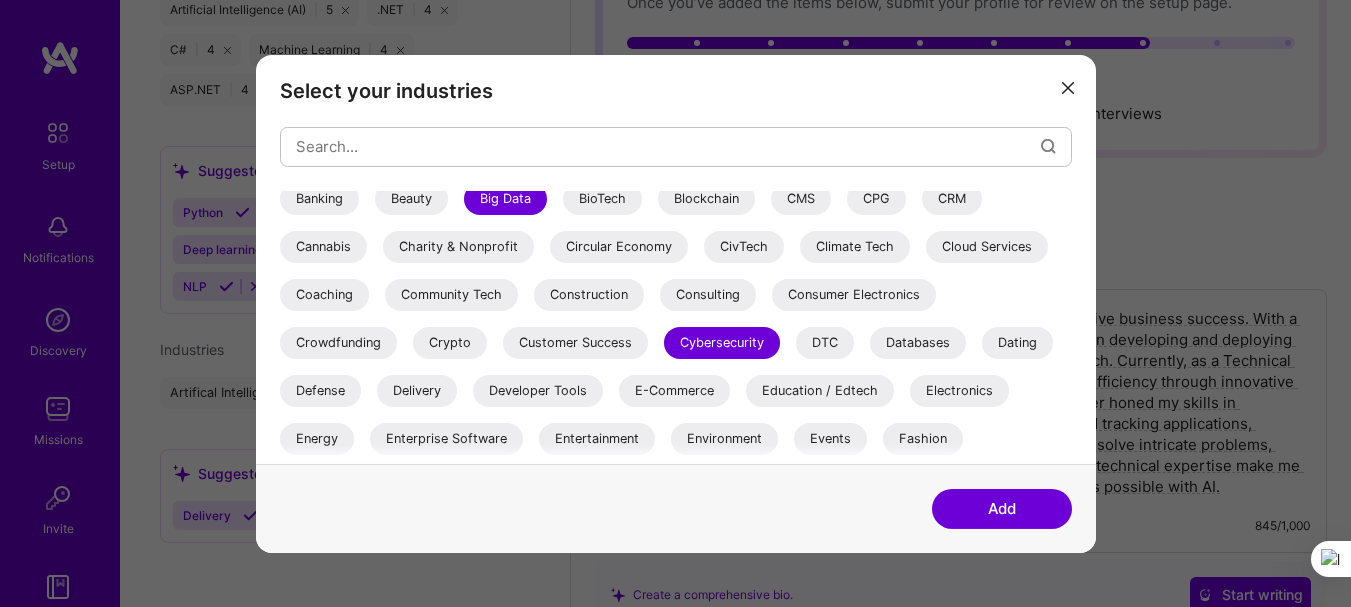 scroll, scrollTop: 0, scrollLeft: 0, axis: both 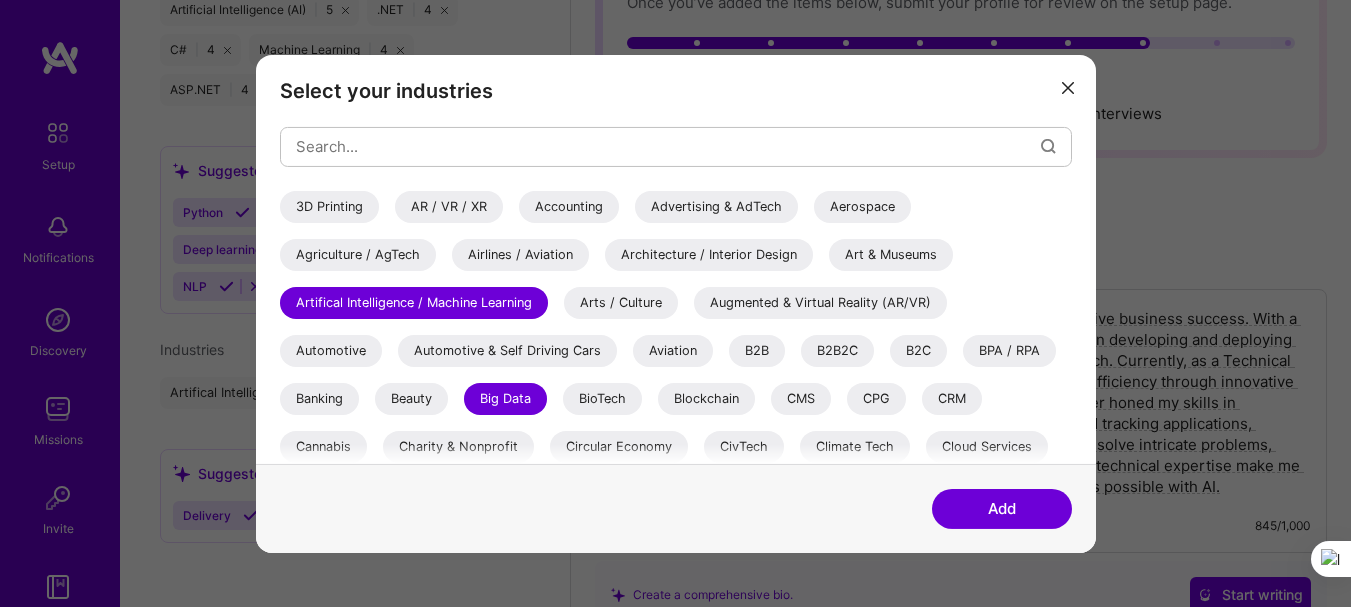 click on "3D Printing" at bounding box center (329, 206) 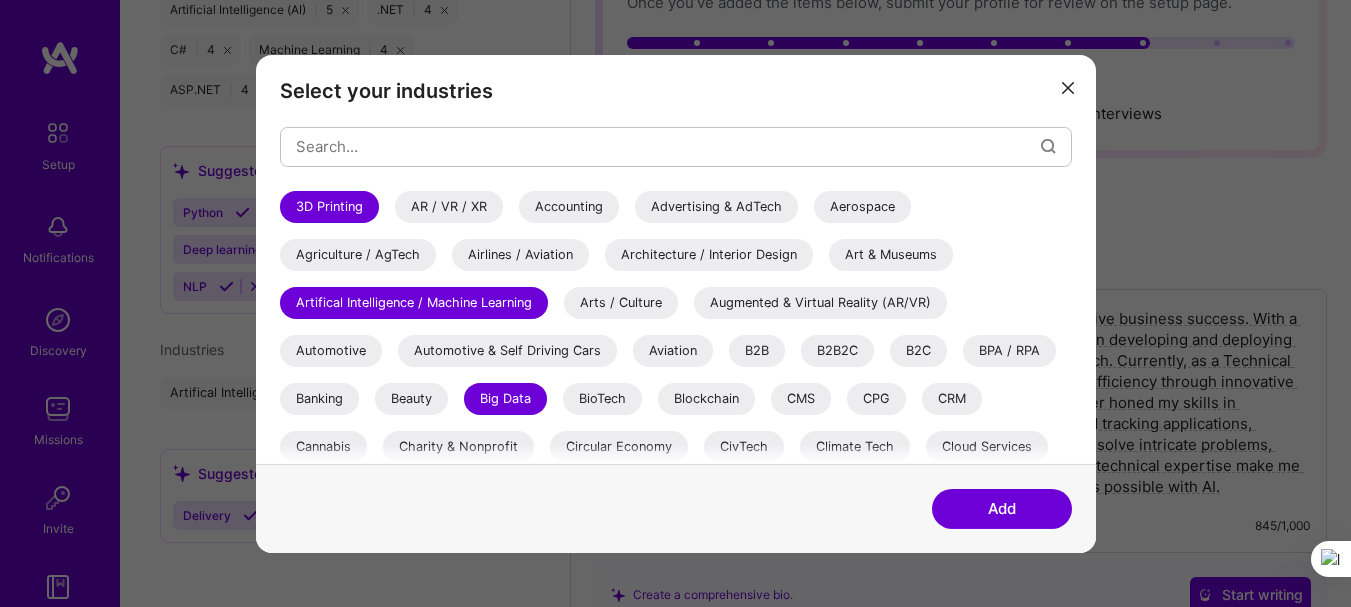 click on "AR / VR / XR" at bounding box center (449, 206) 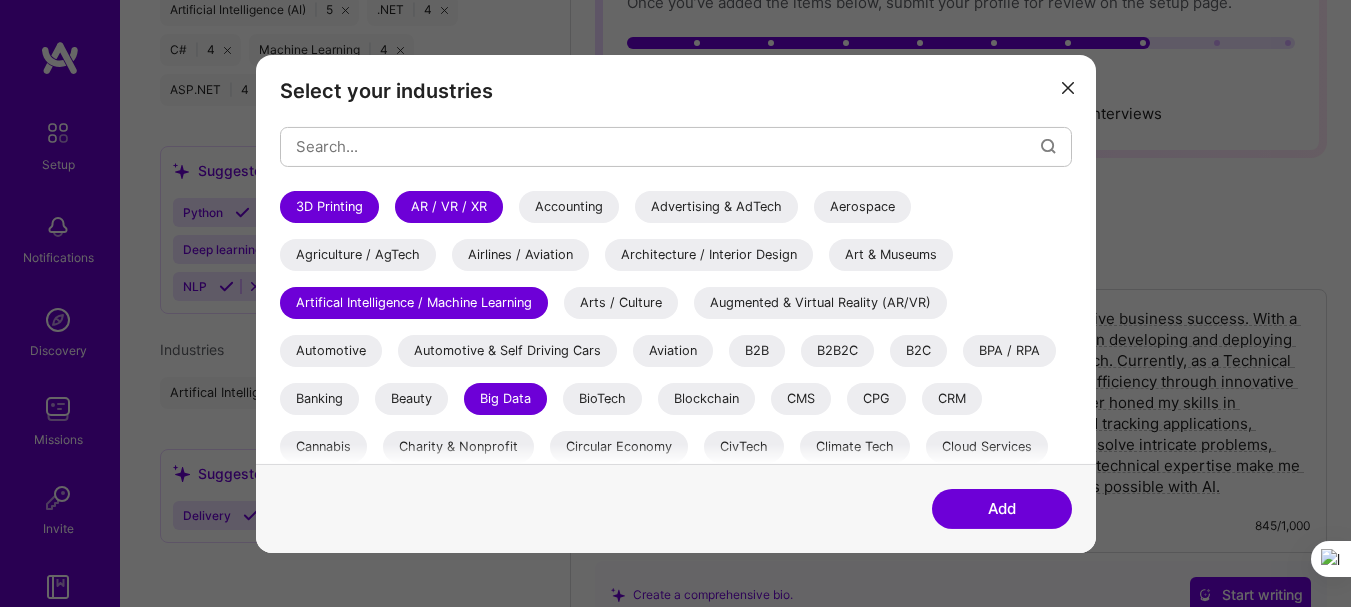 click on "Accounting" at bounding box center [569, 206] 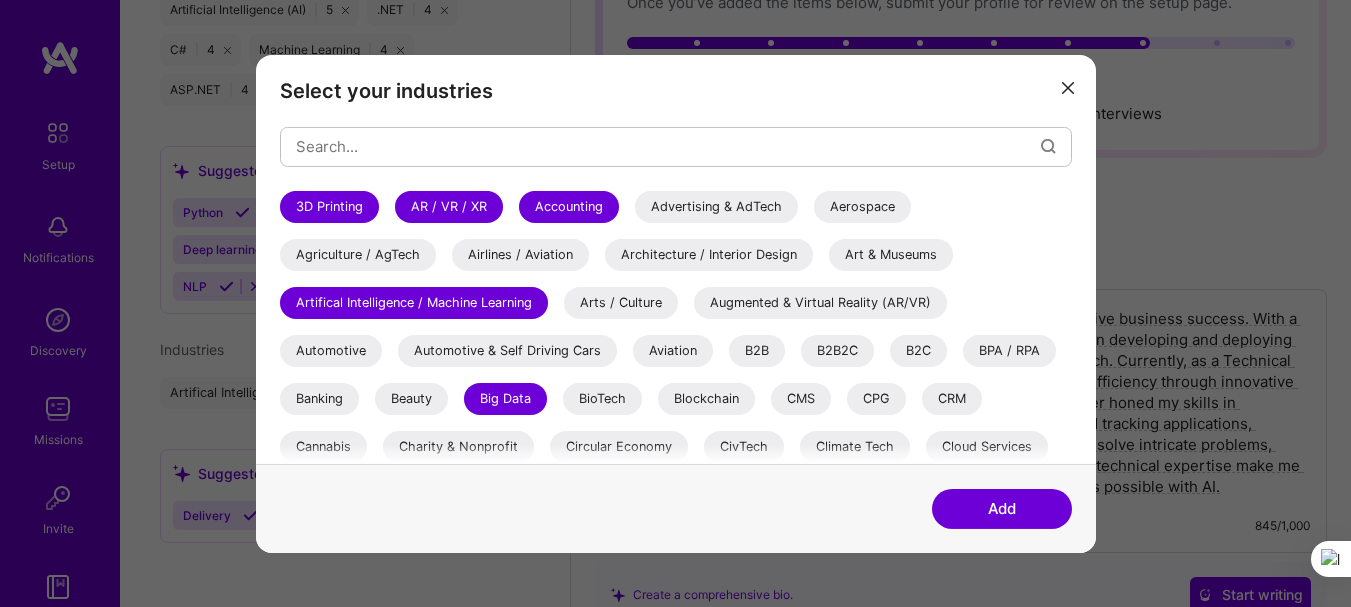 drag, startPoint x: 701, startPoint y: 196, endPoint x: 768, endPoint y: 196, distance: 67 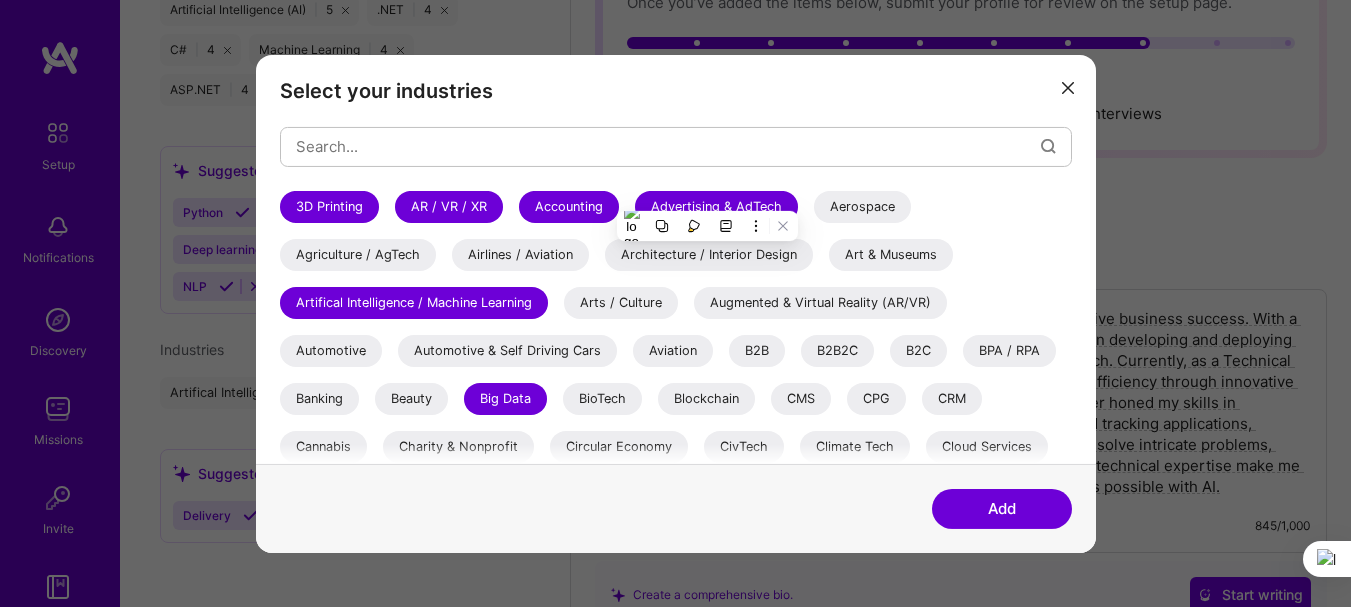 click on "Aerospace" at bounding box center (862, 206) 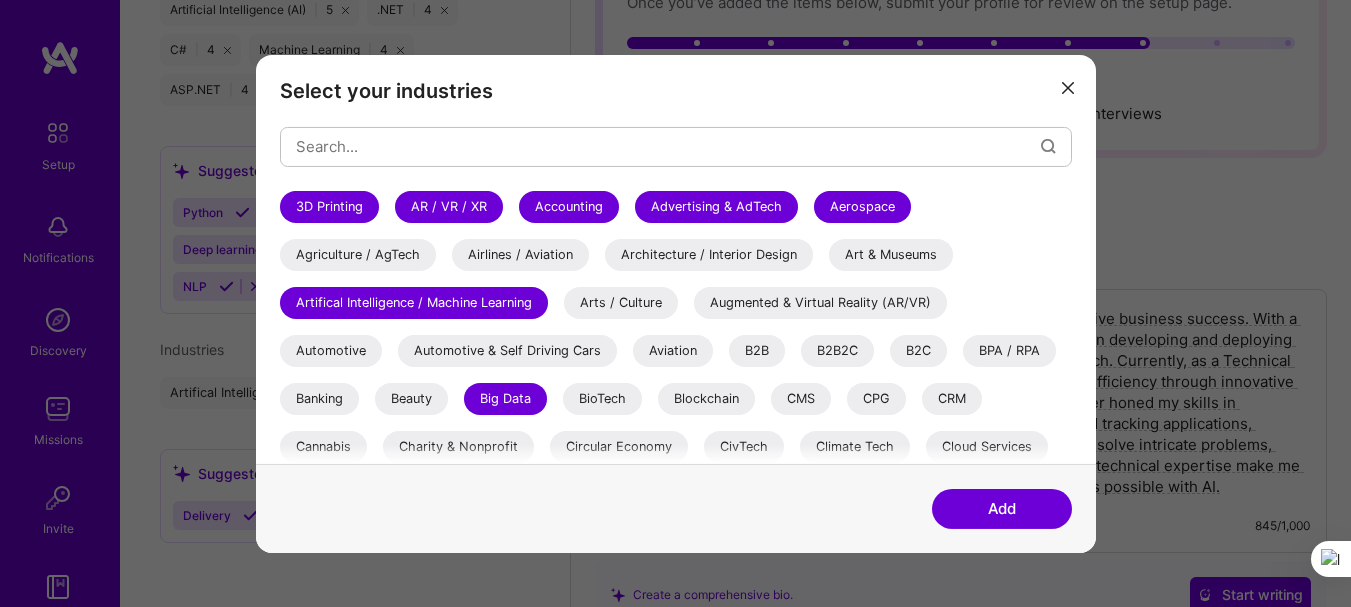 drag, startPoint x: 365, startPoint y: 262, endPoint x: 482, endPoint y: 248, distance: 117.83463 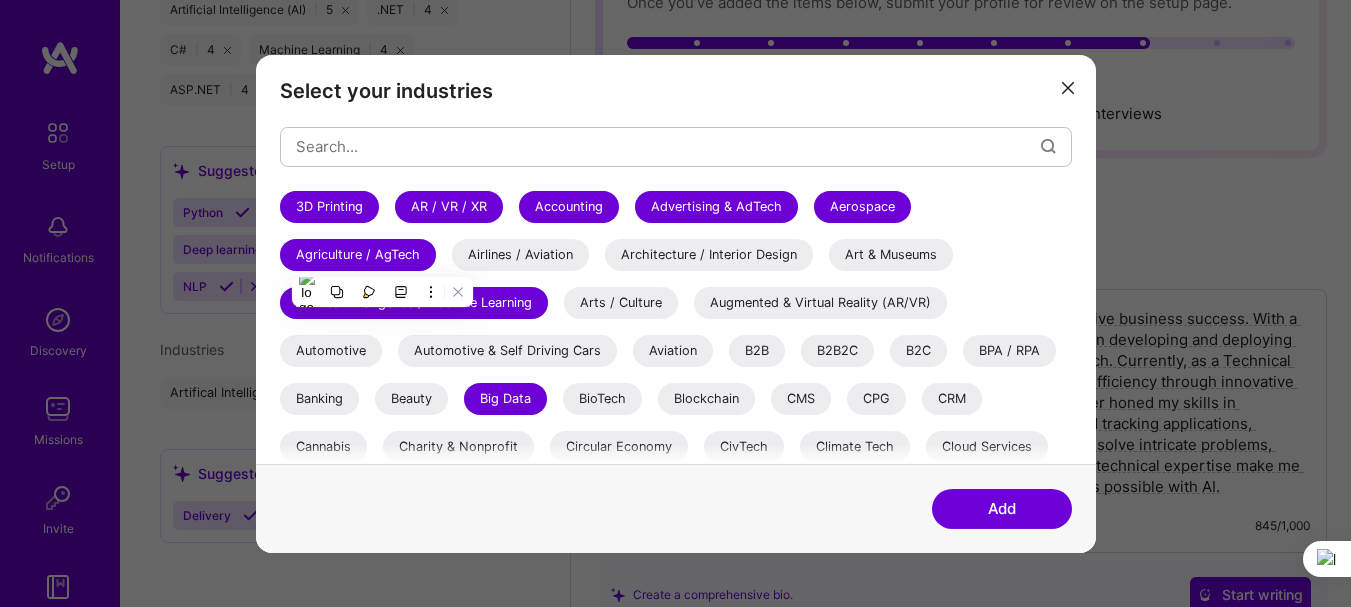 click on "Airlines / Aviation" at bounding box center [520, 254] 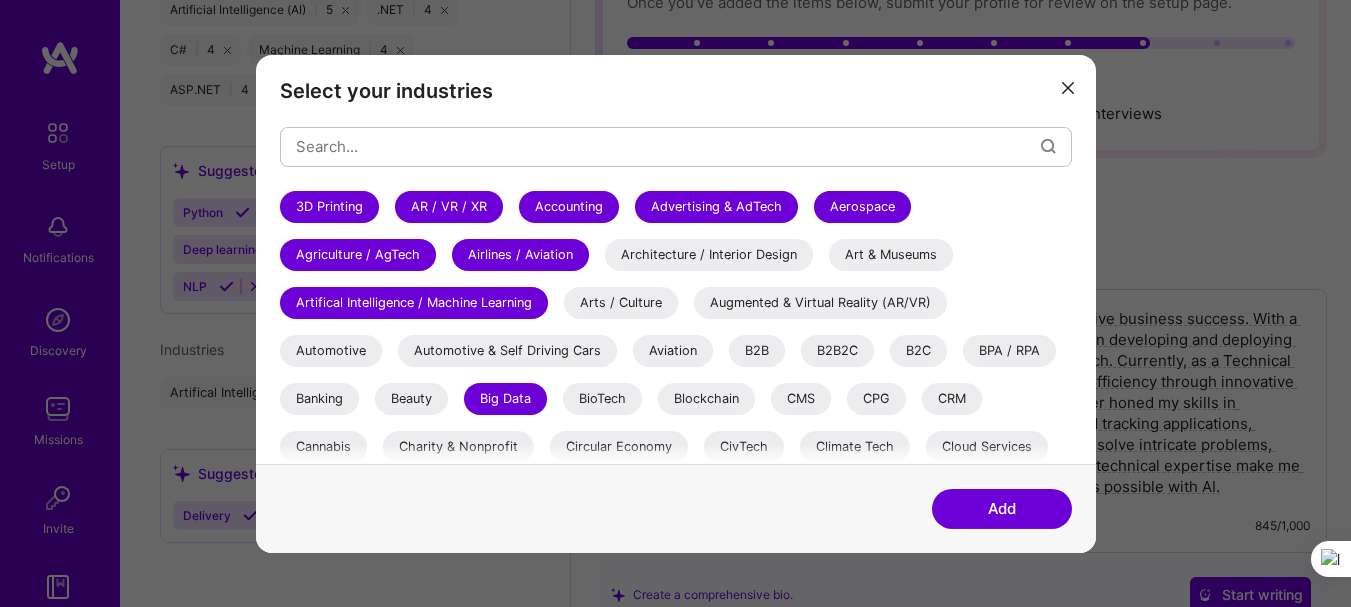 click on "Architecture / Interior Design" at bounding box center (709, 254) 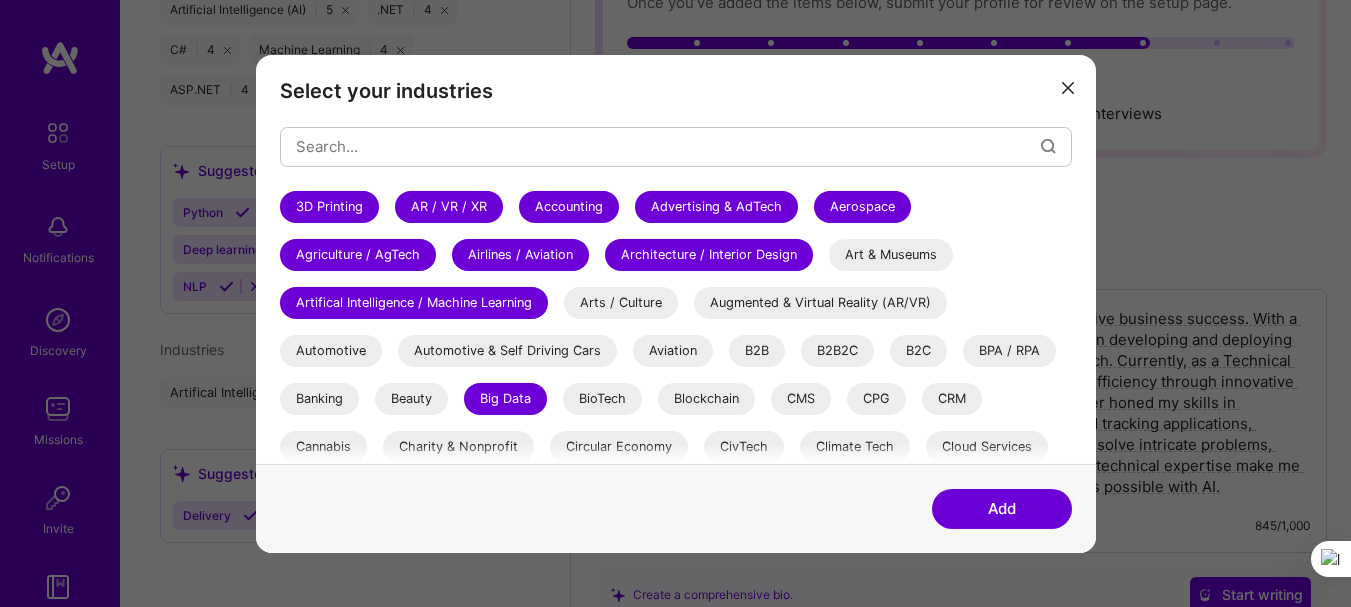 click on "Art & Museums" at bounding box center (891, 254) 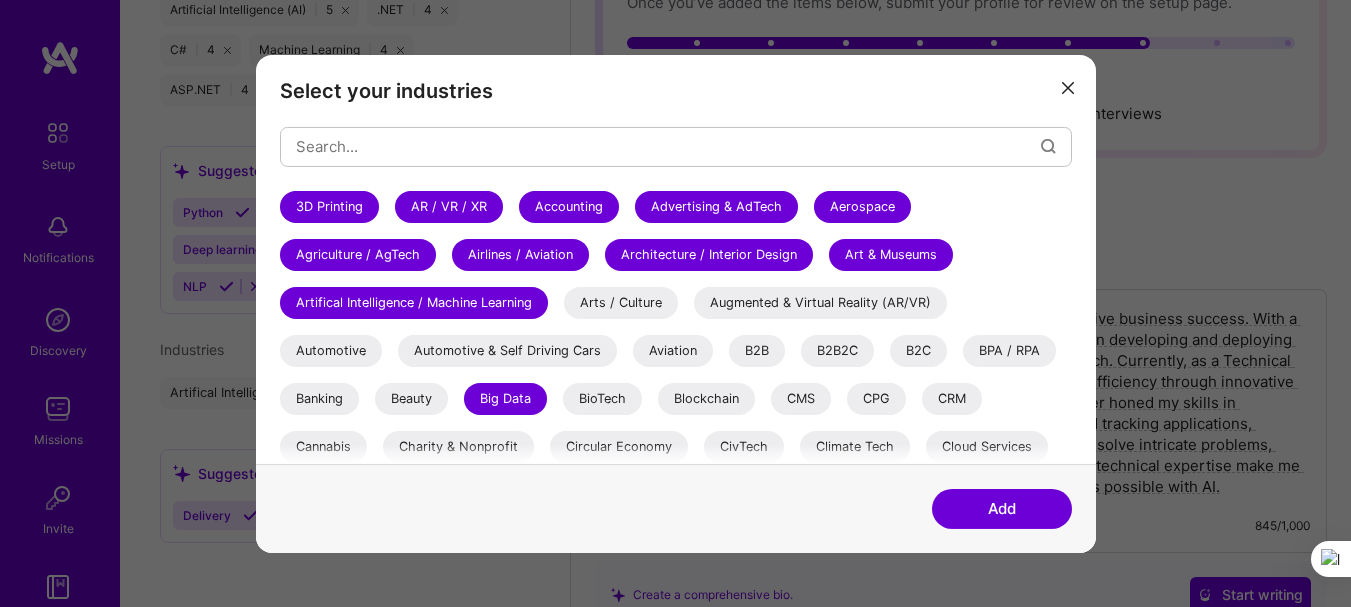 click on "3D Printing AR / VR / XR Accounting Advertising & AdTech Aerospace Agriculture / AgTech Airlines / Aviation Architecture / Interior Design Art & Museums Artifical Intelligence / Machine Learning Arts / Culture Augmented & Virtual Reality (AR/VR) Automotive Automotive & Self Driving Cars Aviation B2B B2B2C B2C BPA / RPA Banking Beauty Big Data BioTech Blockchain CMS CPG CRM Cannabis Charity & Nonprofit Circular Economy CivTech Climate Tech Cloud Services Coaching Community Tech Construction Consulting Consumer Electronics Crowdfunding Crypto Customer Success Cybersecurity DTC Databases Dating Defense Delivery Developer Tools E-Commerce Education / Edtech Electronics Energy Enterprise Software Entertainment Environment Events Fashion Financial Services / Fintech Fishing Fitness Food & Beverage Furniture Future of Work Gambling Gaming & e-Sports Government & B2G GreenTech HR Hardware / Consumer Electronics Healthcare Higher Education Hospitality Industrial Insurance & InsurTech Internet of Things (IoT) Legal" at bounding box center [676, 690] 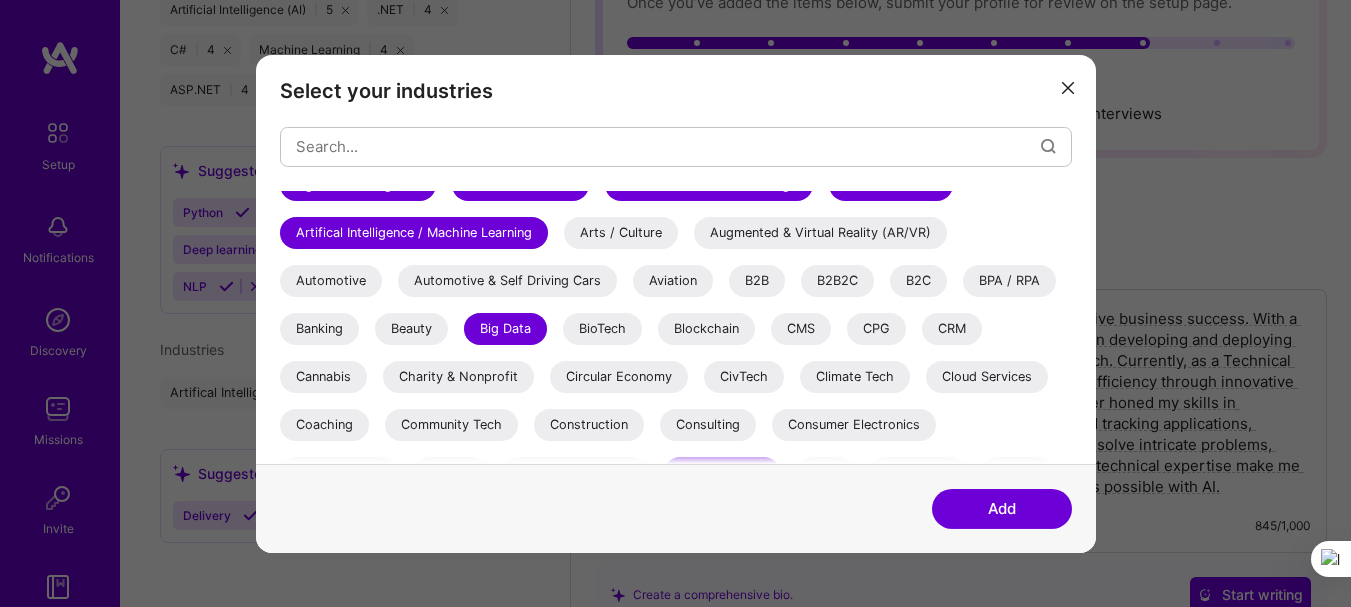 scroll, scrollTop: 100, scrollLeft: 0, axis: vertical 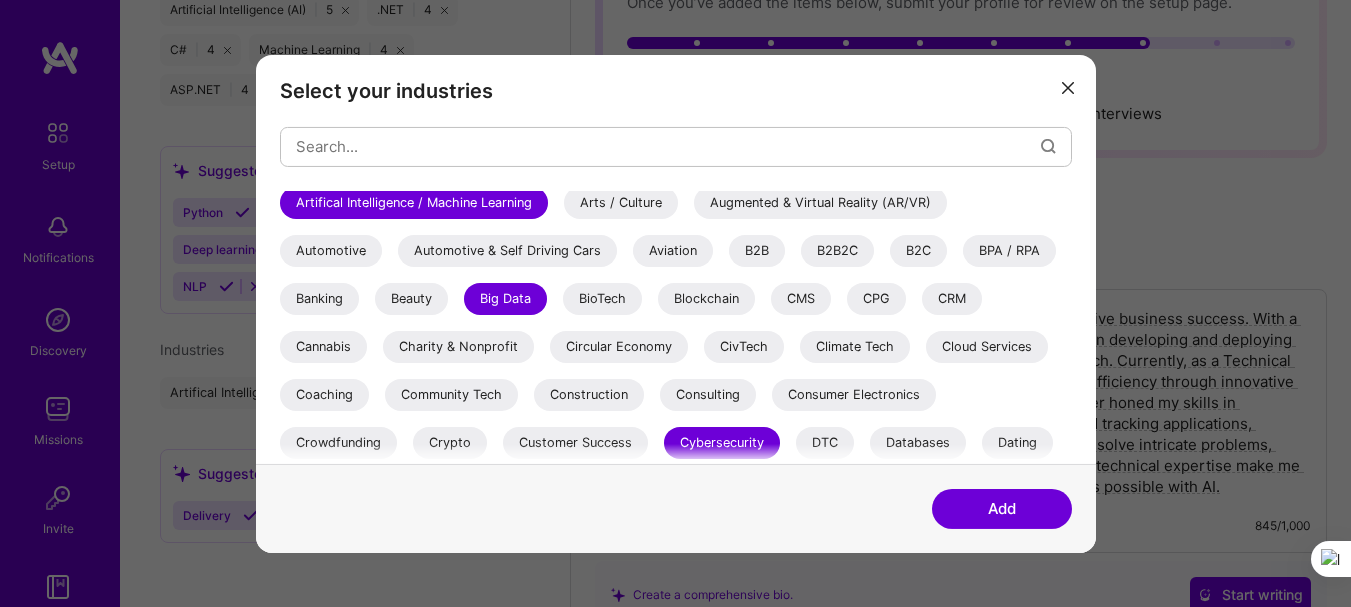 click on "B2B" at bounding box center (757, 250) 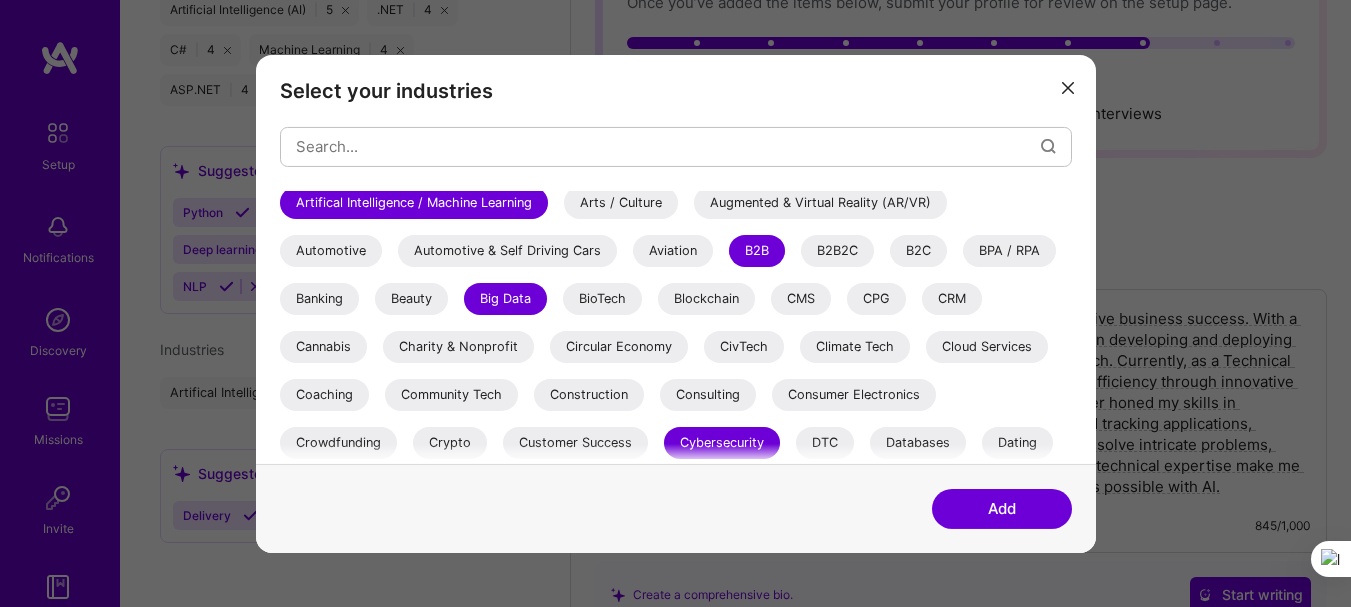 drag, startPoint x: 667, startPoint y: 261, endPoint x: 737, endPoint y: 255, distance: 70.256676 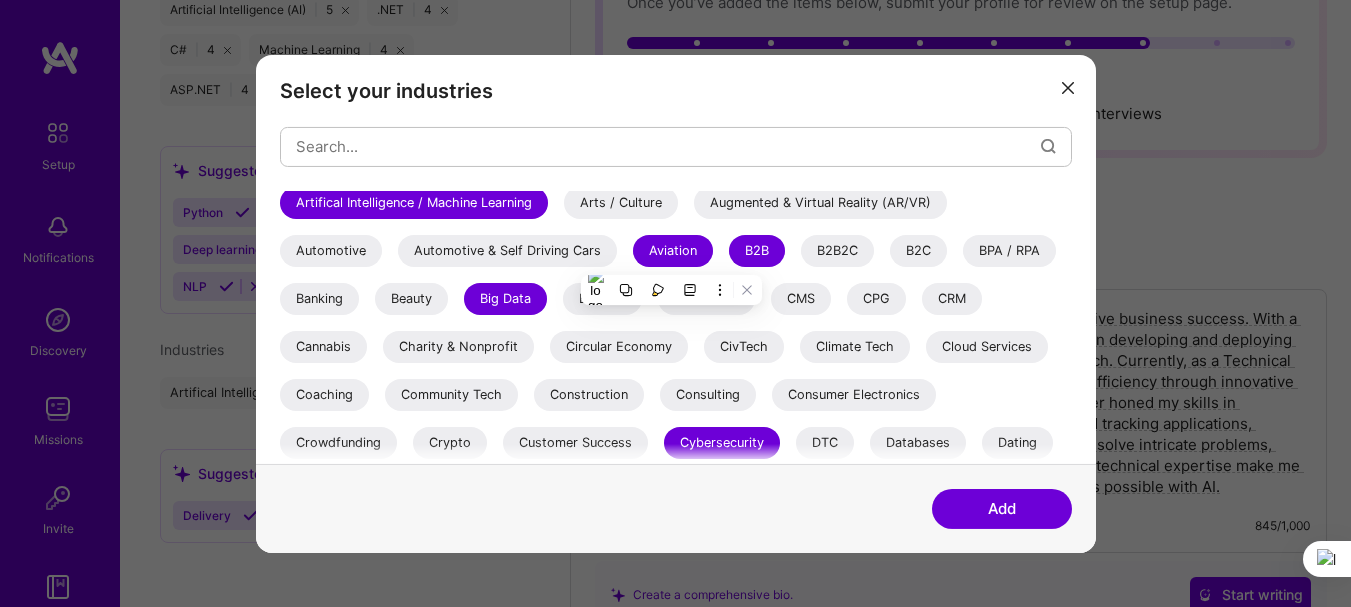 click on "B2B2C" at bounding box center (837, 250) 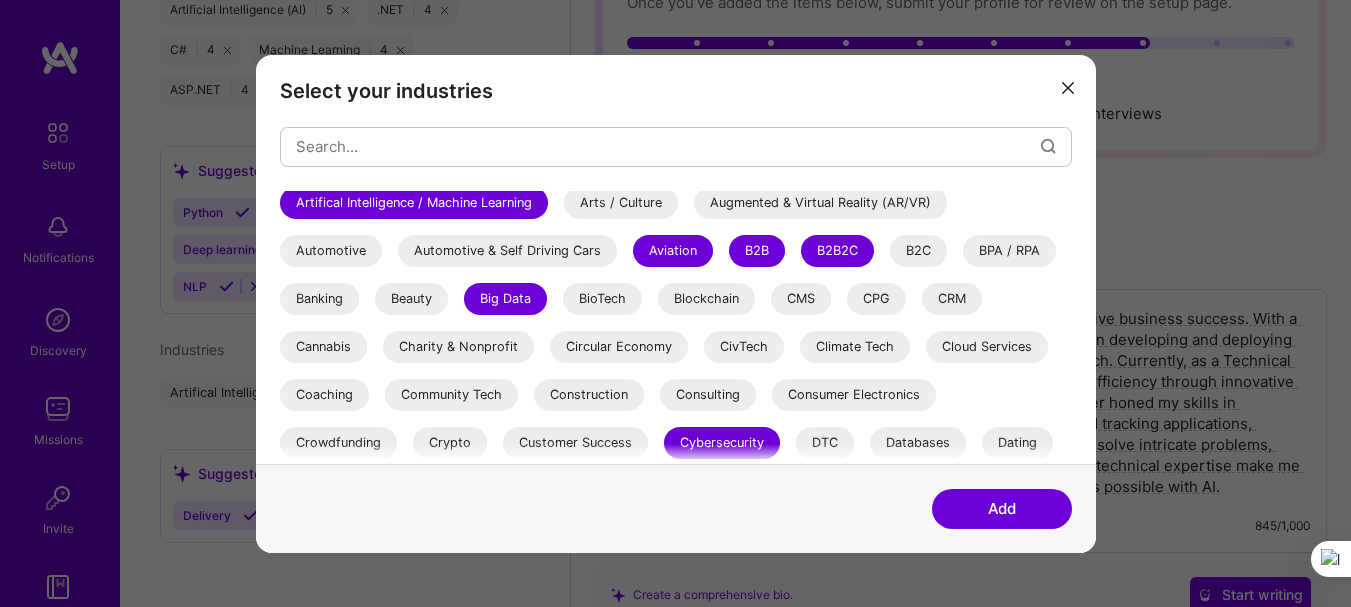 click on "B2C" at bounding box center [918, 250] 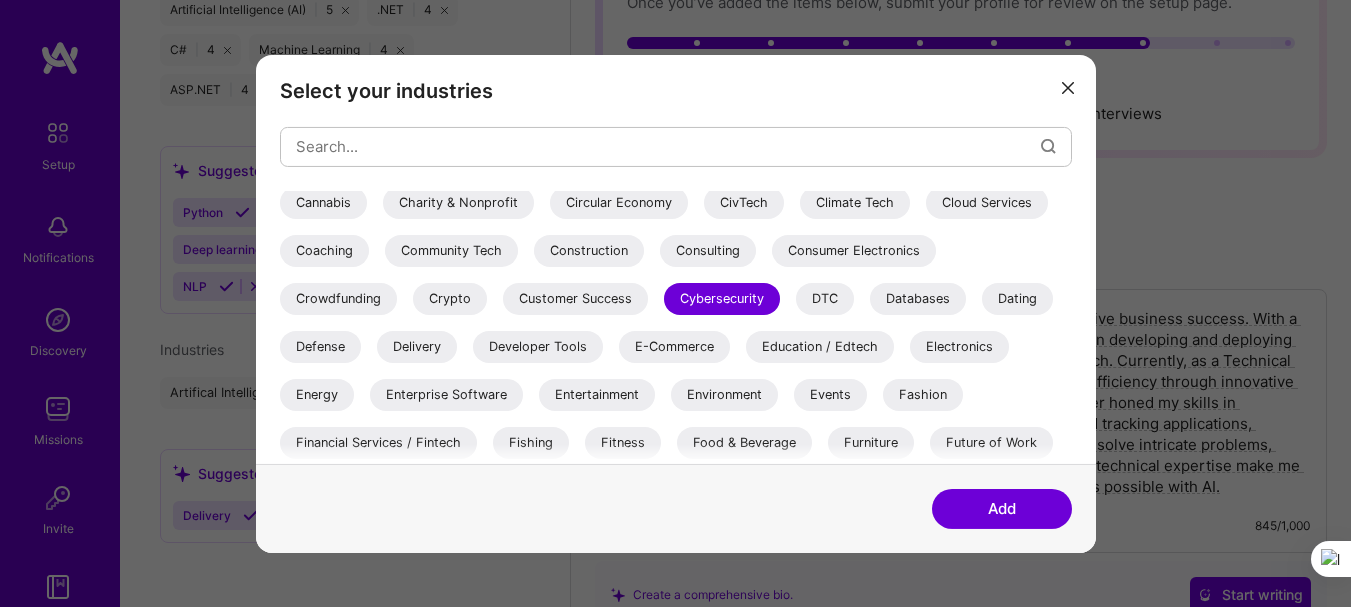 scroll, scrollTop: 200, scrollLeft: 0, axis: vertical 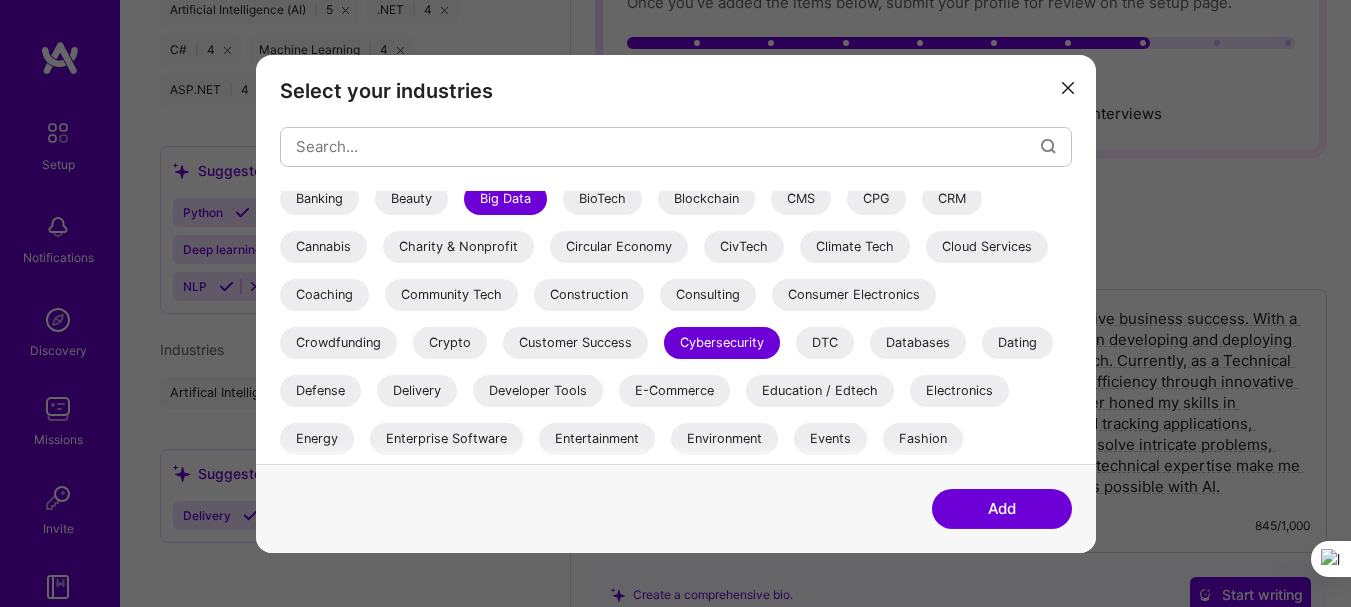 click on "Consulting" at bounding box center [708, 294] 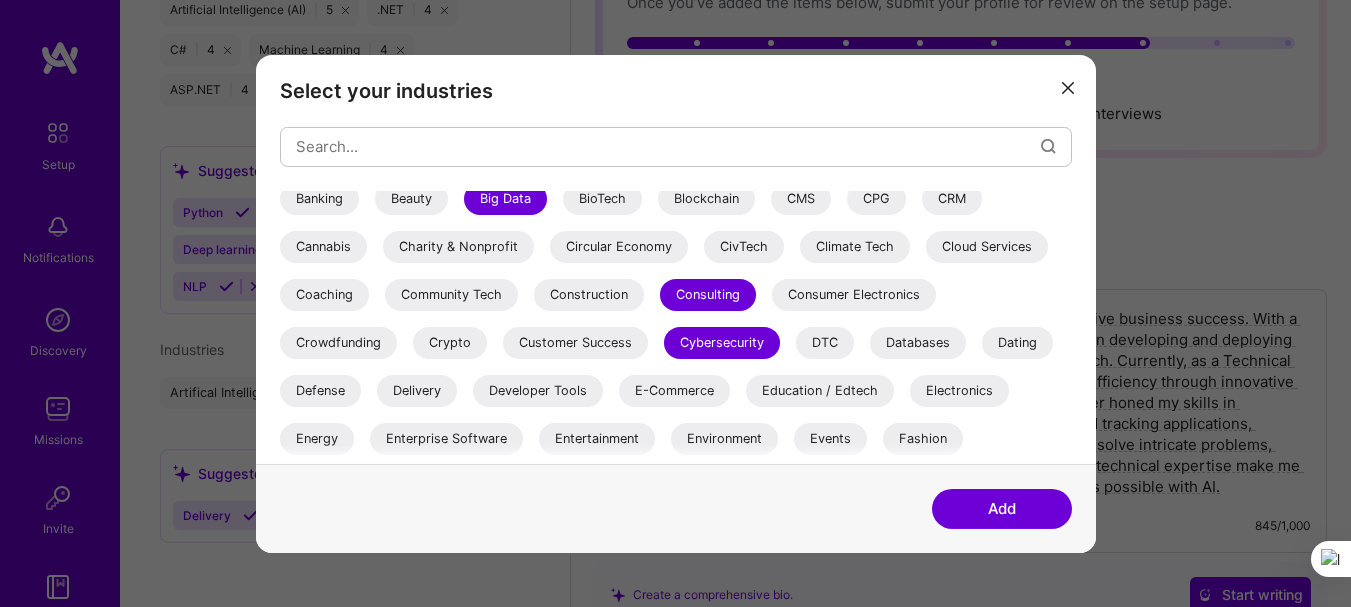 click on "Construction" at bounding box center [589, 294] 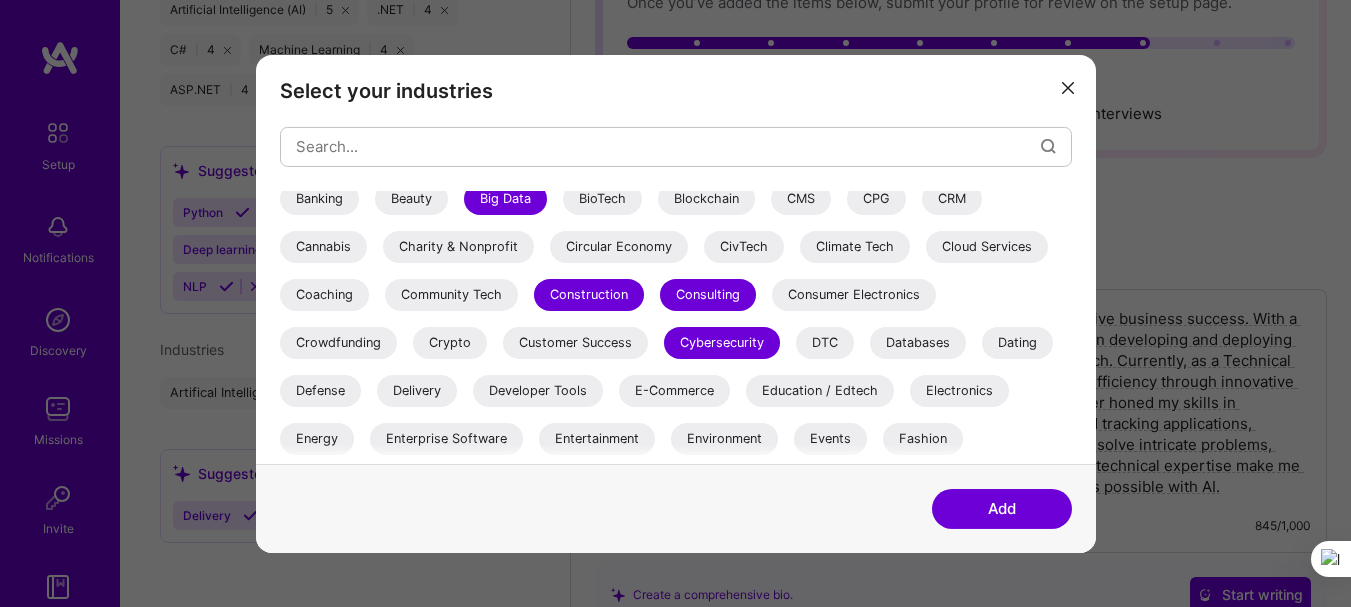 click on "Community Tech" at bounding box center [451, 294] 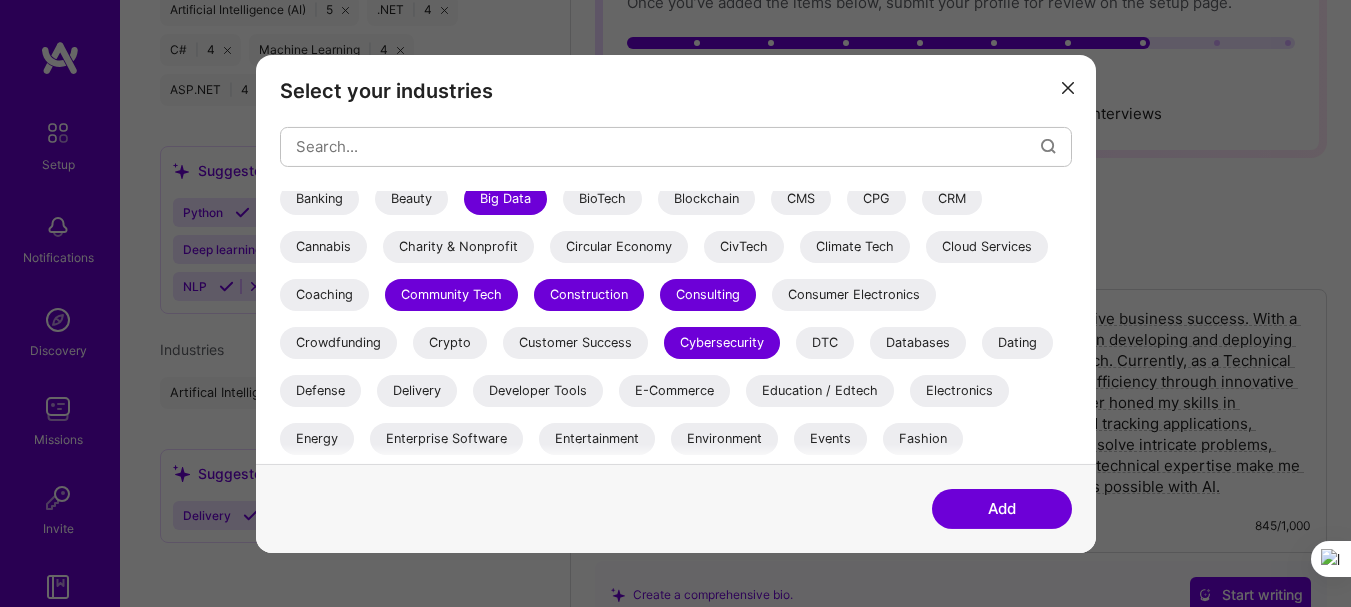 click on "Coaching" at bounding box center [324, 294] 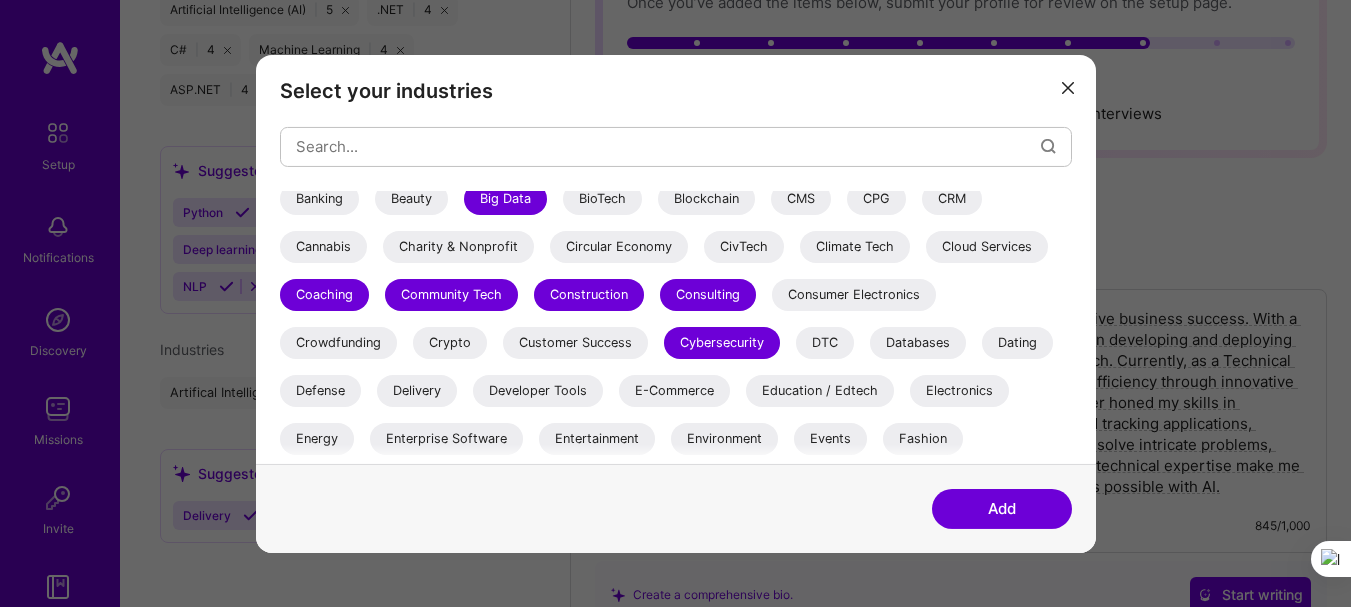 click on "Crowdfunding" at bounding box center [338, 342] 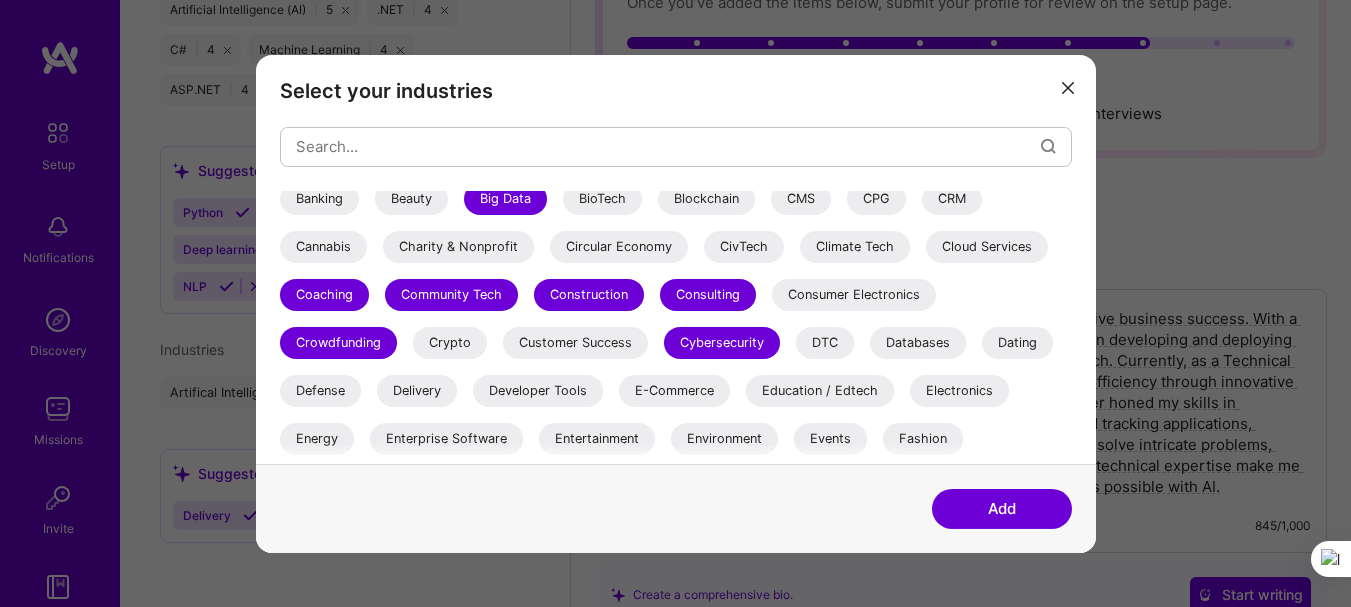 drag, startPoint x: 474, startPoint y: 346, endPoint x: 577, endPoint y: 346, distance: 103 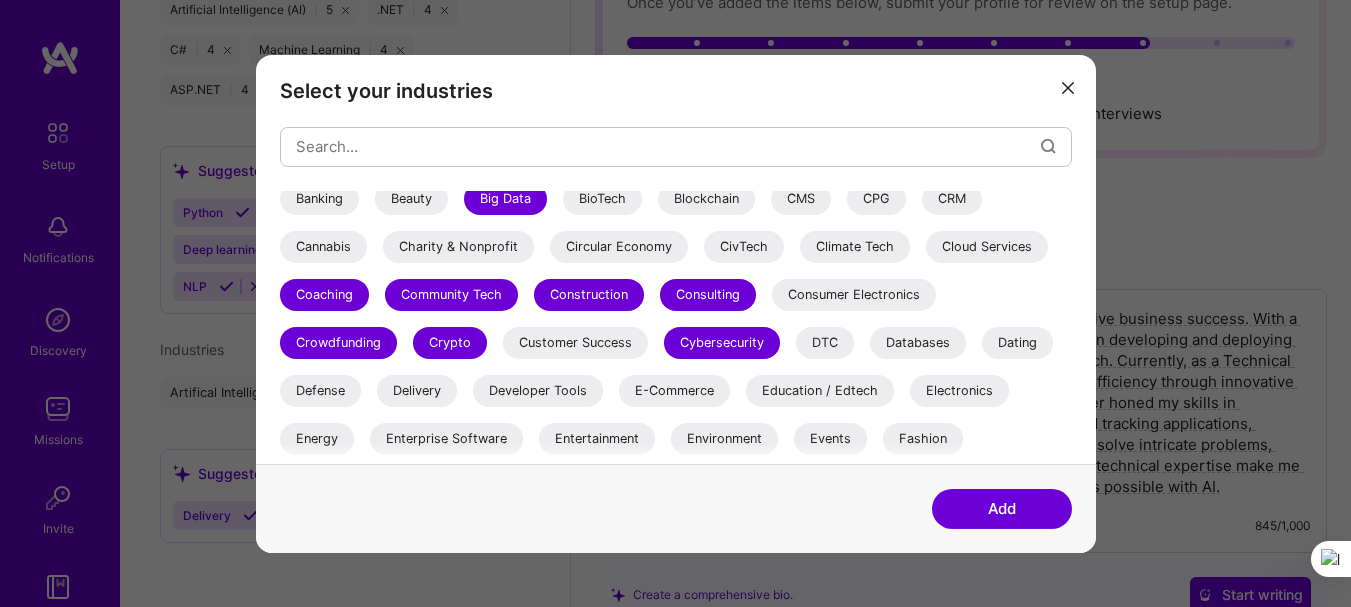 click on "Customer Success" at bounding box center [575, 342] 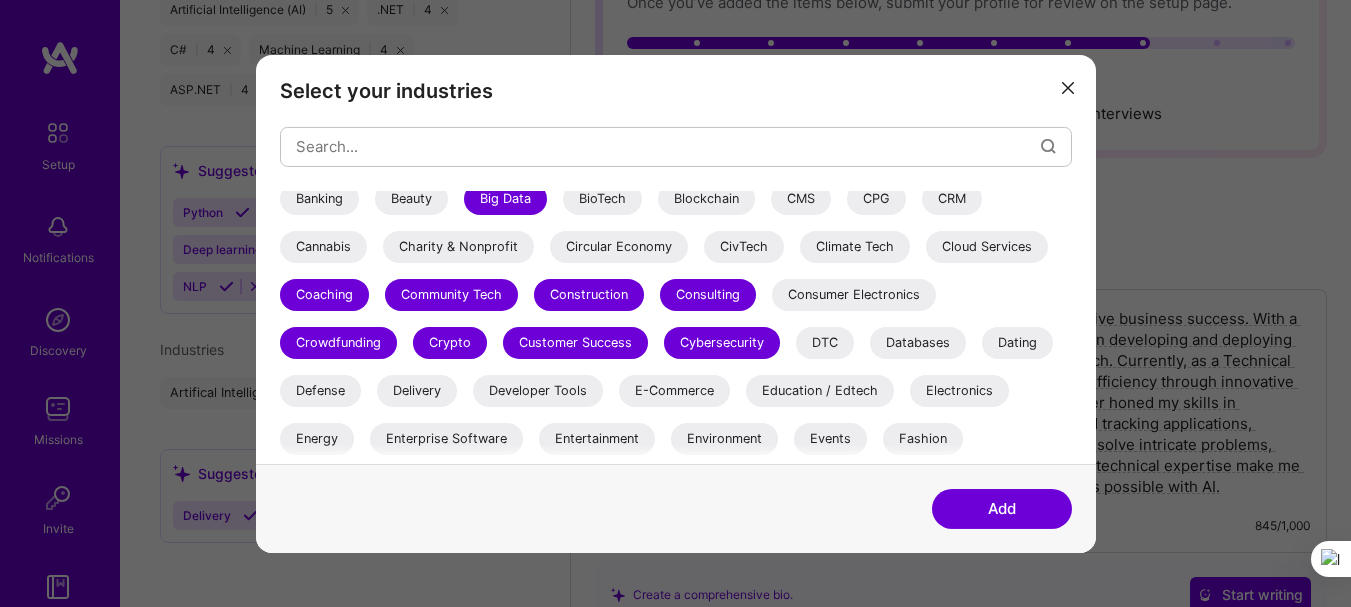 click on "DTC" at bounding box center (825, 342) 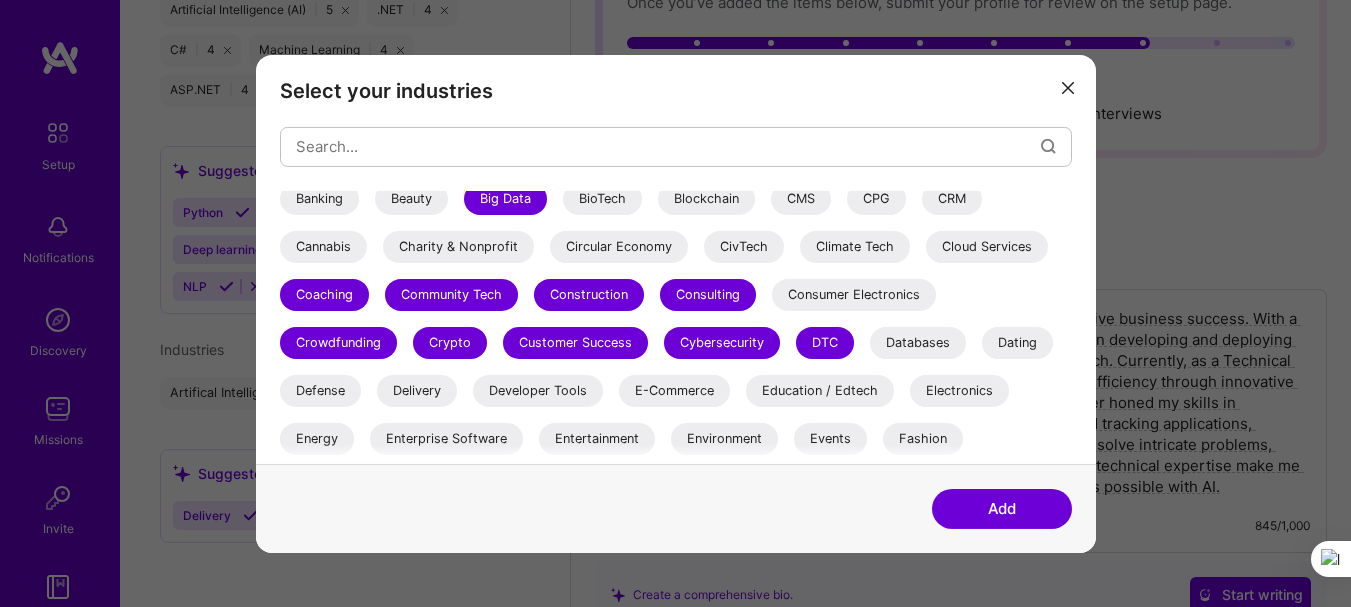 drag, startPoint x: 899, startPoint y: 339, endPoint x: 971, endPoint y: 336, distance: 72.06247 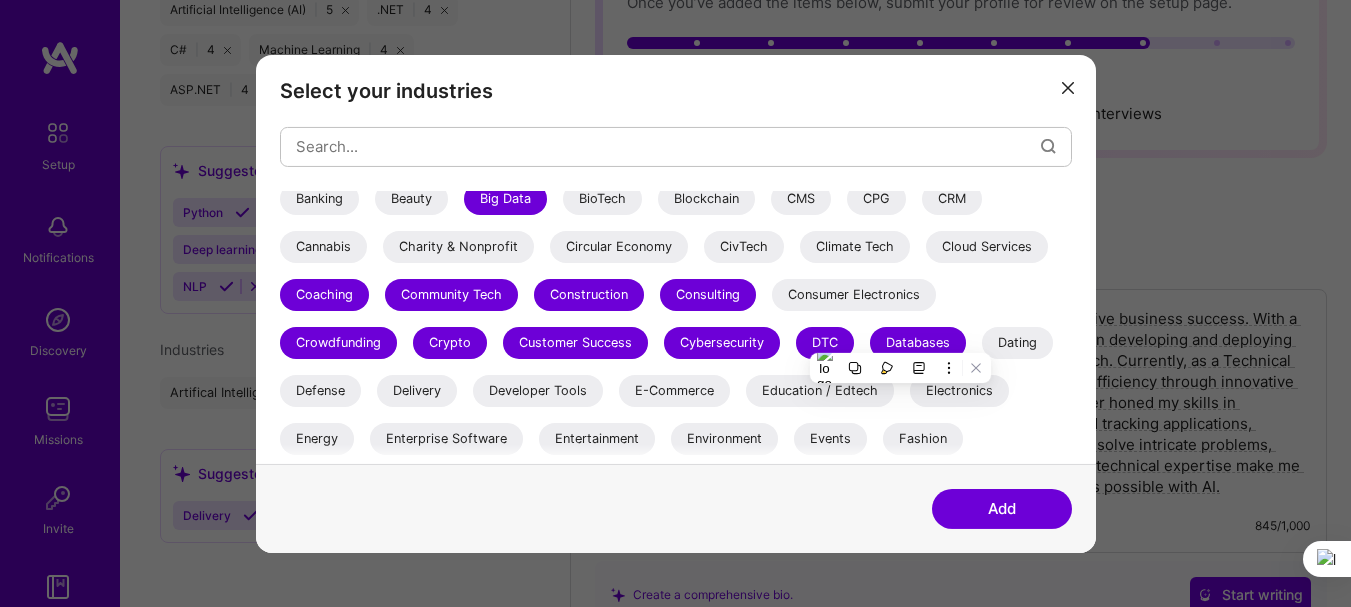 click on "Dating" at bounding box center [1017, 342] 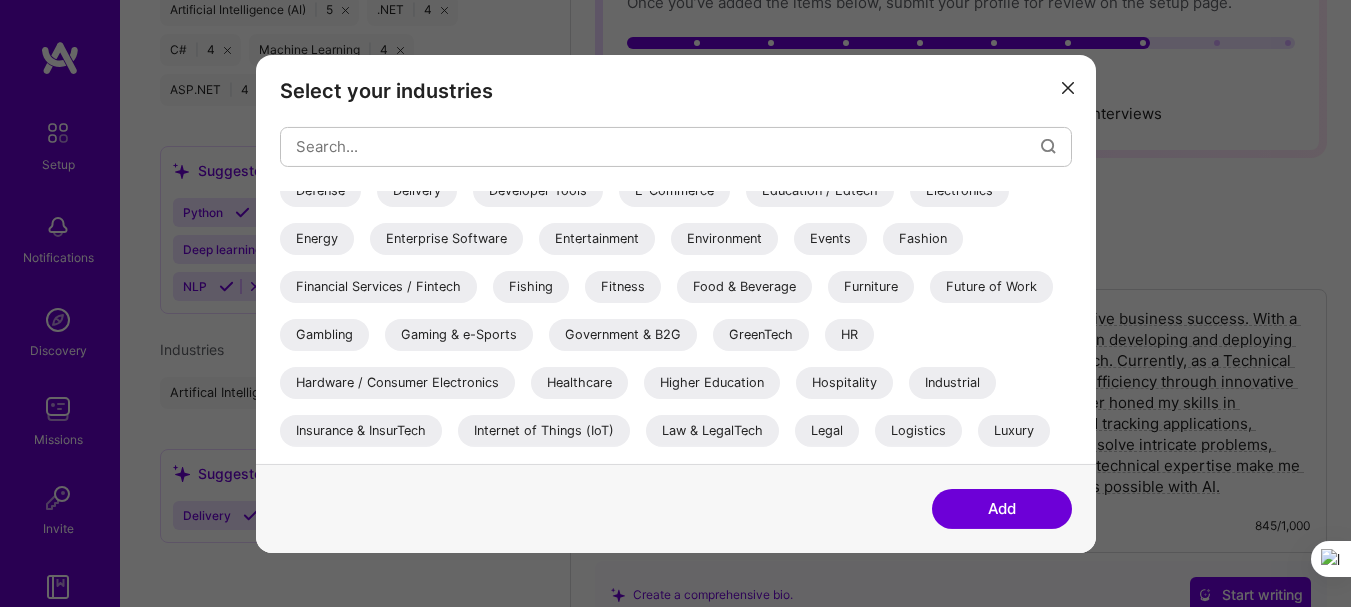 scroll, scrollTop: 300, scrollLeft: 0, axis: vertical 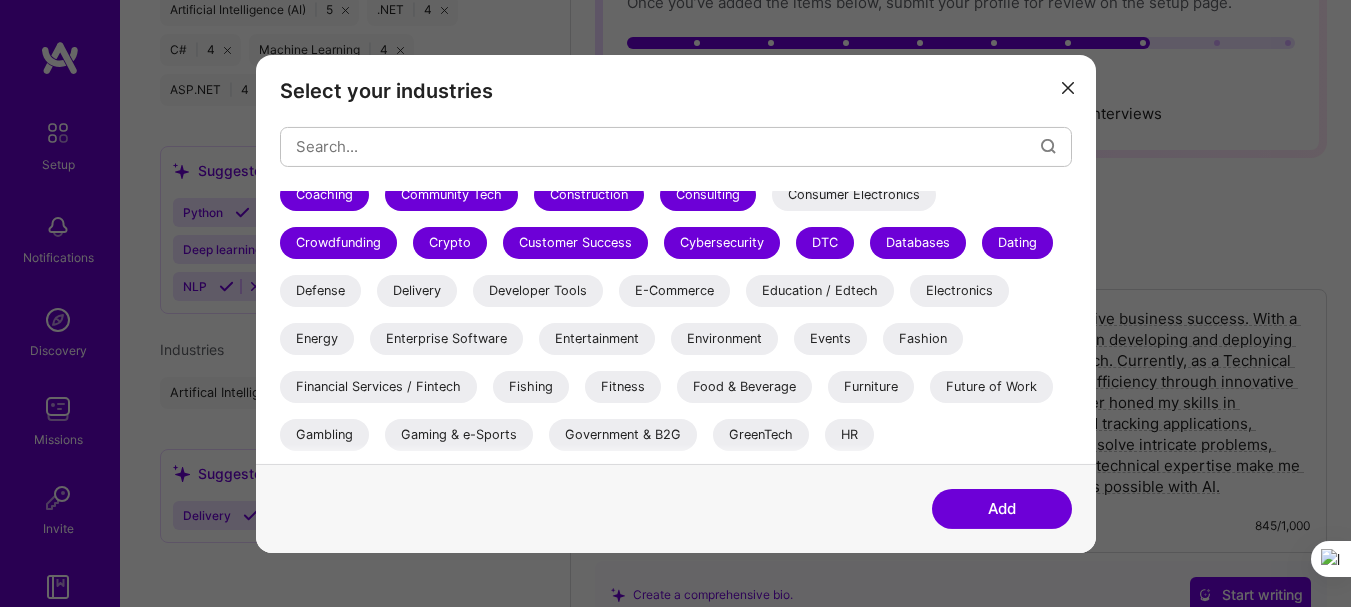 drag, startPoint x: 333, startPoint y: 290, endPoint x: 430, endPoint y: 291, distance: 97.00516 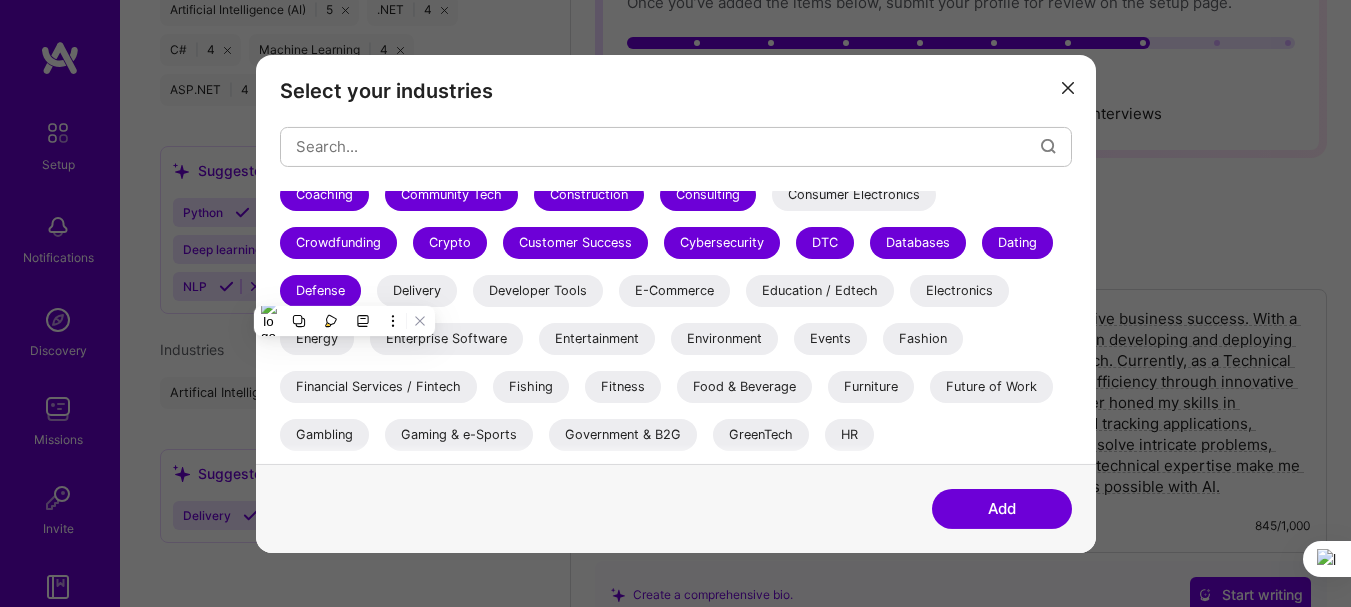 click on "Delivery" at bounding box center (417, 290) 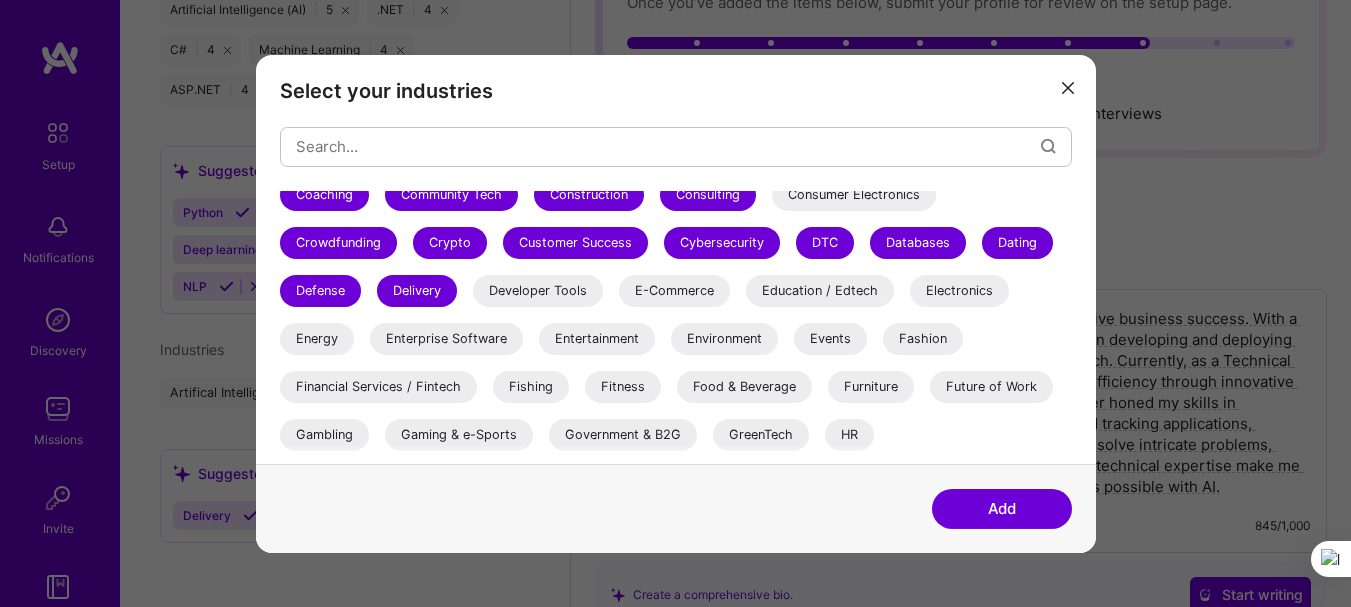 click on "Developer Tools" at bounding box center (538, 290) 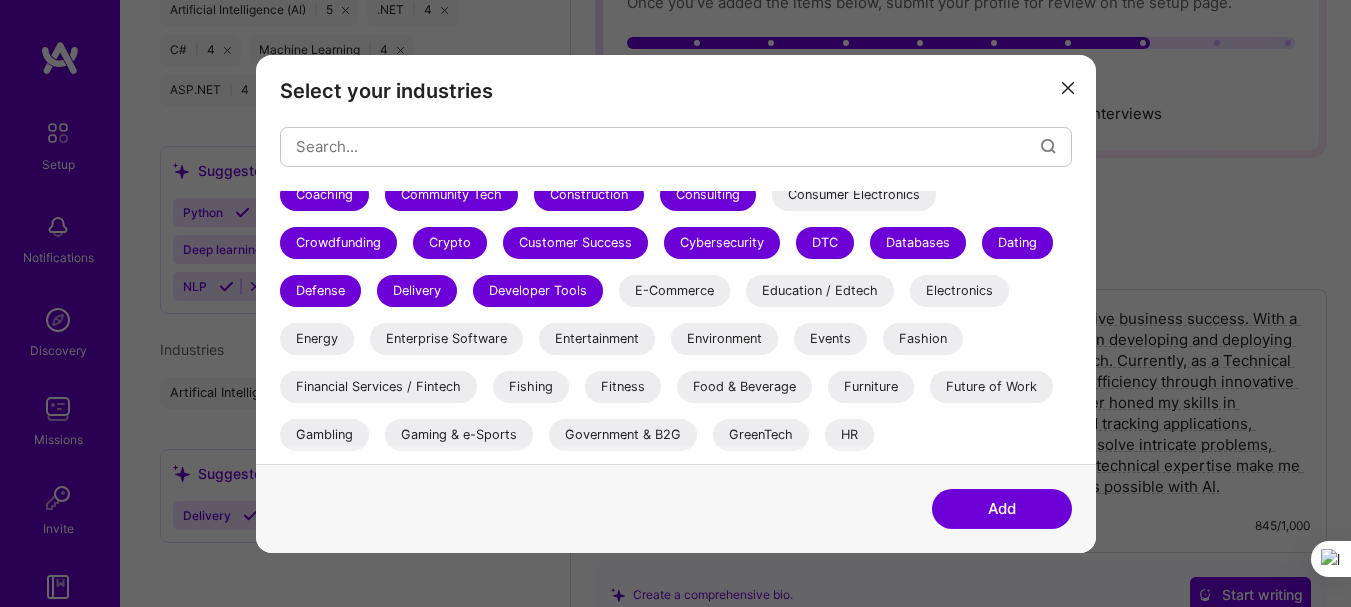 click on "E-Commerce" at bounding box center (674, 290) 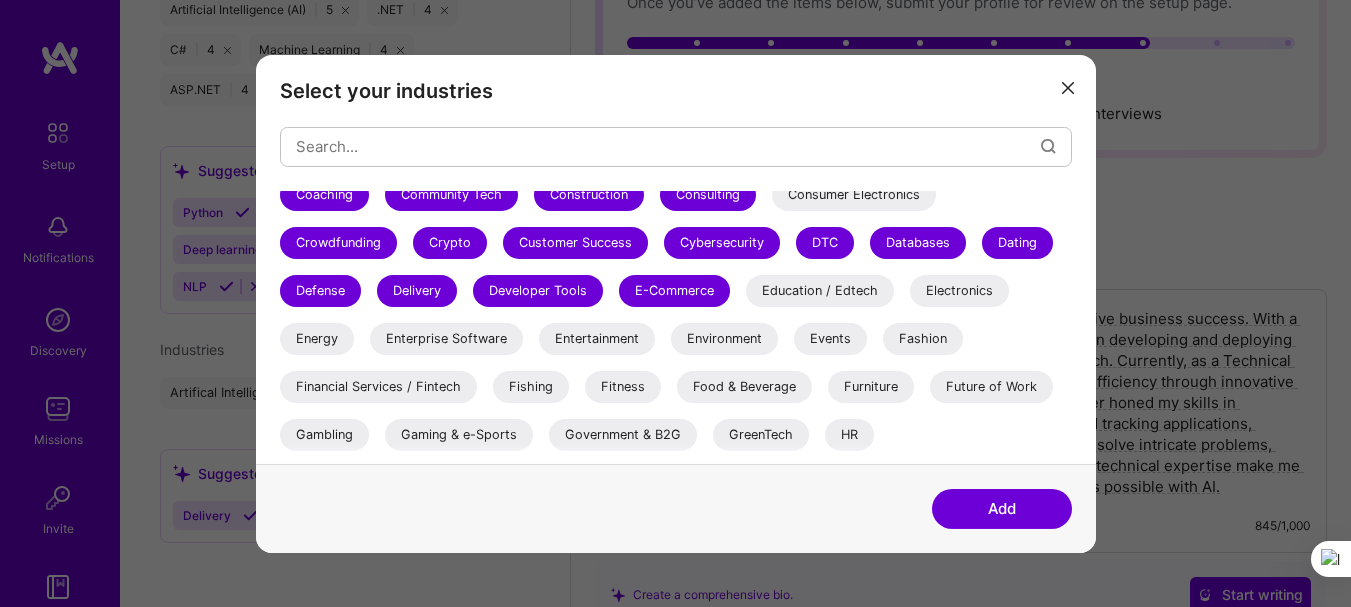 click on "Education / Edtech" at bounding box center (820, 290) 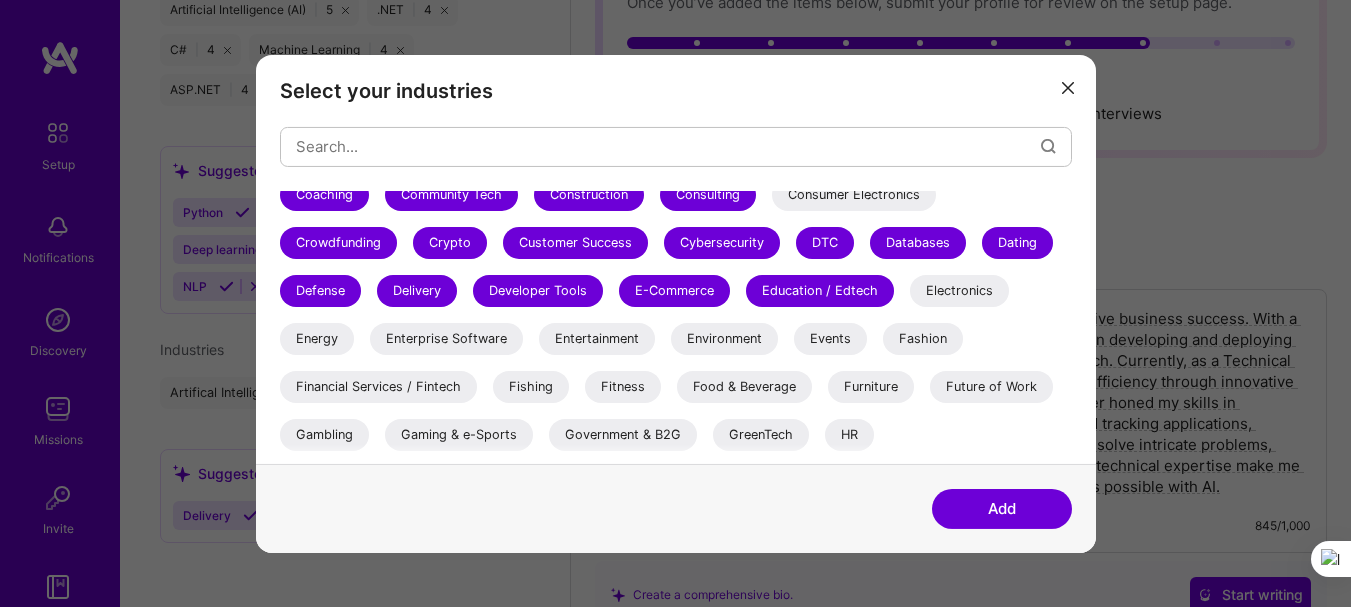 click on "Electronics" at bounding box center [959, 290] 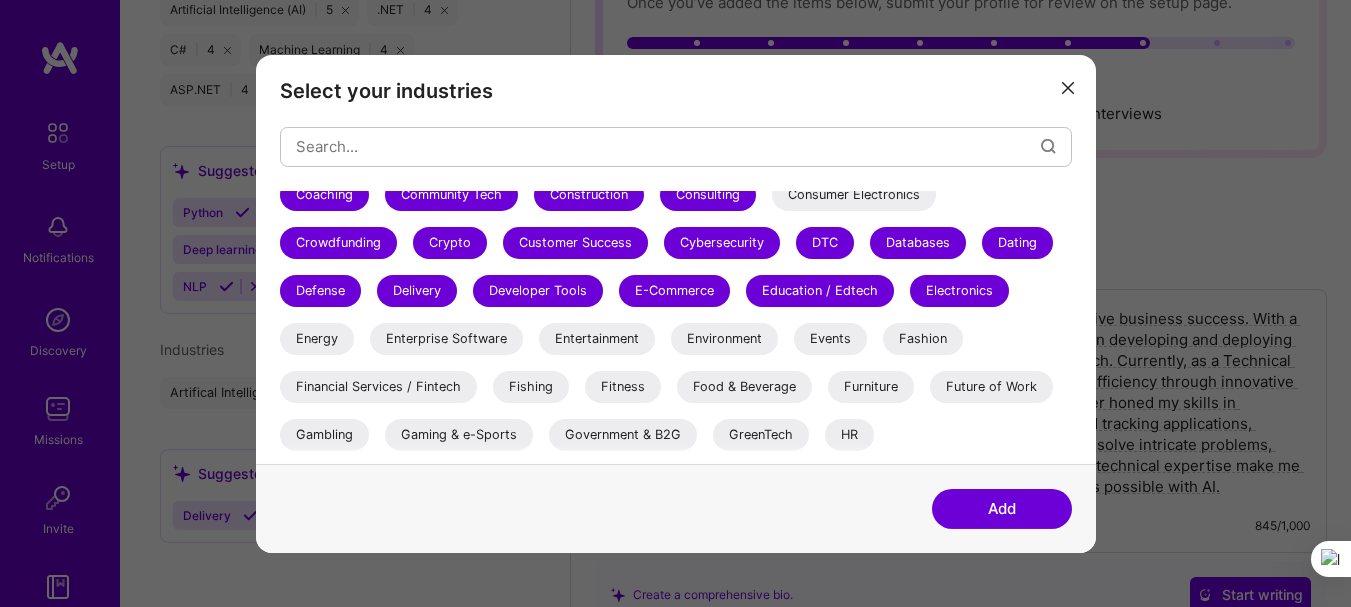 click on "Energy" at bounding box center [317, 338] 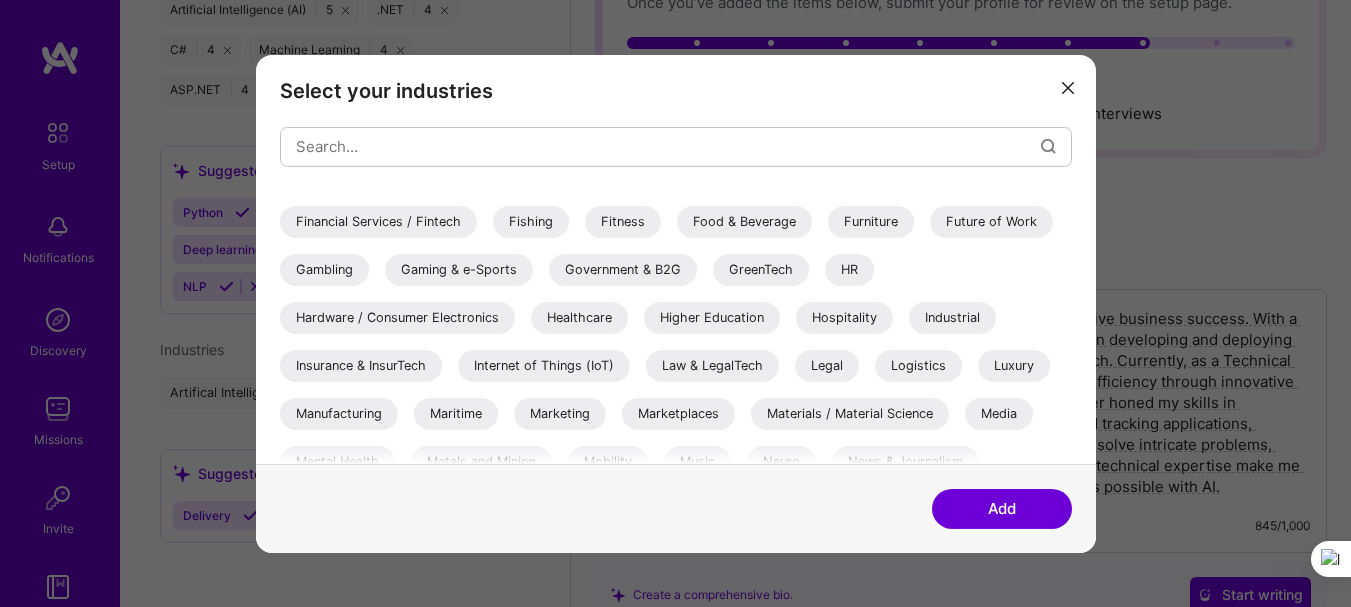 scroll, scrollTop: 500, scrollLeft: 0, axis: vertical 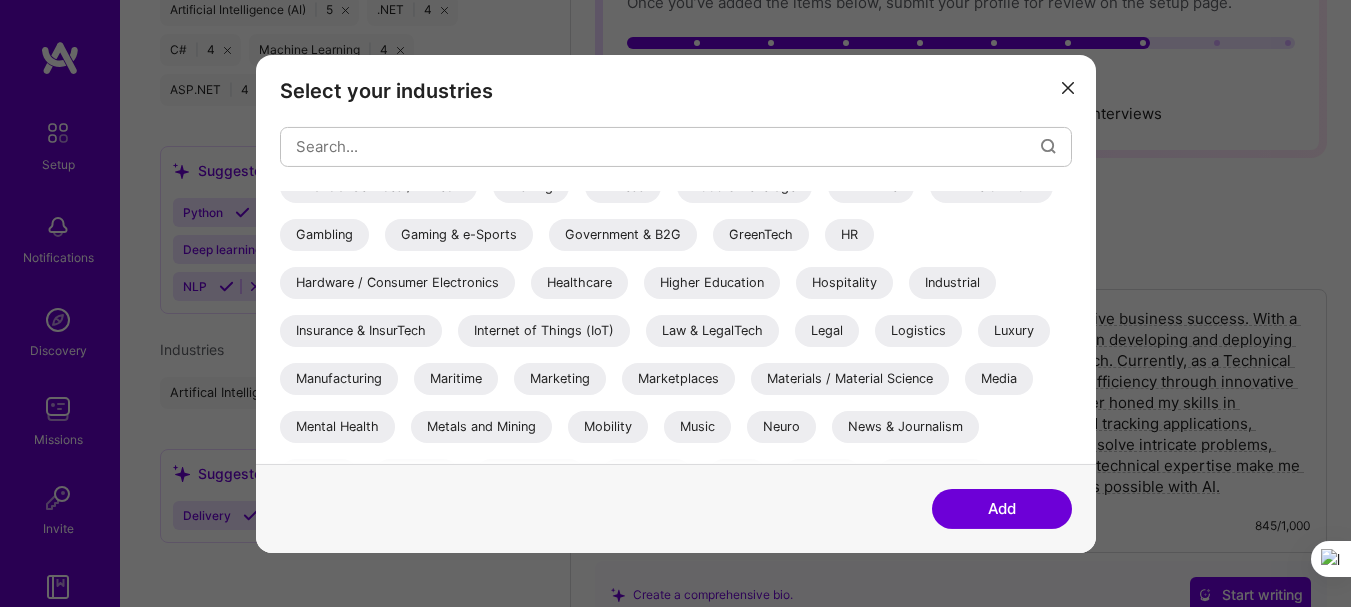 click on "Healthcare" at bounding box center [579, 282] 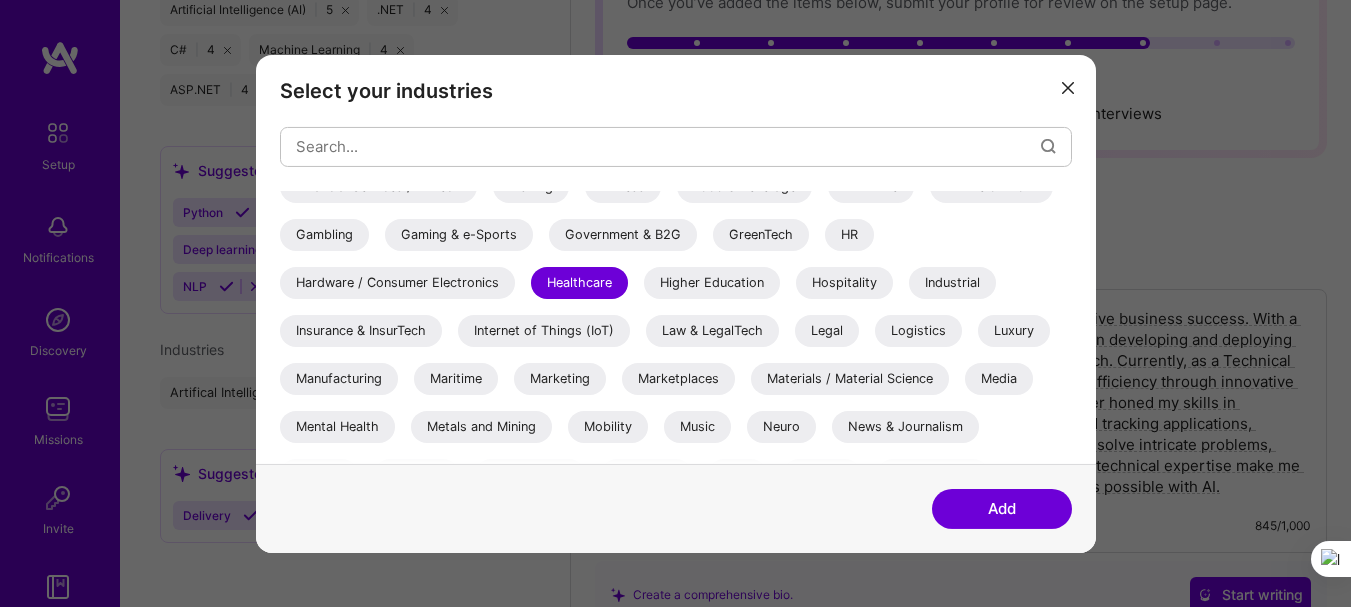 click on "Hardware / Consumer Electronics" at bounding box center (397, 282) 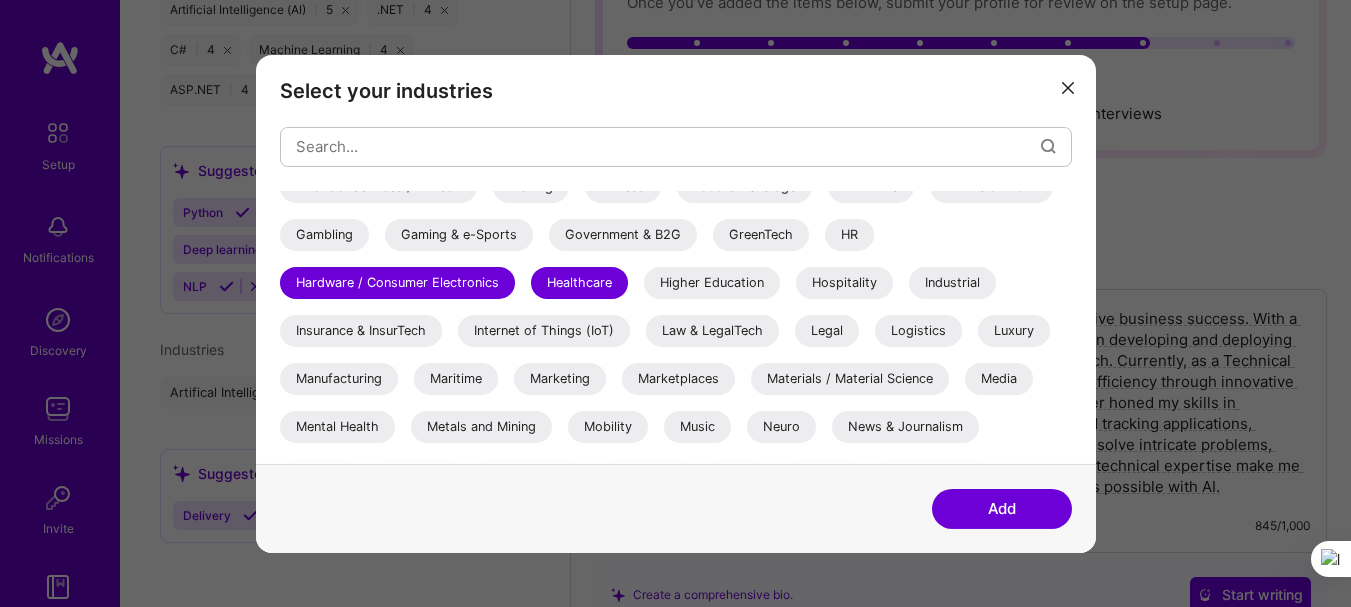 click on "Insurance & InsurTech" at bounding box center (361, 330) 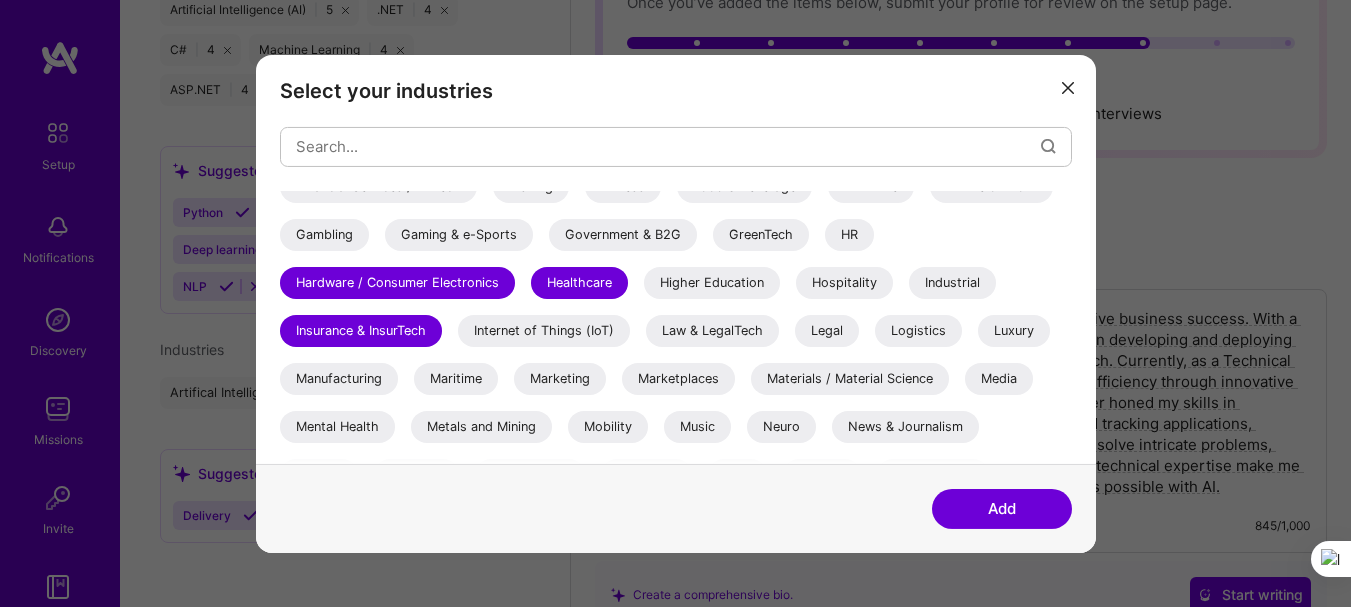 click on "Higher Education" at bounding box center [712, 282] 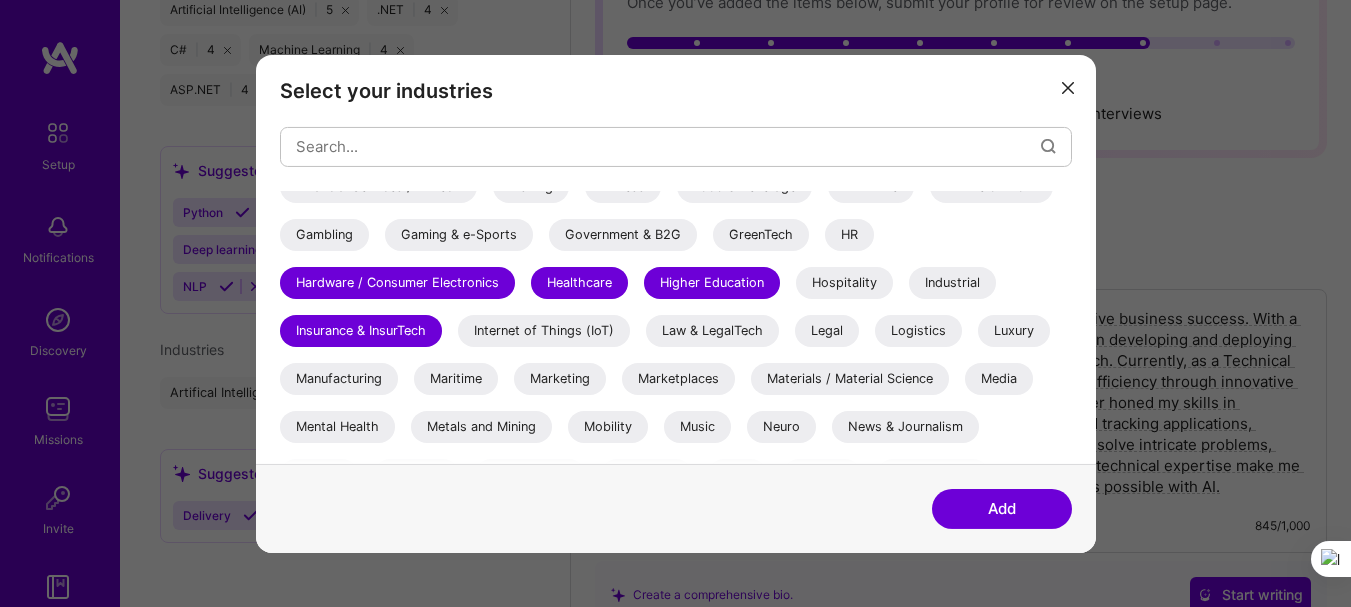 click on "Hospitality" at bounding box center [844, 282] 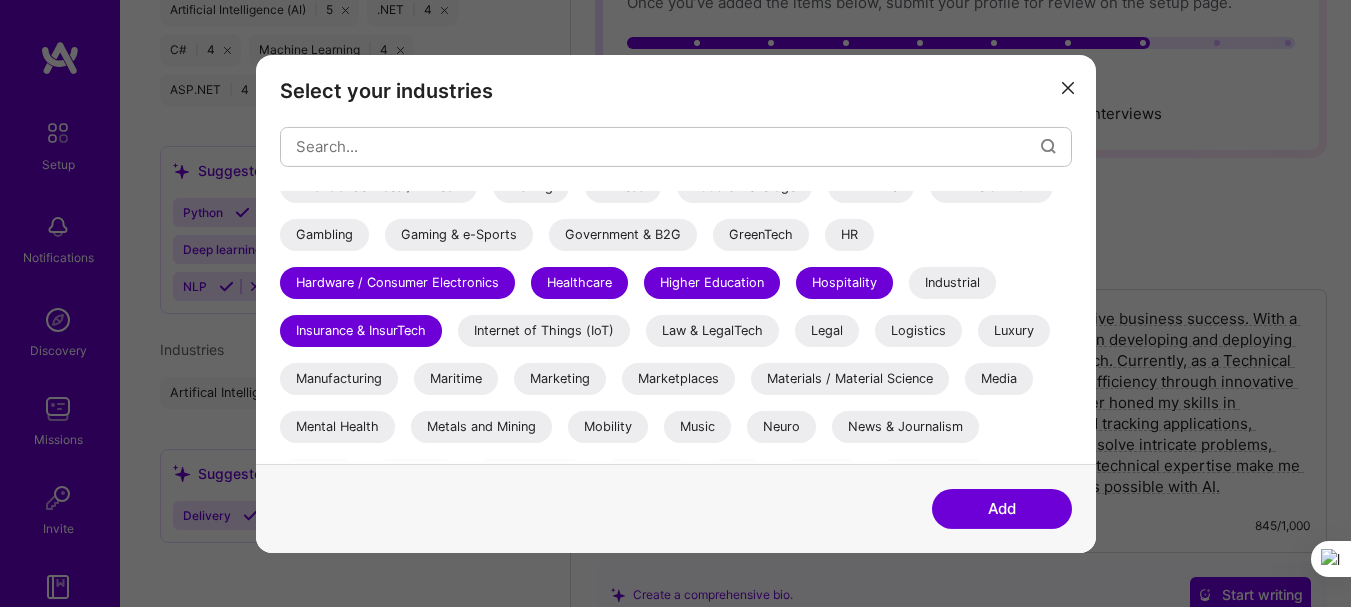 click on "Industrial" at bounding box center (952, 282) 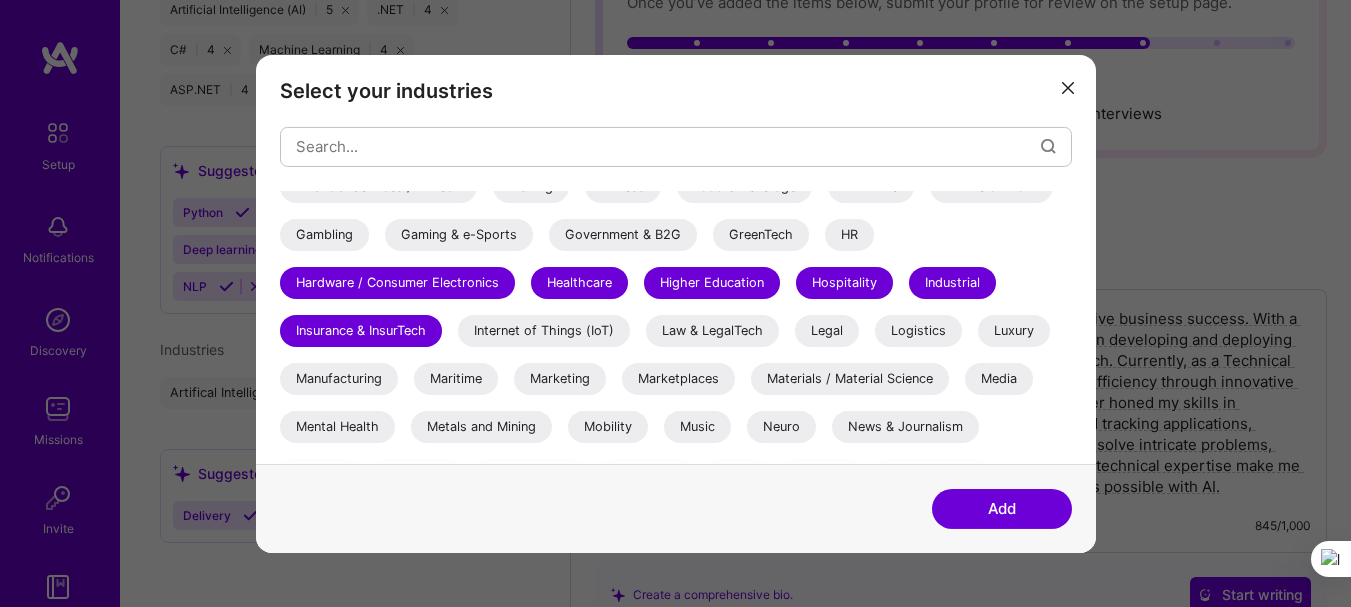 click on "Legal" at bounding box center [827, 330] 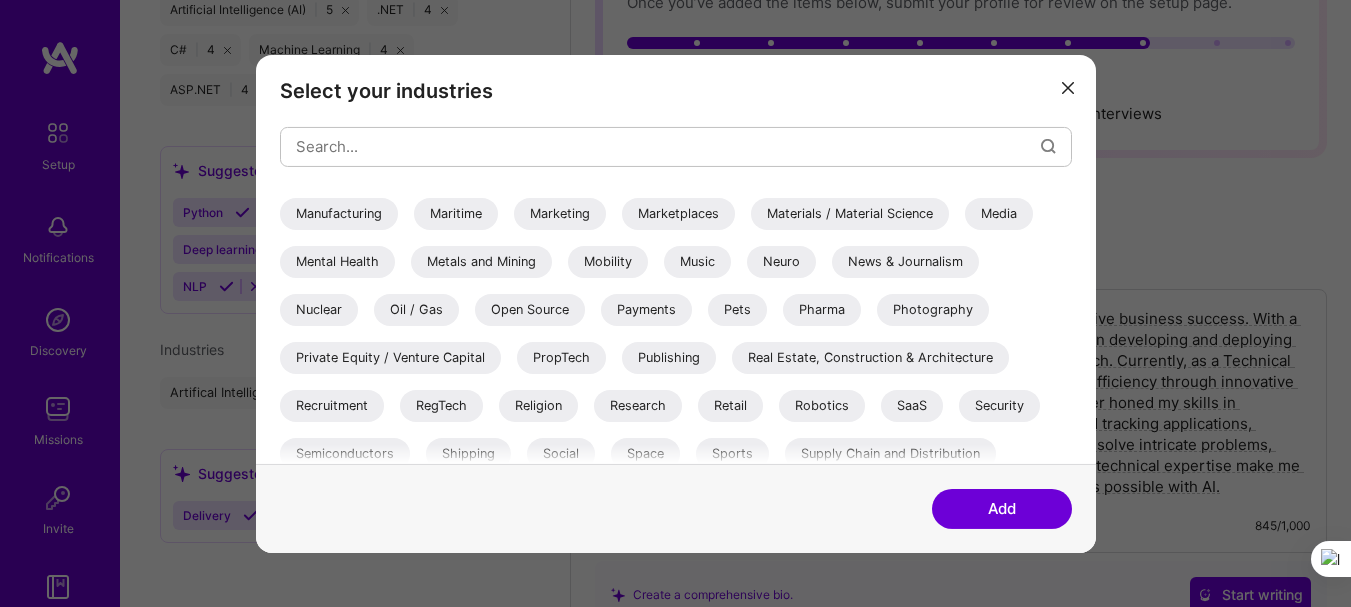 scroll, scrollTop: 700, scrollLeft: 0, axis: vertical 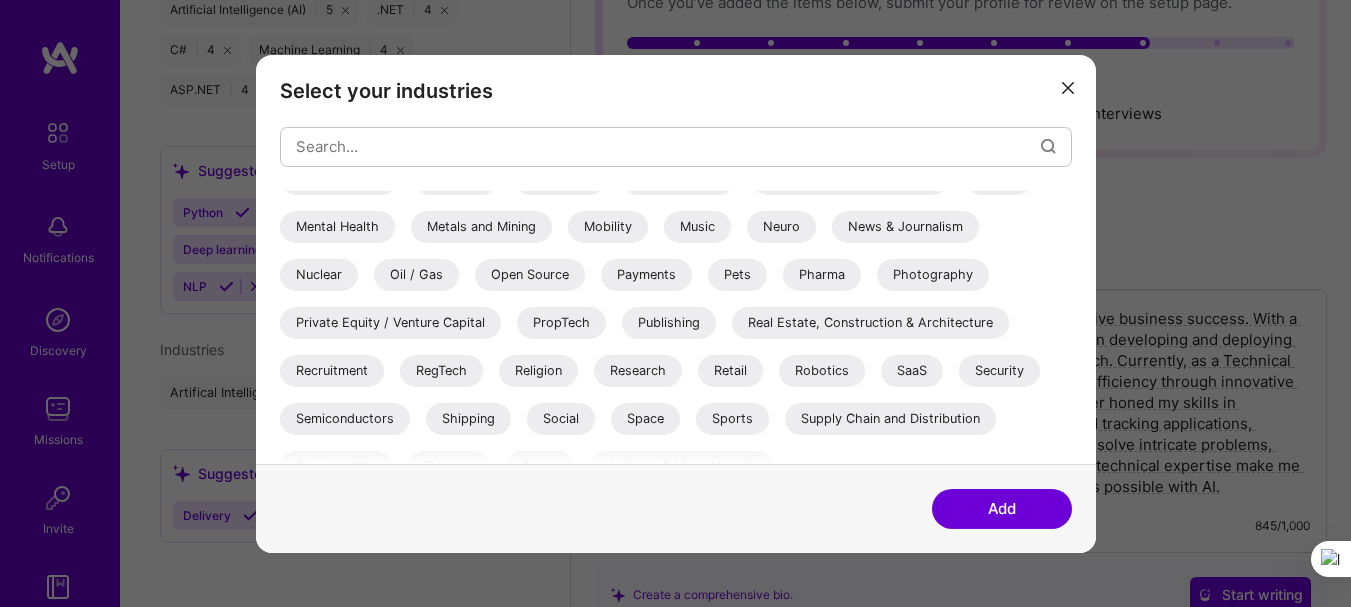 click on "Music" at bounding box center (697, 226) 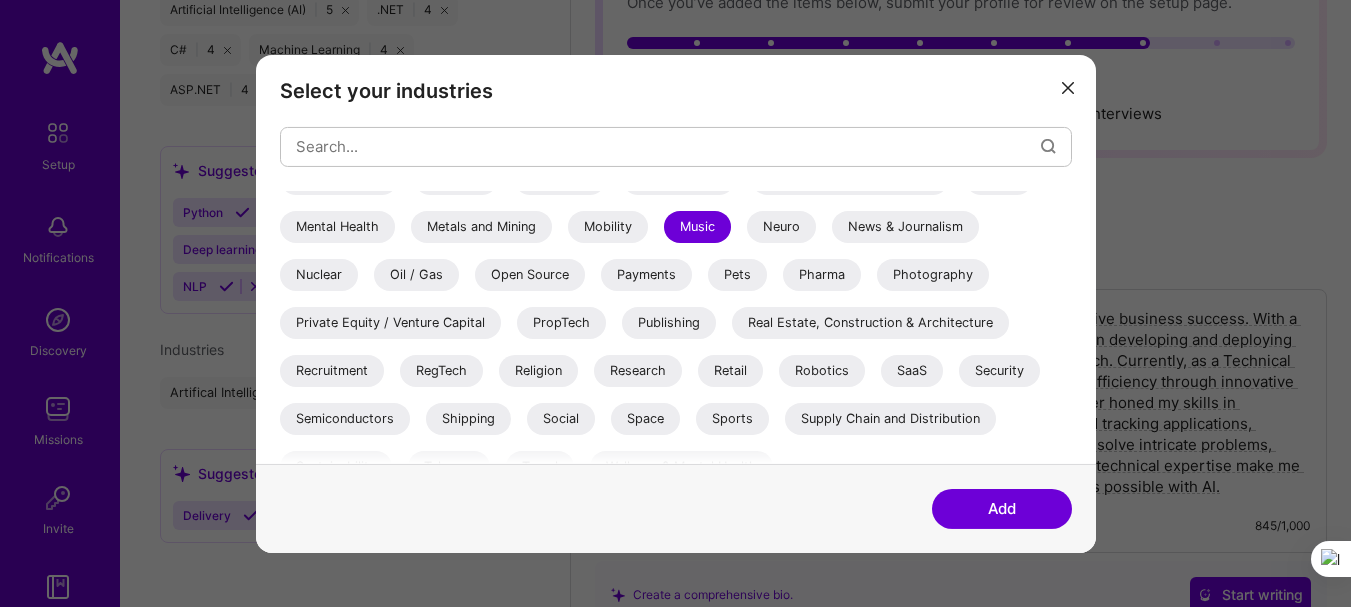 click on "PropTech" at bounding box center (561, 322) 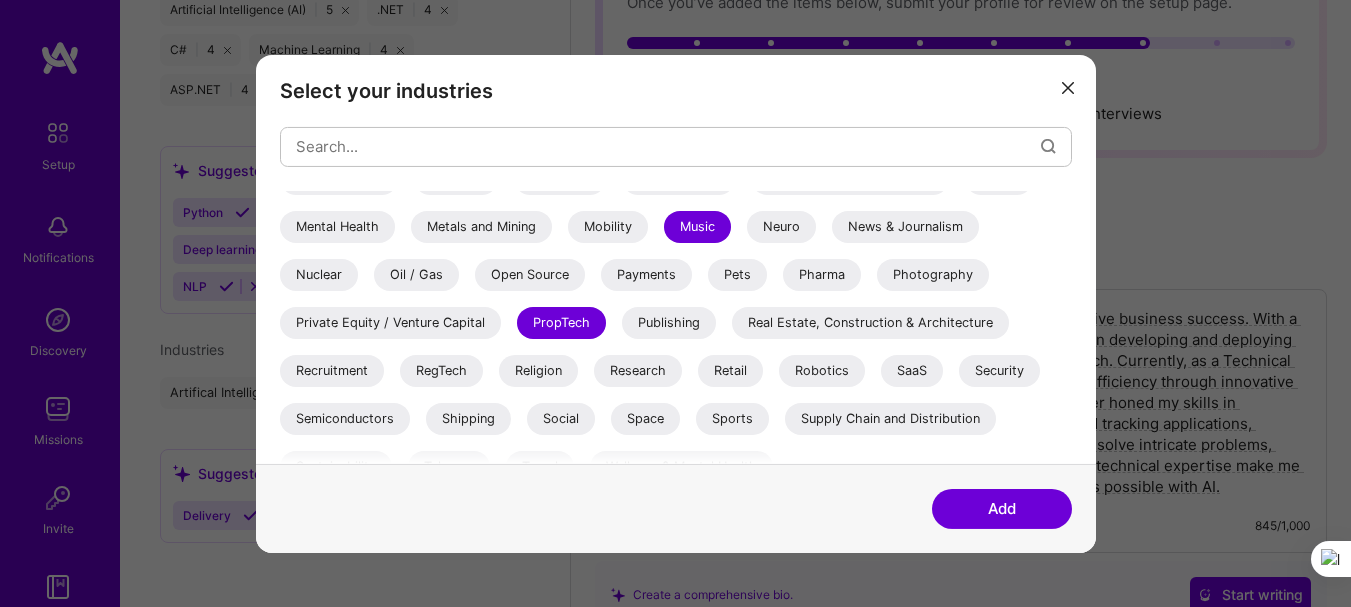 click on "Add" at bounding box center (1002, 509) 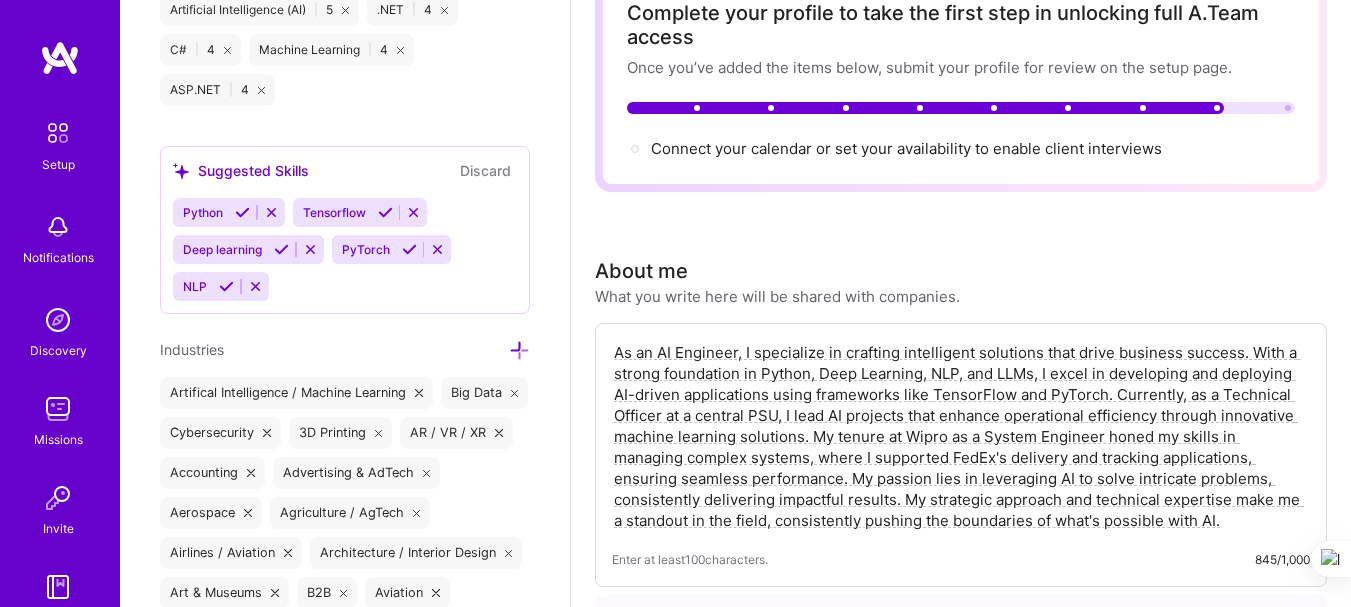 scroll, scrollTop: 100, scrollLeft: 0, axis: vertical 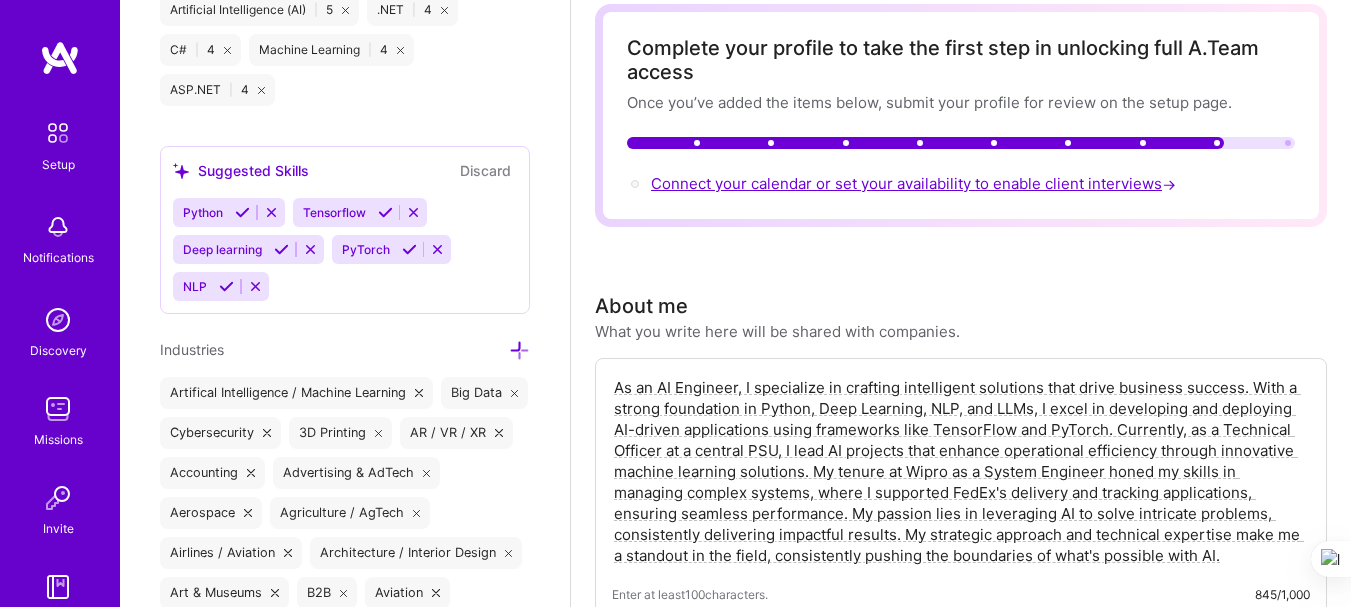 click on "Connect your calendar or set your availability to enable client interviews  →" at bounding box center [915, 183] 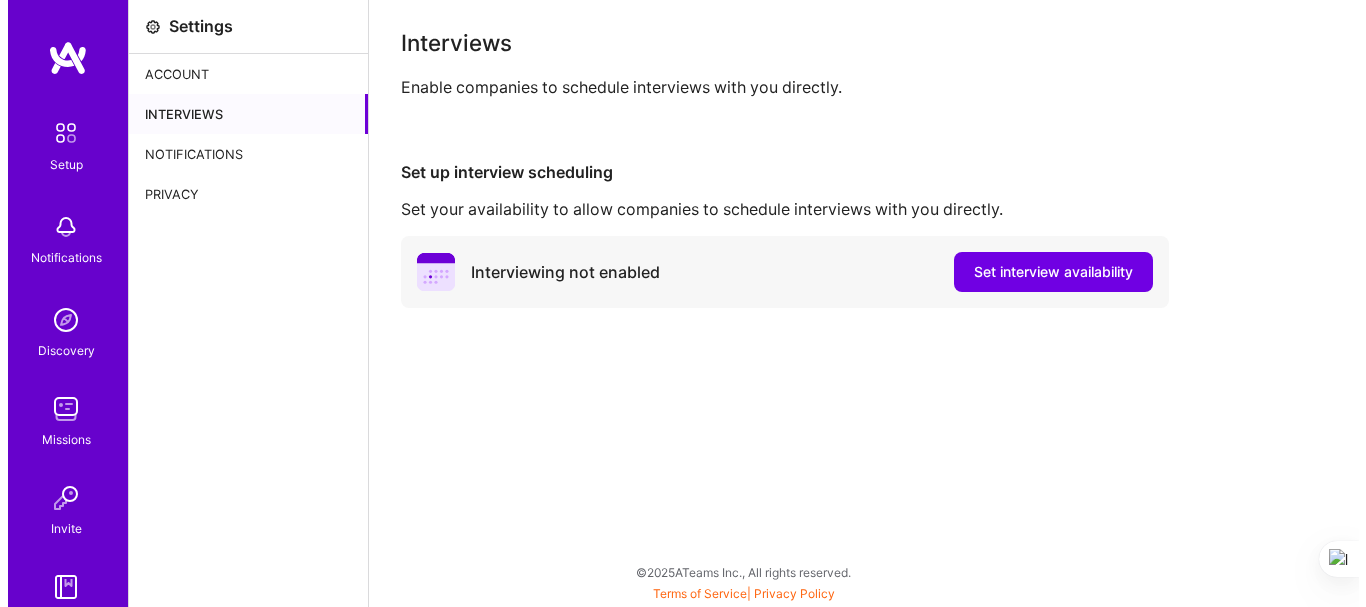 scroll, scrollTop: 0, scrollLeft: 0, axis: both 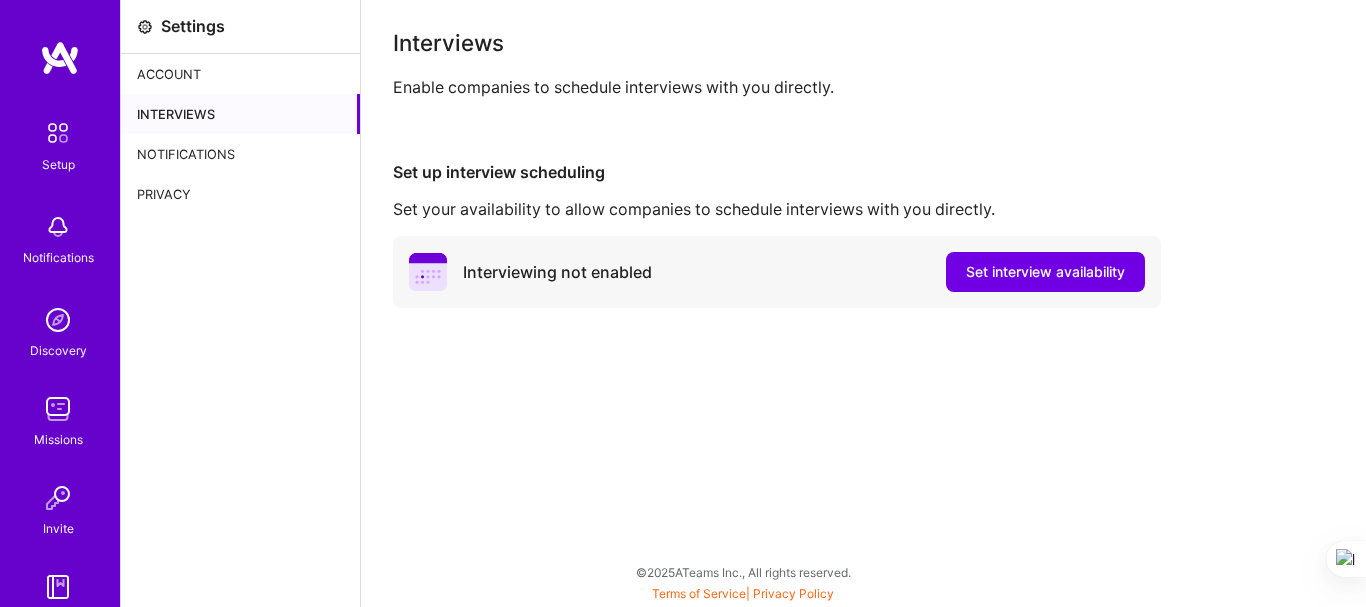 click on "Interviewing not enabled" at bounding box center (557, 272) 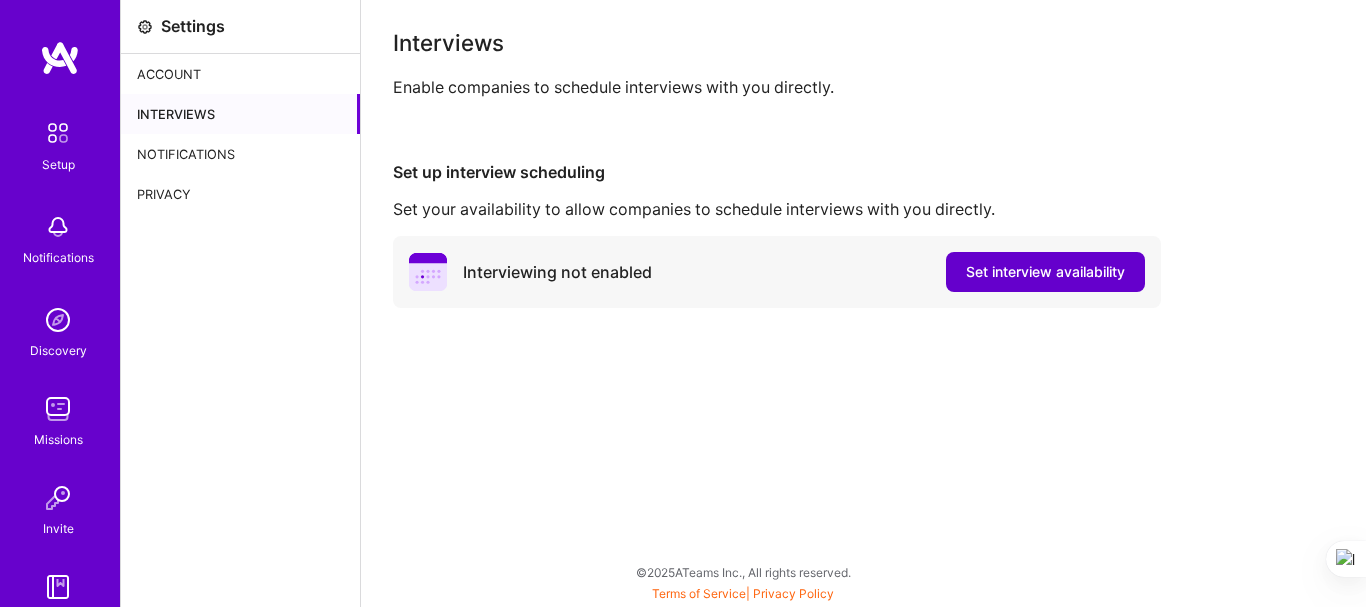 click on "Set interview availability" at bounding box center (1045, 272) 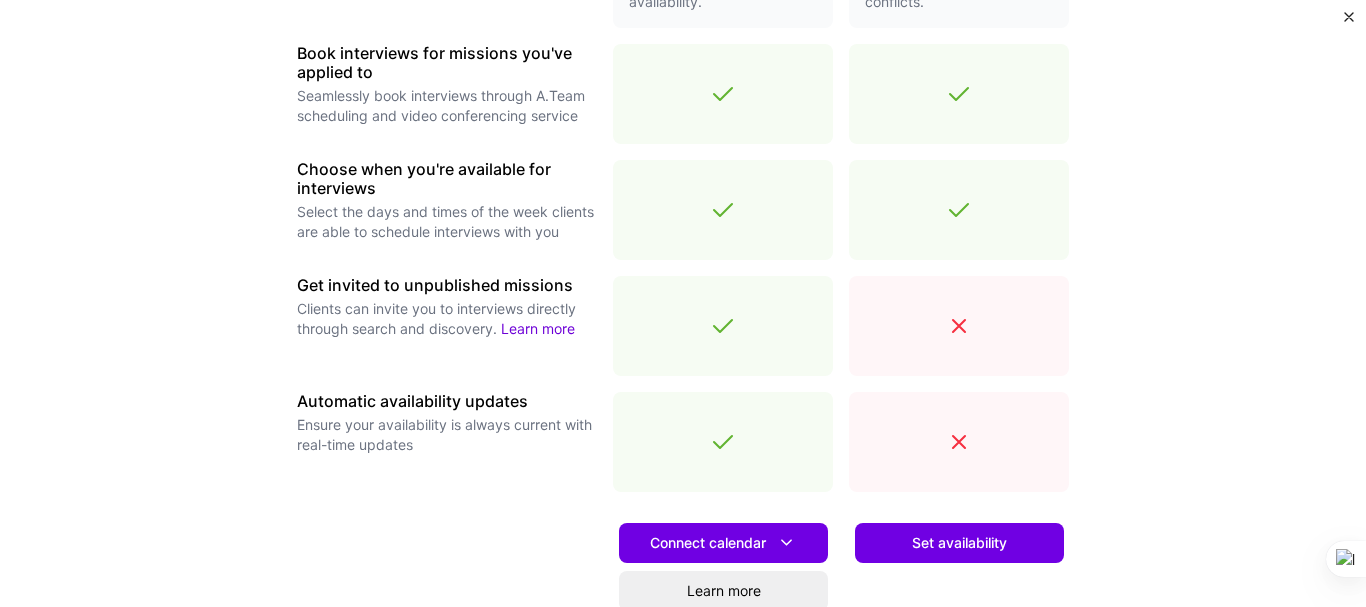 scroll, scrollTop: 794, scrollLeft: 0, axis: vertical 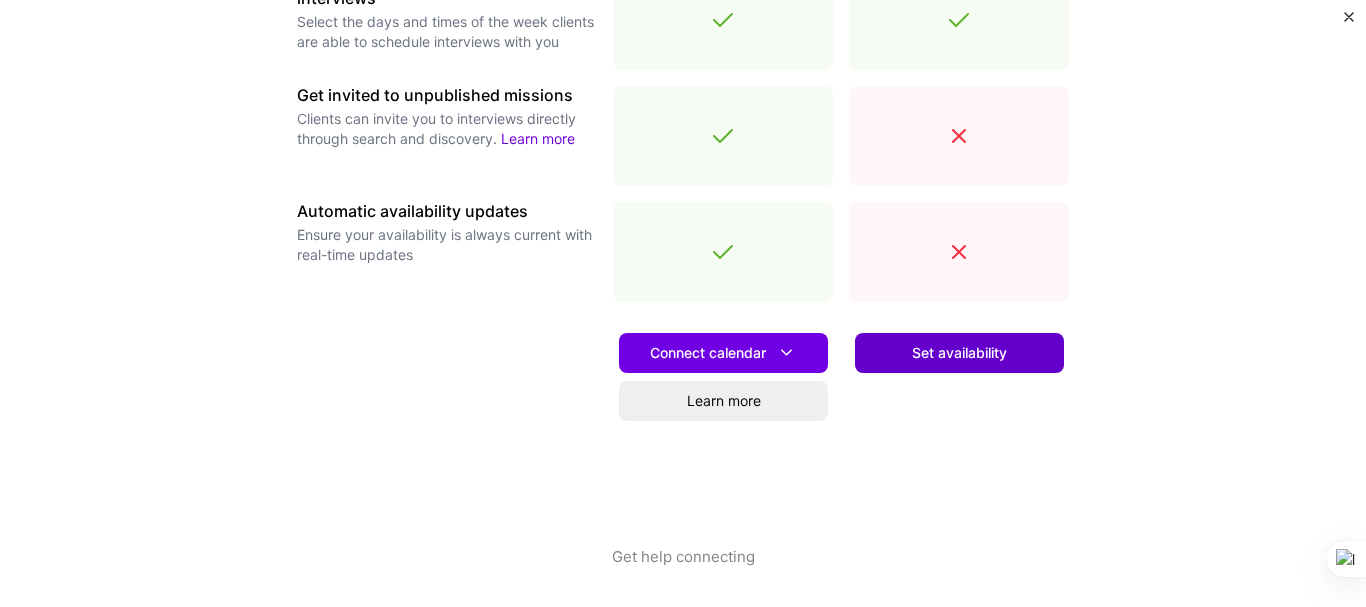 click on "Set availability" at bounding box center (959, 353) 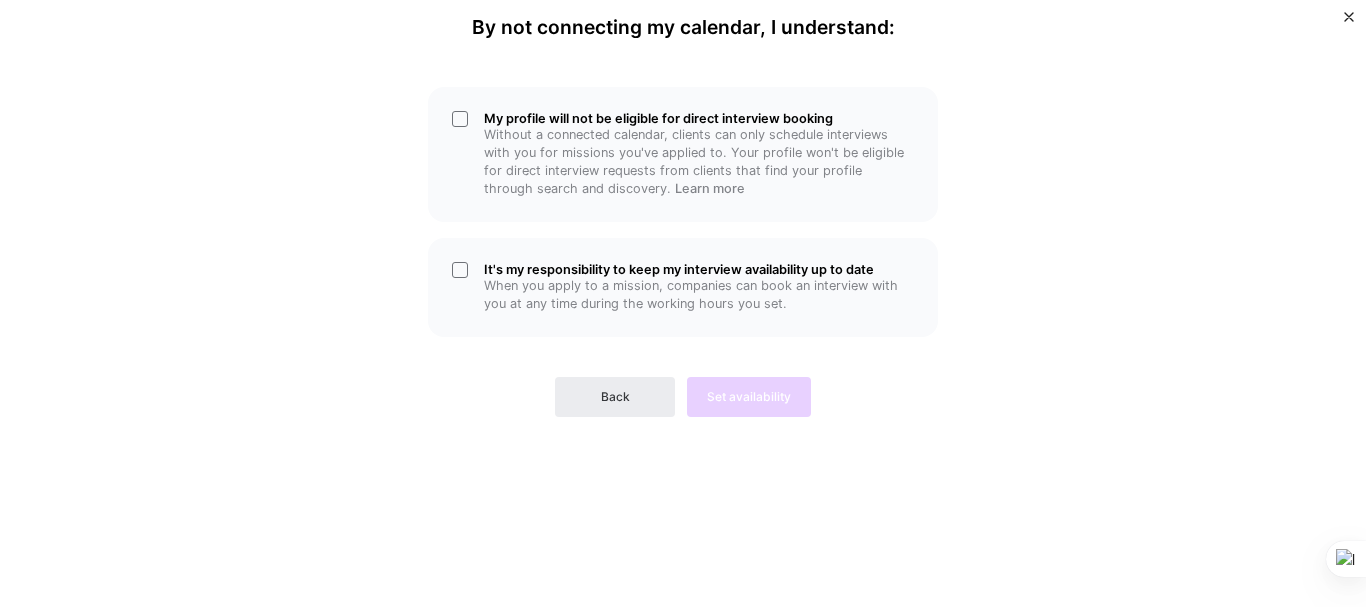 scroll, scrollTop: 0, scrollLeft: 0, axis: both 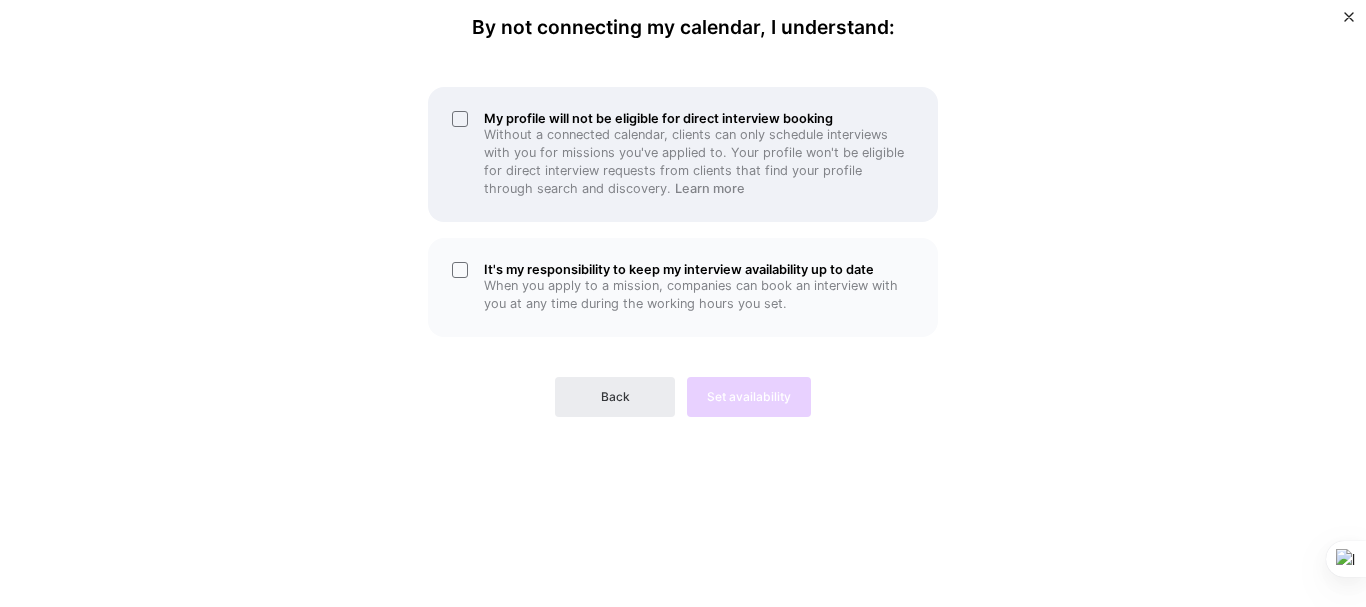click on "My profile will not be eligible for direct interview booking Without a connected calendar, clients can only schedule interviews with you for missions you've applied to. Your profile won't be eligible for direct interview requests from clients that find your profile through search and discovery.   Learn more" at bounding box center [683, 154] 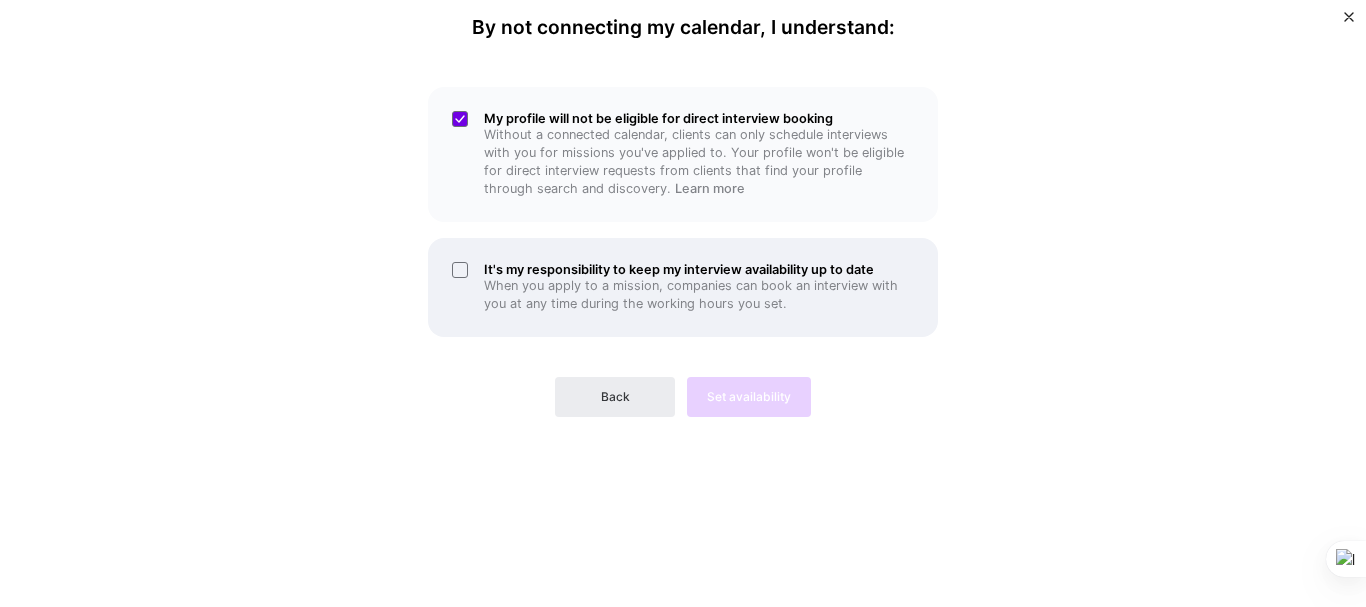 click on "It's my responsibility to keep my interview availability up to date When you apply to a mission, companies can book an interview with you at any time during the working hours you set." at bounding box center (683, 287) 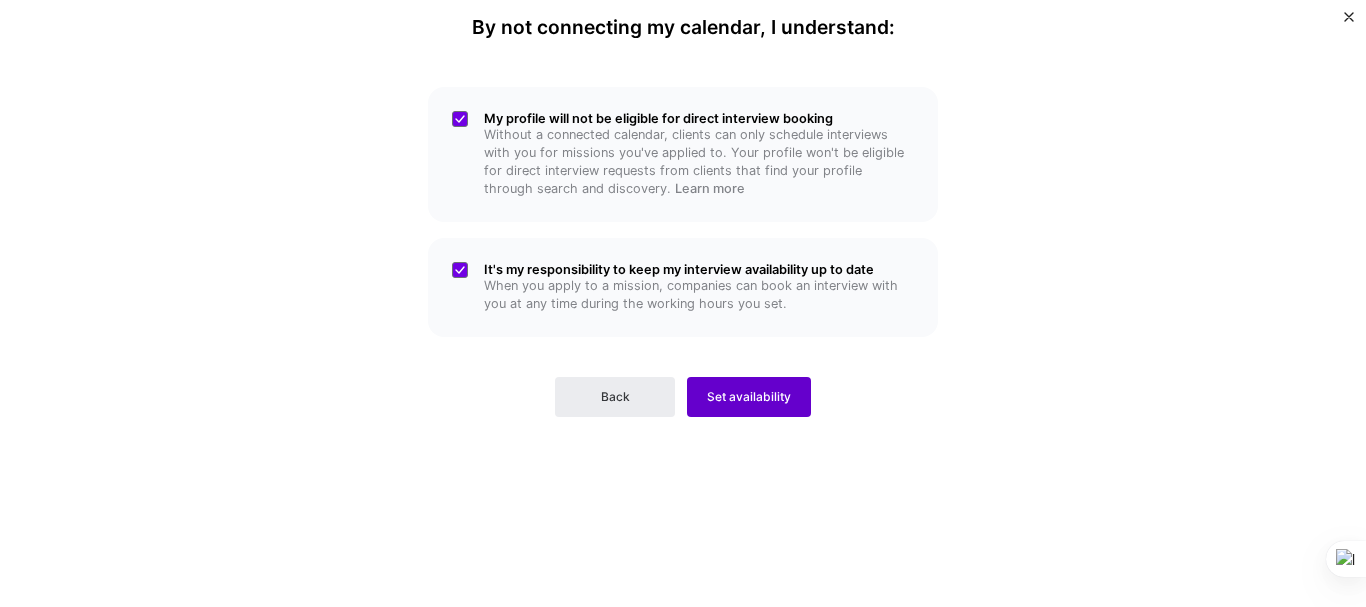 click on "Set availability" at bounding box center [749, 397] 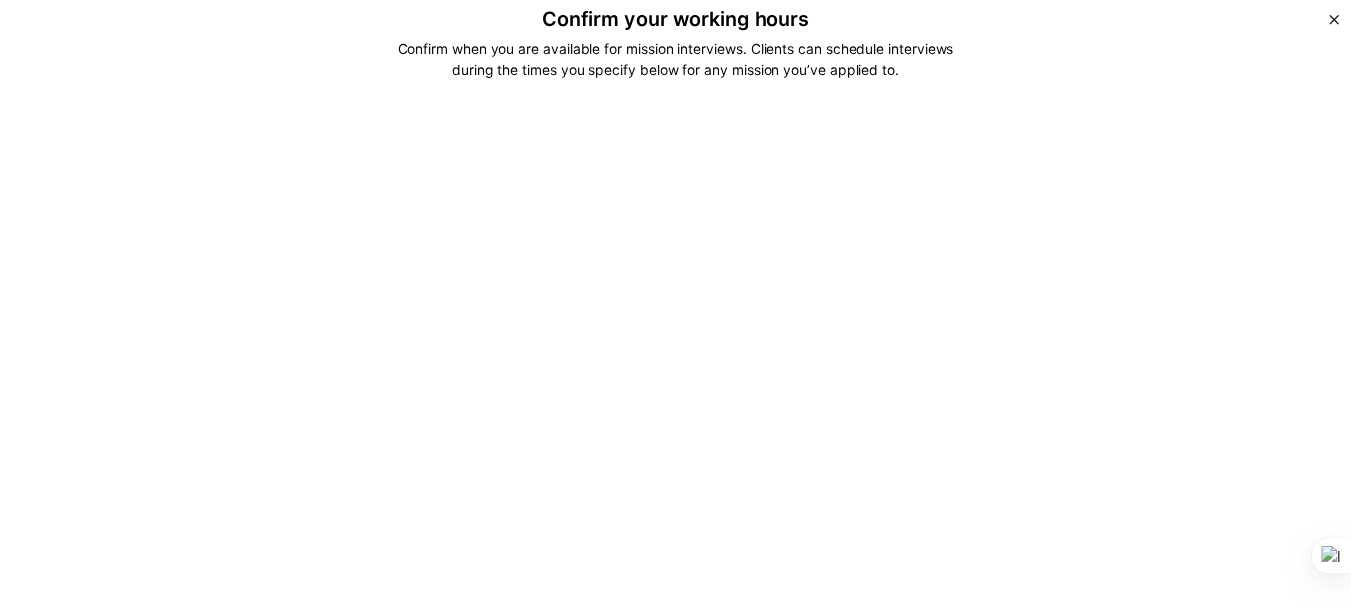 scroll, scrollTop: 0, scrollLeft: 0, axis: both 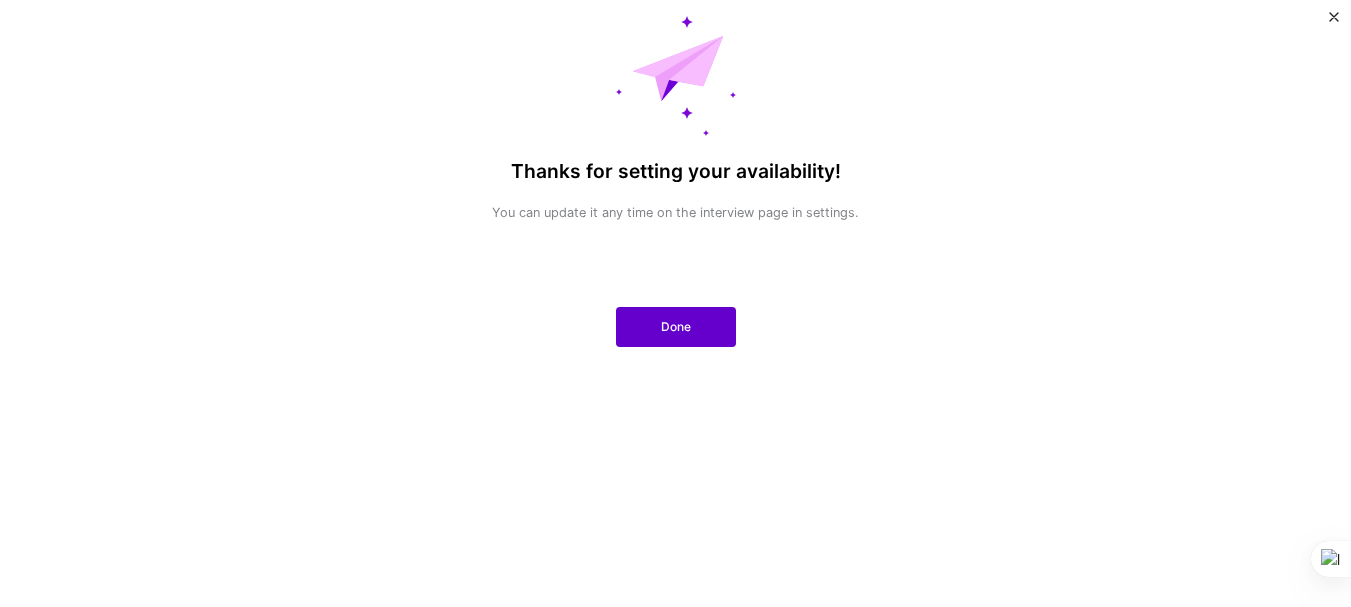 click on "Done" at bounding box center (676, 327) 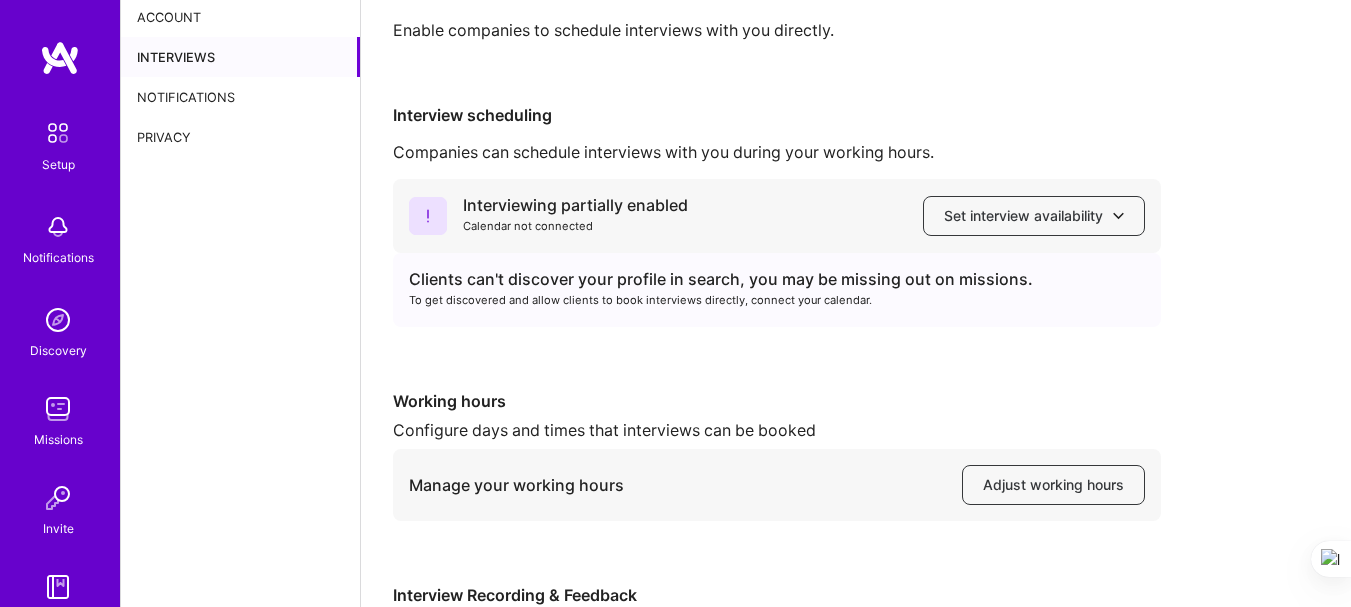 scroll, scrollTop: 0, scrollLeft: 0, axis: both 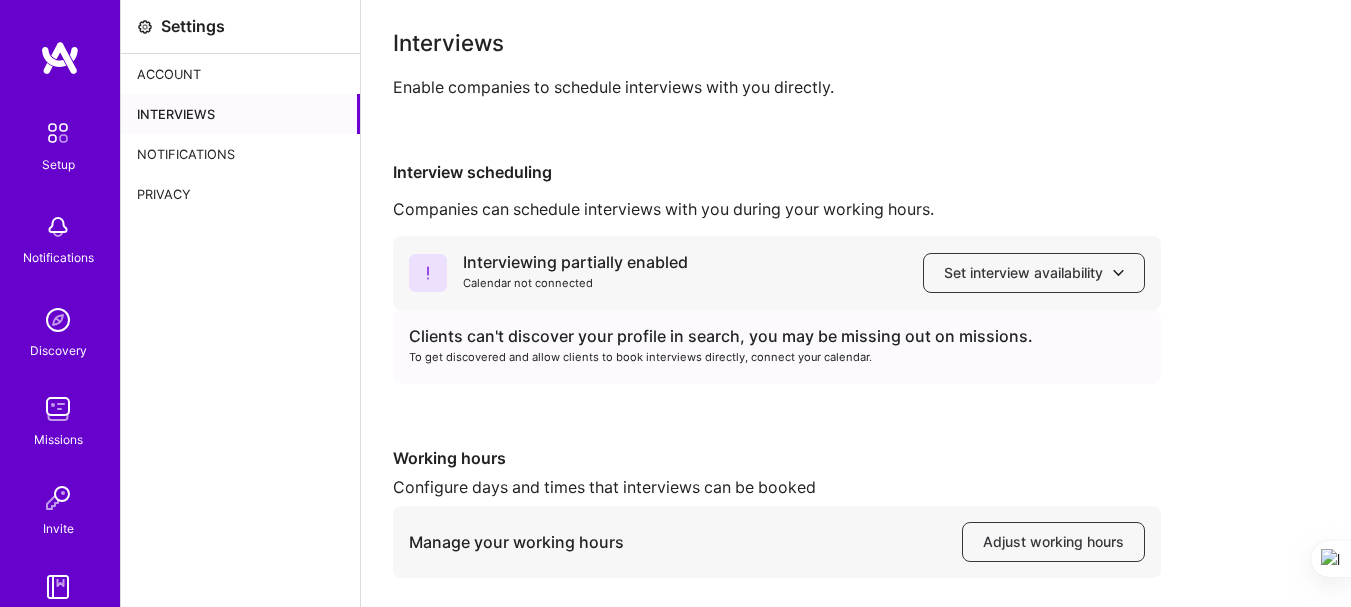 click on "Missions" at bounding box center (58, 439) 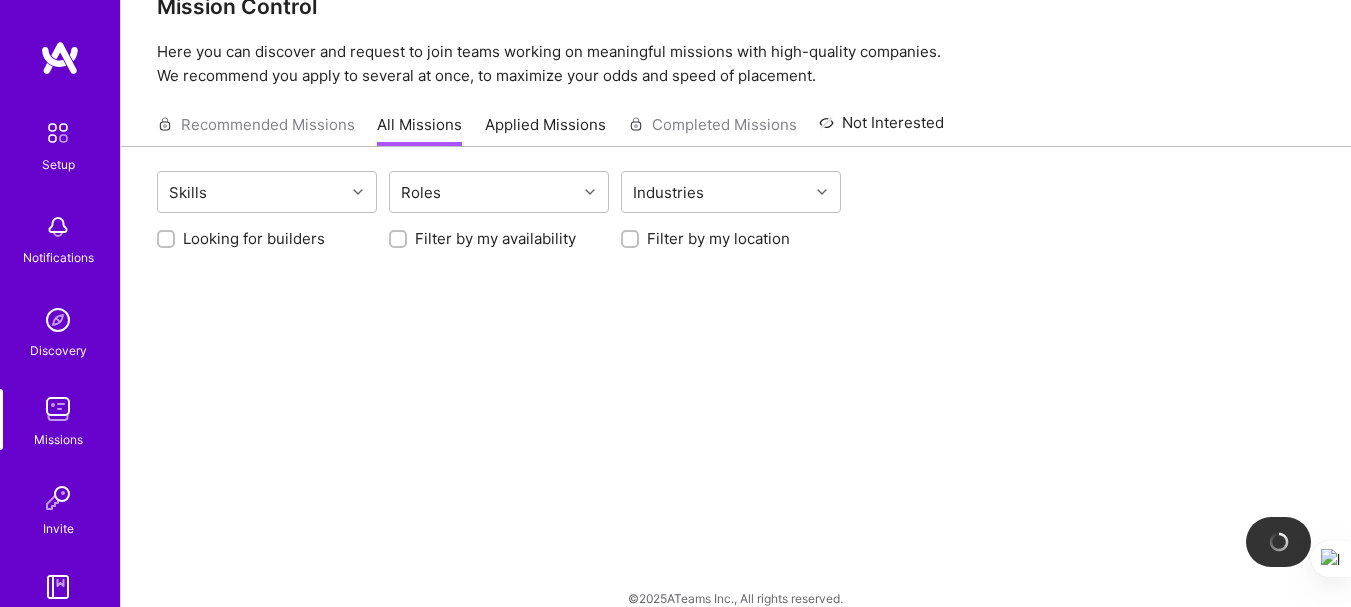 scroll, scrollTop: 72, scrollLeft: 0, axis: vertical 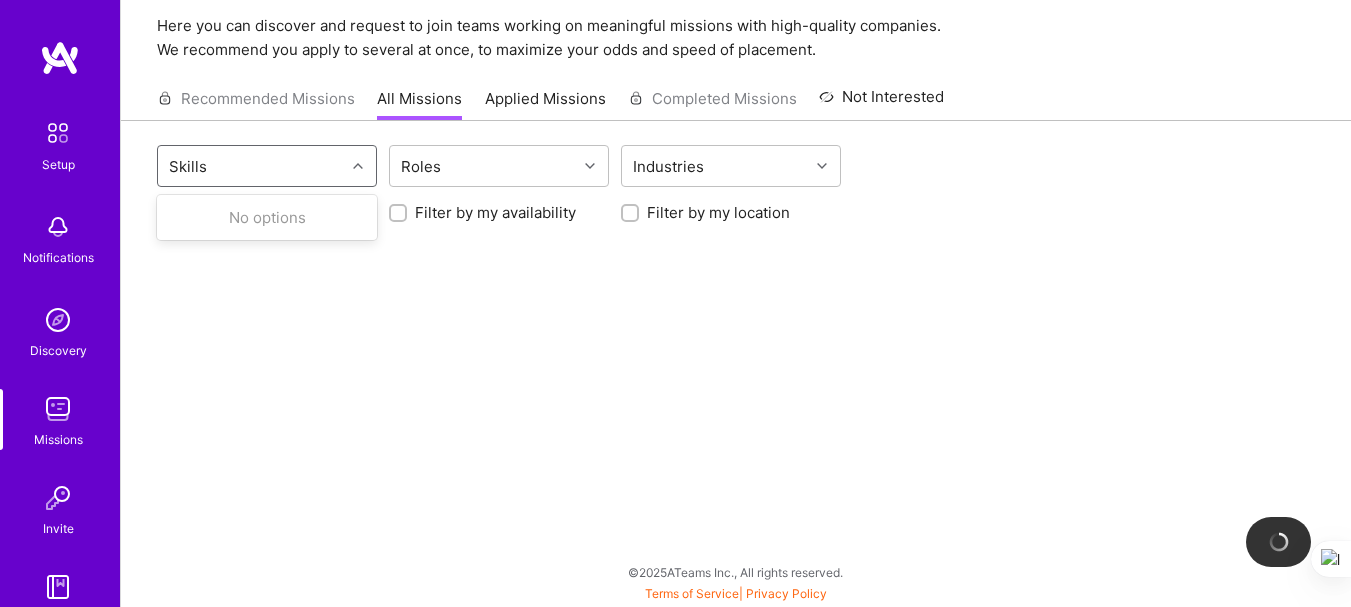 click at bounding box center (358, 166) 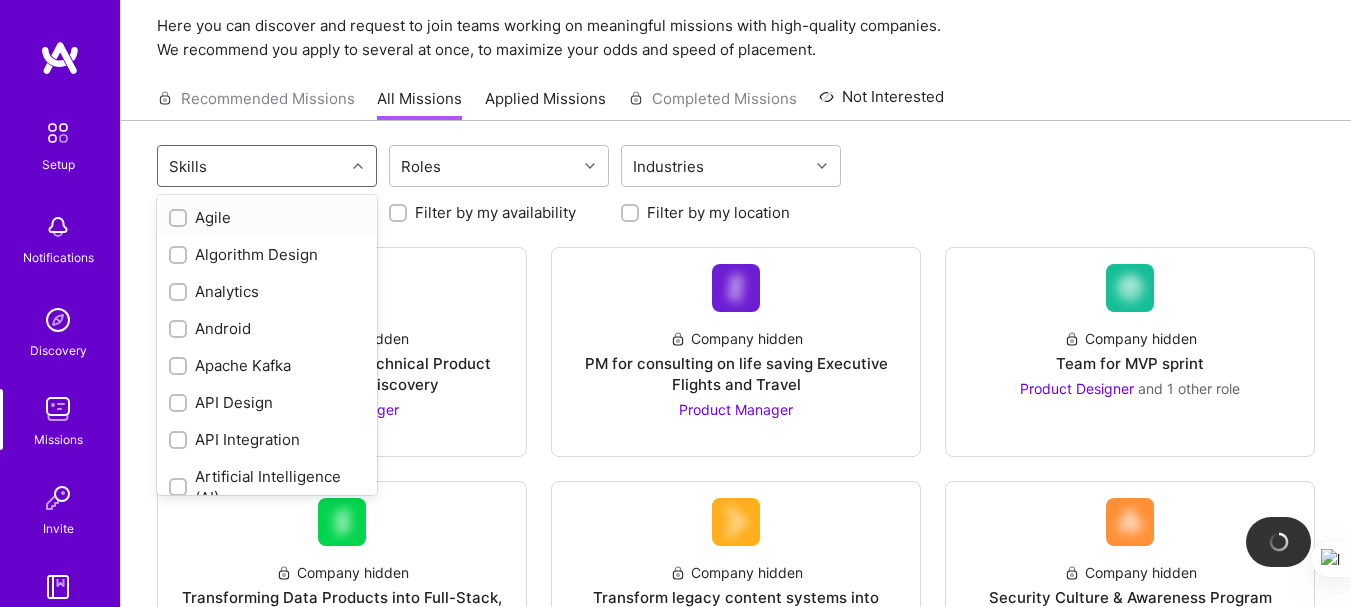 click at bounding box center [180, 219] 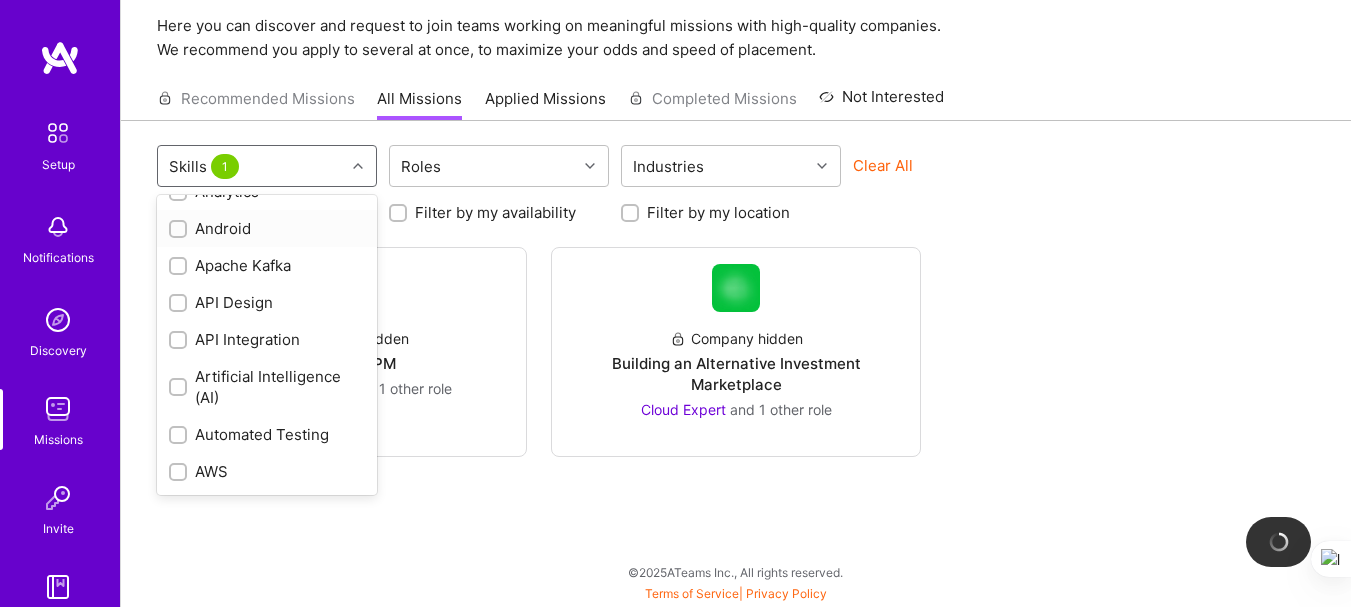 scroll, scrollTop: 200, scrollLeft: 0, axis: vertical 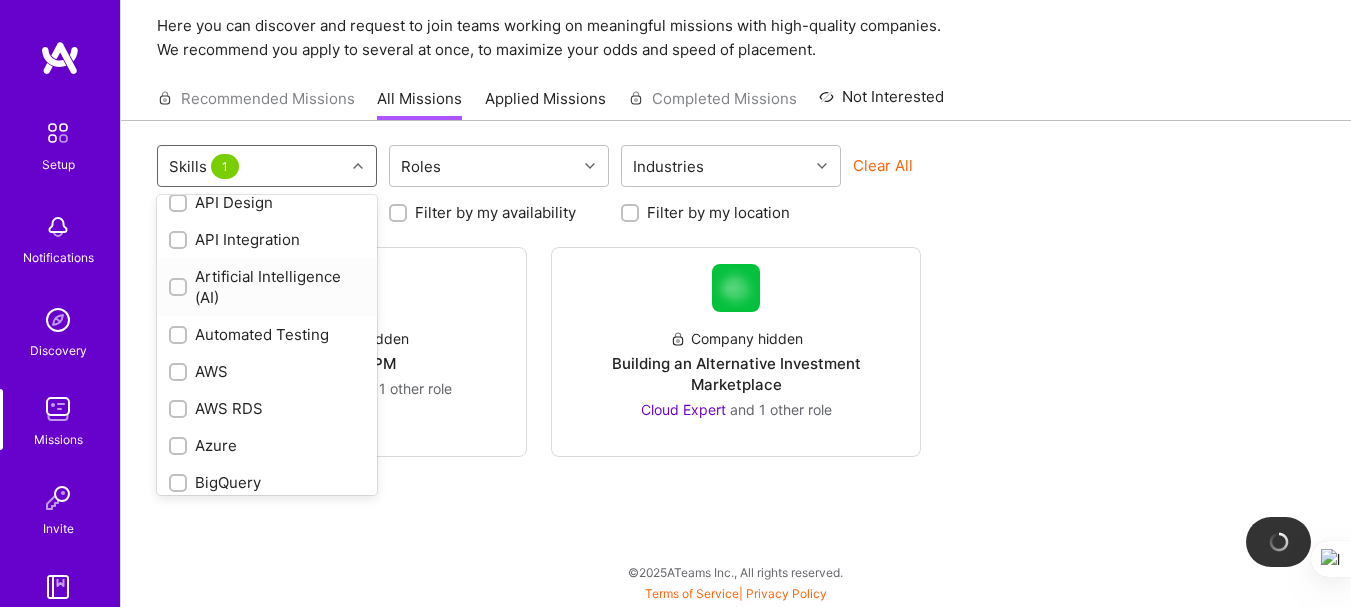 click at bounding box center [178, 287] 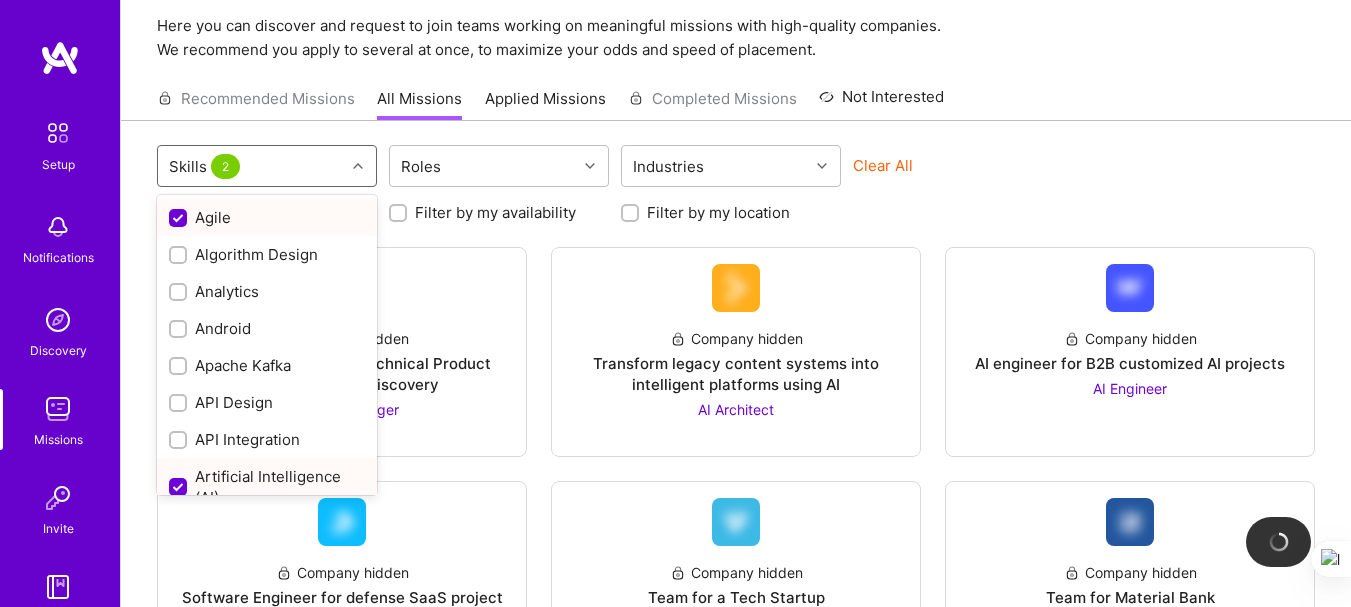 click on "Skills 2" at bounding box center (251, 166) 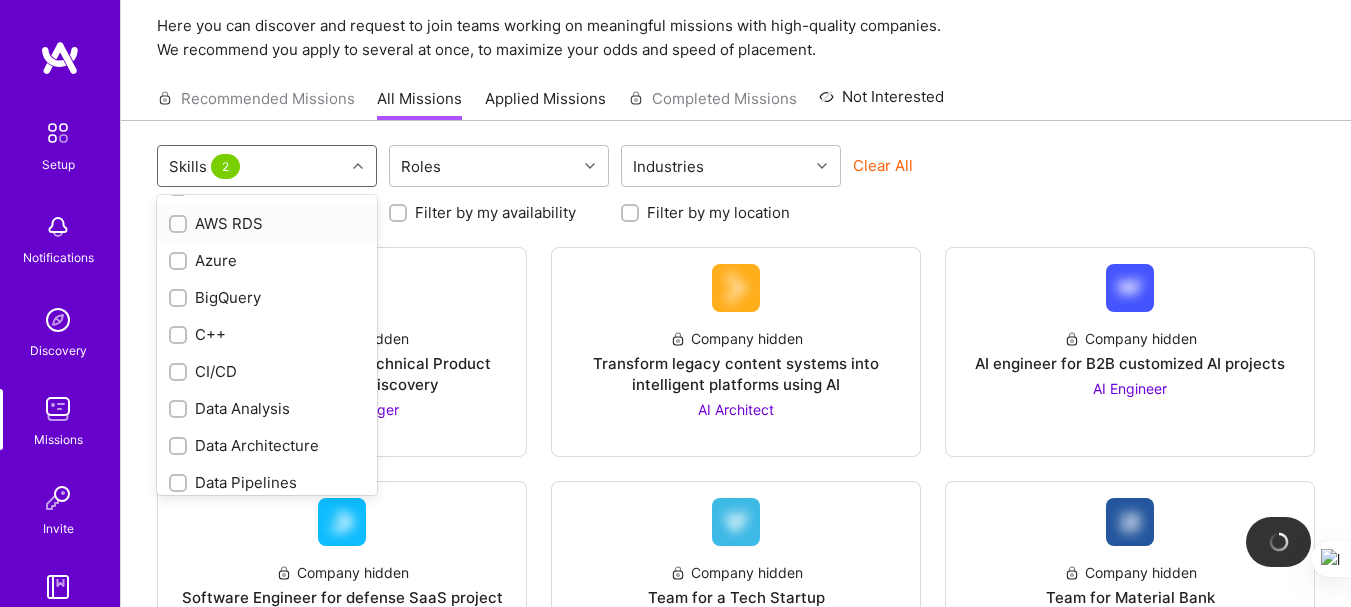scroll, scrollTop: 400, scrollLeft: 0, axis: vertical 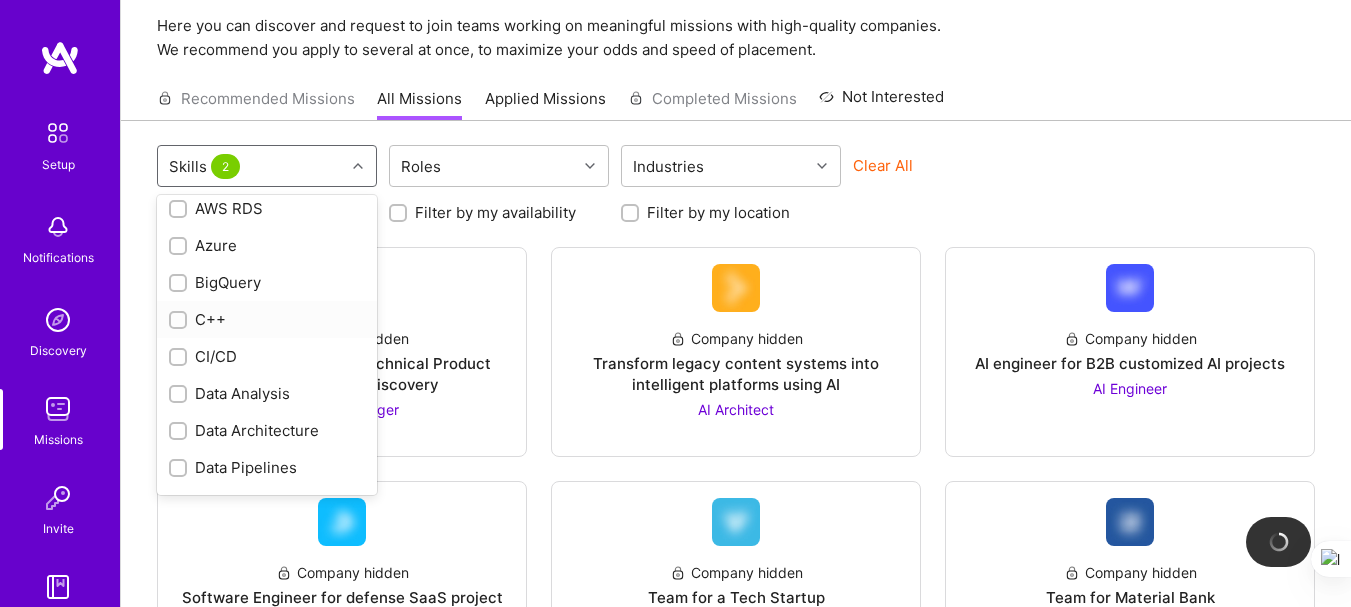 click at bounding box center (180, 321) 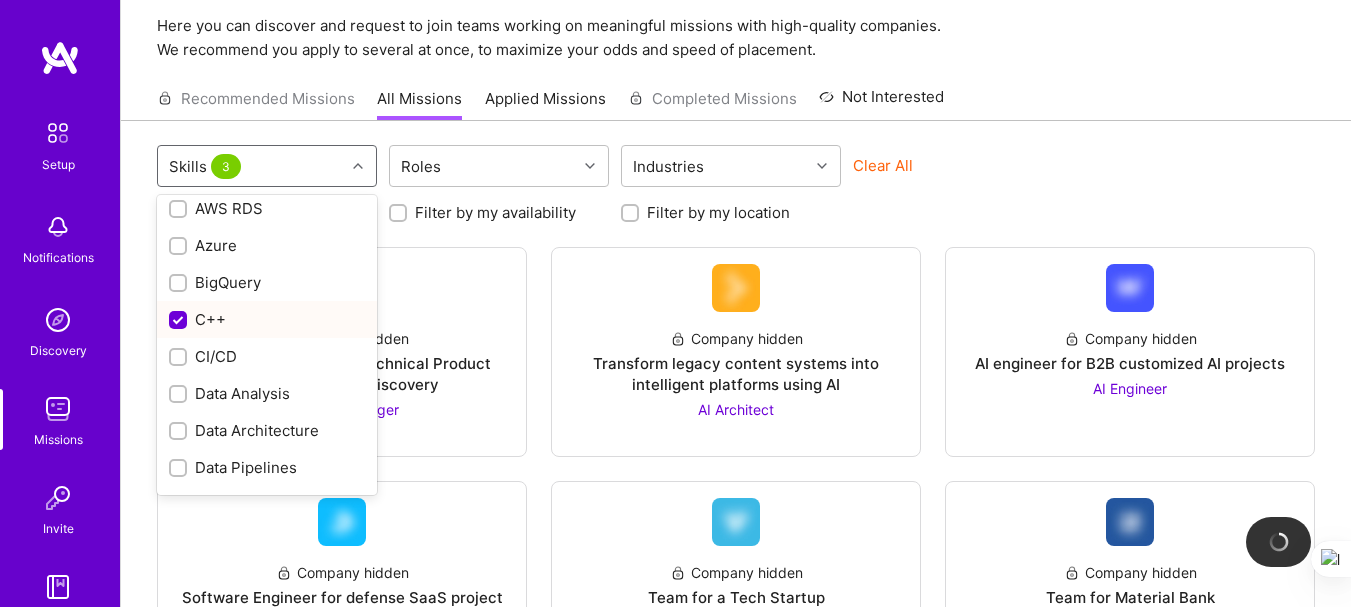 scroll, scrollTop: 500, scrollLeft: 0, axis: vertical 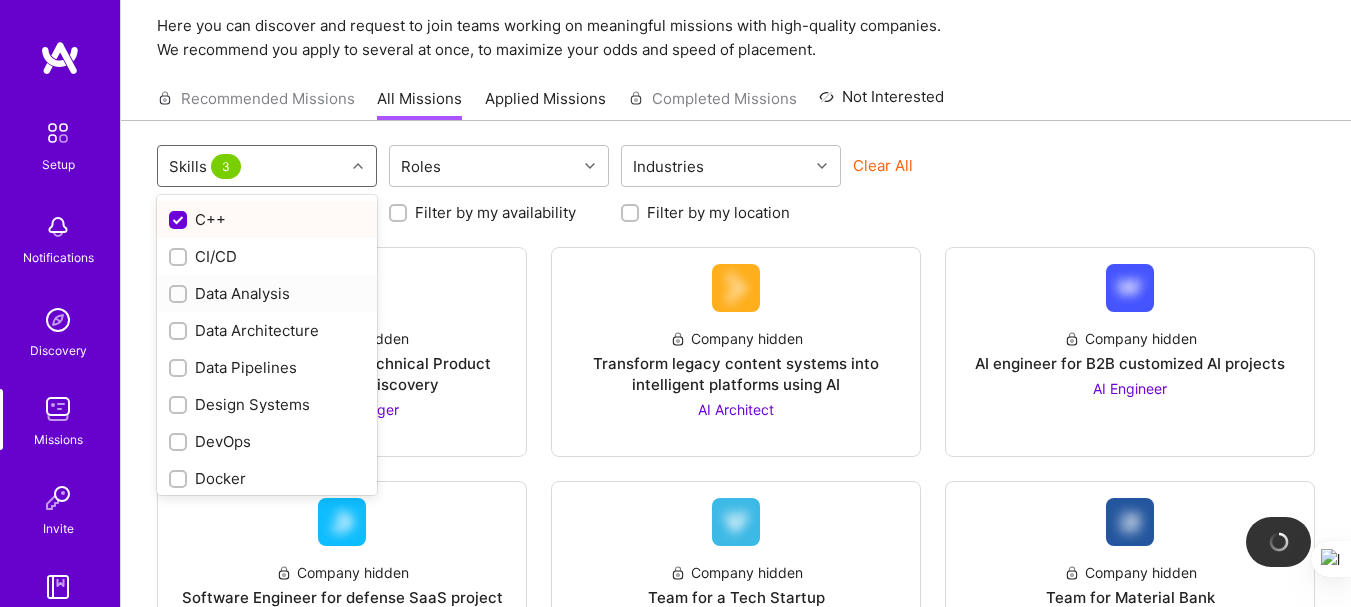 click at bounding box center (180, 295) 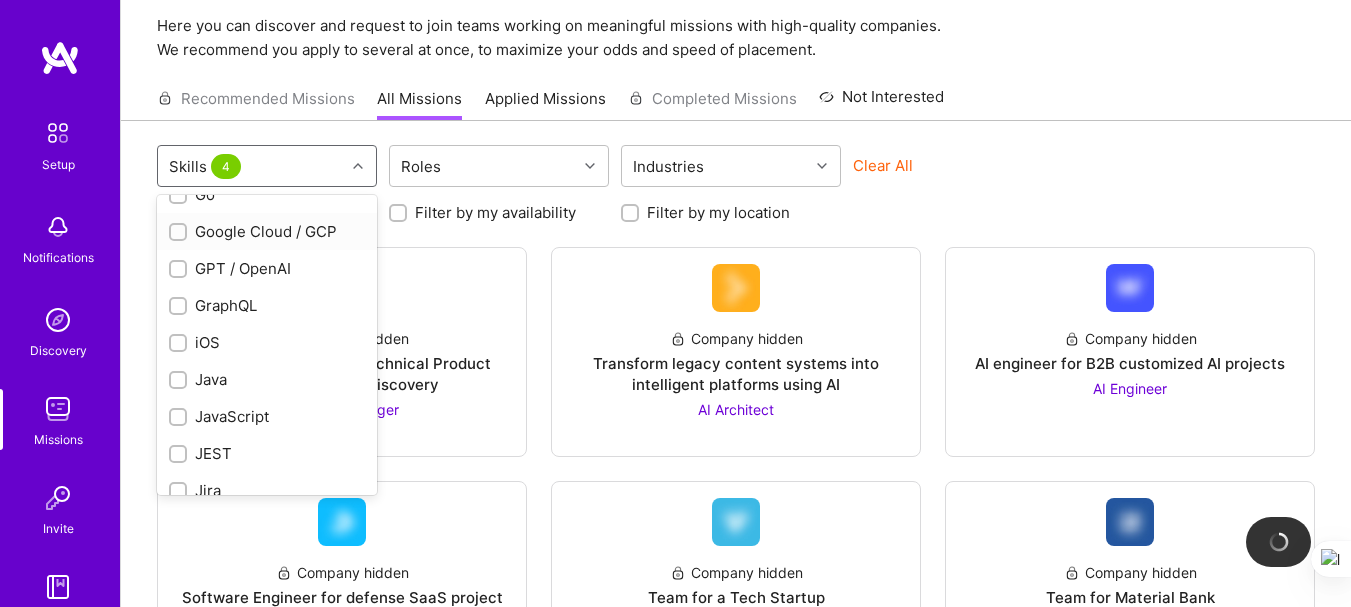 scroll, scrollTop: 1000, scrollLeft: 0, axis: vertical 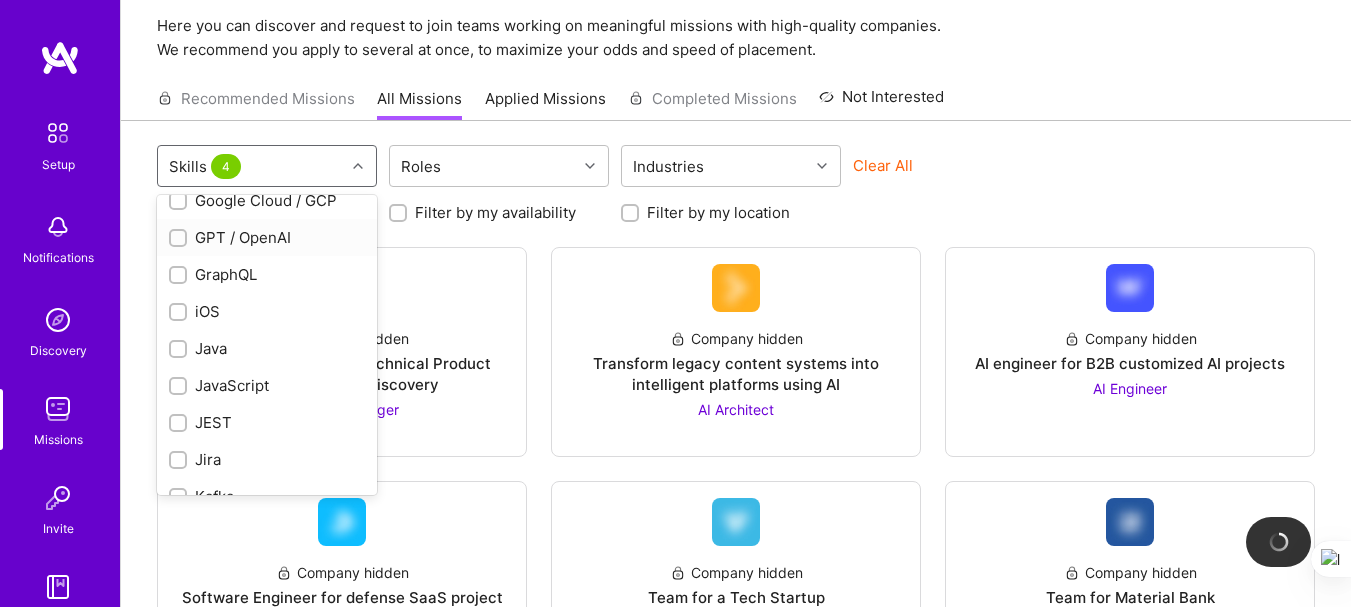 click at bounding box center (180, 239) 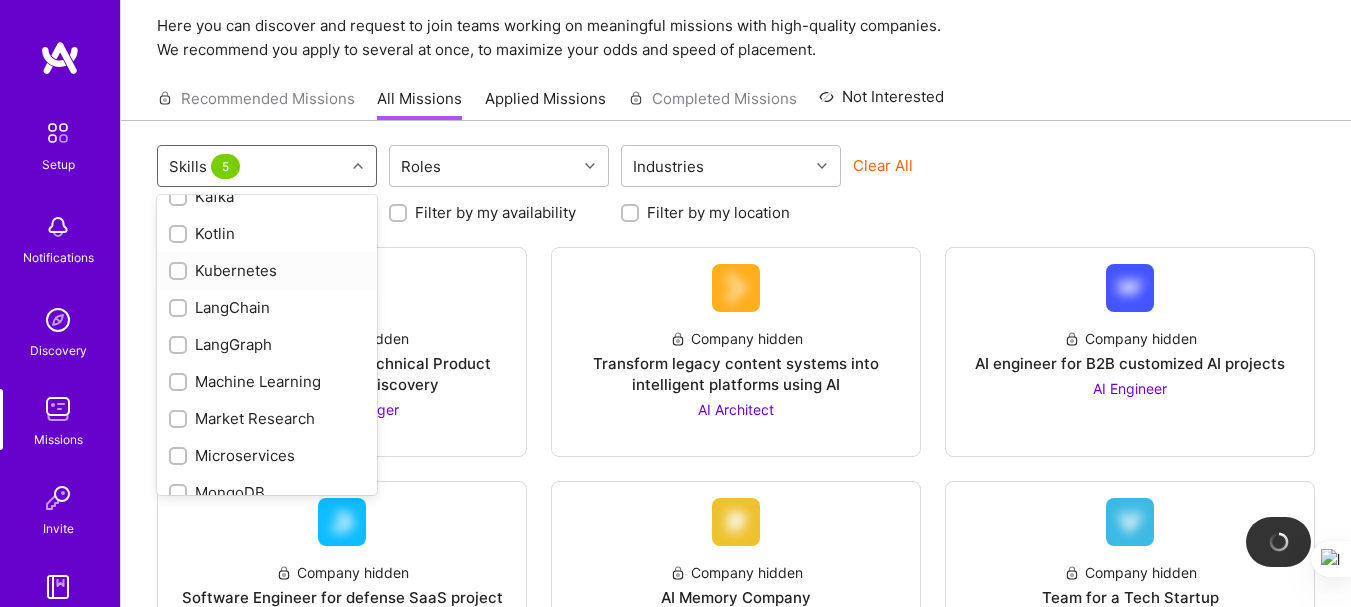 scroll, scrollTop: 1400, scrollLeft: 0, axis: vertical 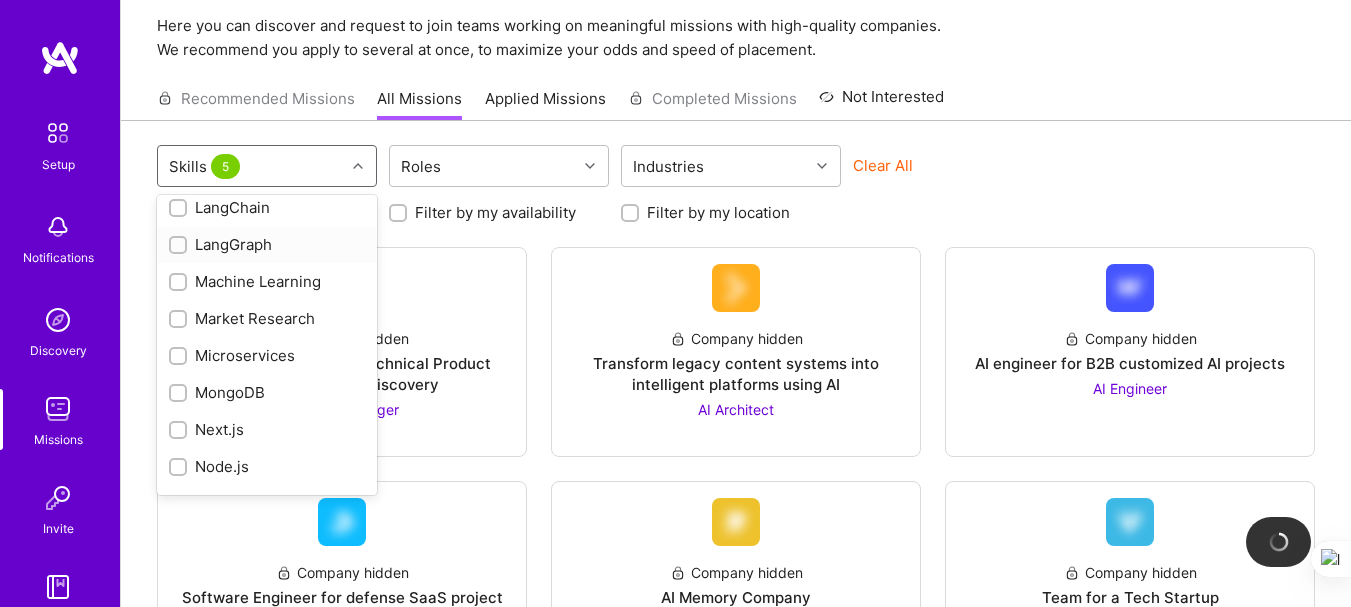 click at bounding box center [180, 246] 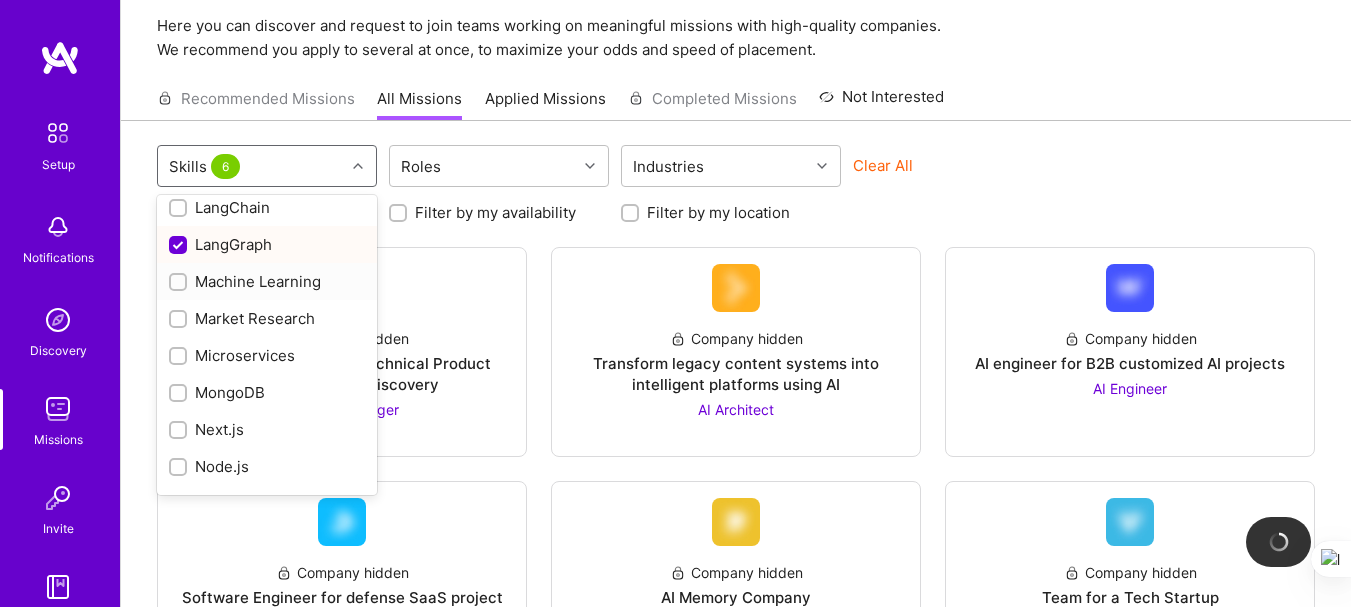 click at bounding box center [180, 283] 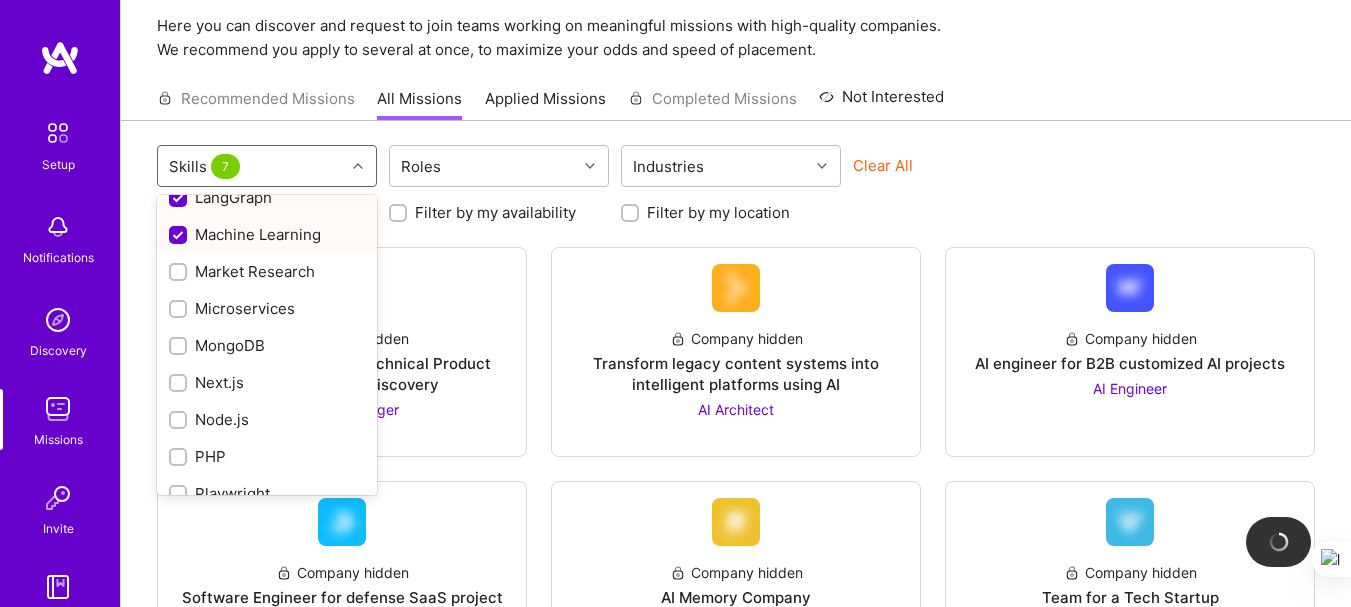 scroll, scrollTop: 1400, scrollLeft: 0, axis: vertical 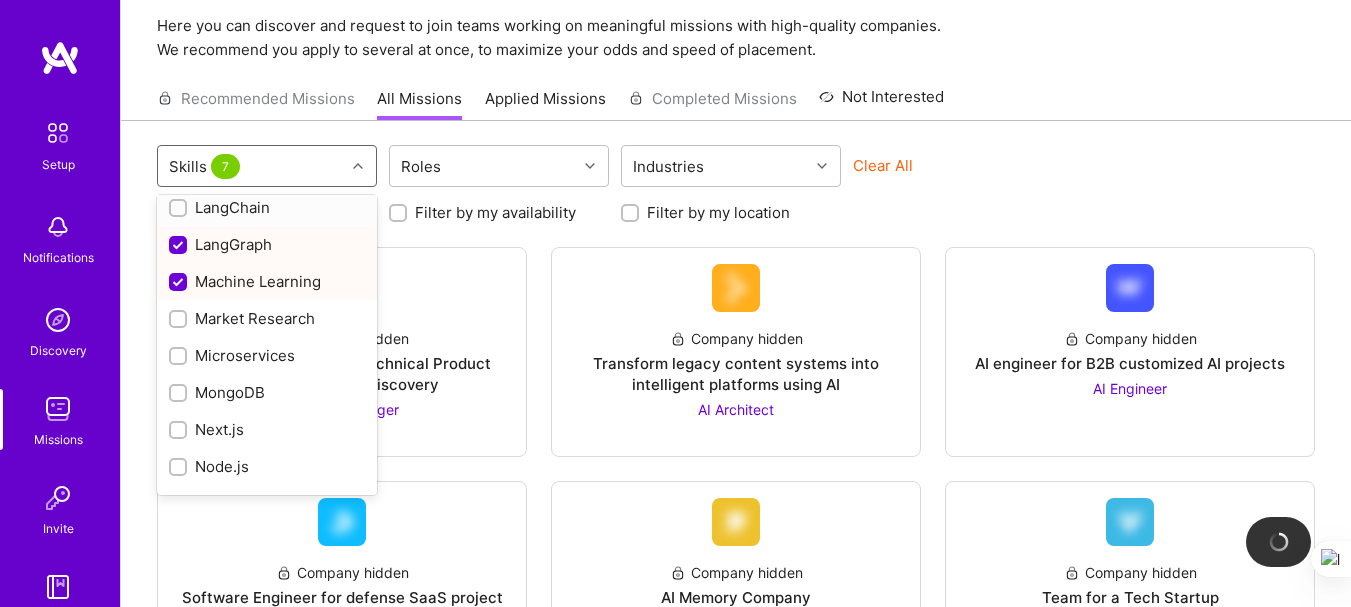 click at bounding box center (180, 209) 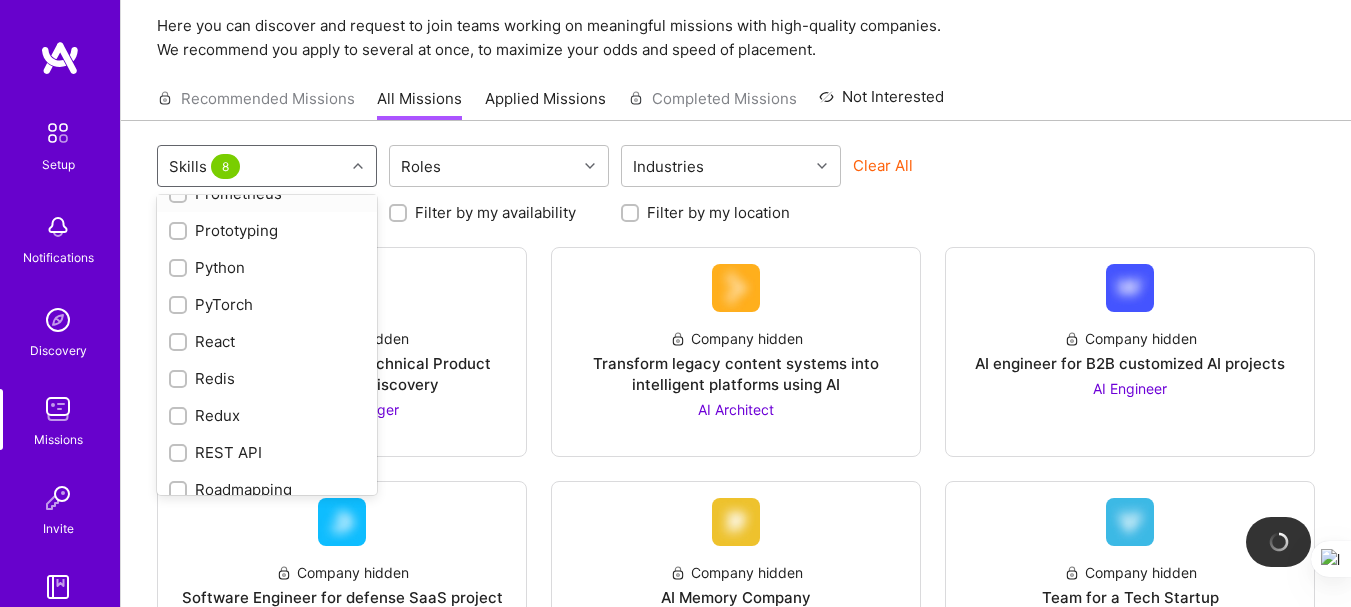scroll, scrollTop: 2000, scrollLeft: 0, axis: vertical 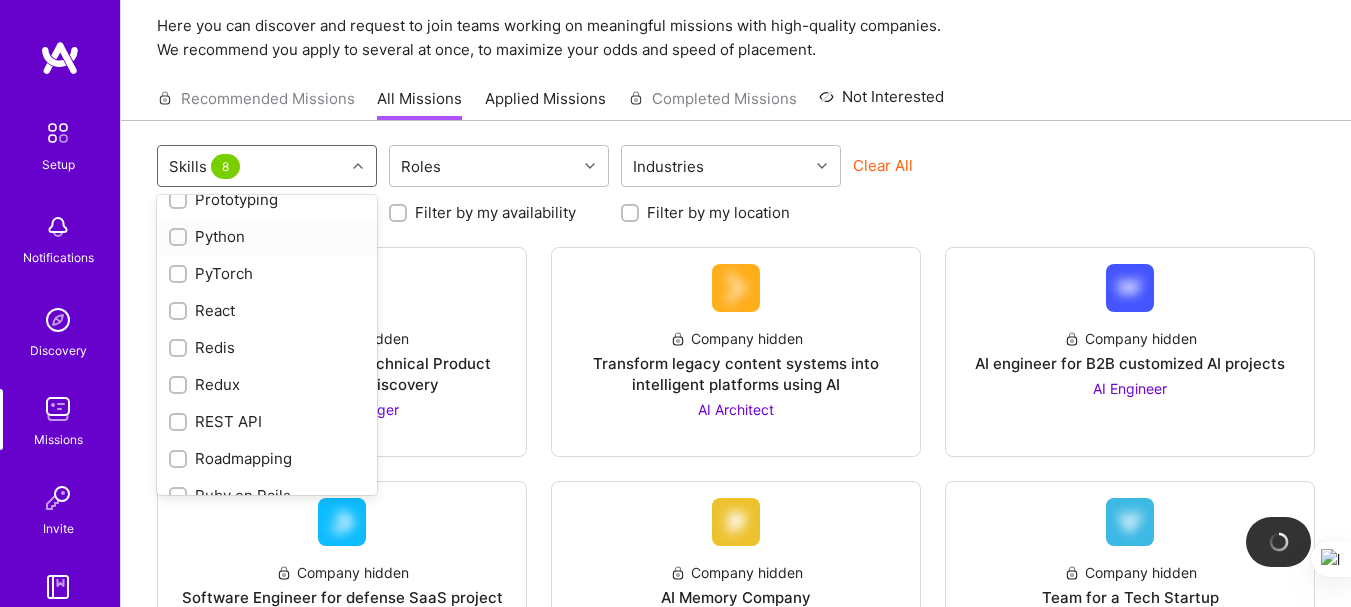 click at bounding box center (178, 236) 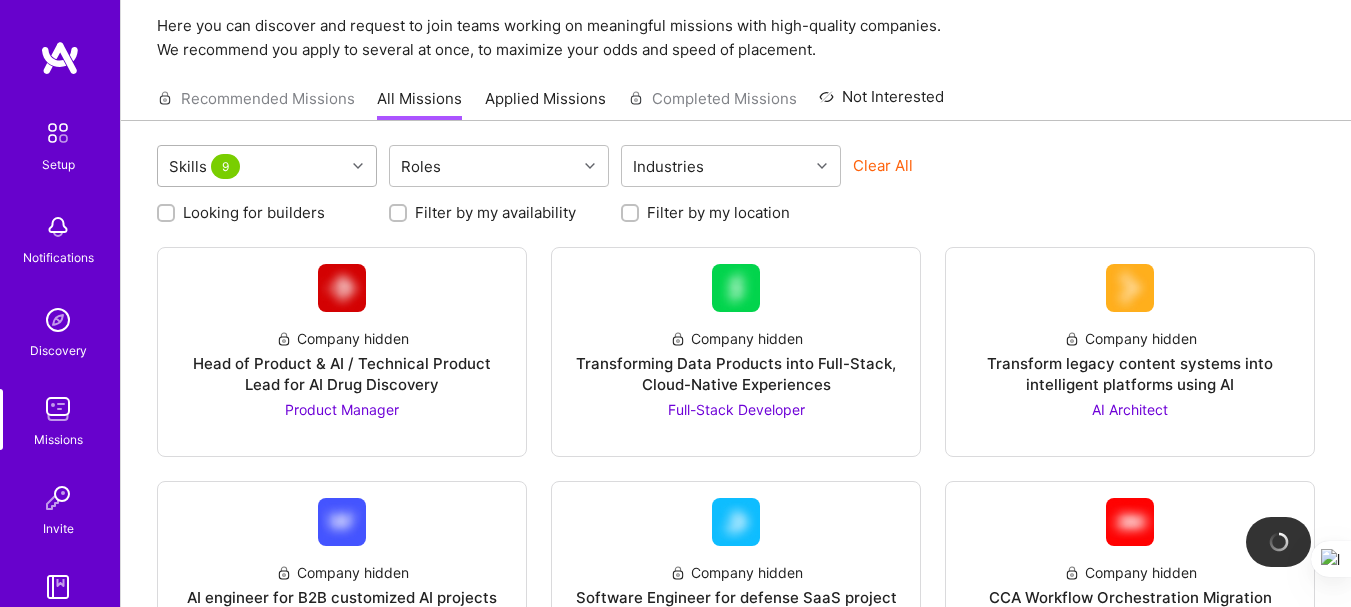 click on "Skills 9" at bounding box center [251, 166] 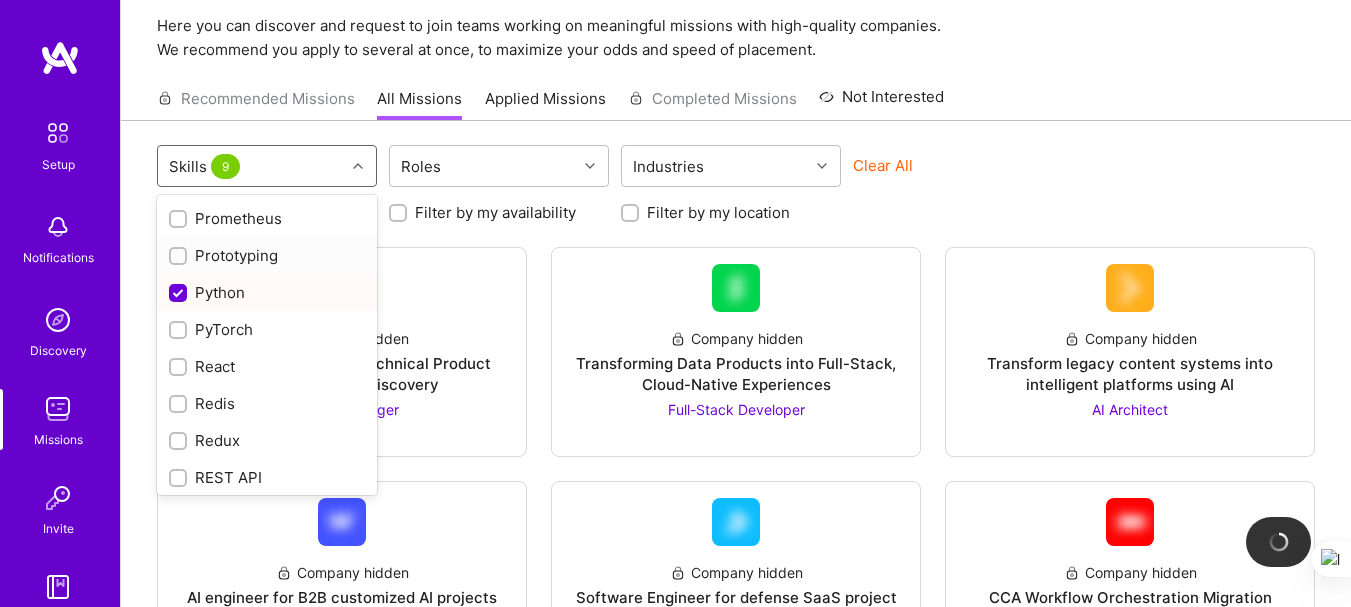 scroll, scrollTop: 1900, scrollLeft: 0, axis: vertical 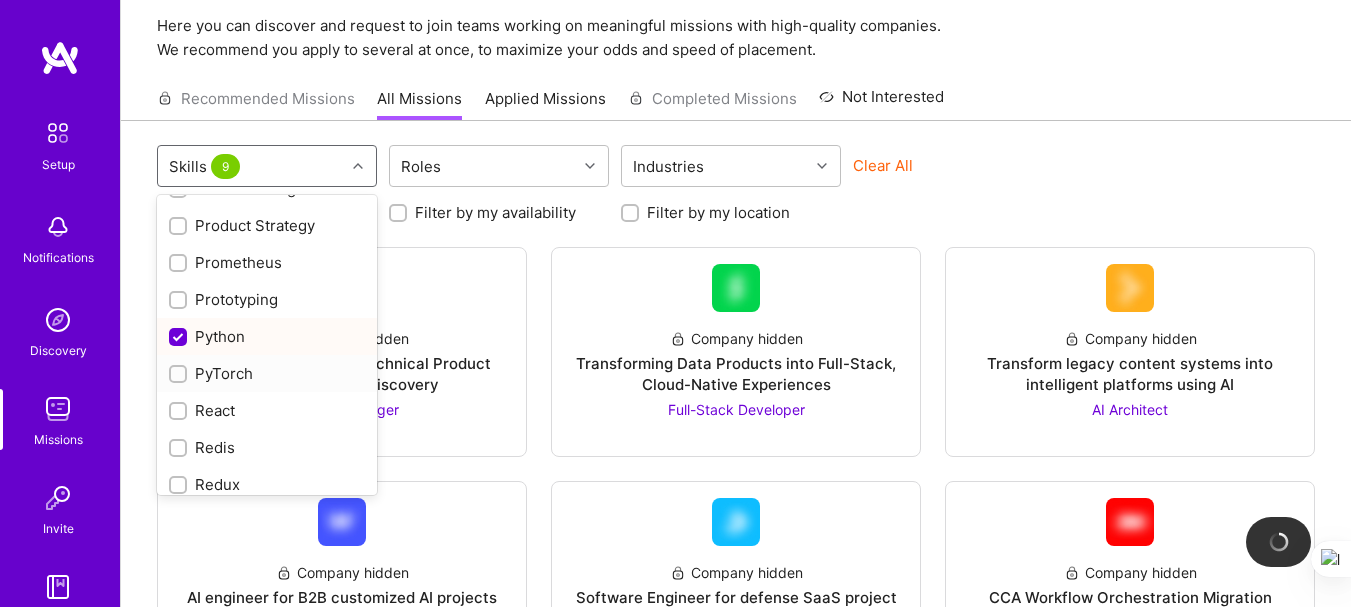 click at bounding box center (180, 375) 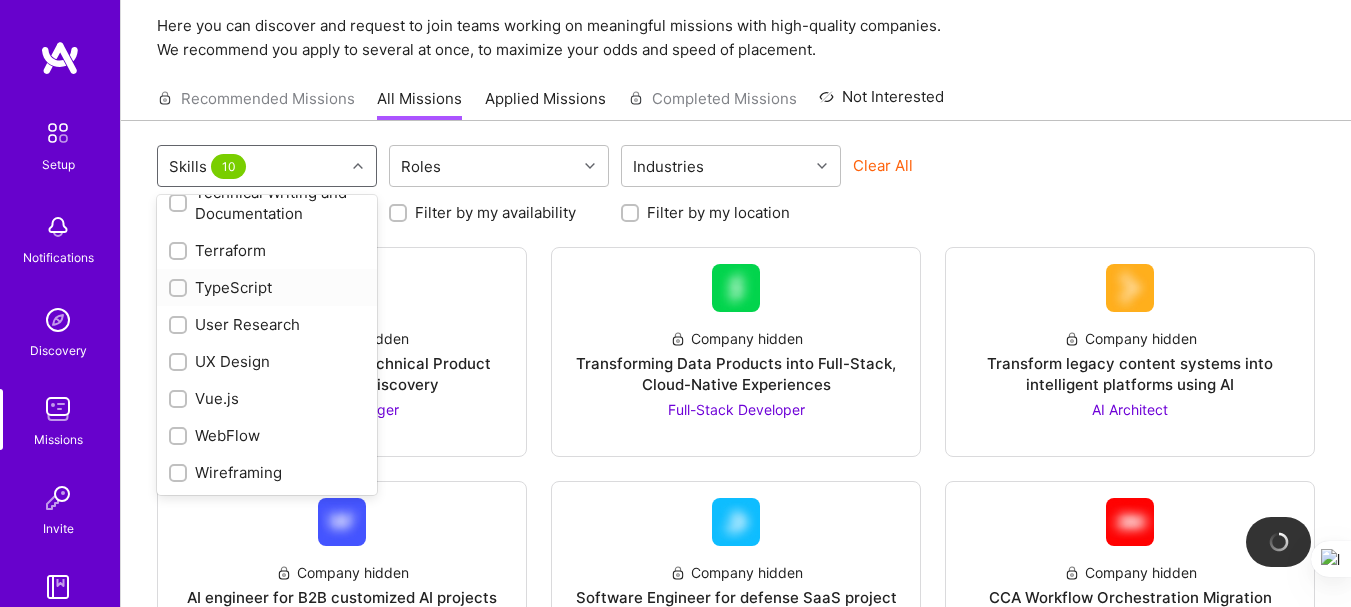 scroll, scrollTop: 2594, scrollLeft: 0, axis: vertical 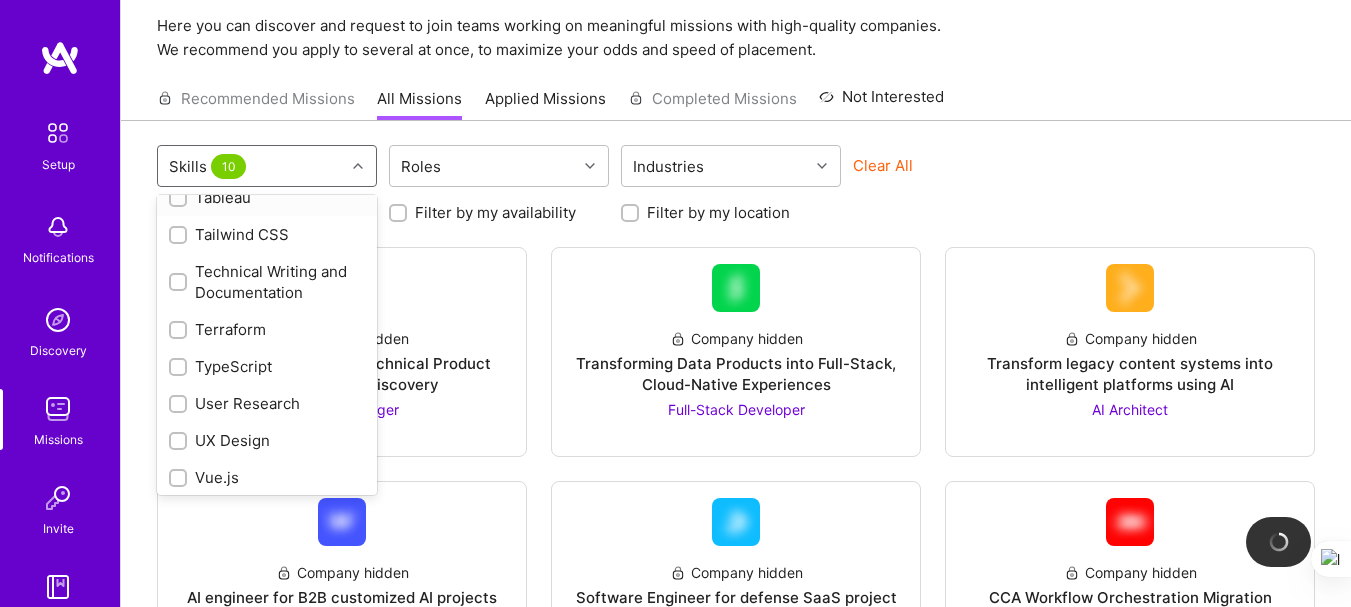 drag, startPoint x: 173, startPoint y: 218, endPoint x: 173, endPoint y: 236, distance: 18 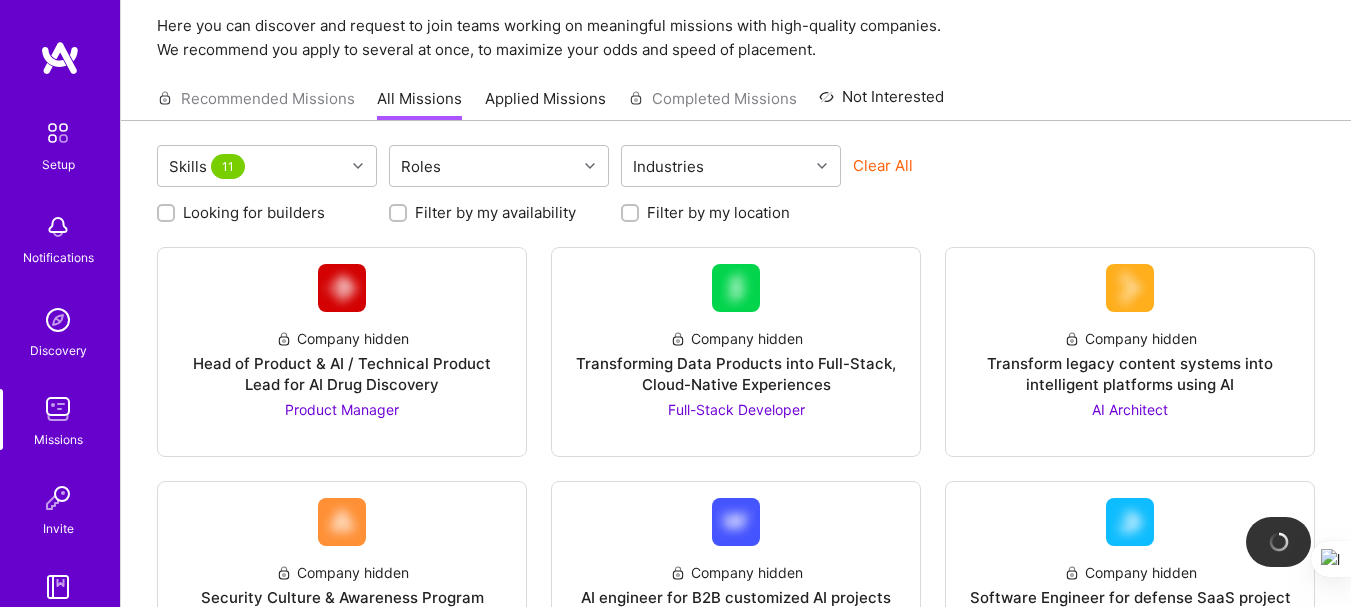 click on "Skills 11 Roles Industries Clear All Looking for builders Filter by my availability Filter by my location
Company hidden Head of Product & AI / Technical Product Lead for AI Drug Discovery Product Manager
Company hidden Transforming Data Products into Full-Stack, Cloud-Native Experiences Full-Stack Developer
Company hidden Transform legacy content systems into intelligent platforms using AI AI Architect
Company hidden Security Culture & Awareness Program Program Manager
Company hidden AI engineer for B2B customized AI projects AI Engineer
Company hidden Software Engineer for defense SaaS project incorporating AI Software Engineer
Company hidden CCA Workflow Orchestration Migration Back-End Developer
Company hidden Backend Engineer for Sports Photography Workflow Platform Back-End Developer
Company hidden AI Memory Company Product Designer   and 1 other role" at bounding box center (736, 1654) 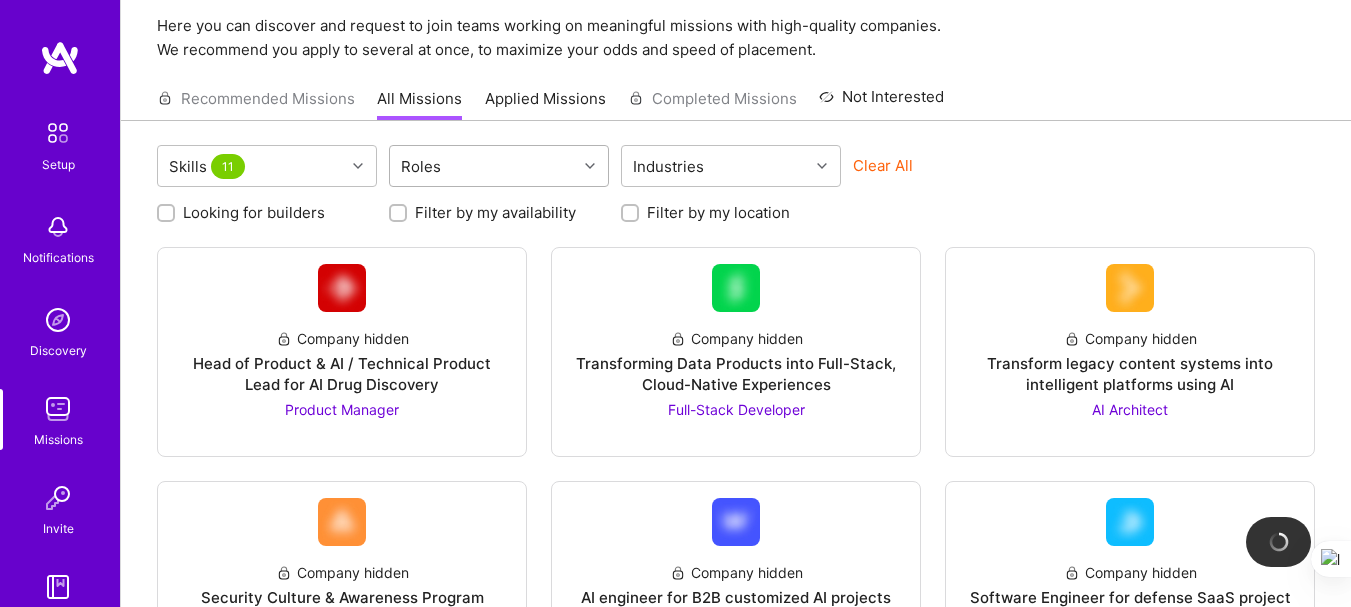 click on "Roles" at bounding box center [483, 166] 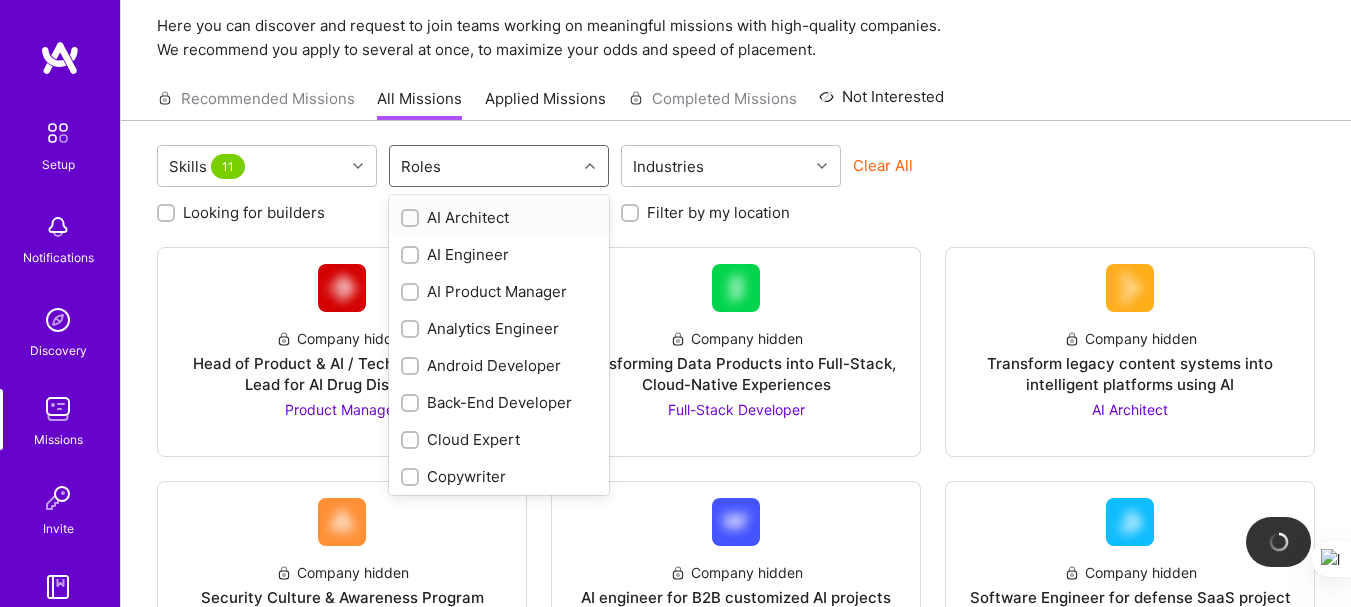 click at bounding box center (410, 218) 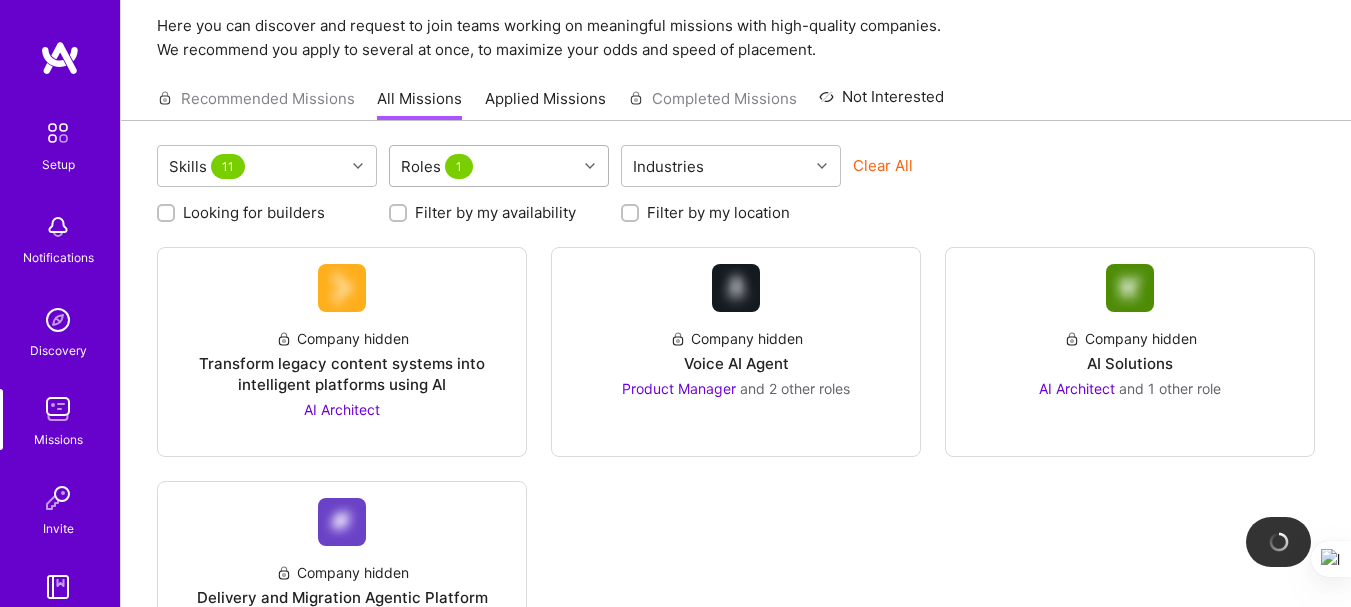 click on "Roles 1" at bounding box center (483, 166) 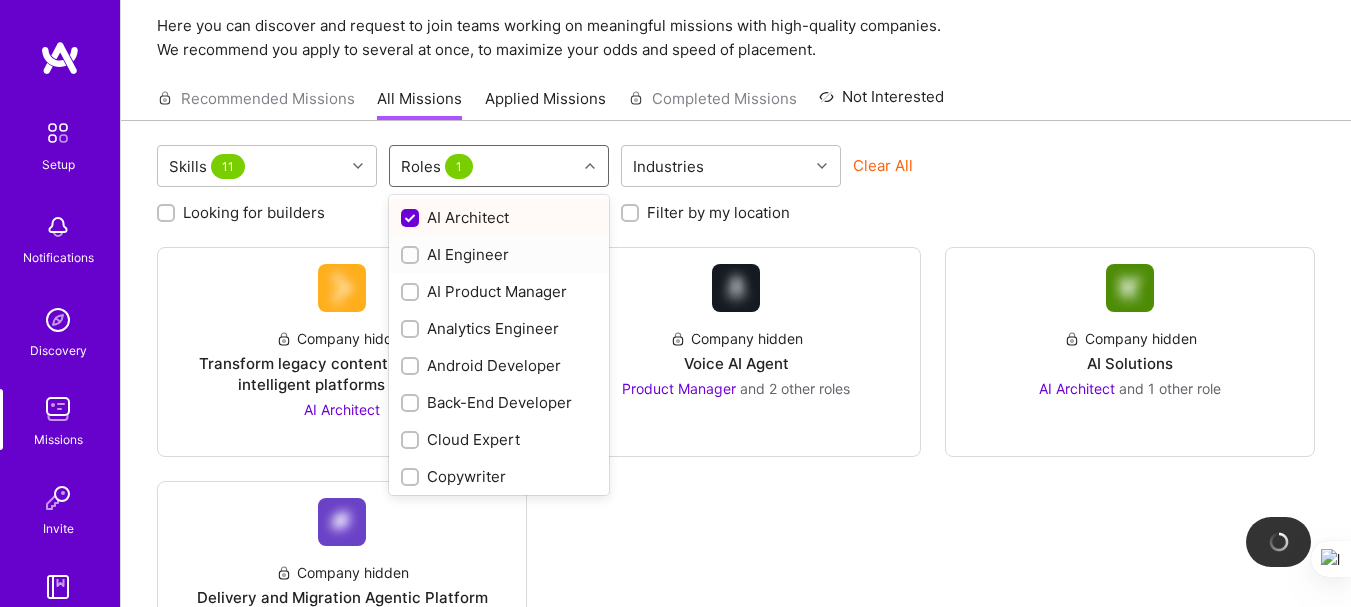 click at bounding box center [412, 256] 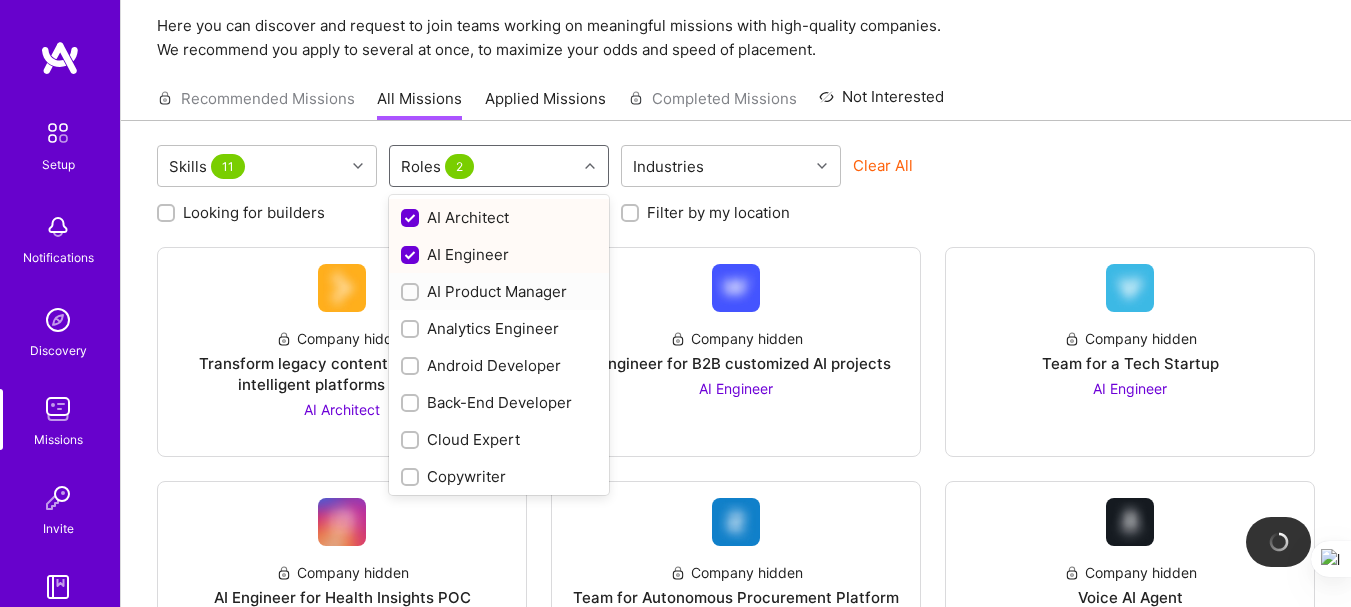 scroll, scrollTop: 100, scrollLeft: 0, axis: vertical 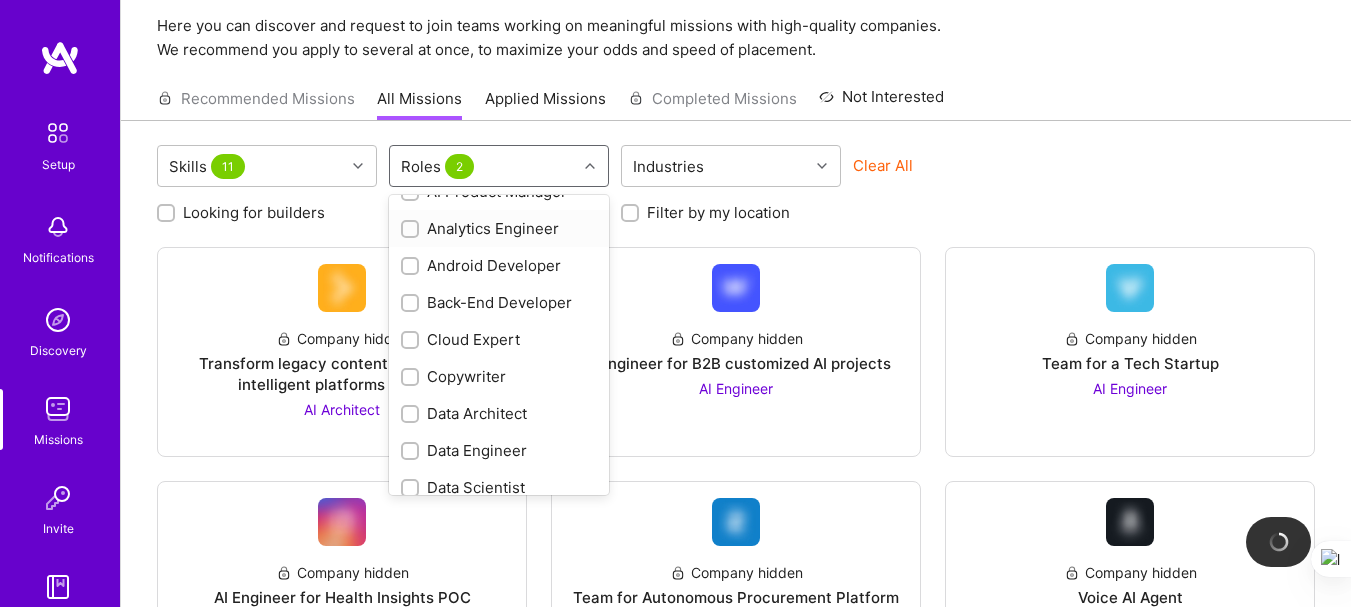 click at bounding box center [412, 230] 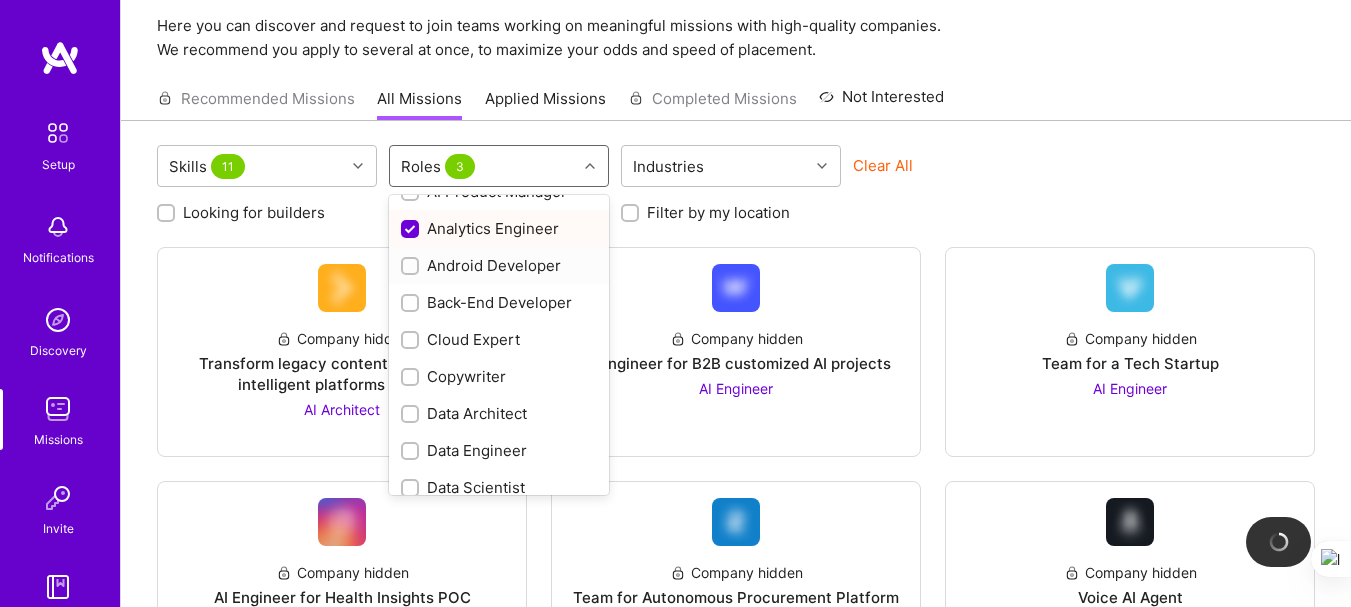scroll, scrollTop: 200, scrollLeft: 0, axis: vertical 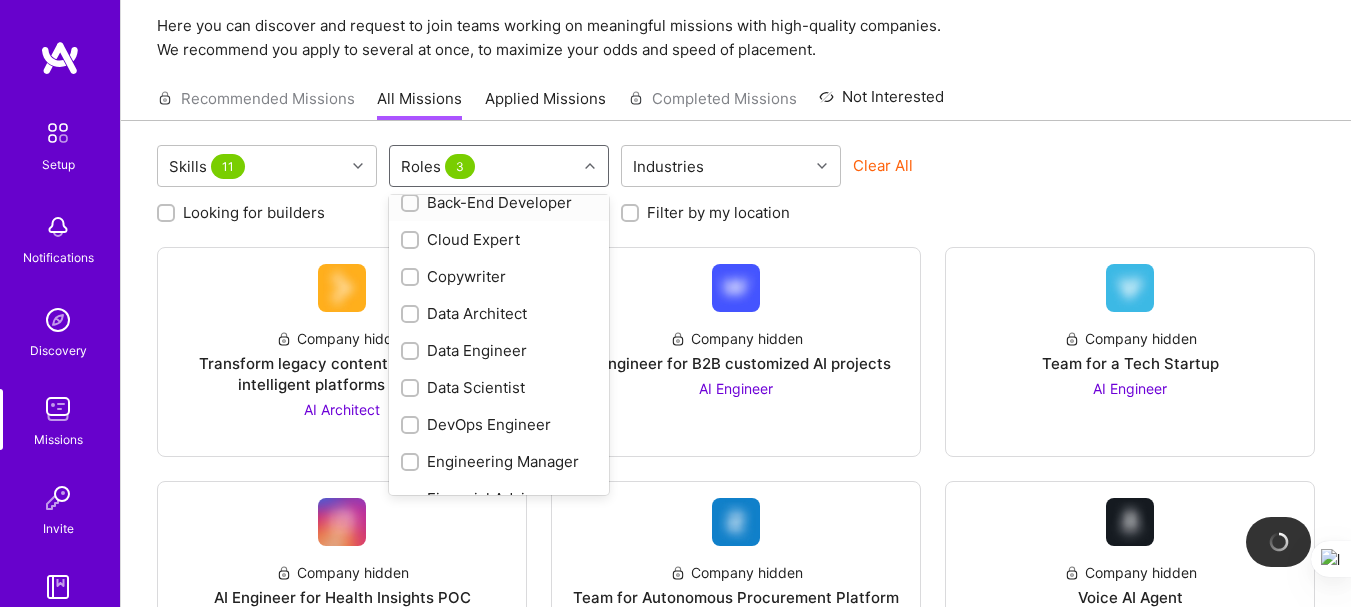 click at bounding box center (412, 204) 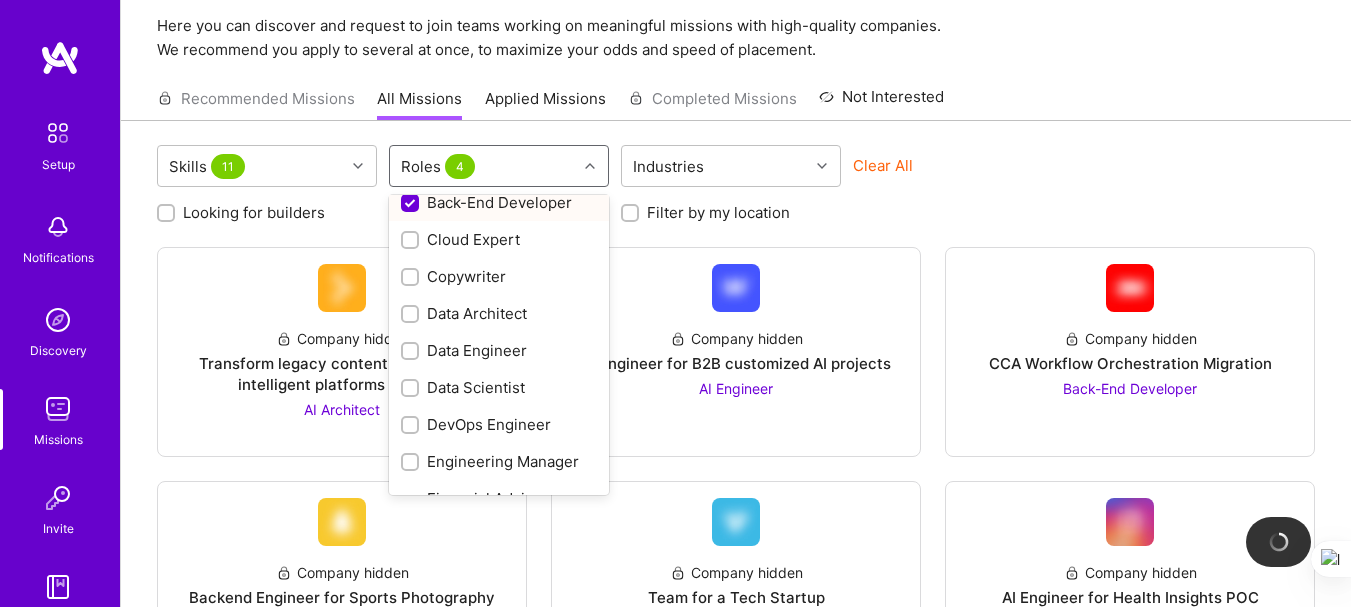 scroll, scrollTop: 198, scrollLeft: 0, axis: vertical 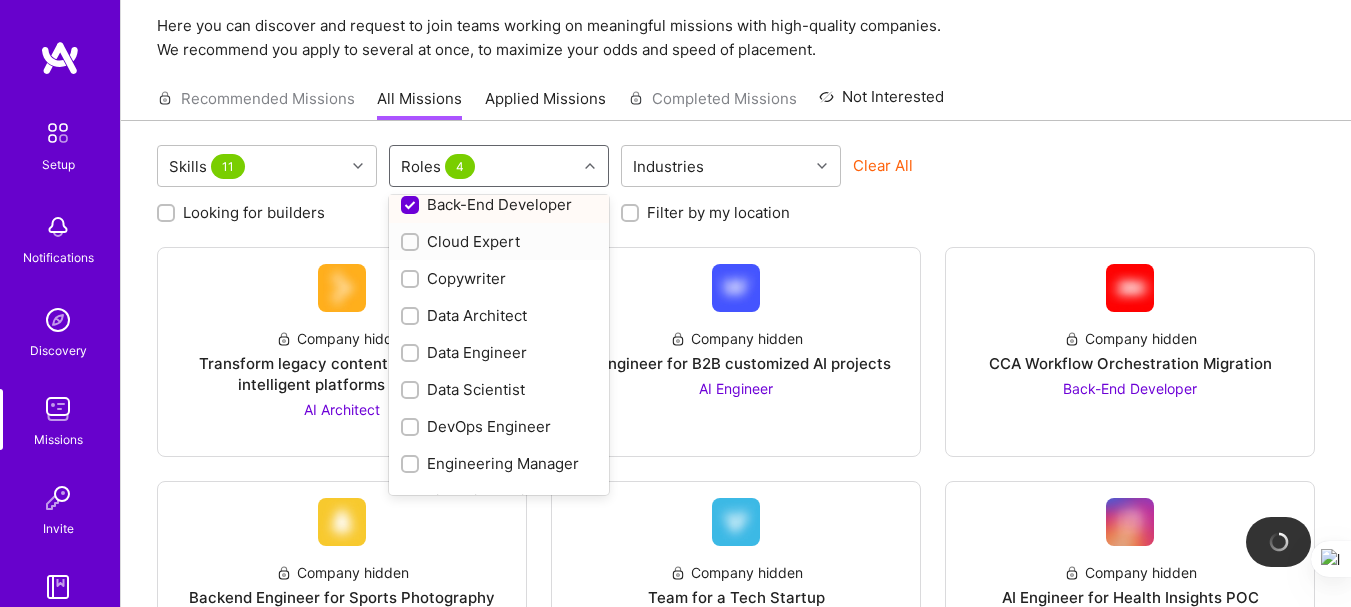 click at bounding box center (412, 243) 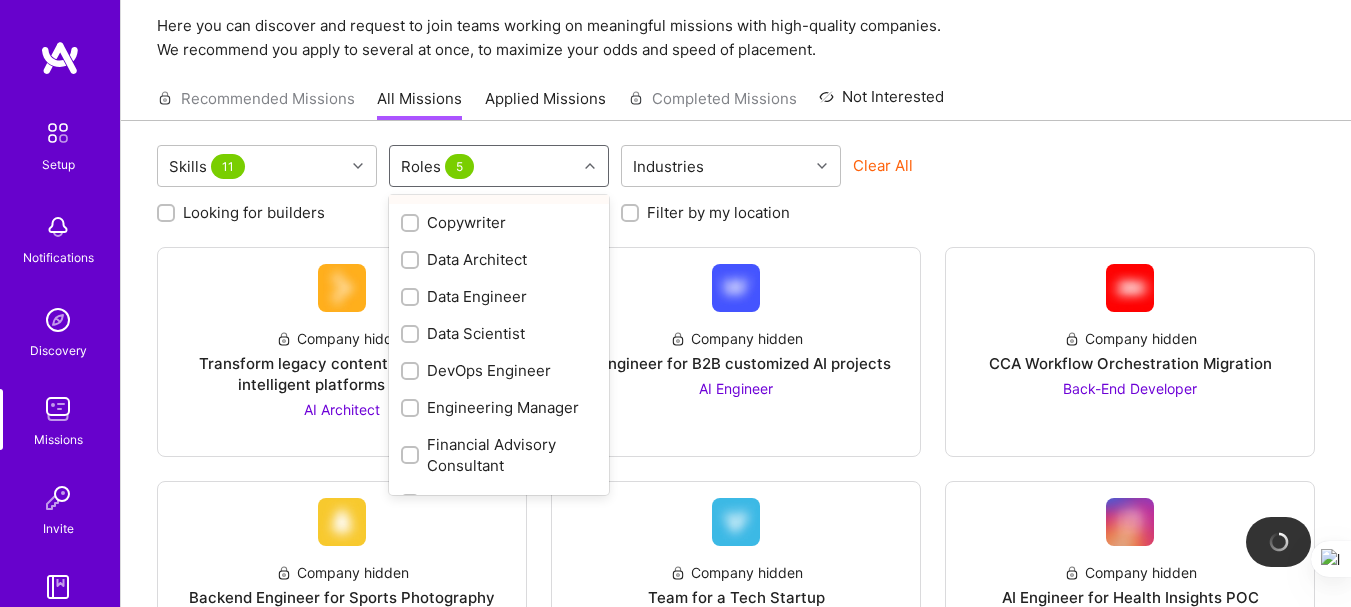 scroll, scrollTop: 298, scrollLeft: 0, axis: vertical 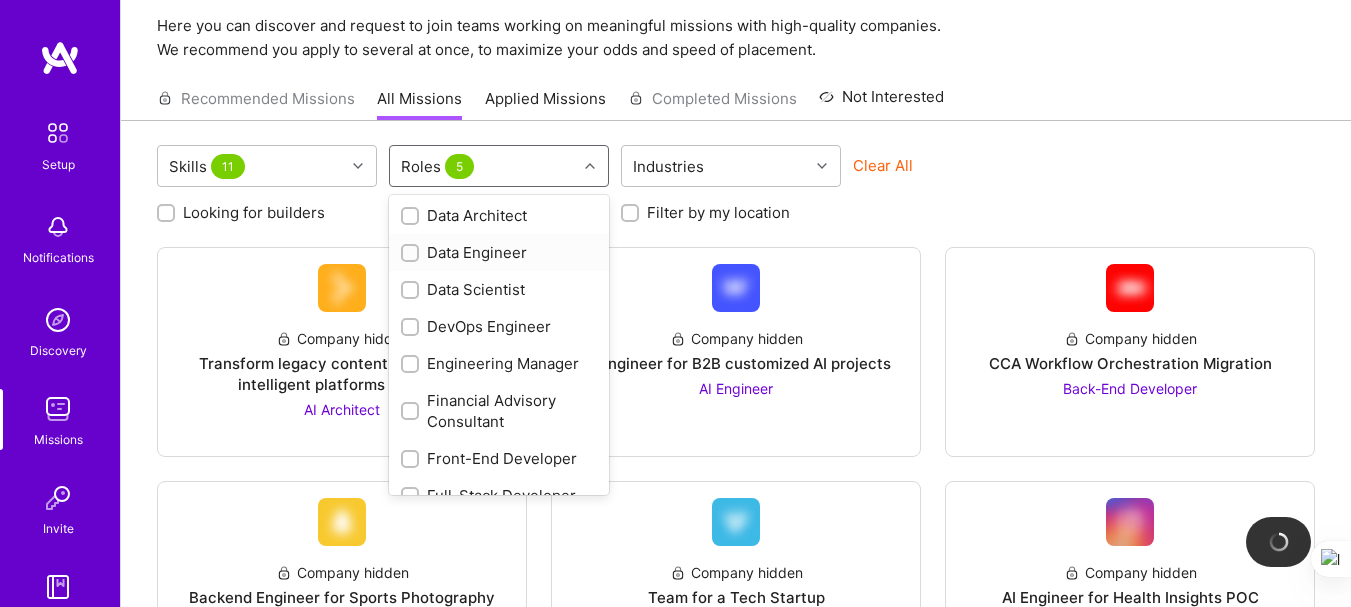 click at bounding box center [412, 254] 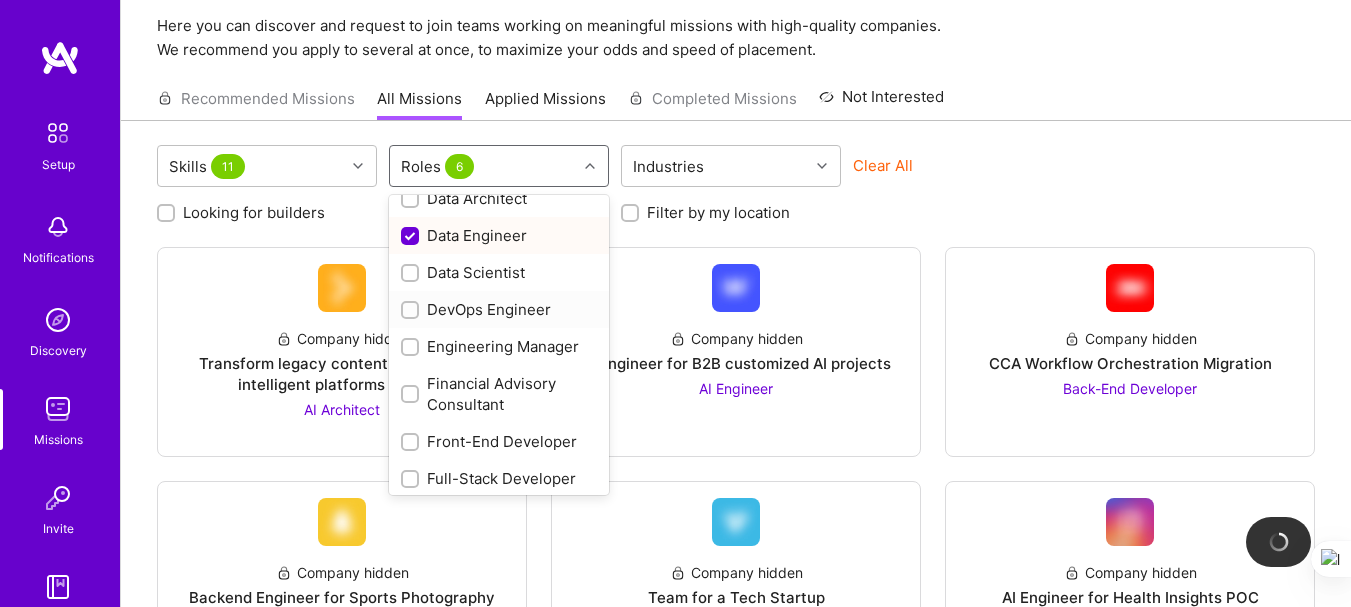 scroll, scrollTop: 298, scrollLeft: 0, axis: vertical 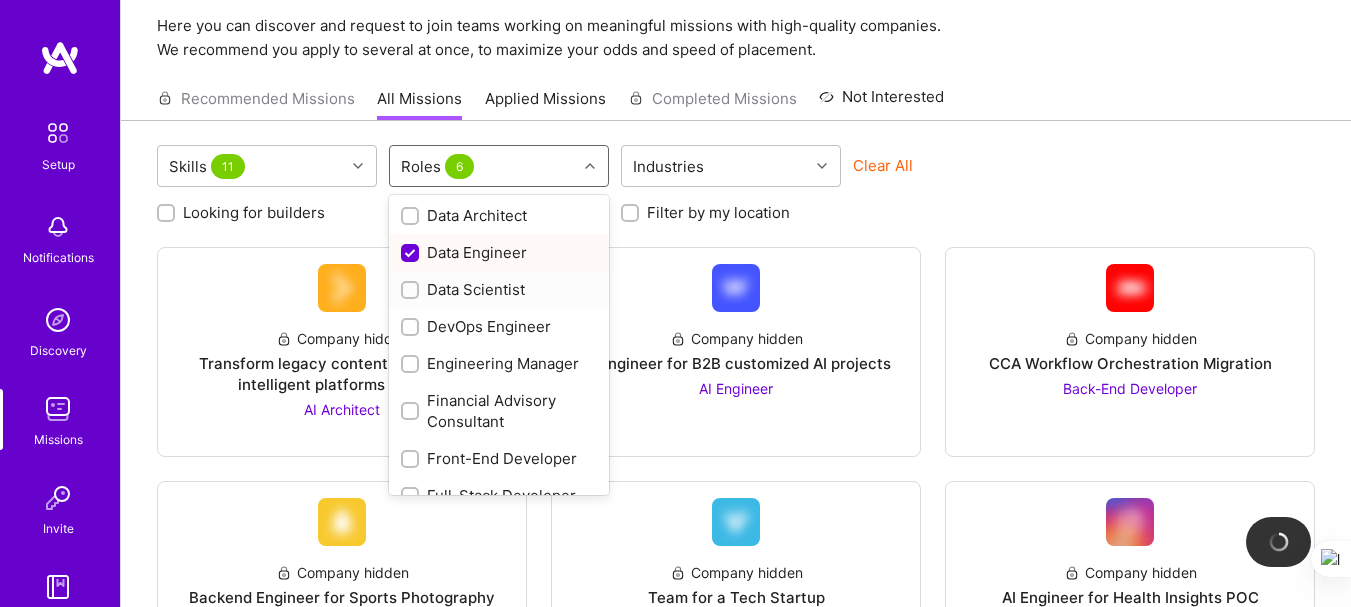 click at bounding box center (412, 291) 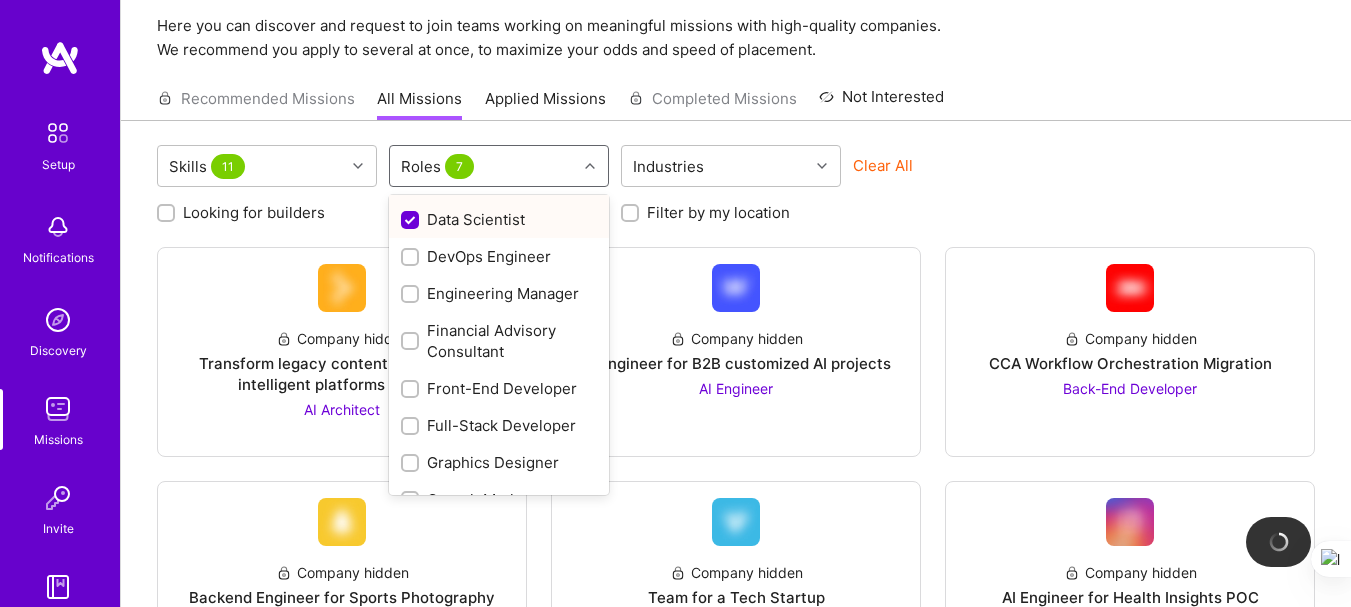 scroll, scrollTop: 398, scrollLeft: 0, axis: vertical 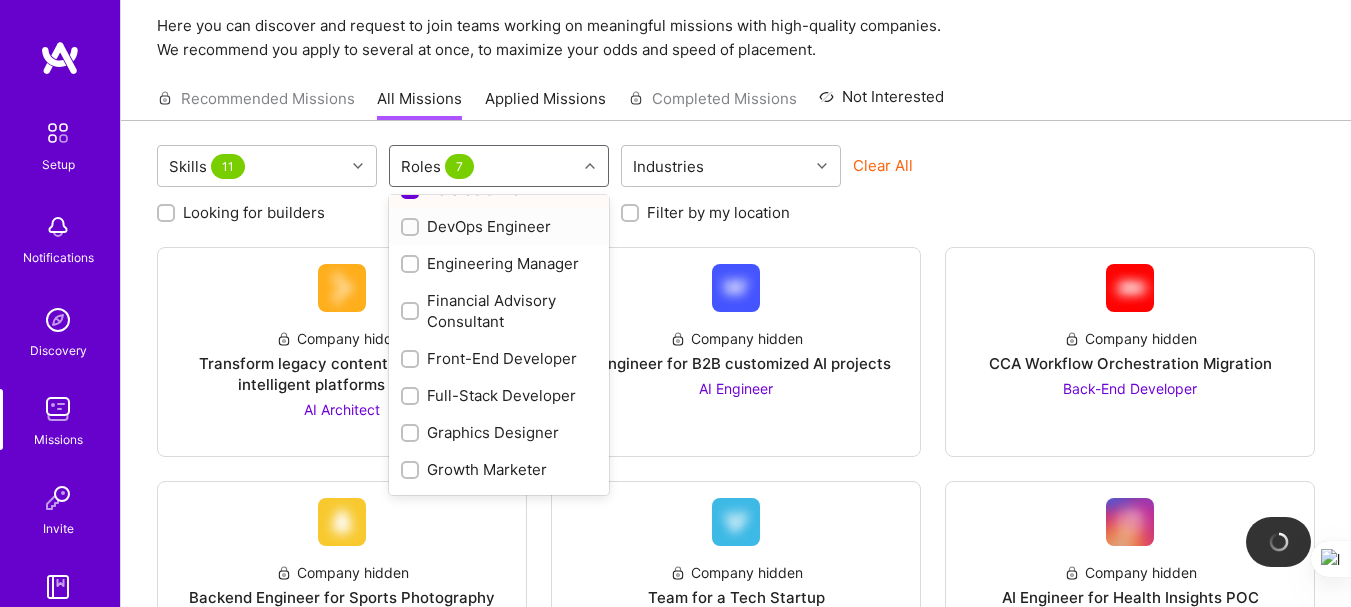 click at bounding box center (410, 227) 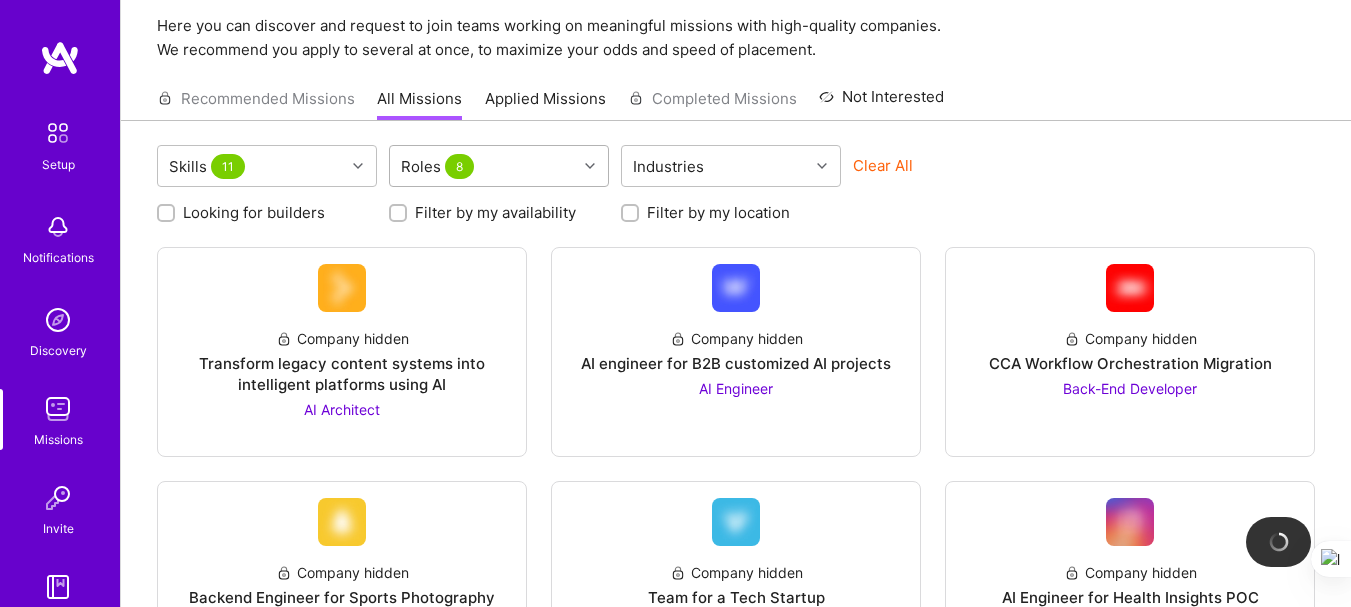 click on "8" at bounding box center (459, 166) 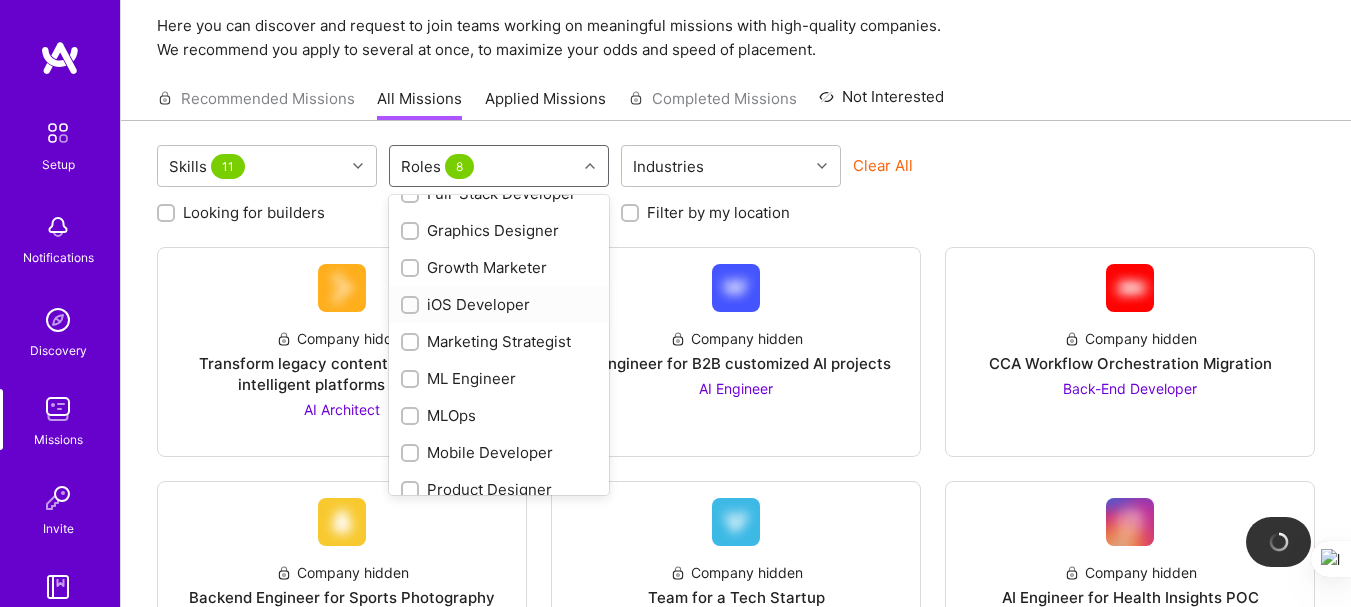 scroll, scrollTop: 700, scrollLeft: 0, axis: vertical 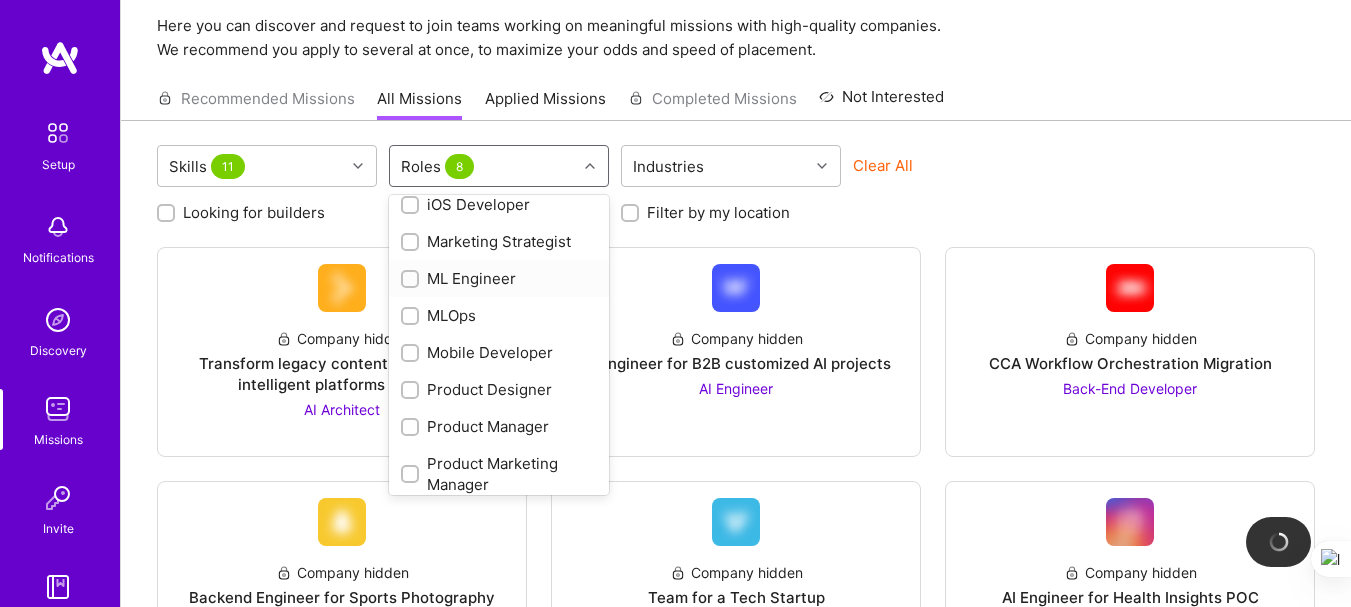 click at bounding box center [412, 280] 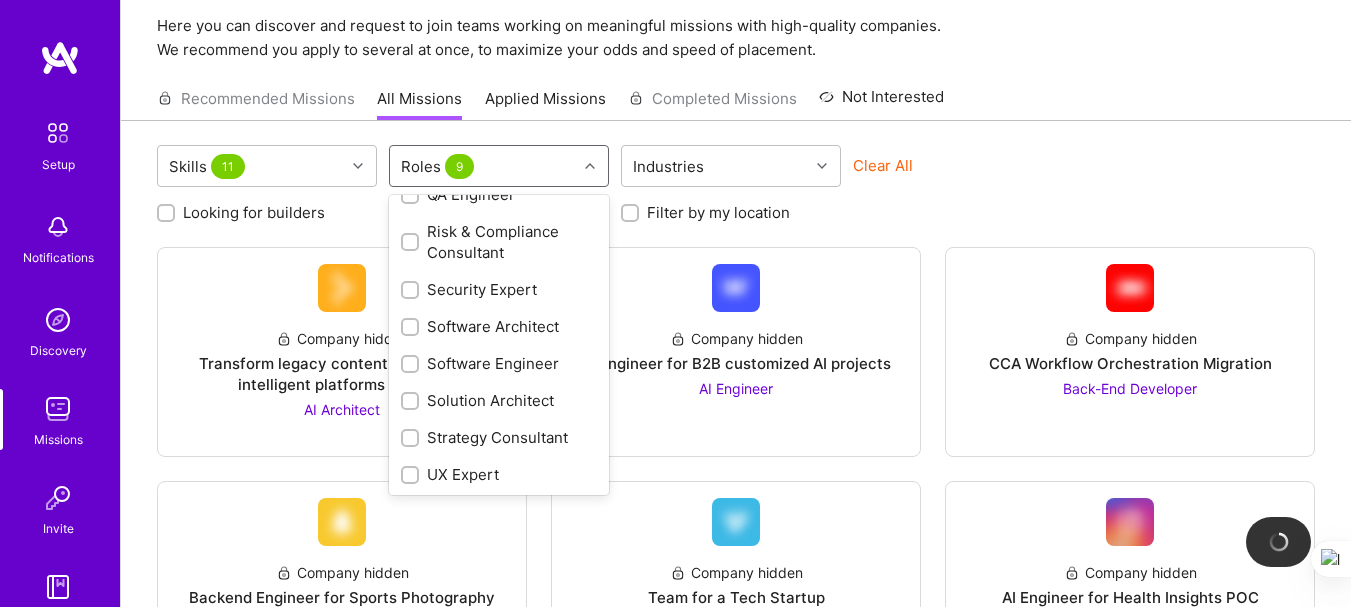 scroll, scrollTop: 1140, scrollLeft: 0, axis: vertical 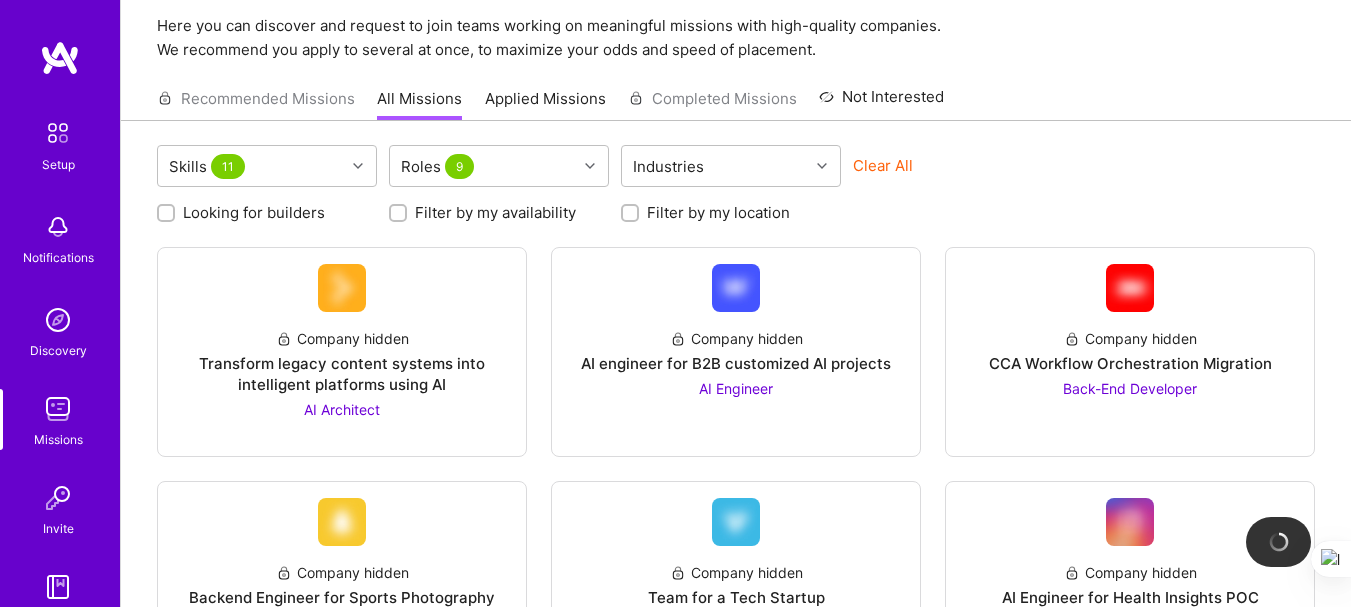 click on "Looking for builders Filter by my availability Filter by my location" at bounding box center (736, 207) 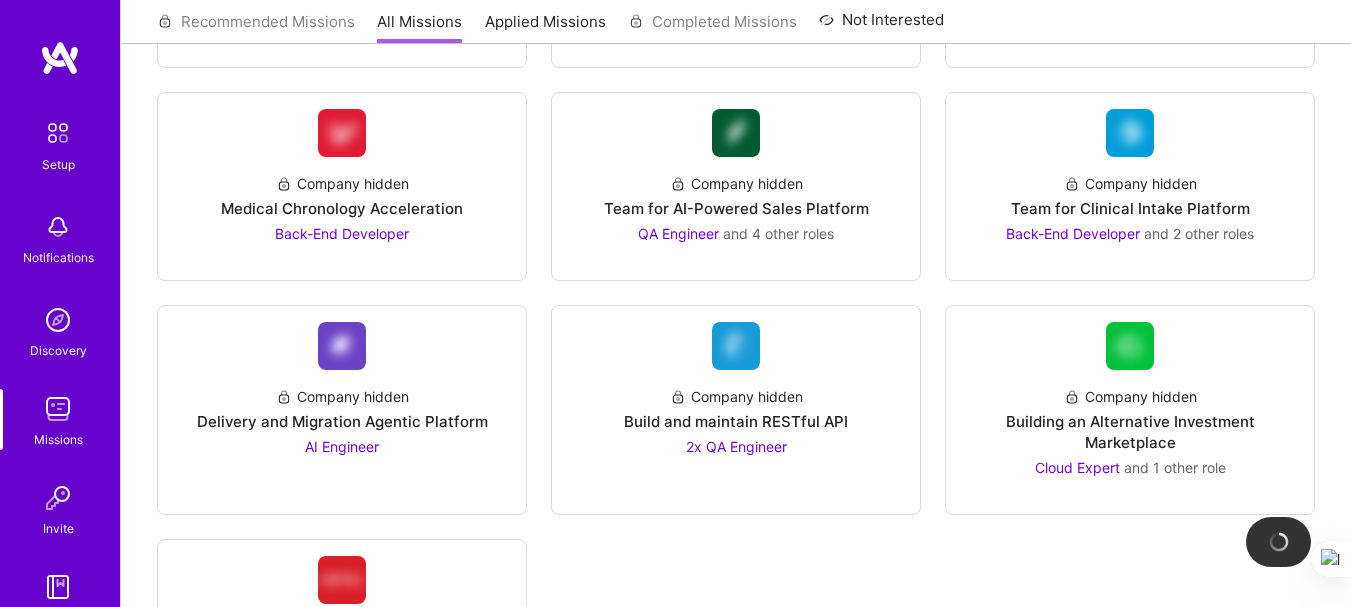 scroll, scrollTop: 1524, scrollLeft: 0, axis: vertical 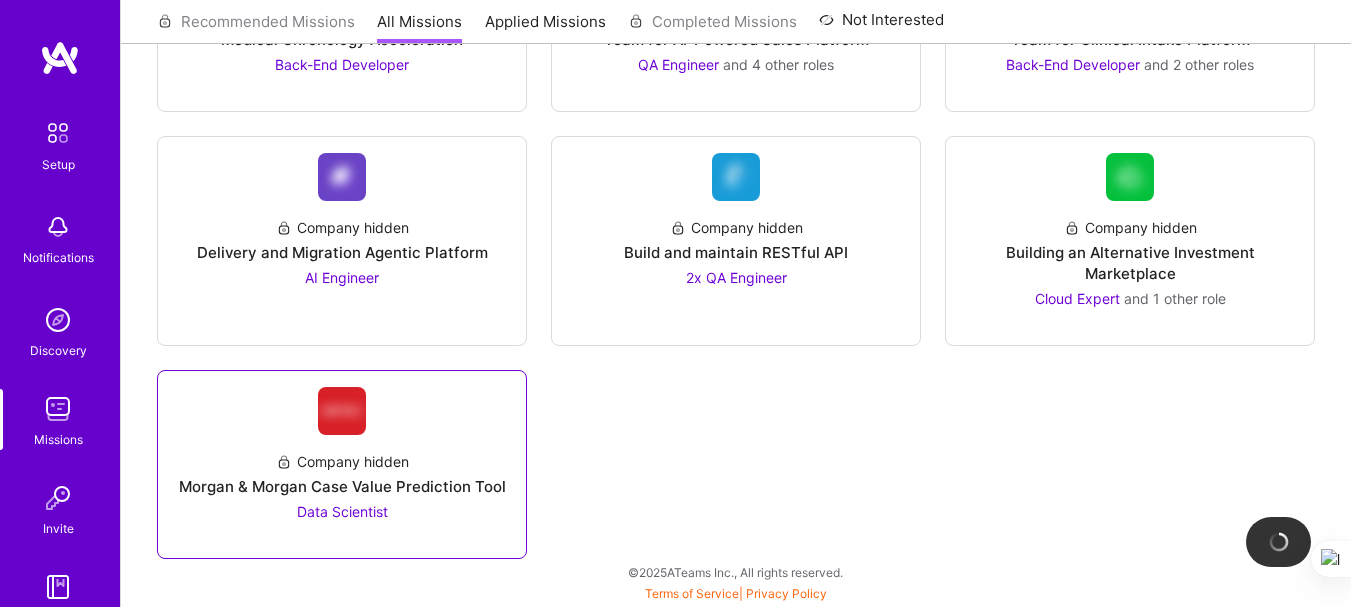 click on "Data Scientist" at bounding box center (342, 511) 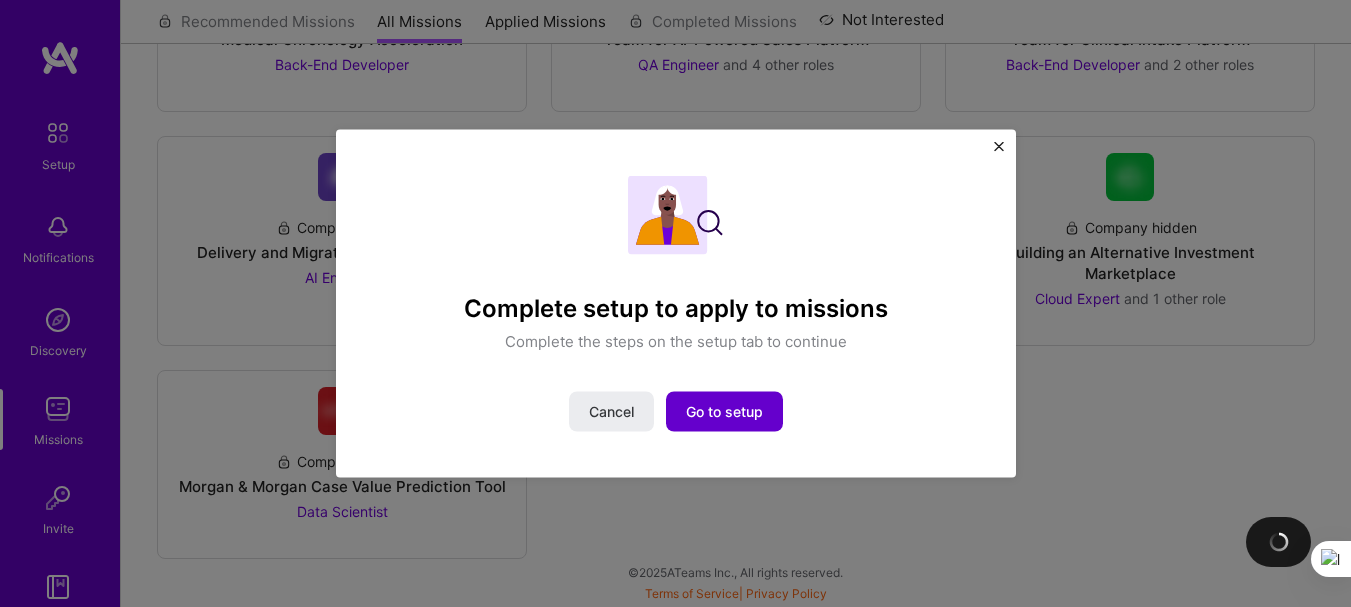 click on "Cancel Go to setup" at bounding box center [676, 412] 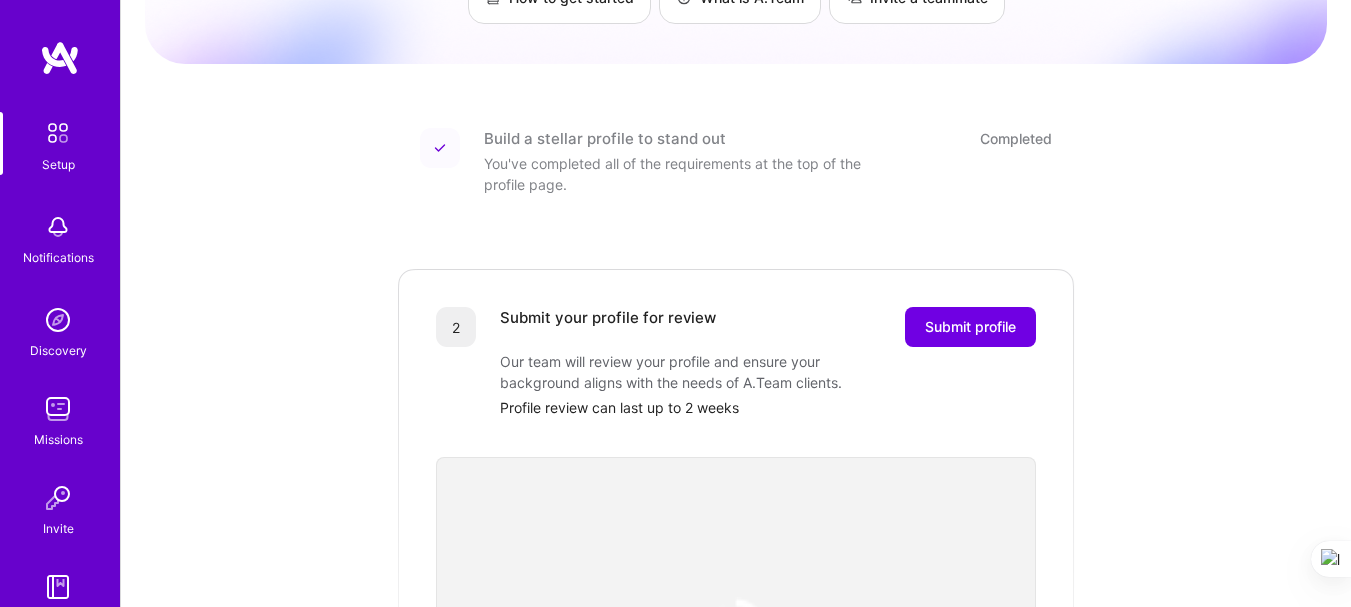 scroll, scrollTop: 200, scrollLeft: 0, axis: vertical 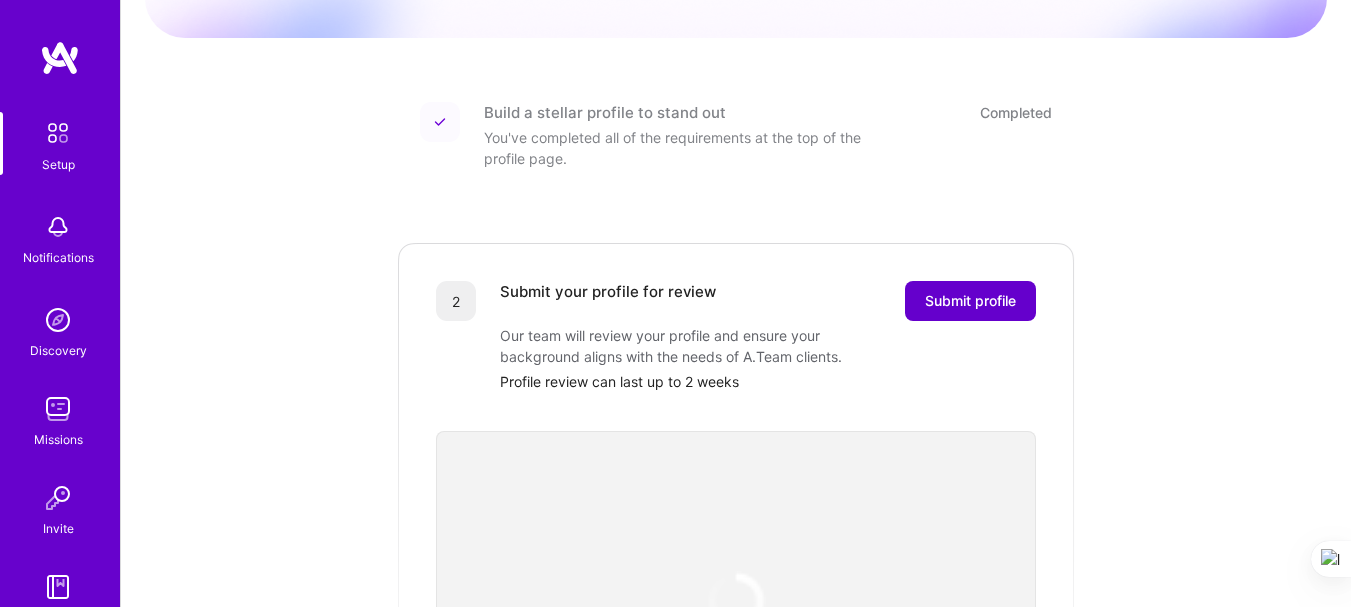 click on "Submit profile" at bounding box center [970, 301] 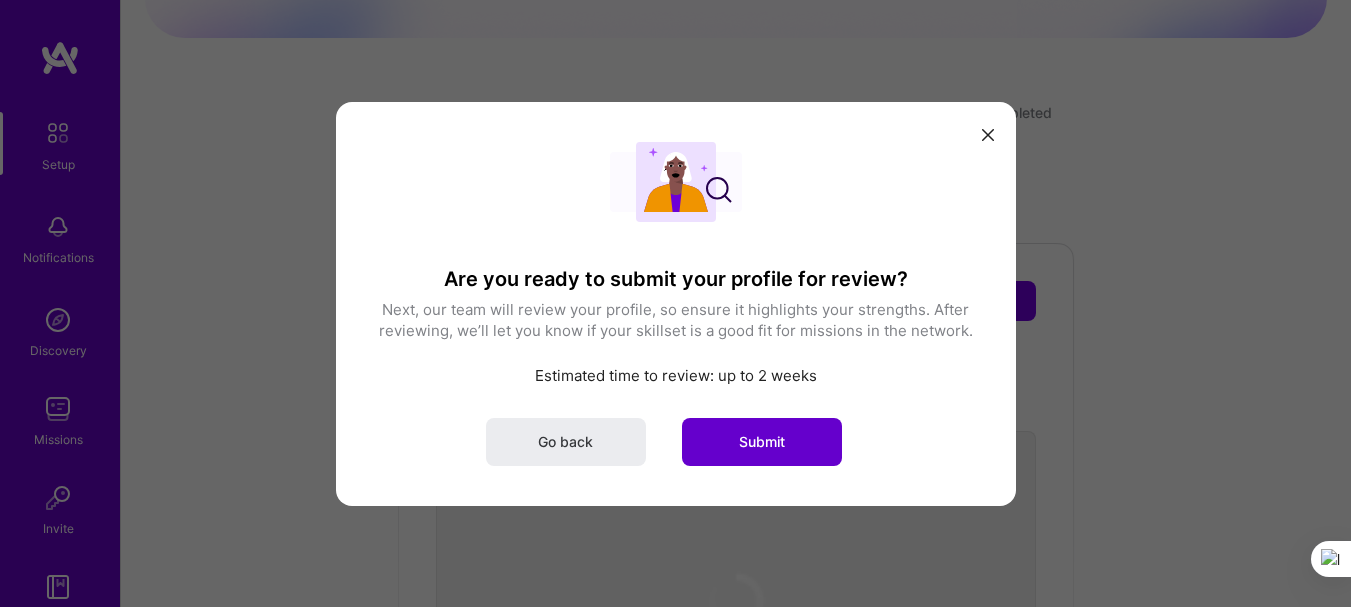 click on "Submit" at bounding box center (762, 441) 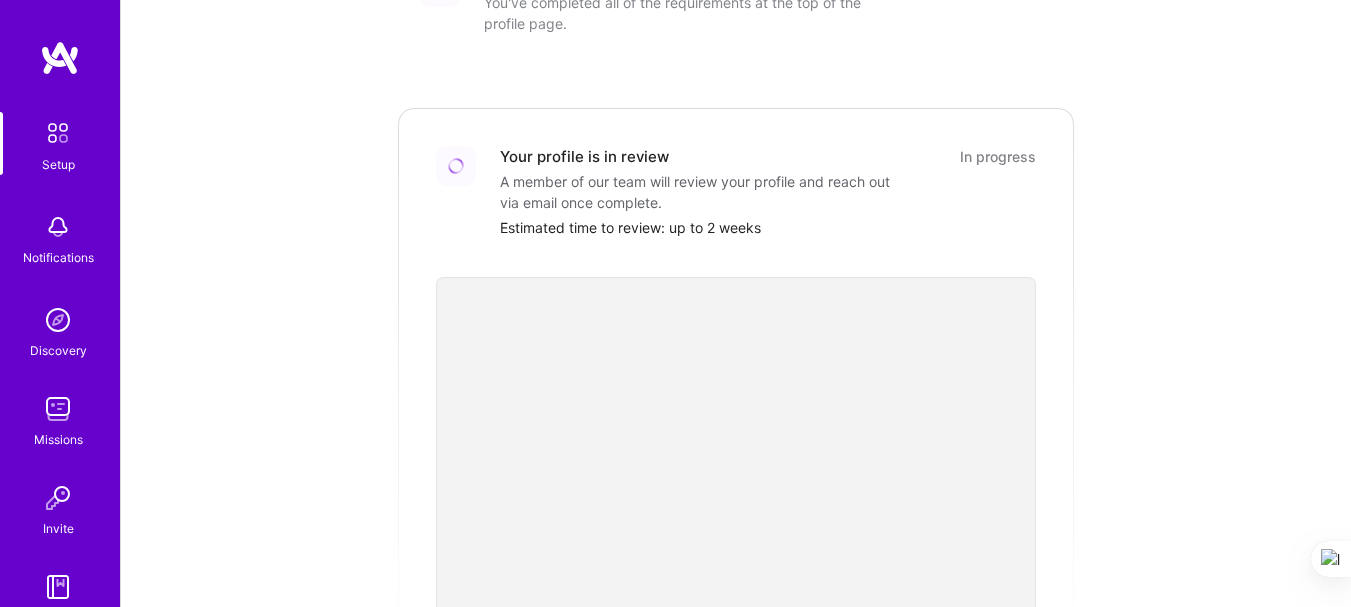 scroll, scrollTop: 200, scrollLeft: 0, axis: vertical 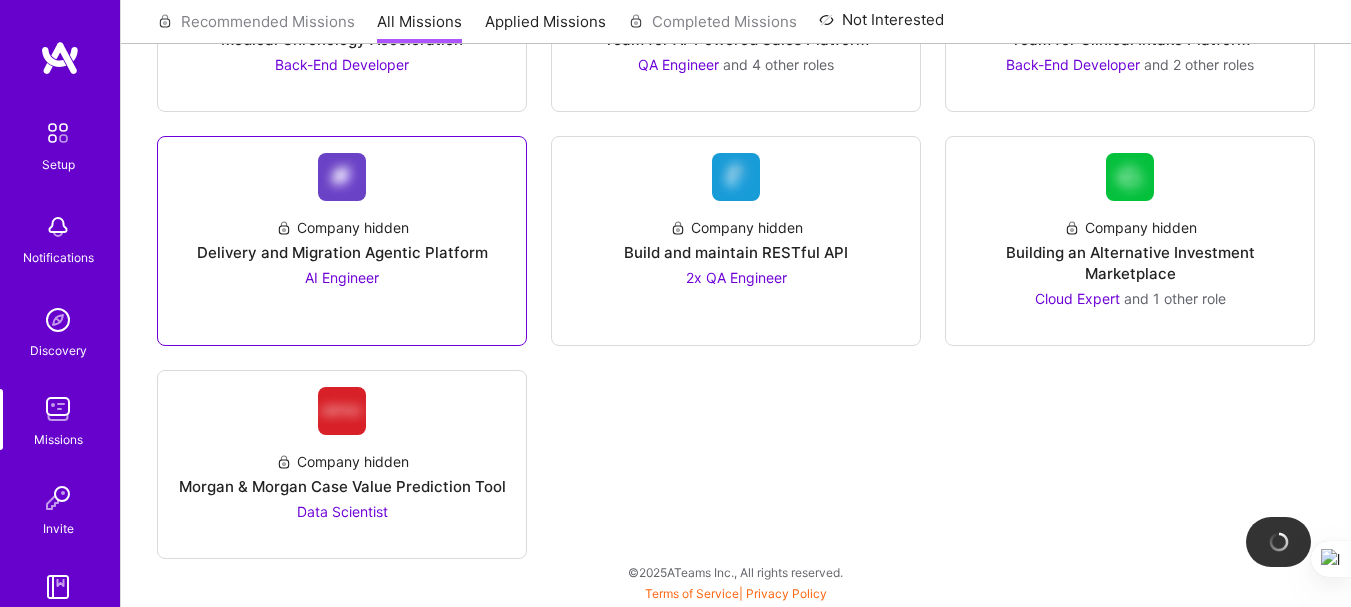 click on "AI Engineer" at bounding box center [342, 277] 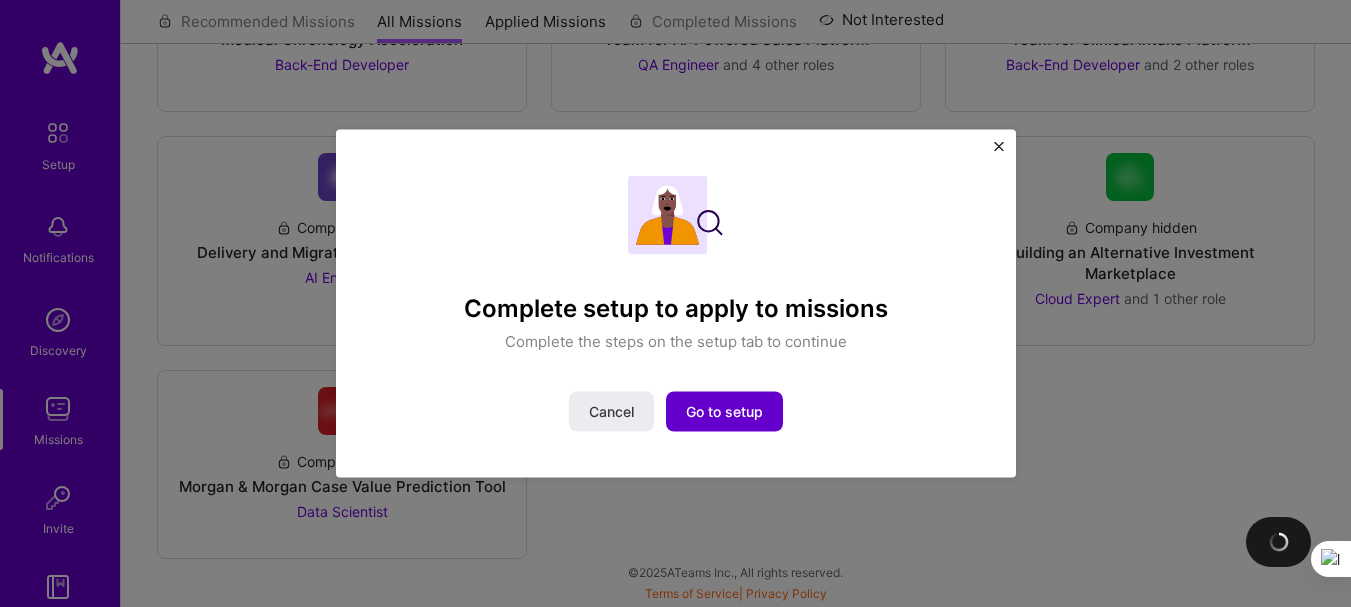click on "Go to setup" at bounding box center (724, 412) 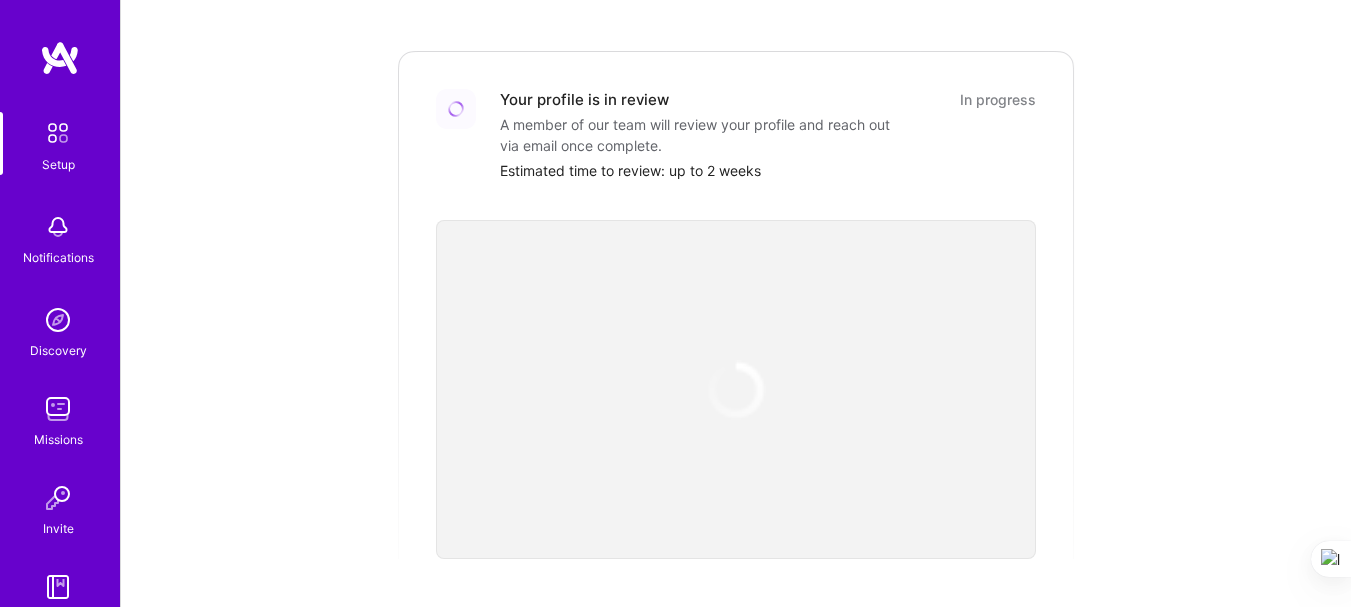 scroll, scrollTop: 400, scrollLeft: 0, axis: vertical 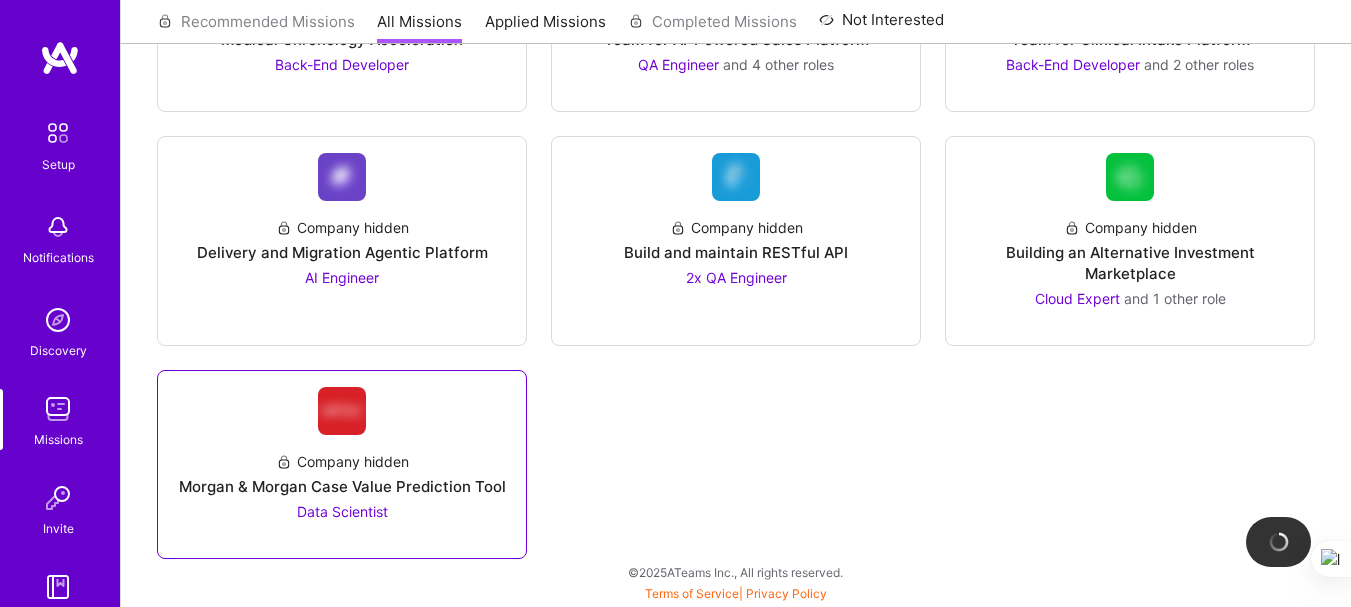 click on "Data Scientist" at bounding box center (342, 511) 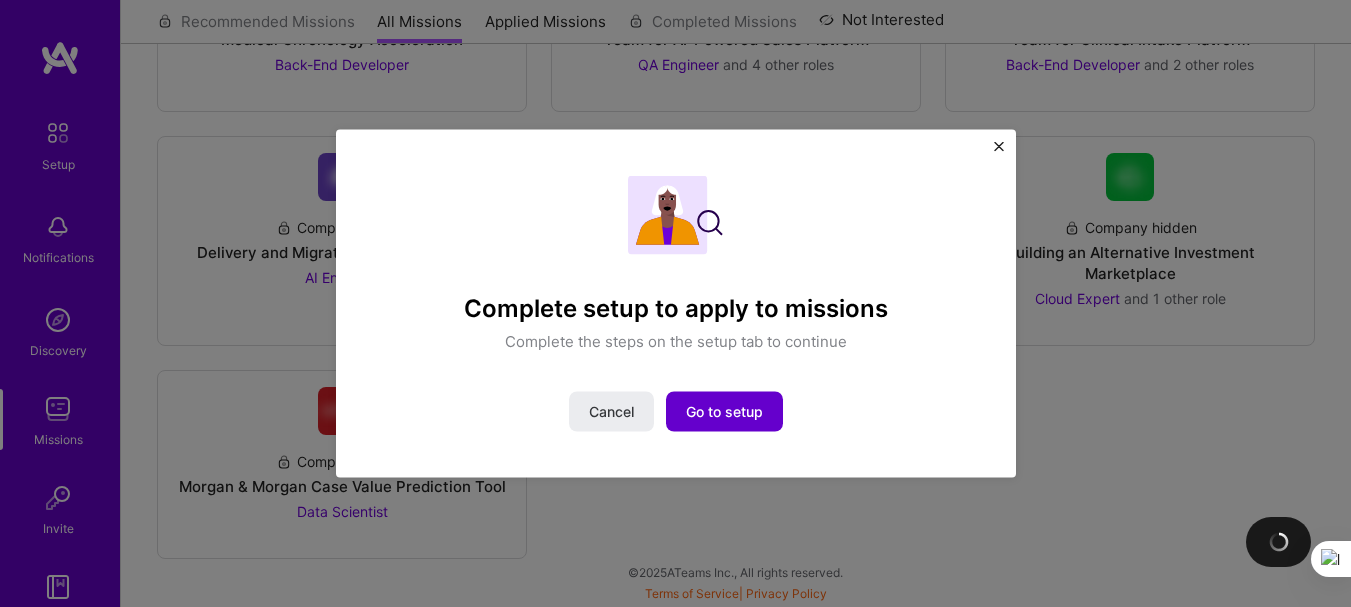 click on "Go to setup" at bounding box center (724, 412) 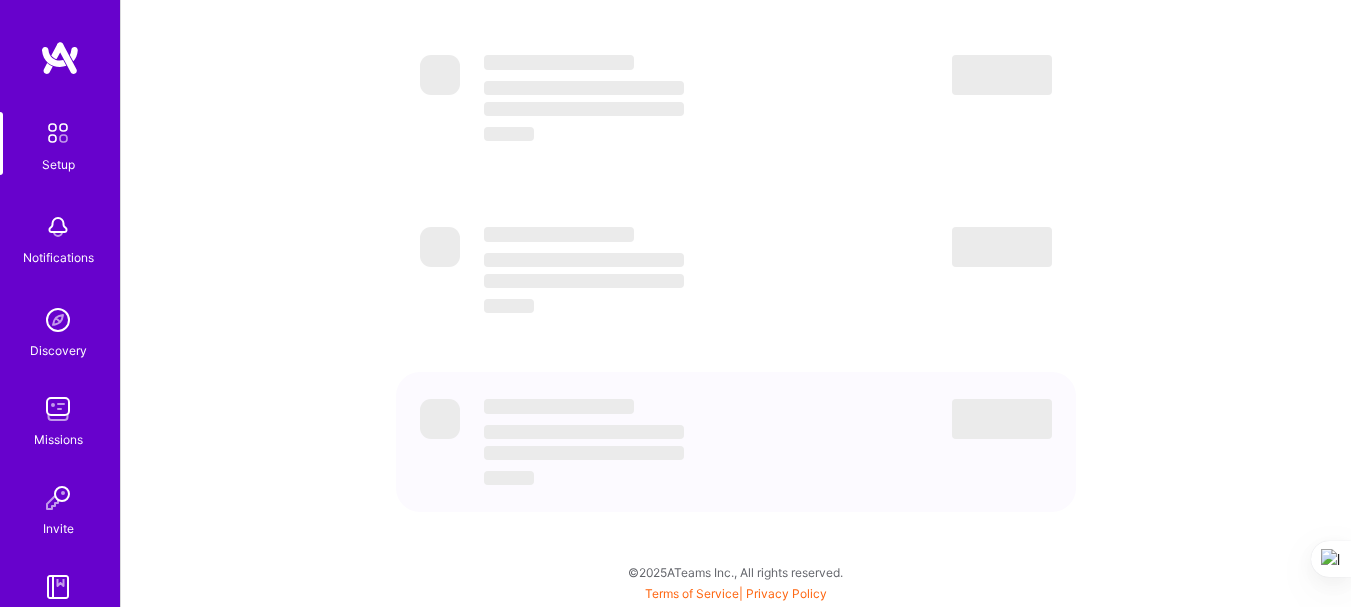 scroll, scrollTop: 0, scrollLeft: 0, axis: both 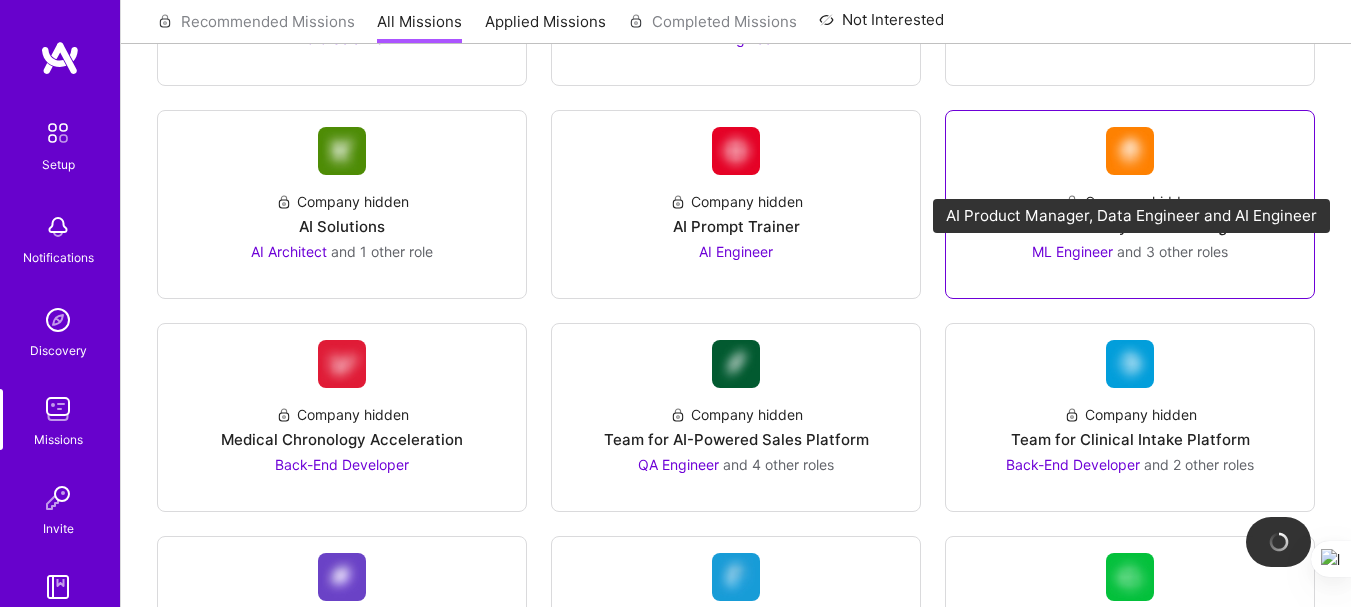 click on "ML Engineer" at bounding box center (1072, 251) 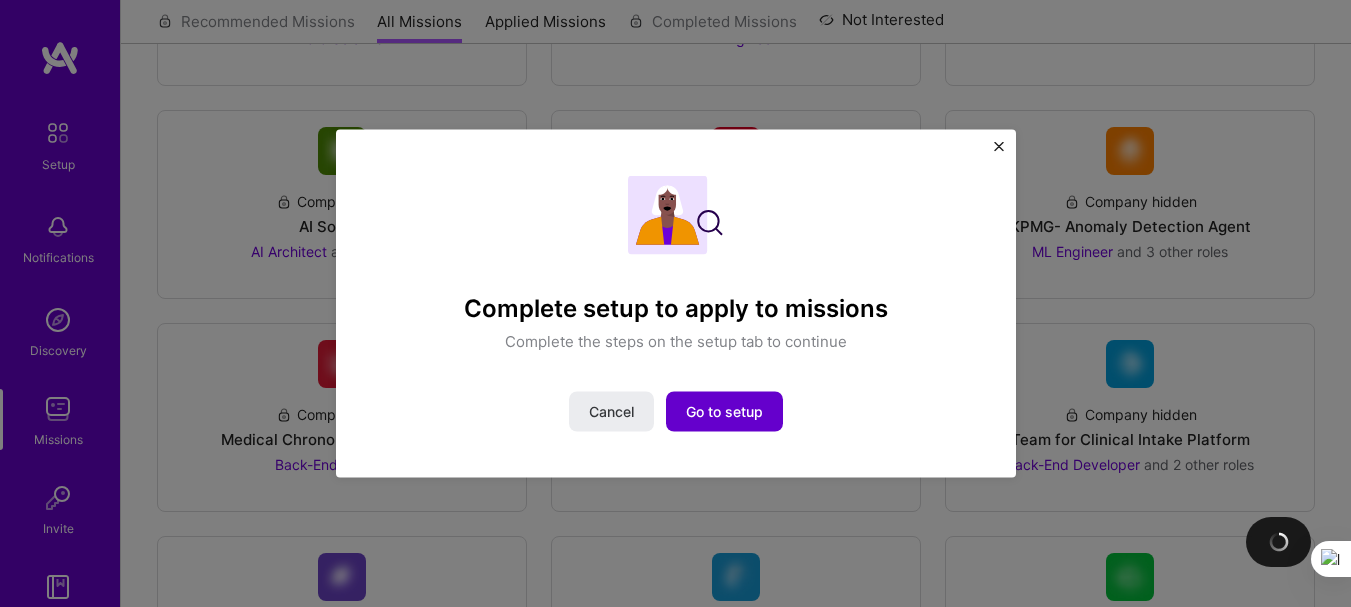 click on "Go to setup" at bounding box center (724, 412) 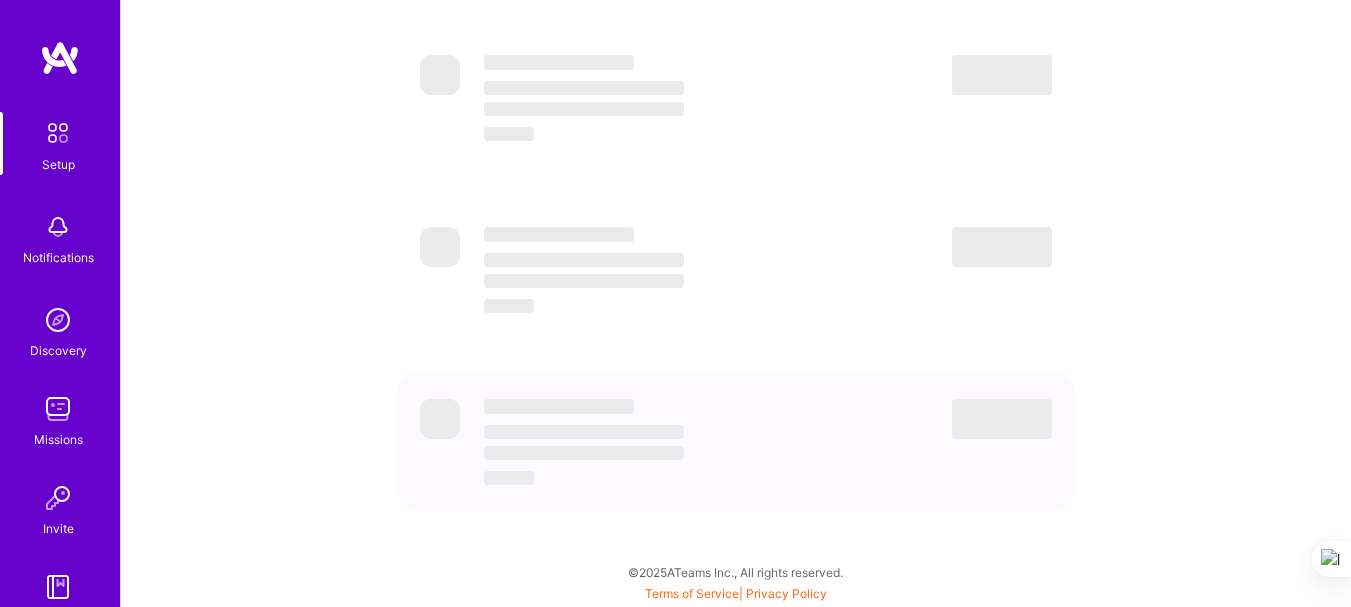 scroll, scrollTop: 0, scrollLeft: 0, axis: both 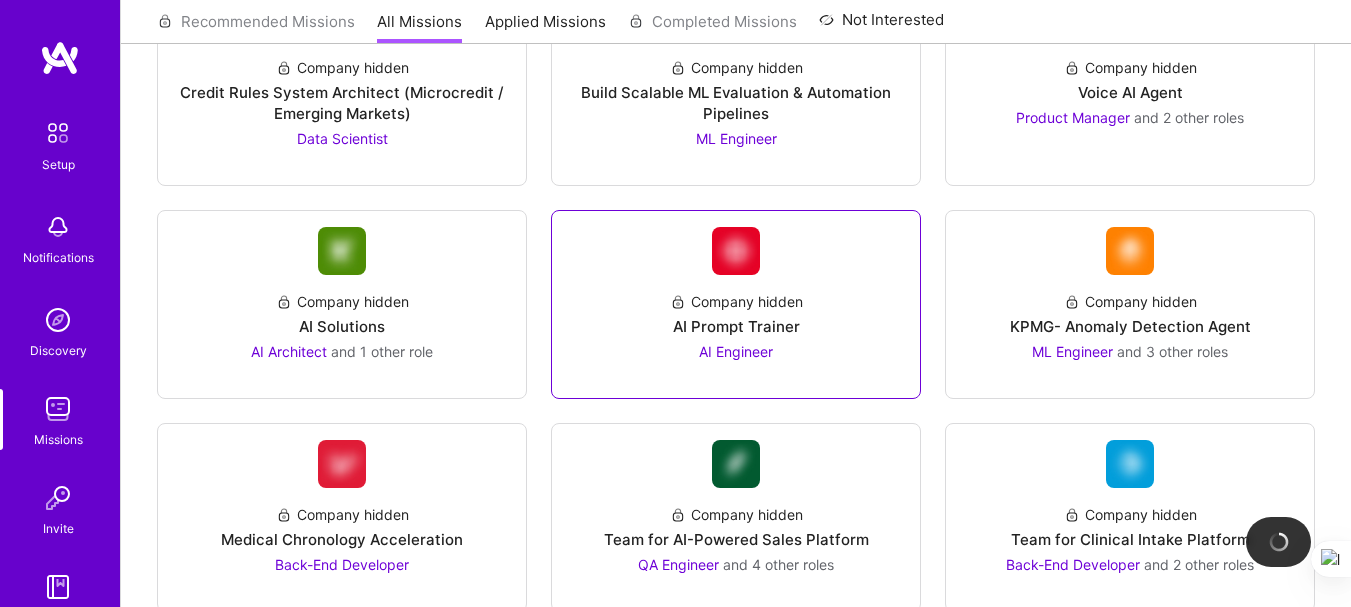 click on "AI Engineer" at bounding box center (736, 351) 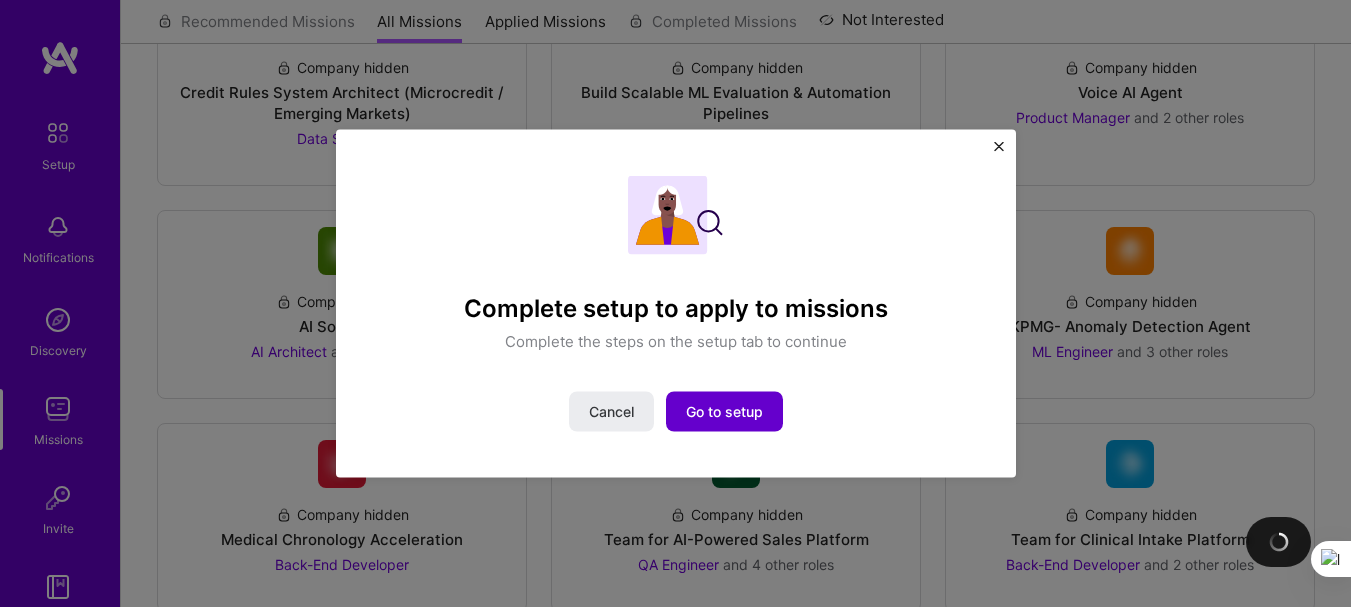 click on "Go to setup" at bounding box center (724, 412) 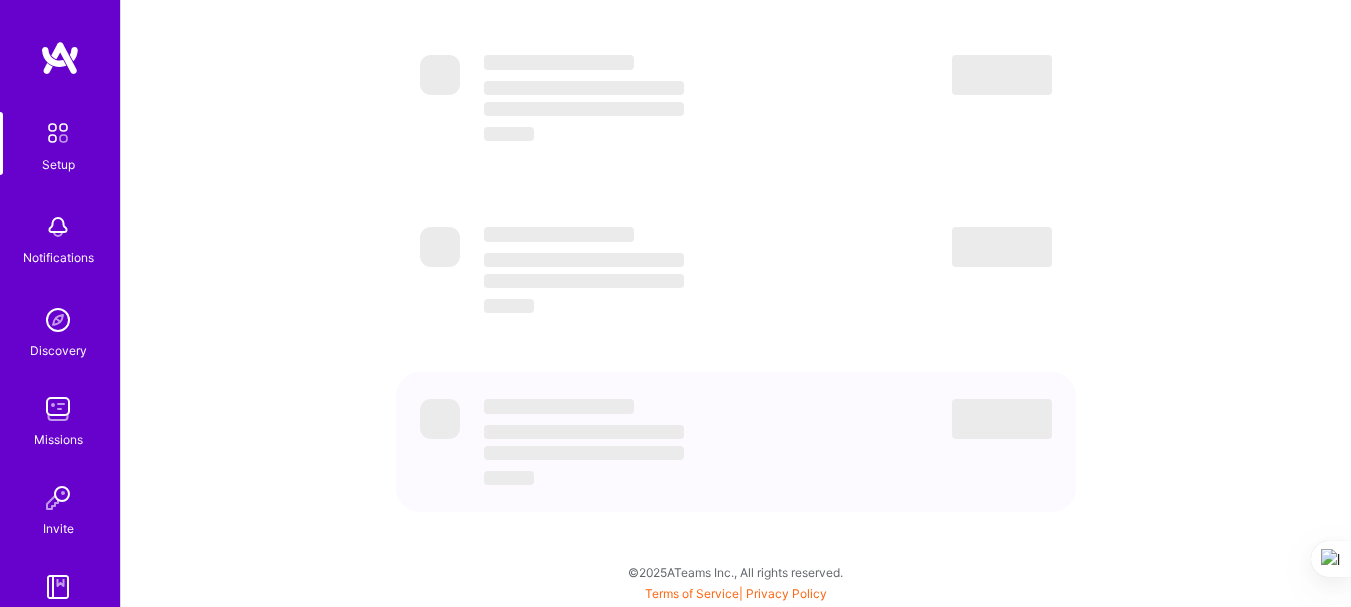 scroll, scrollTop: 0, scrollLeft: 0, axis: both 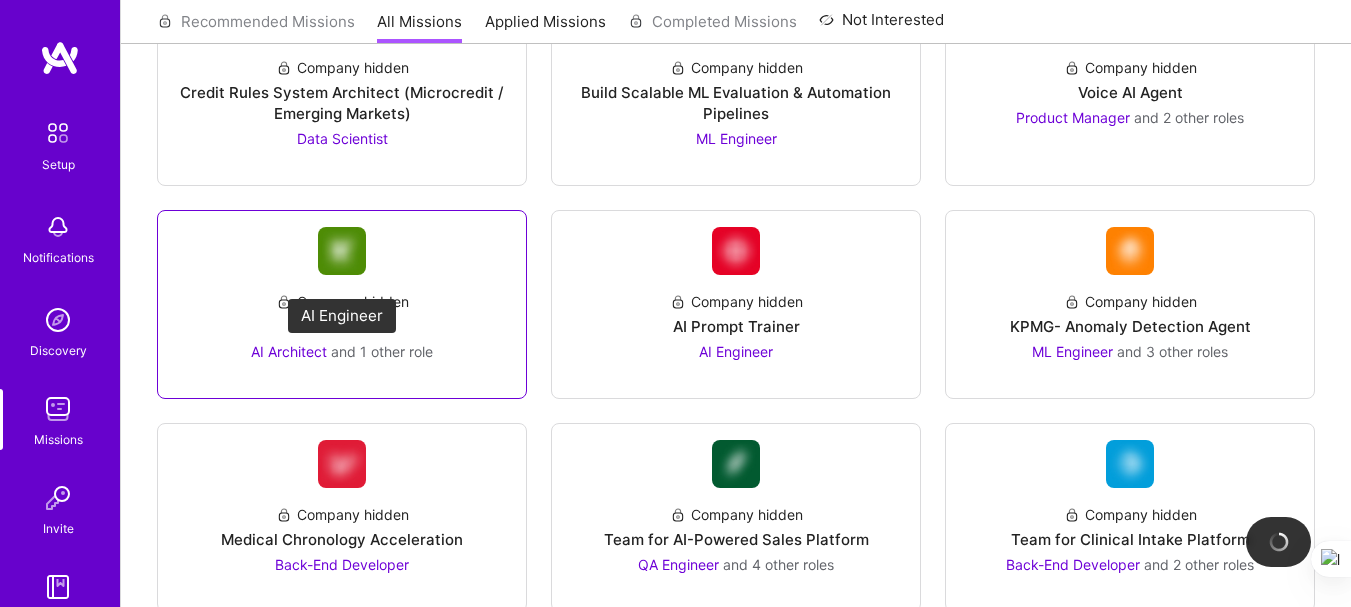 click on "AI Architect" at bounding box center [289, 351] 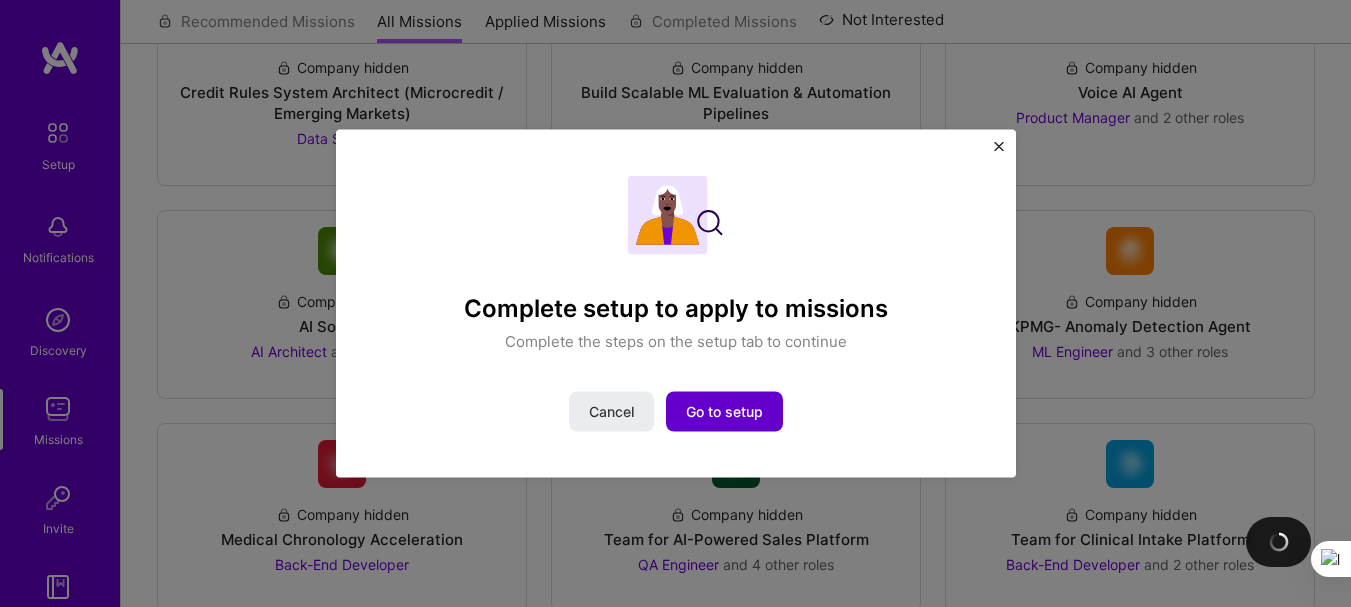 click on "Go to setup" at bounding box center (724, 412) 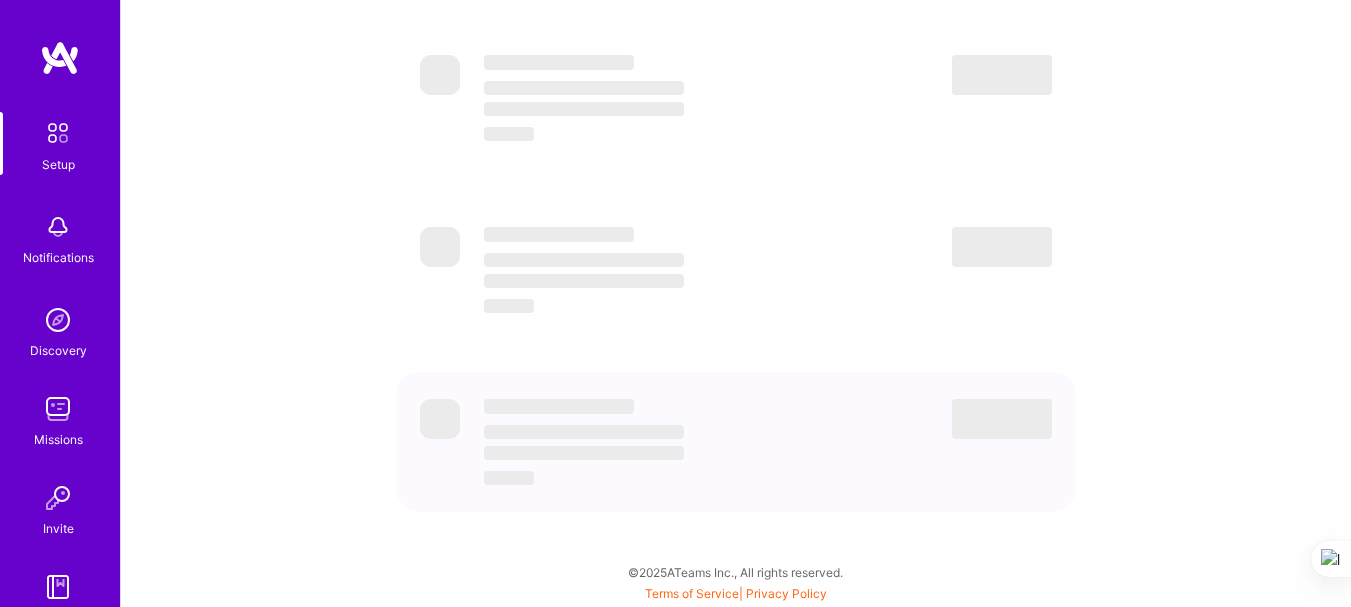scroll, scrollTop: 0, scrollLeft: 0, axis: both 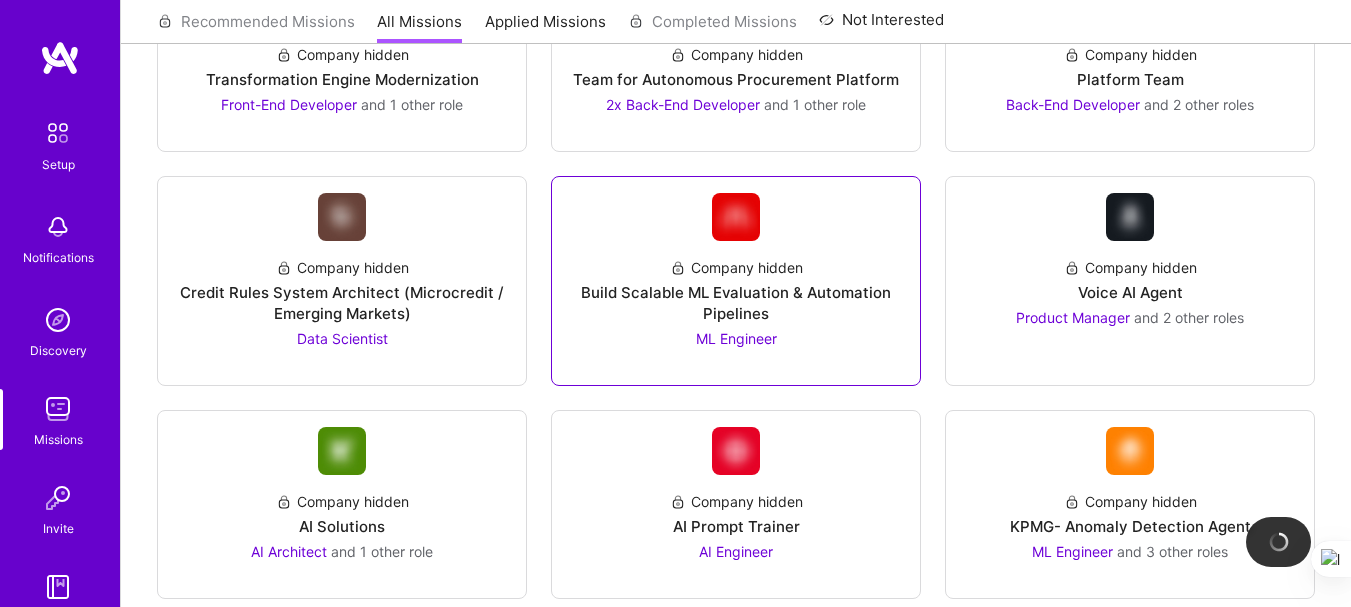 click on "Company hidden Build Scalable ML Evaluation & Automation Pipelines ML Engineer" at bounding box center [736, 295] 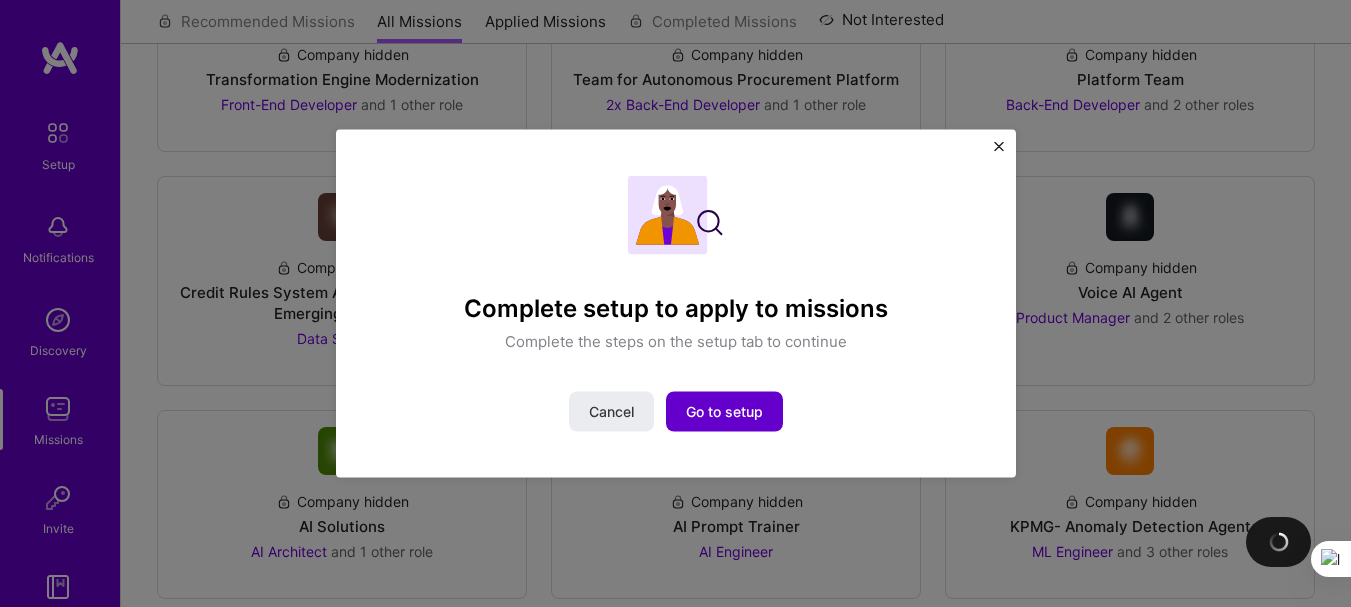 click on "Go to setup" at bounding box center (724, 412) 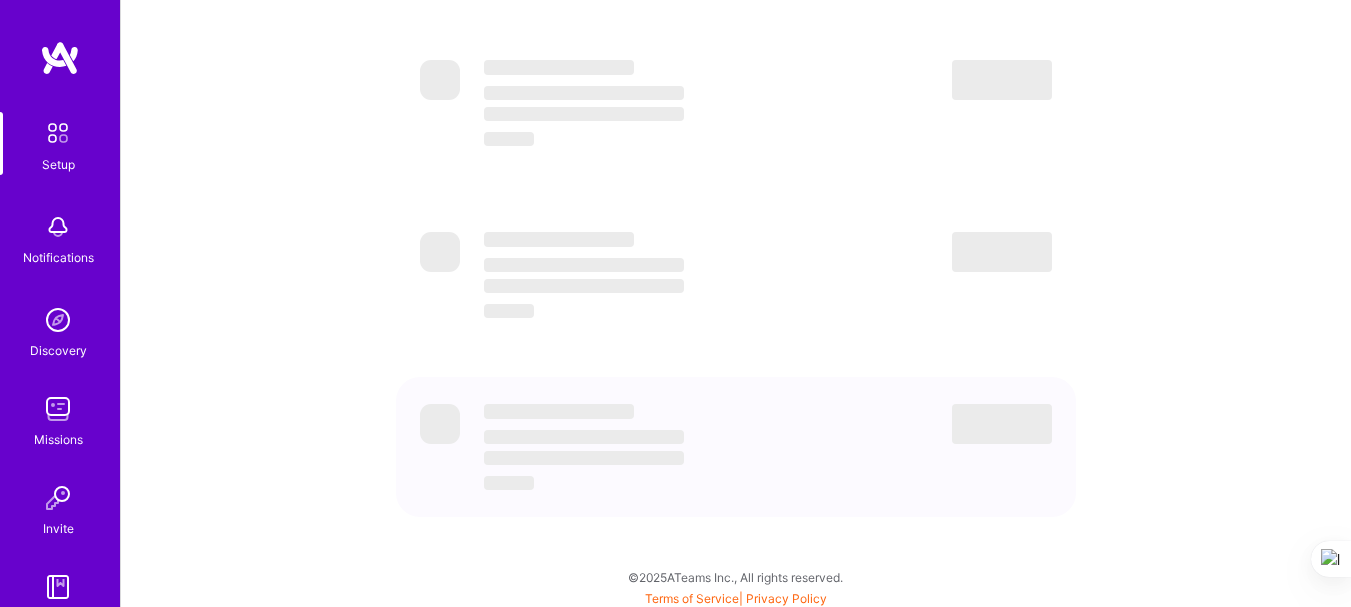 scroll, scrollTop: 0, scrollLeft: 0, axis: both 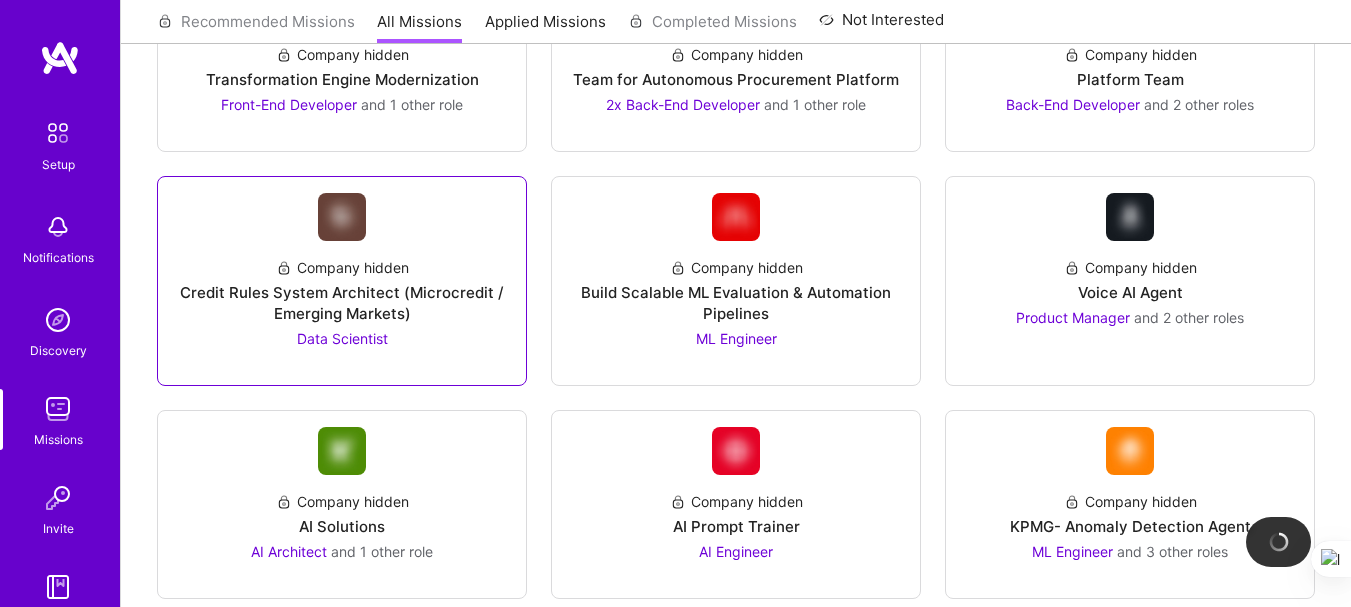 click on "Credit Rules System Architect (Microcredit / Emerging Markets)" at bounding box center [342, 303] 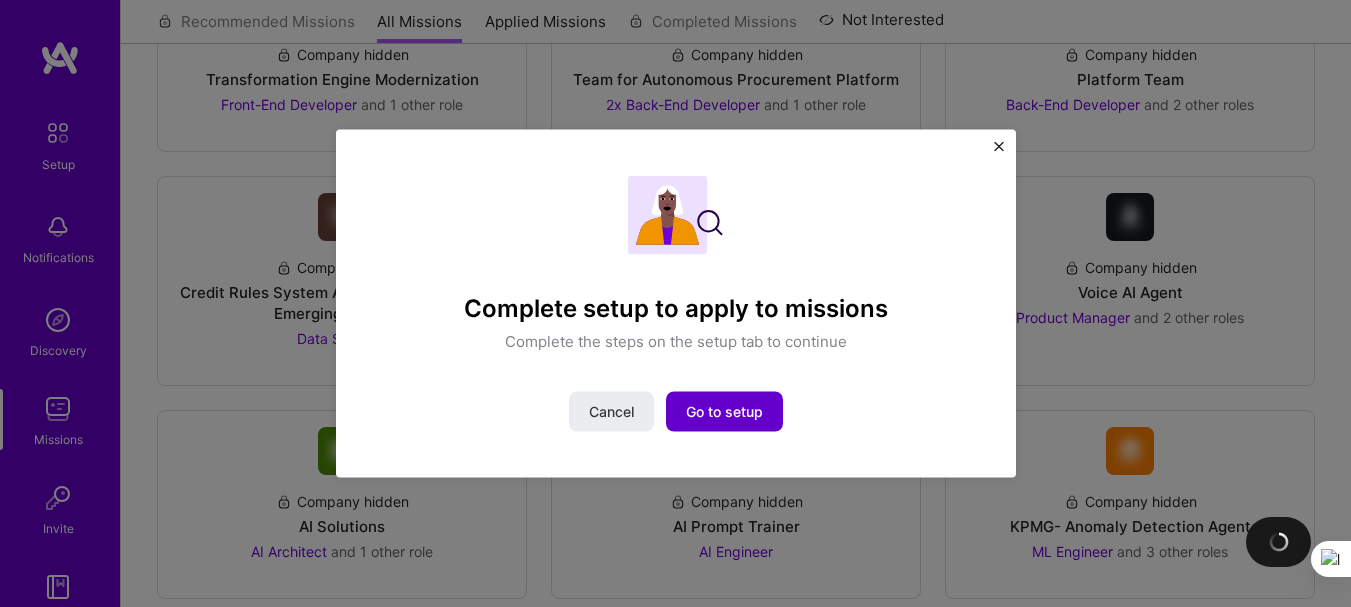 click on "Go to setup" at bounding box center (724, 412) 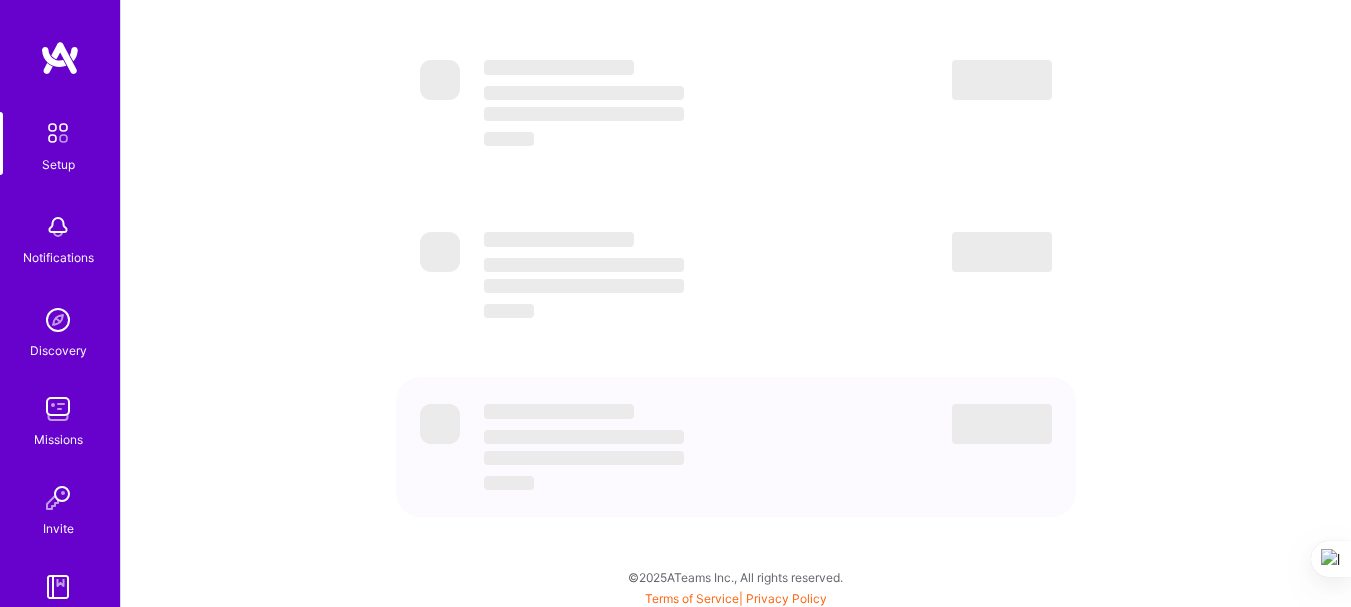 scroll, scrollTop: 0, scrollLeft: 0, axis: both 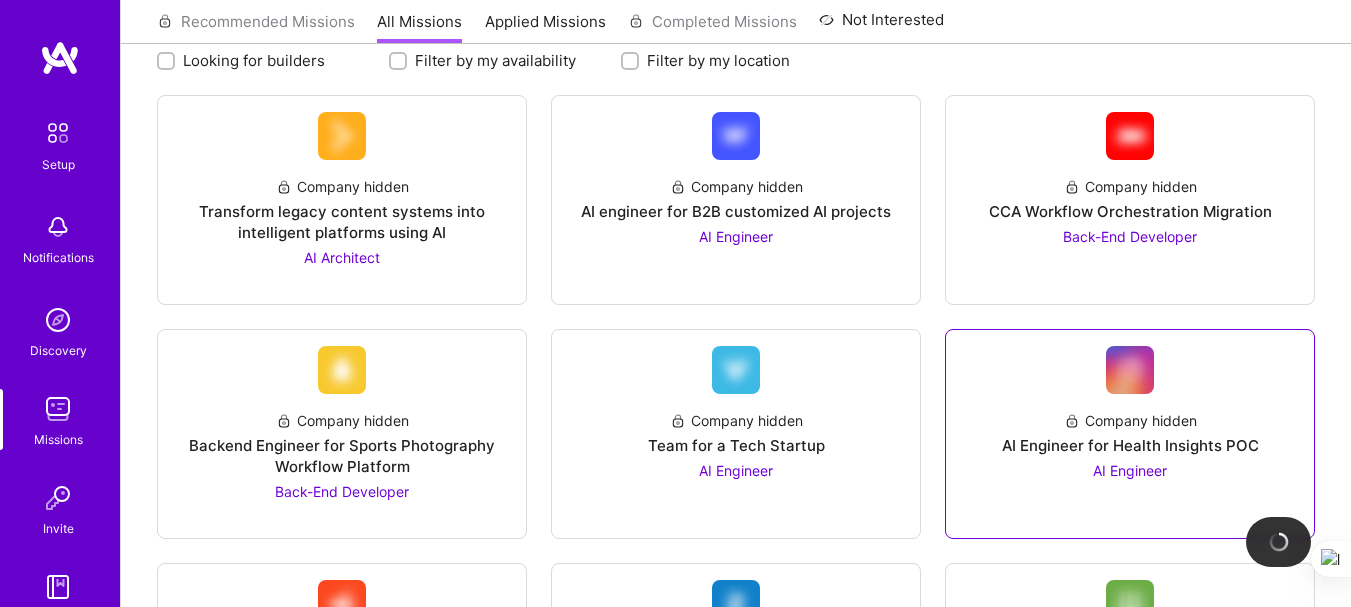 click on "AI Engineer for Health Insights POC" at bounding box center [1130, 445] 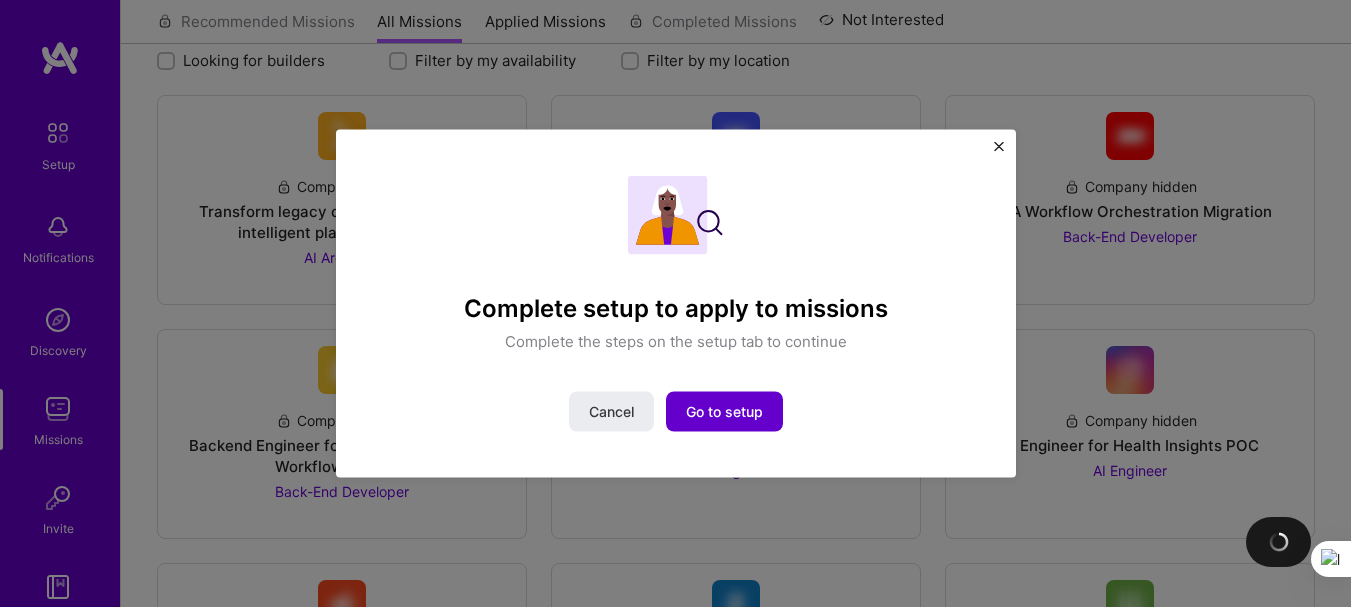 click on "Go to setup" at bounding box center (724, 412) 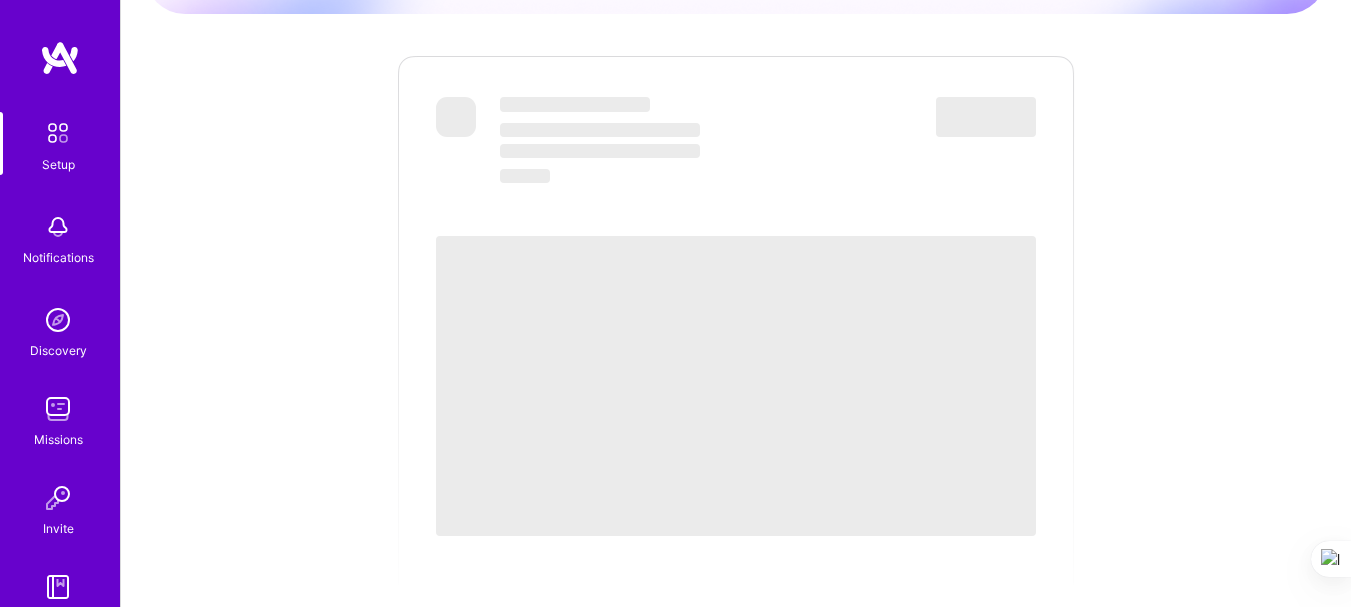 scroll, scrollTop: 0, scrollLeft: 0, axis: both 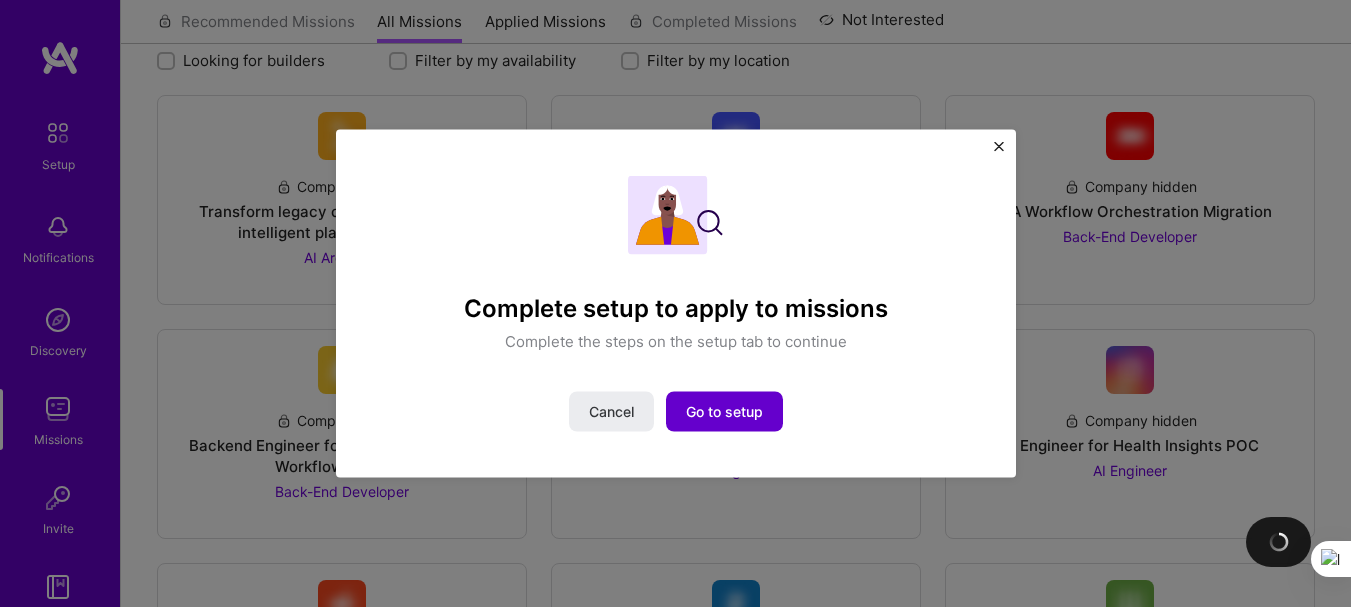 click on "Go to setup" at bounding box center (724, 412) 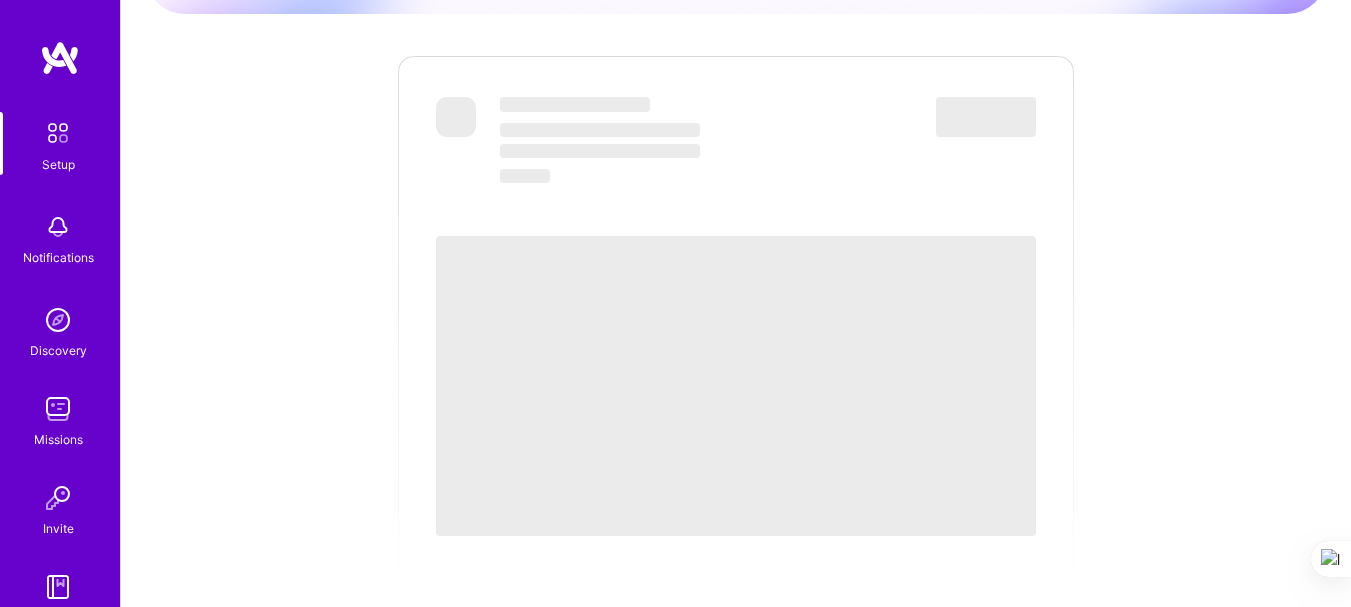 scroll, scrollTop: 0, scrollLeft: 0, axis: both 